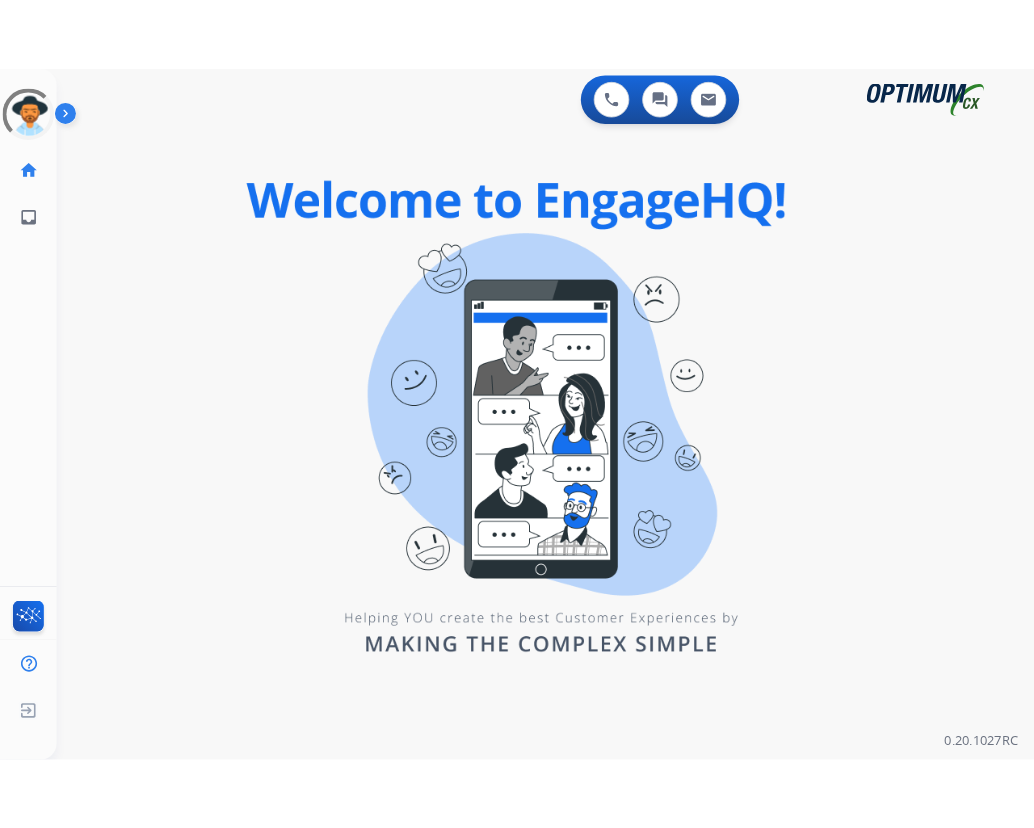 scroll, scrollTop: 0, scrollLeft: 0, axis: both 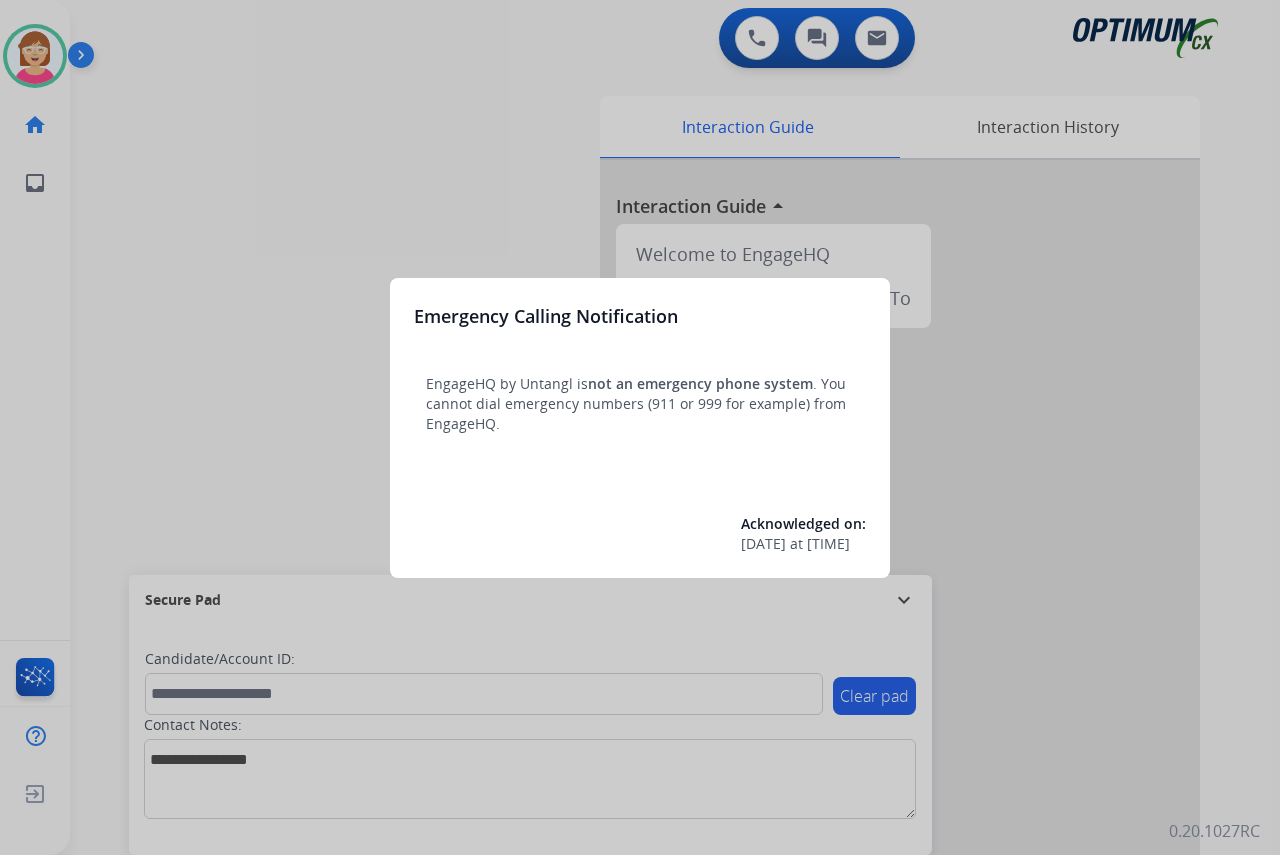 click at bounding box center (640, 427) 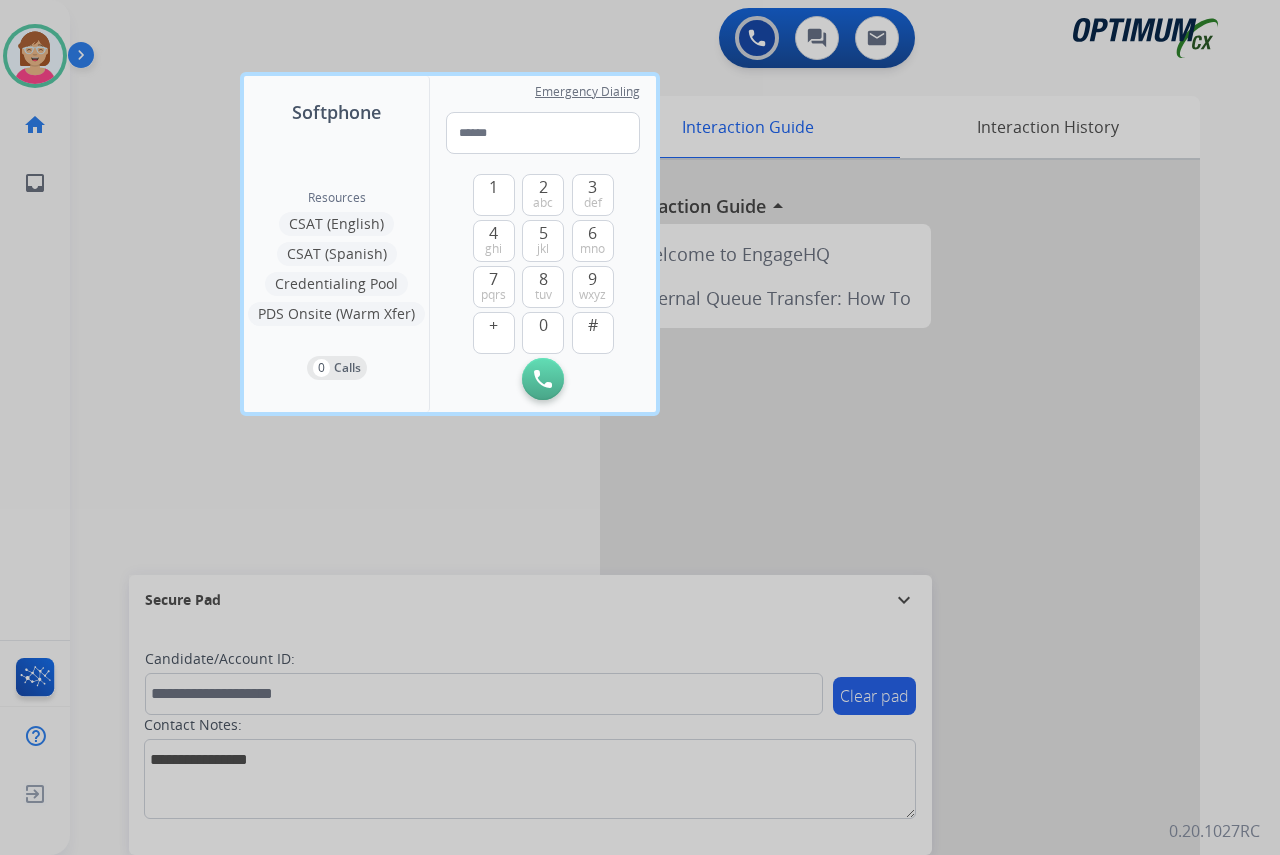 click at bounding box center [640, 427] 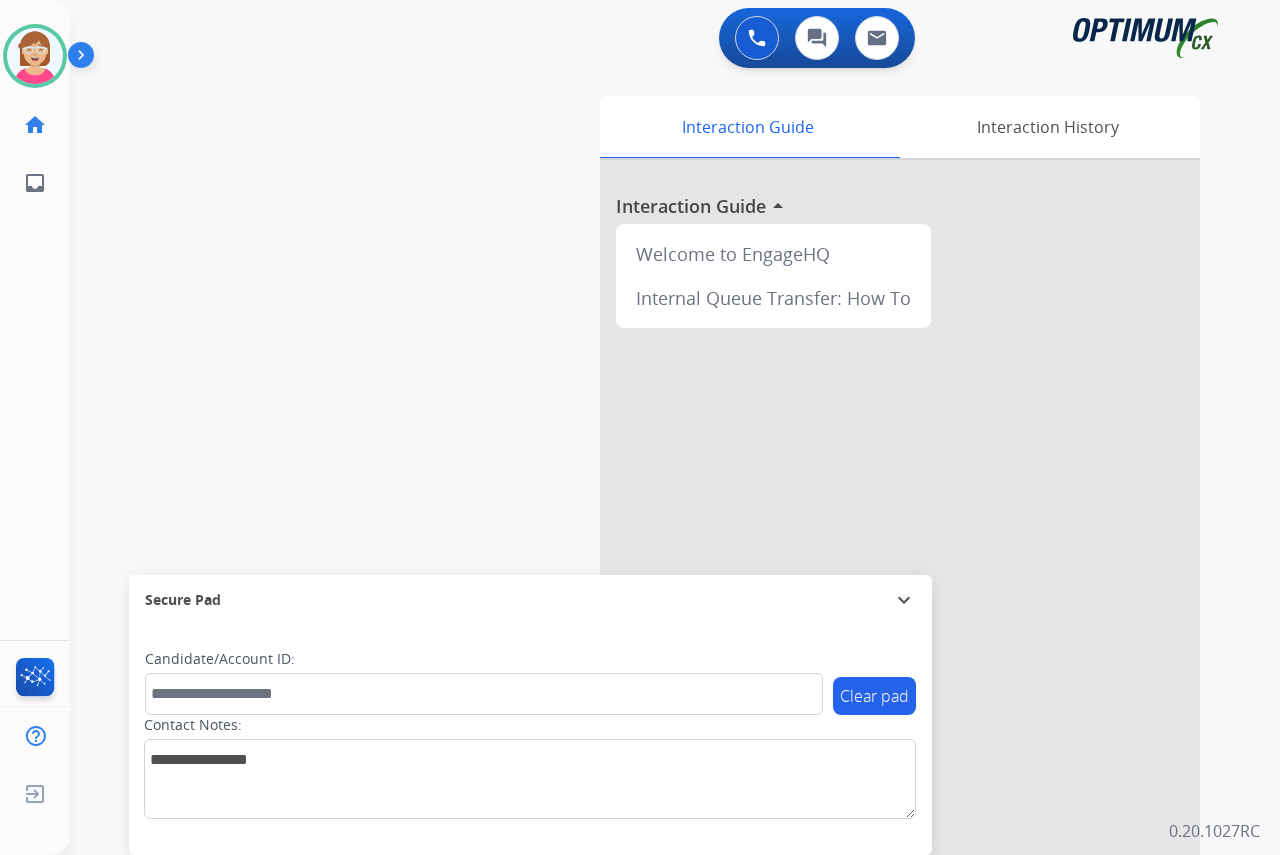 click on "[FIRST]   Available  Edit Avatar  Agent:   [FIRST]  Routing Profile:  OCX Training home  Home  Home inbox  Emails  Emails  FocalPoints  Help Center  Help Center  Log out  Log out" 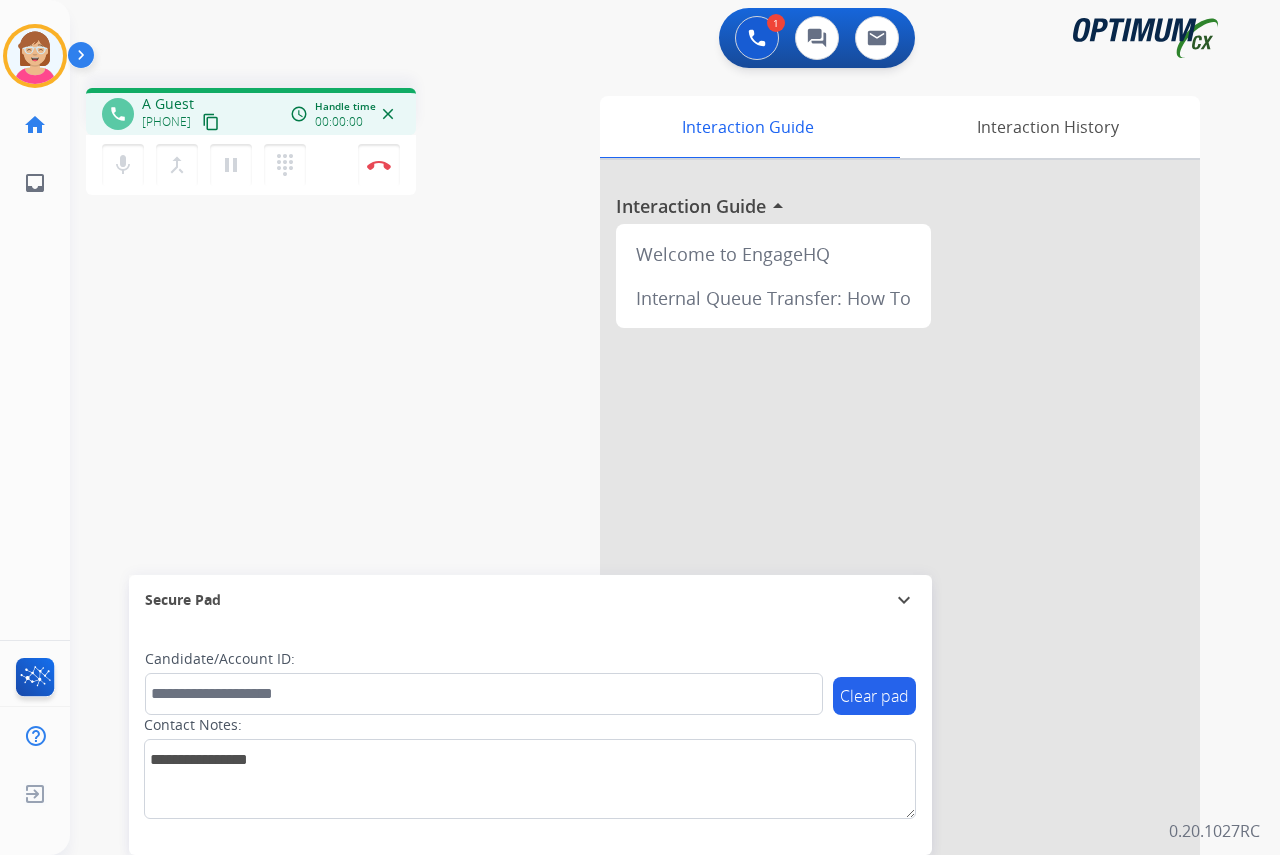 drag, startPoint x: 56, startPoint y: 302, endPoint x: 44, endPoint y: 316, distance: 18.439089 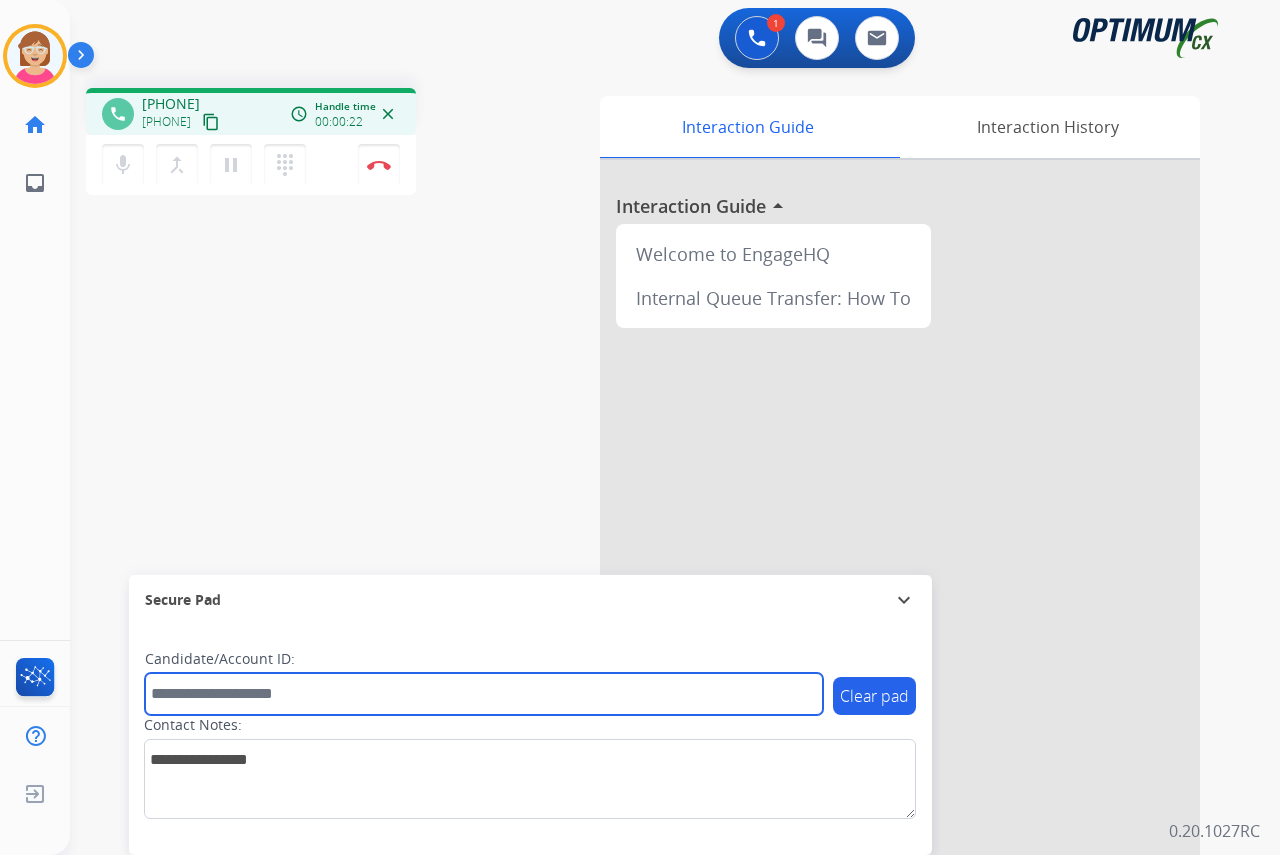 click at bounding box center [484, 694] 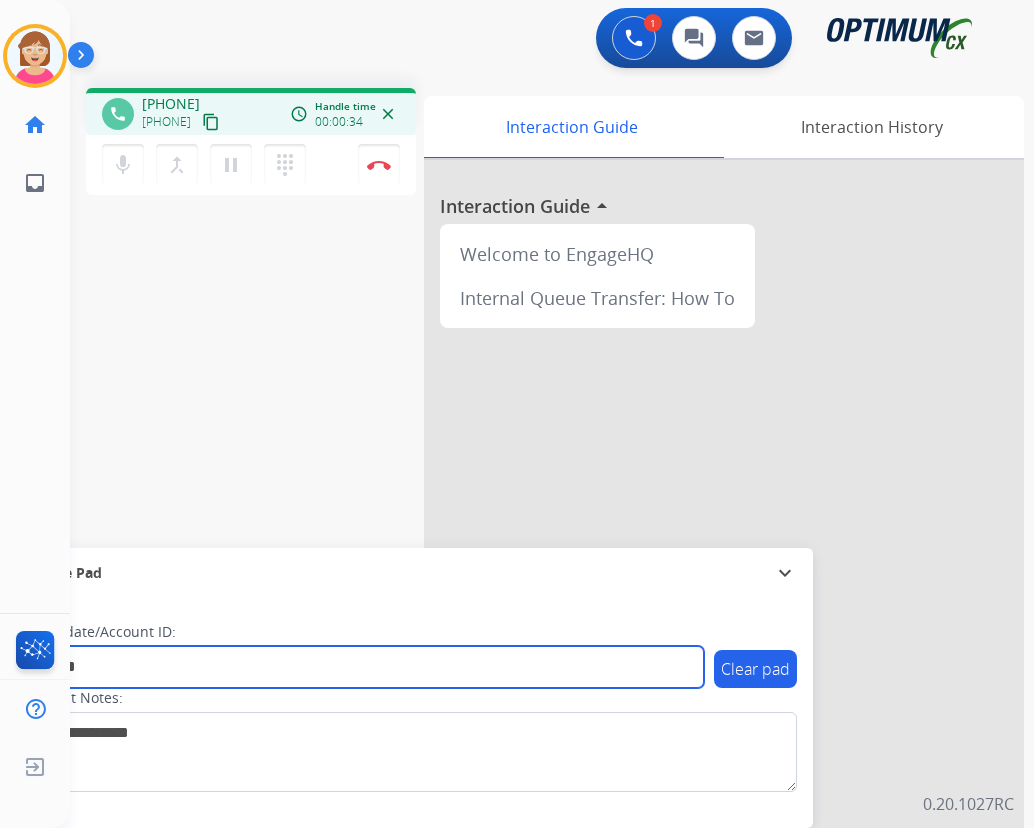 type on "*******" 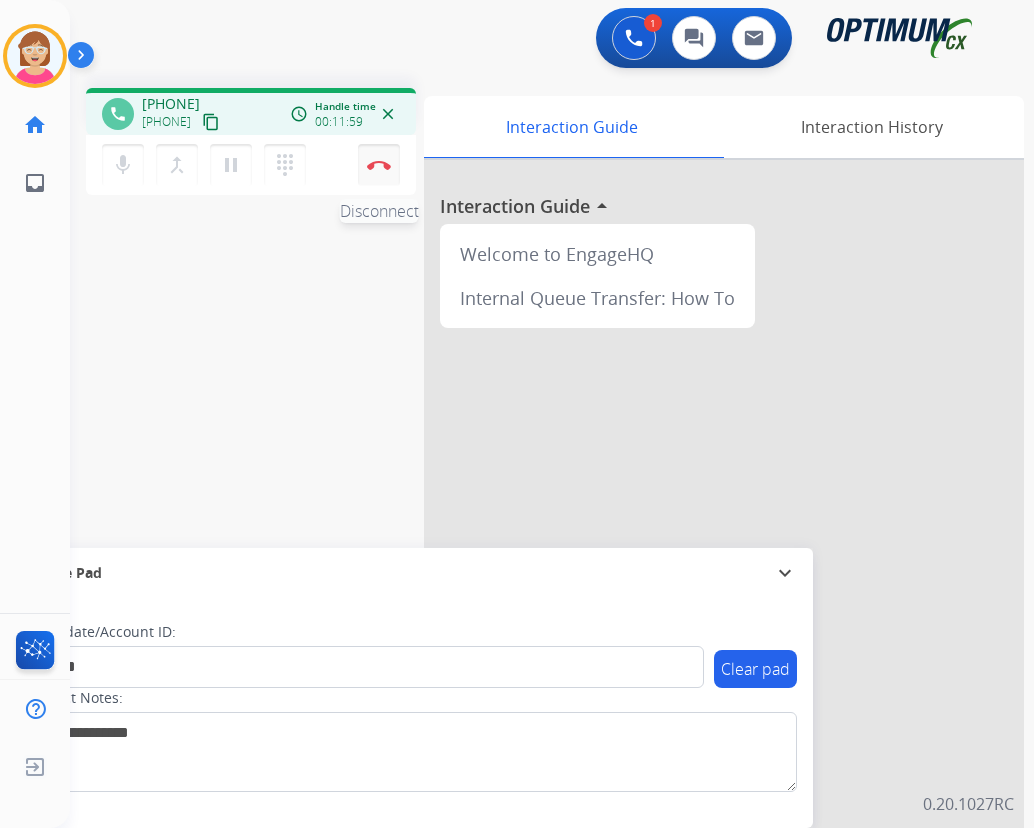 click at bounding box center [379, 165] 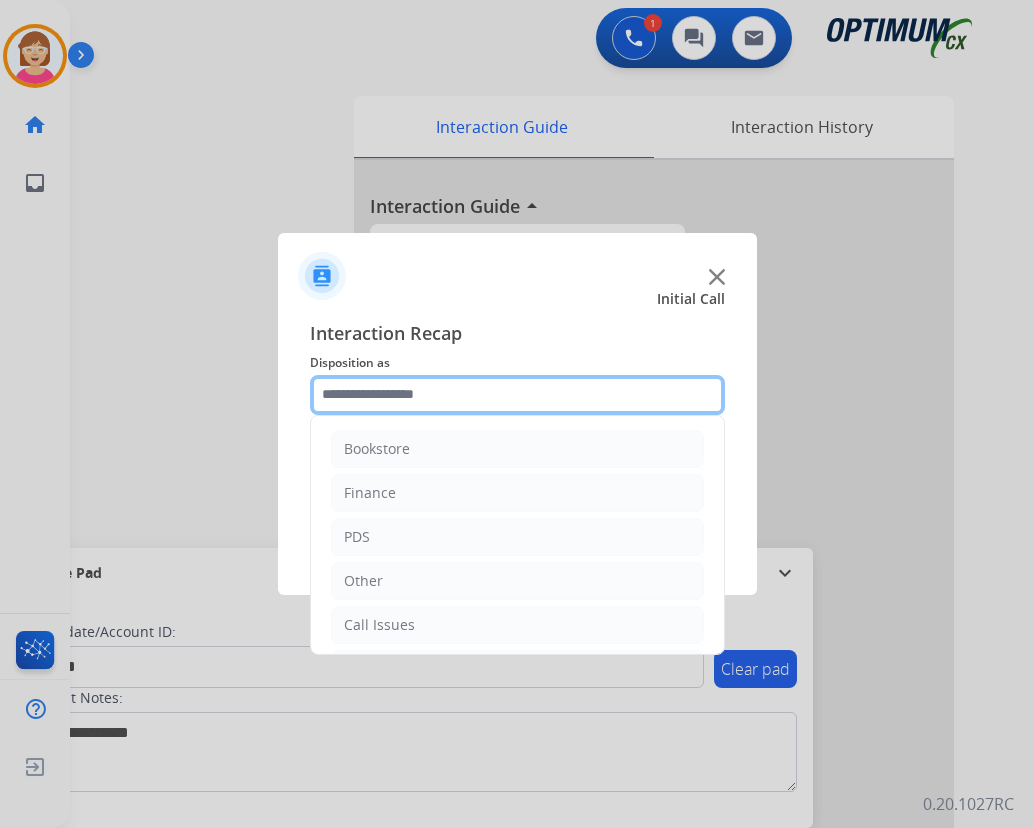 click 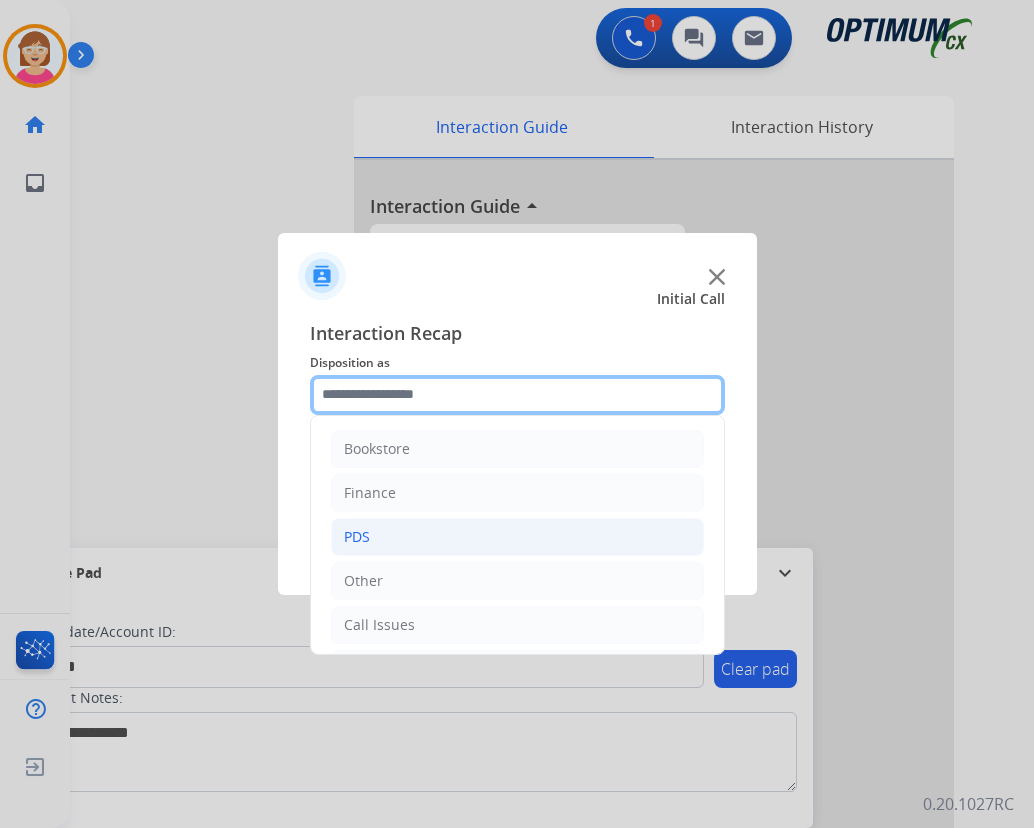 scroll, scrollTop: 100, scrollLeft: 0, axis: vertical 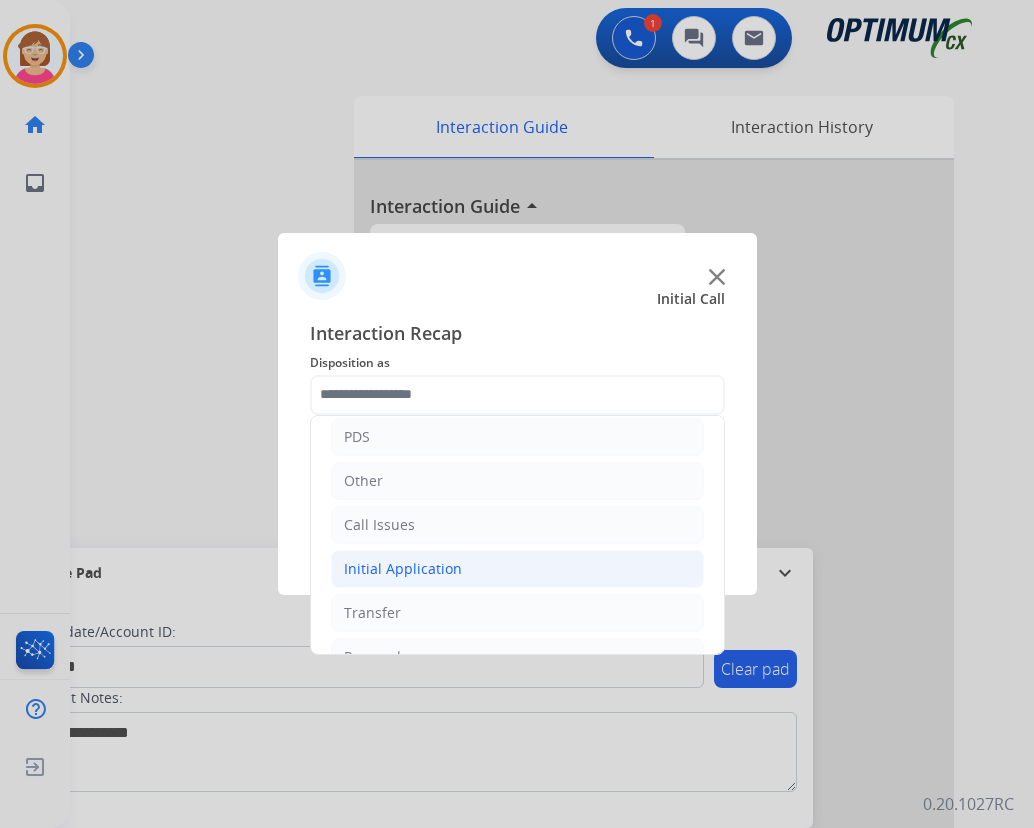 click on "Initial Application" 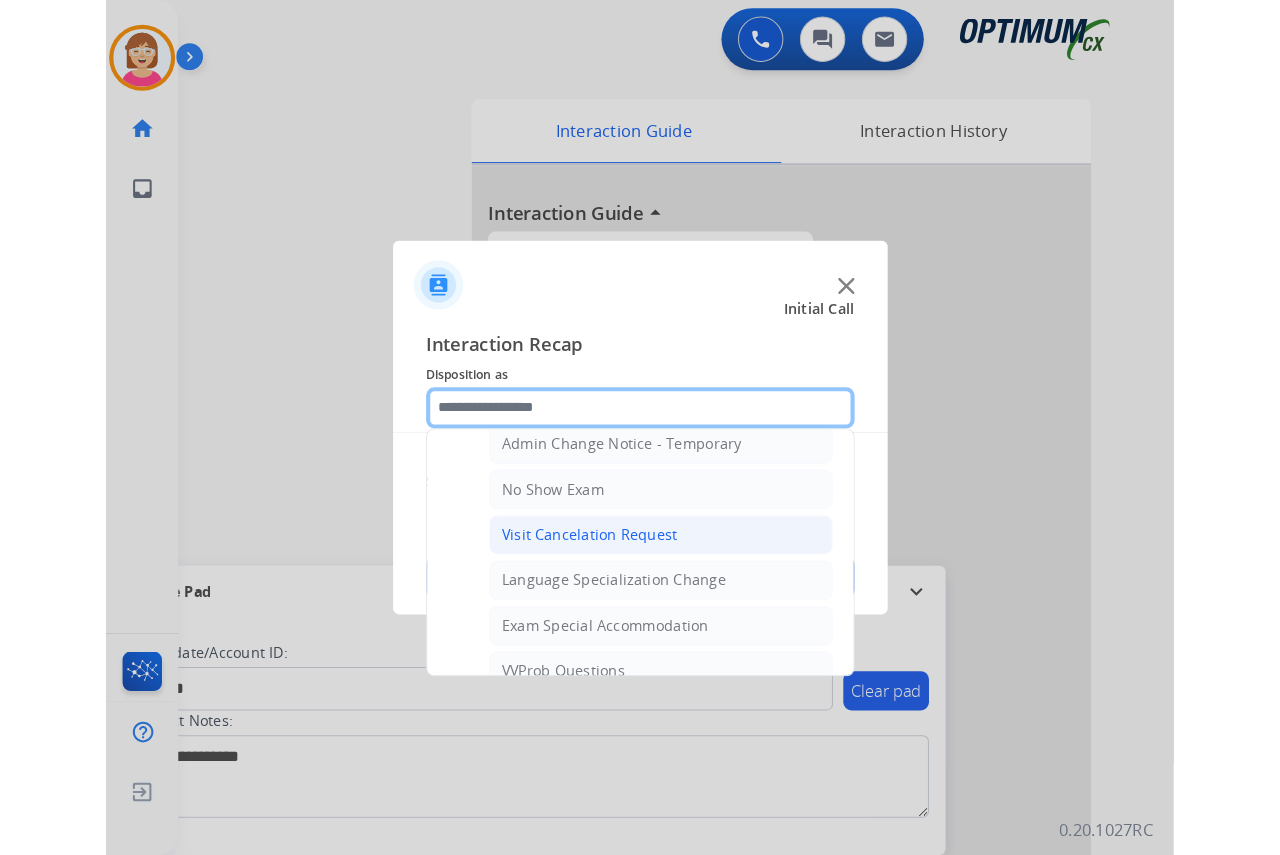 scroll, scrollTop: 1000, scrollLeft: 0, axis: vertical 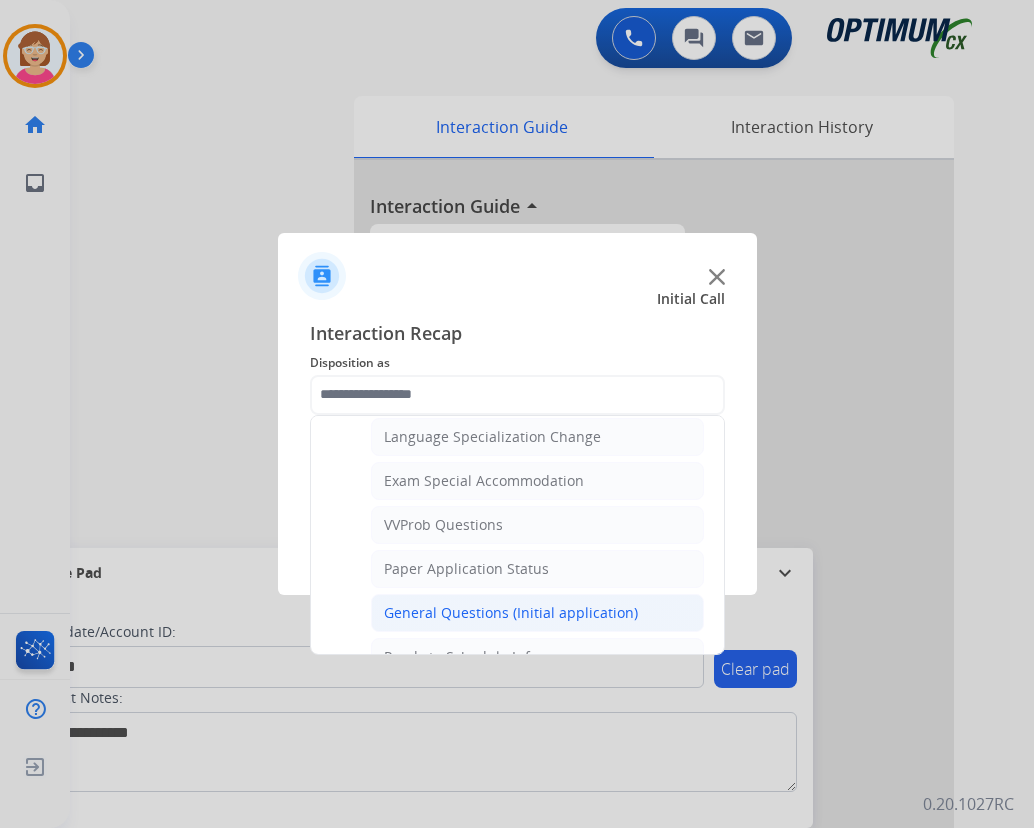 click on "General Questions (Initial application)" 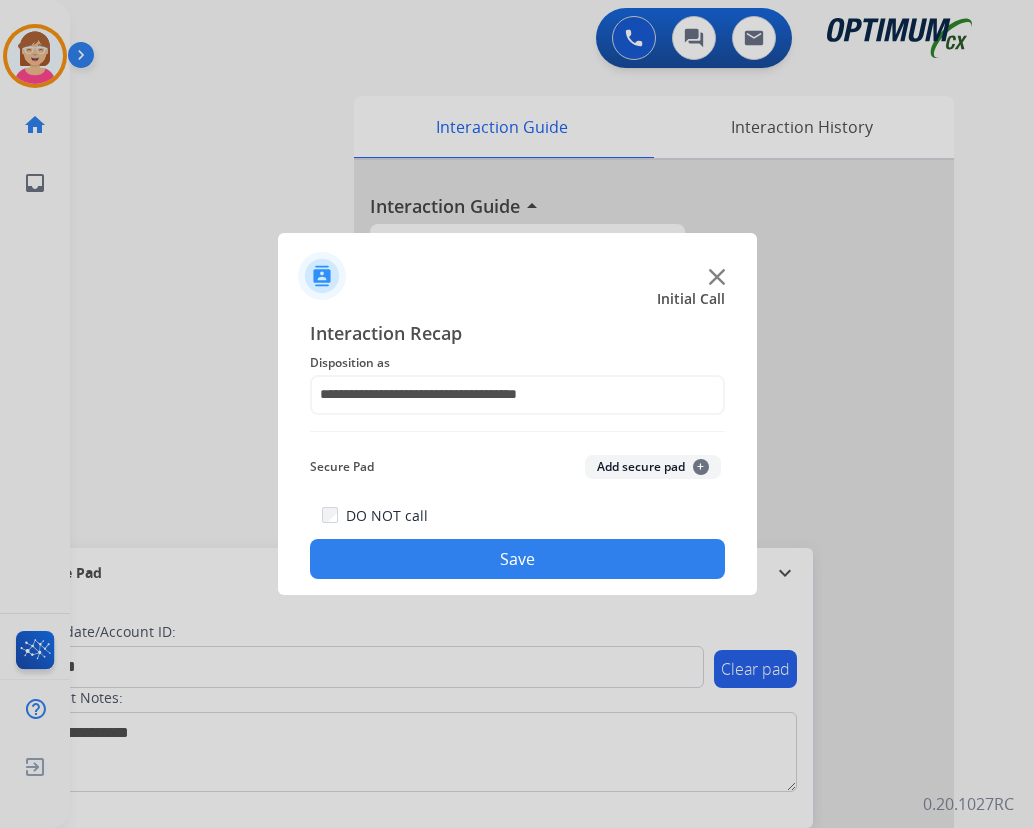 click on "+" 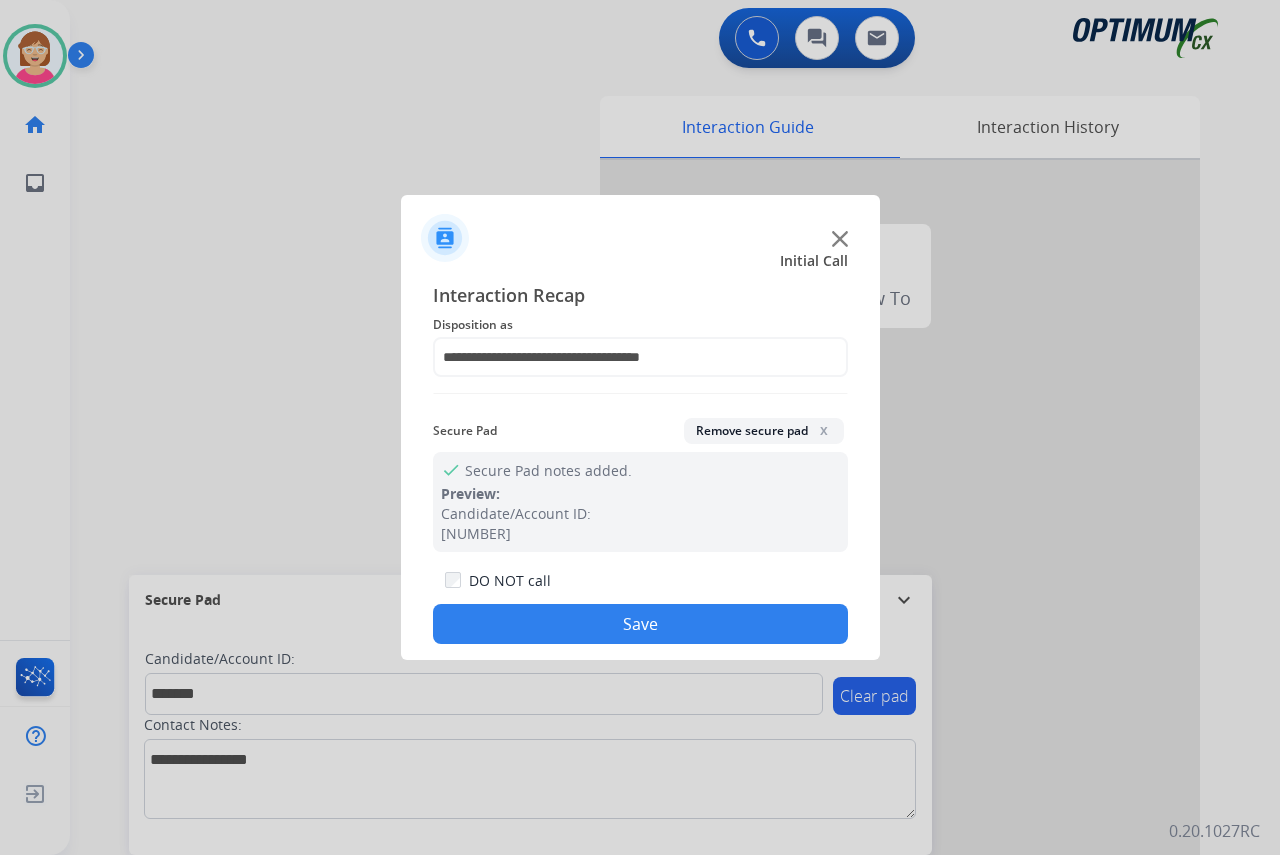 click on "Save" 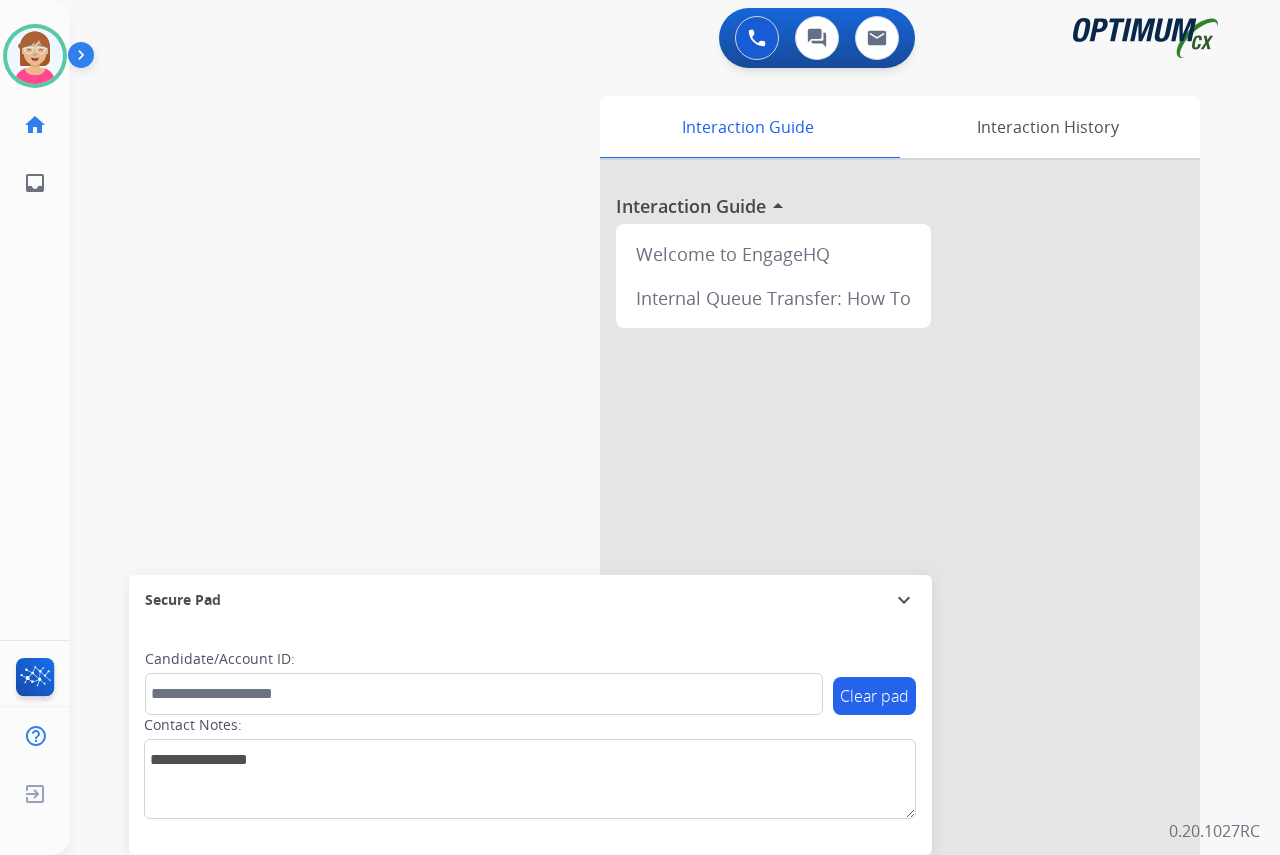 click on "[FIRST]   Available  Edit Avatar  Agent:   [FIRST]  Routing Profile:  OCX Training home  Home  Home inbox  Emails  Emails  FocalPoints  Help Center  Help Center  Log out  Log out" 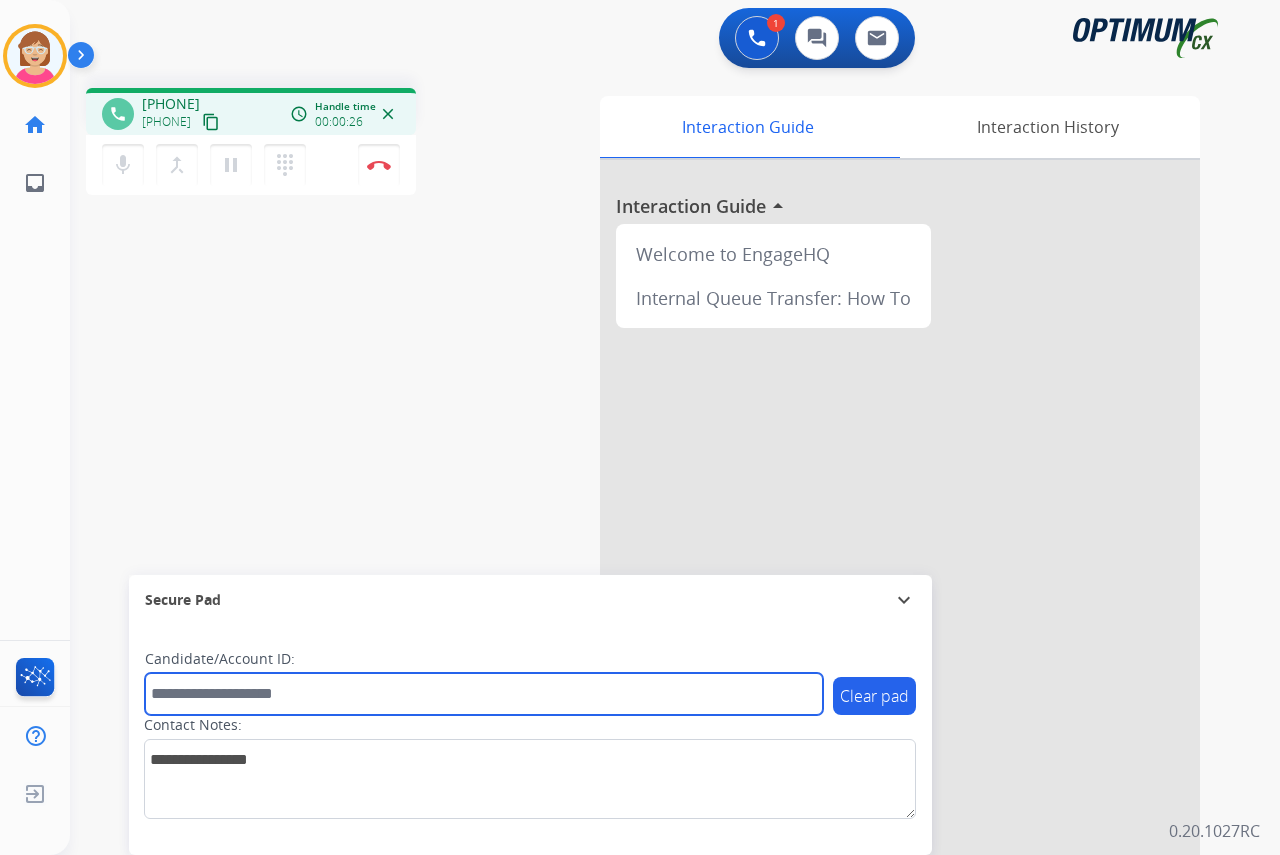 drag, startPoint x: 183, startPoint y: 692, endPoint x: 172, endPoint y: 686, distance: 12.529964 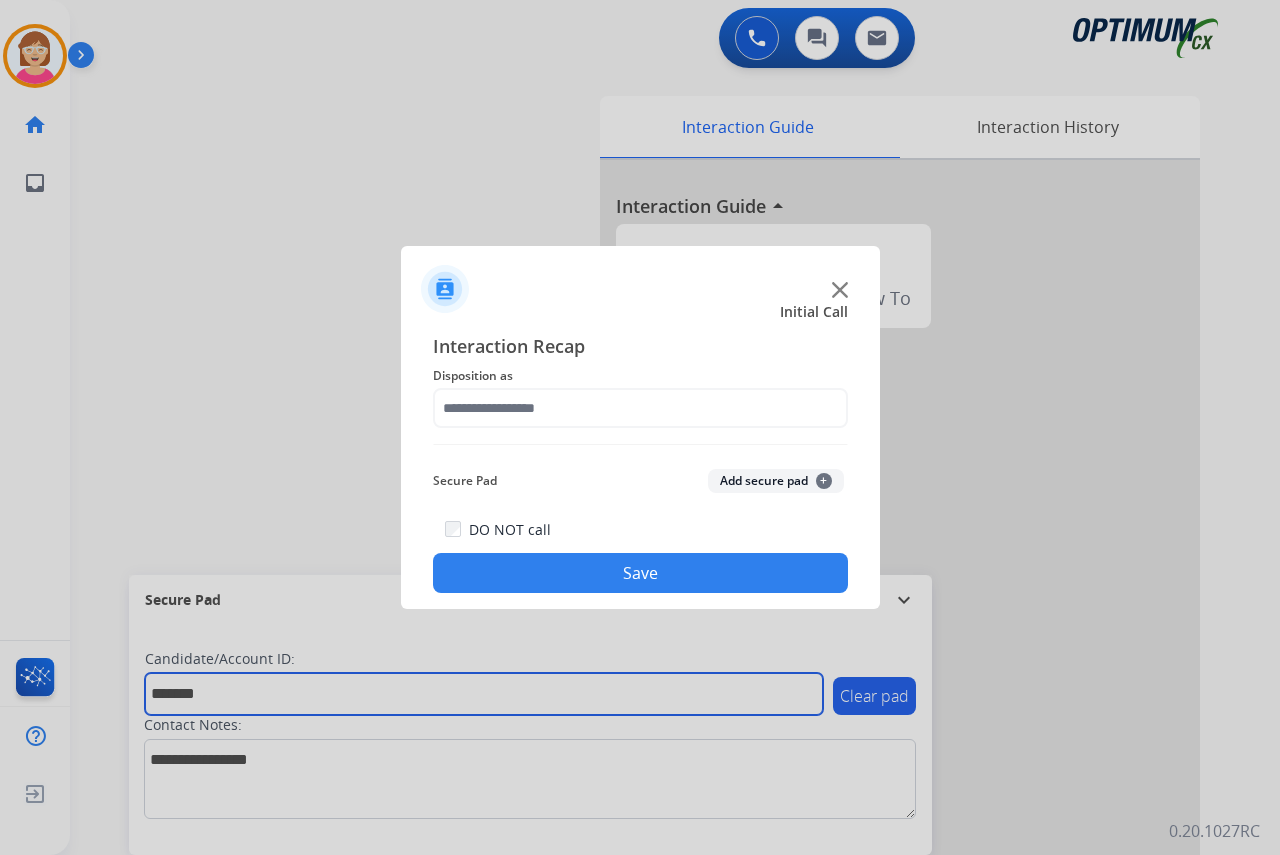 type on "*******" 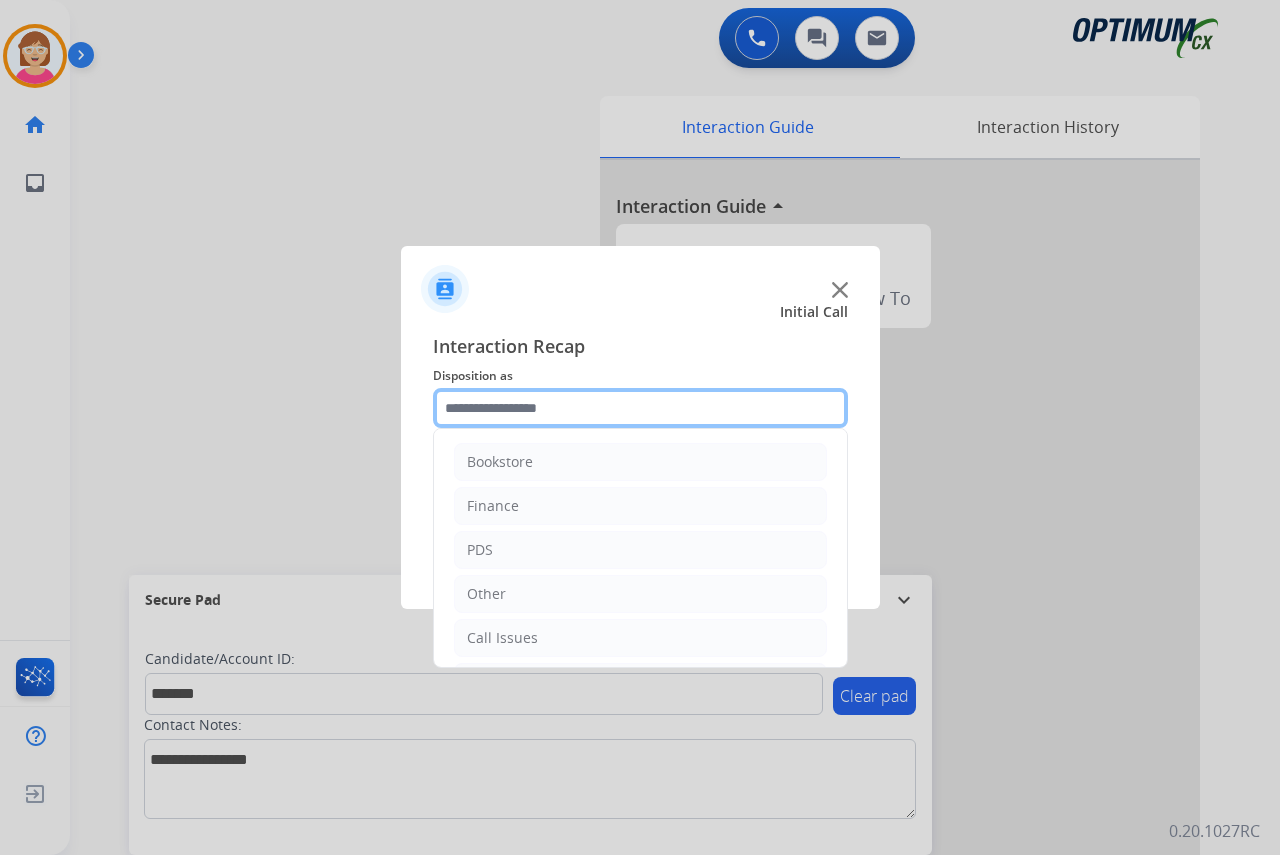 click 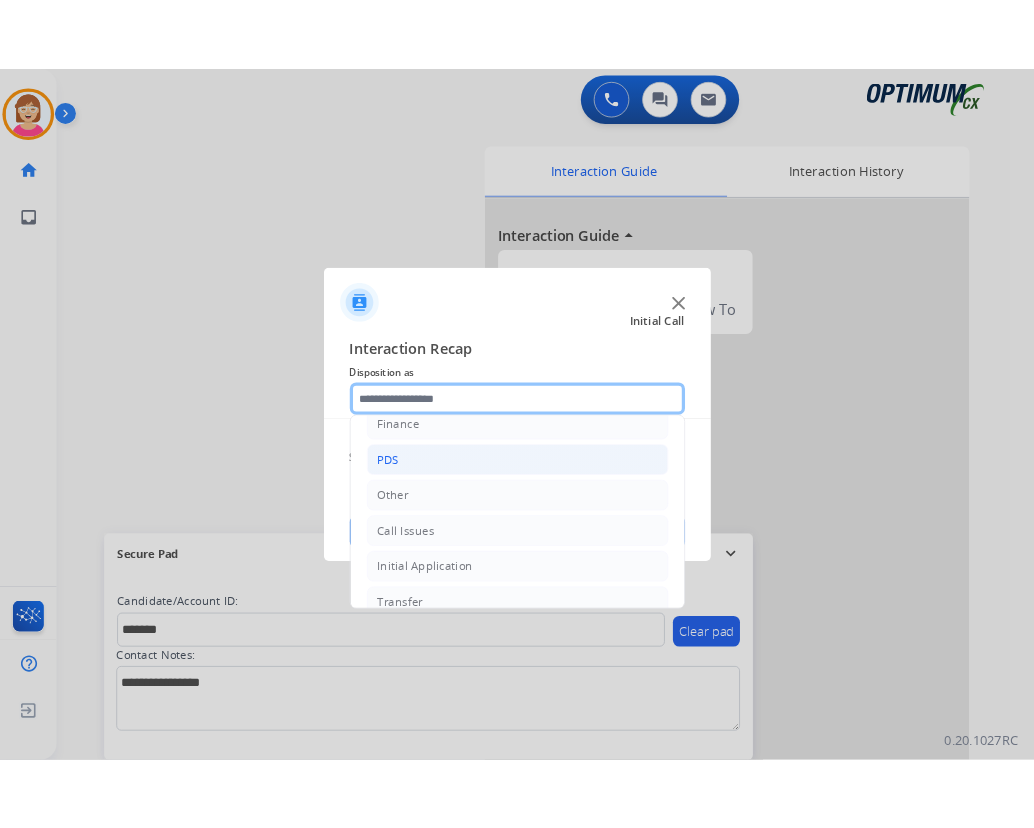scroll, scrollTop: 36, scrollLeft: 0, axis: vertical 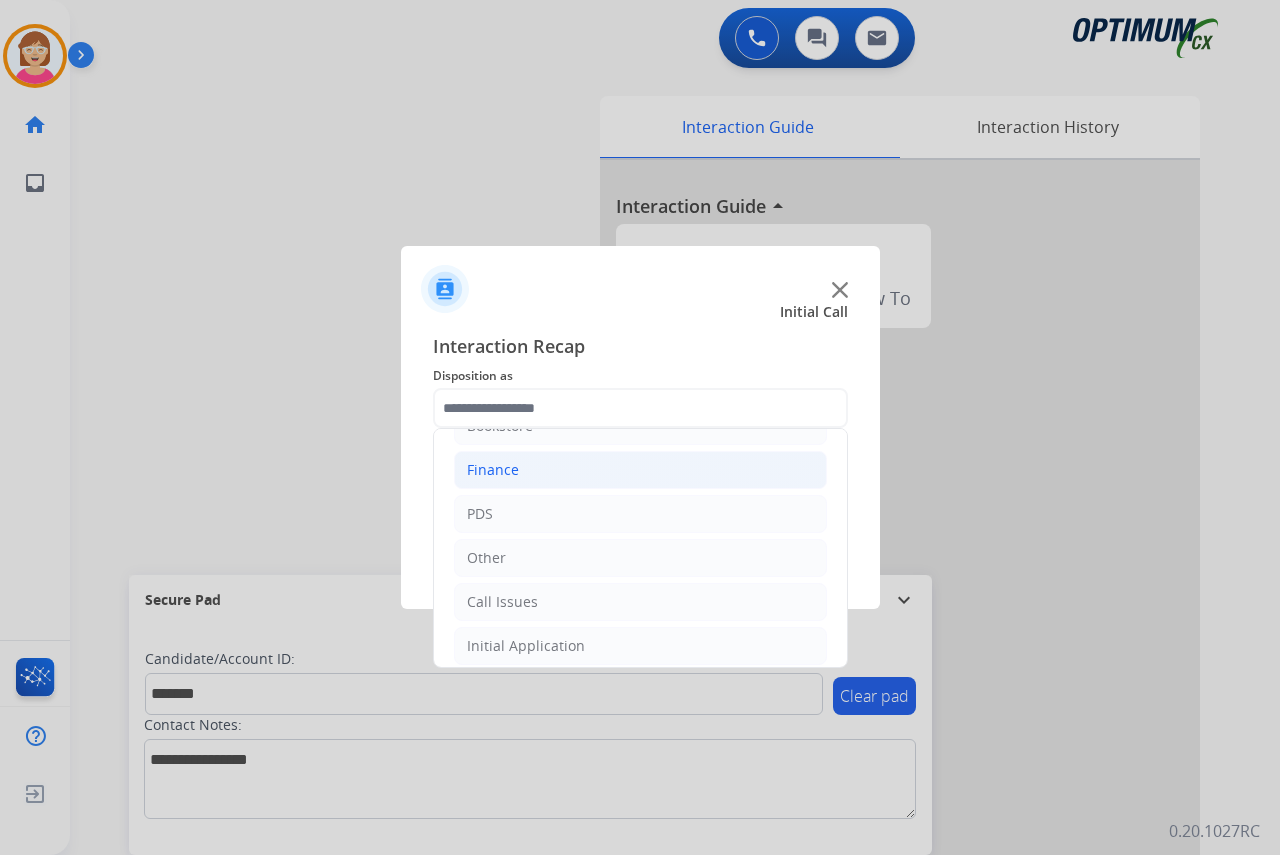 click on "Finance" 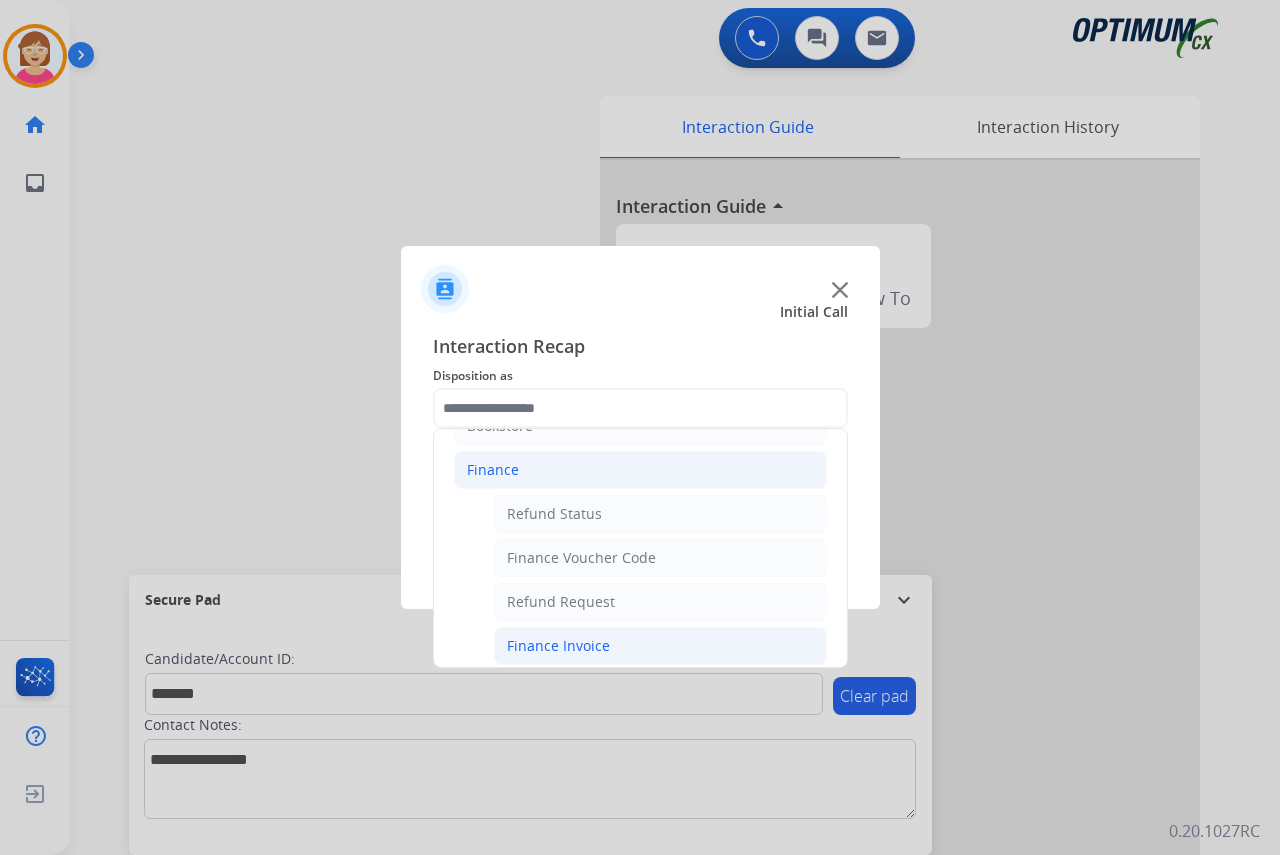 click on "Finance Invoice" 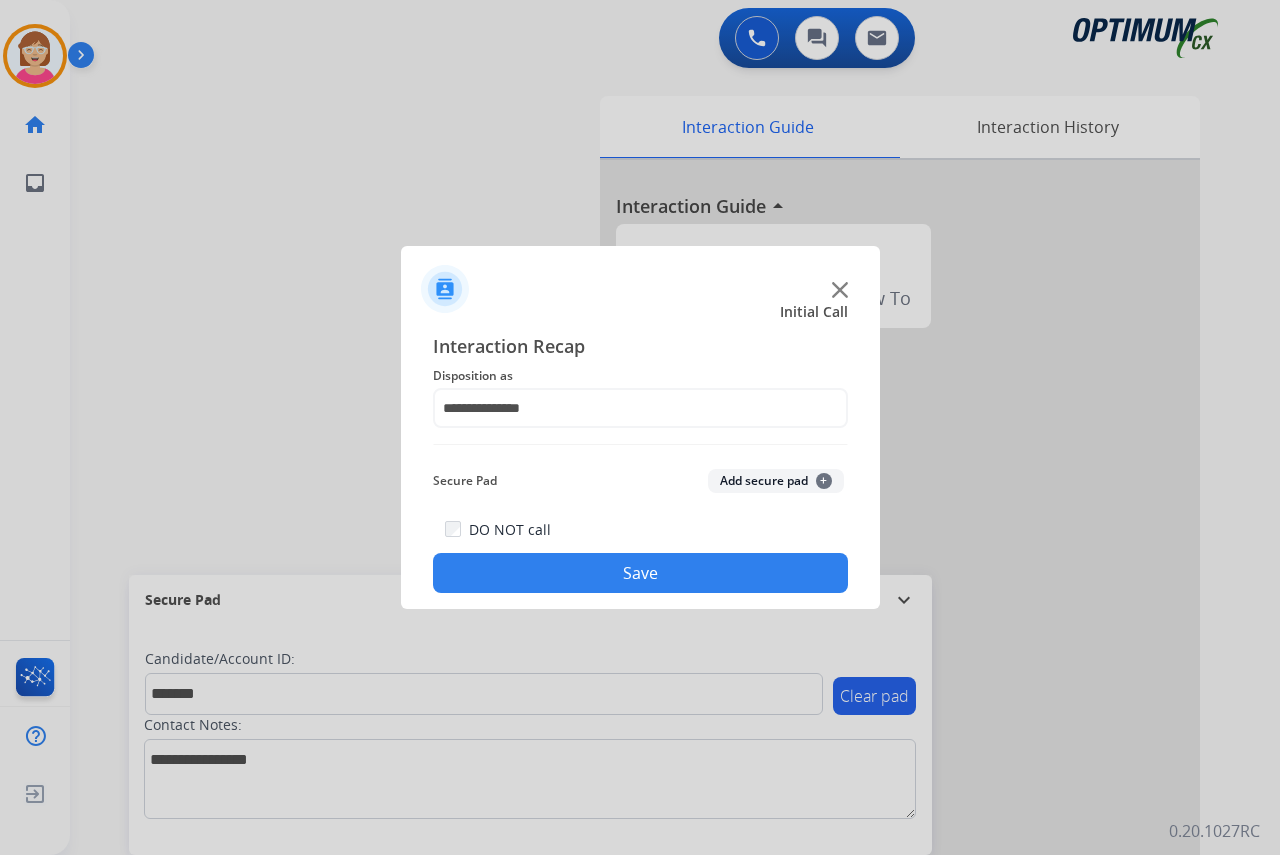drag, startPoint x: 559, startPoint y: 649, endPoint x: 528, endPoint y: 313, distance: 337.42703 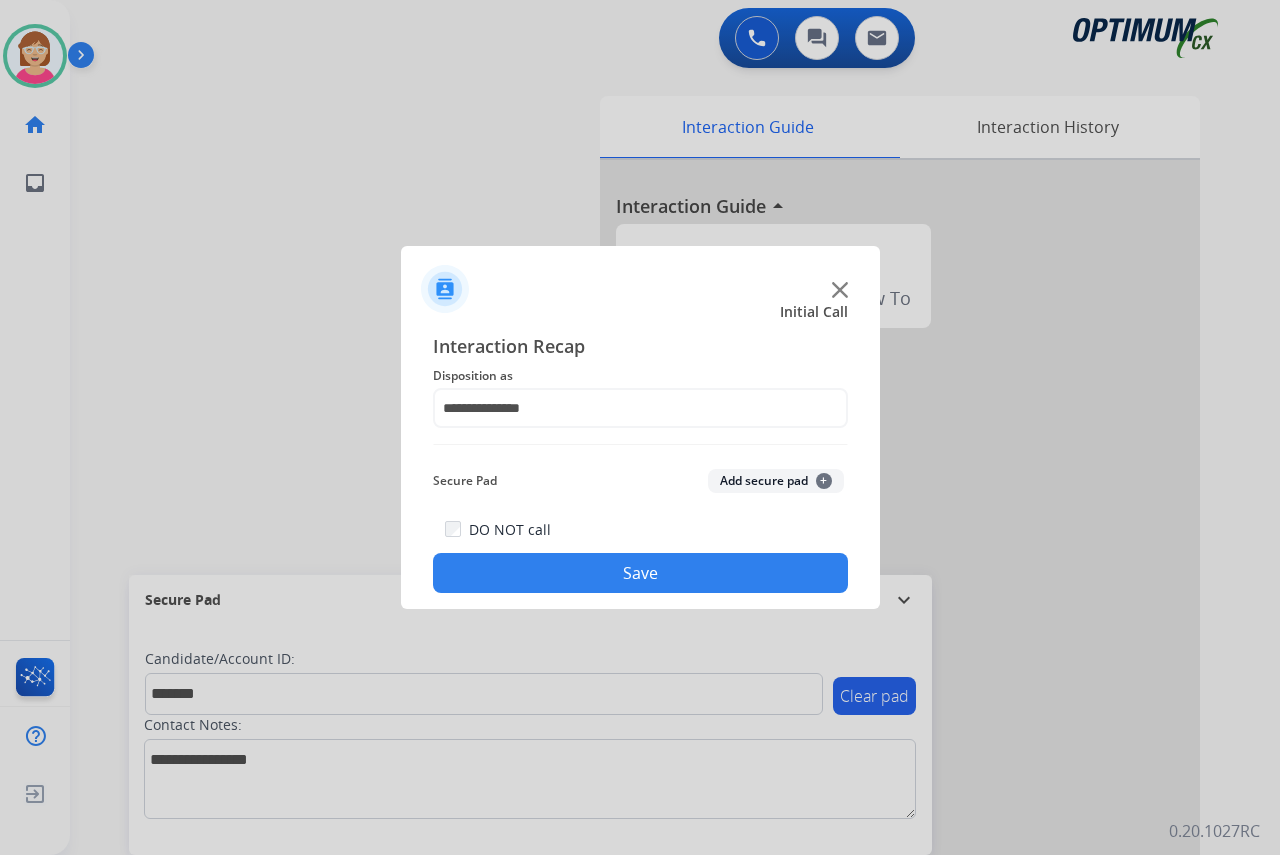 click on "+" 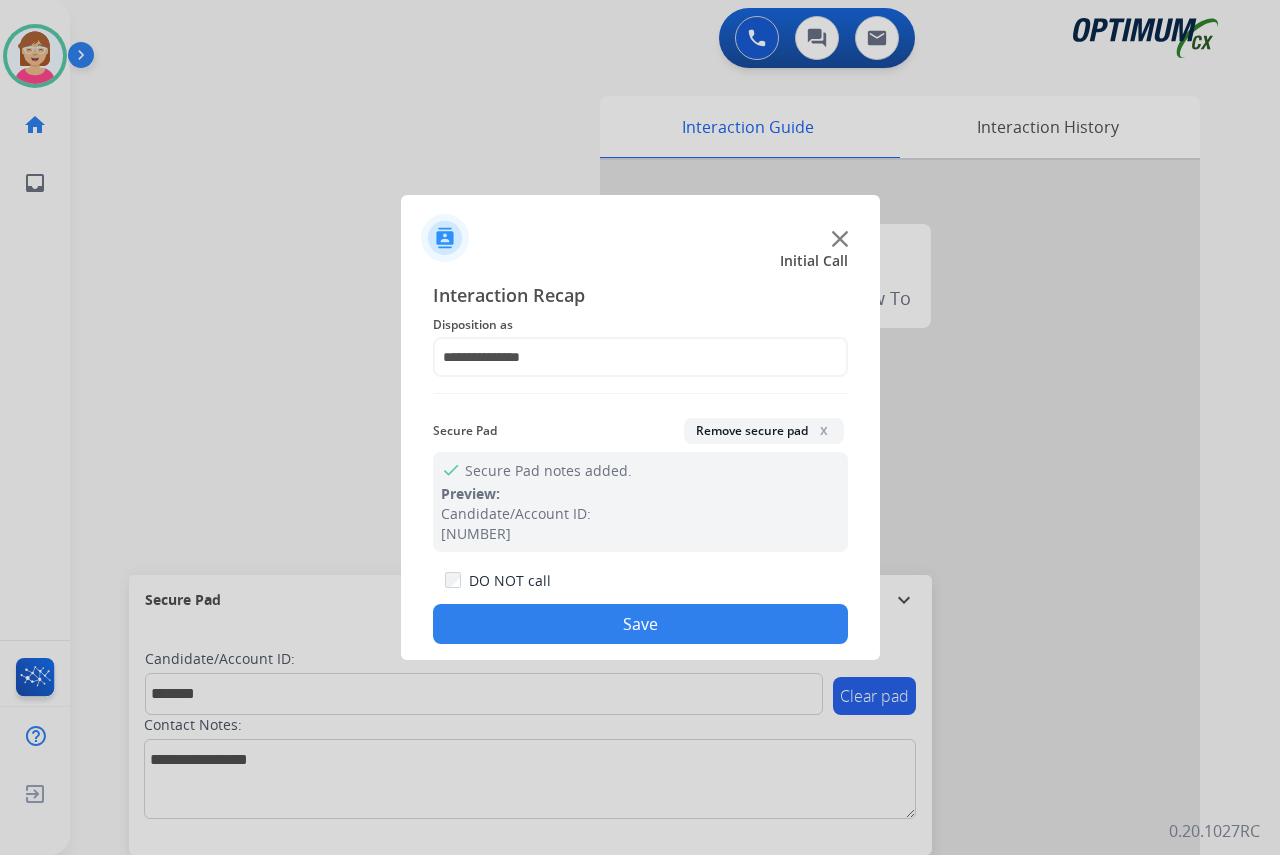 click on "Save" 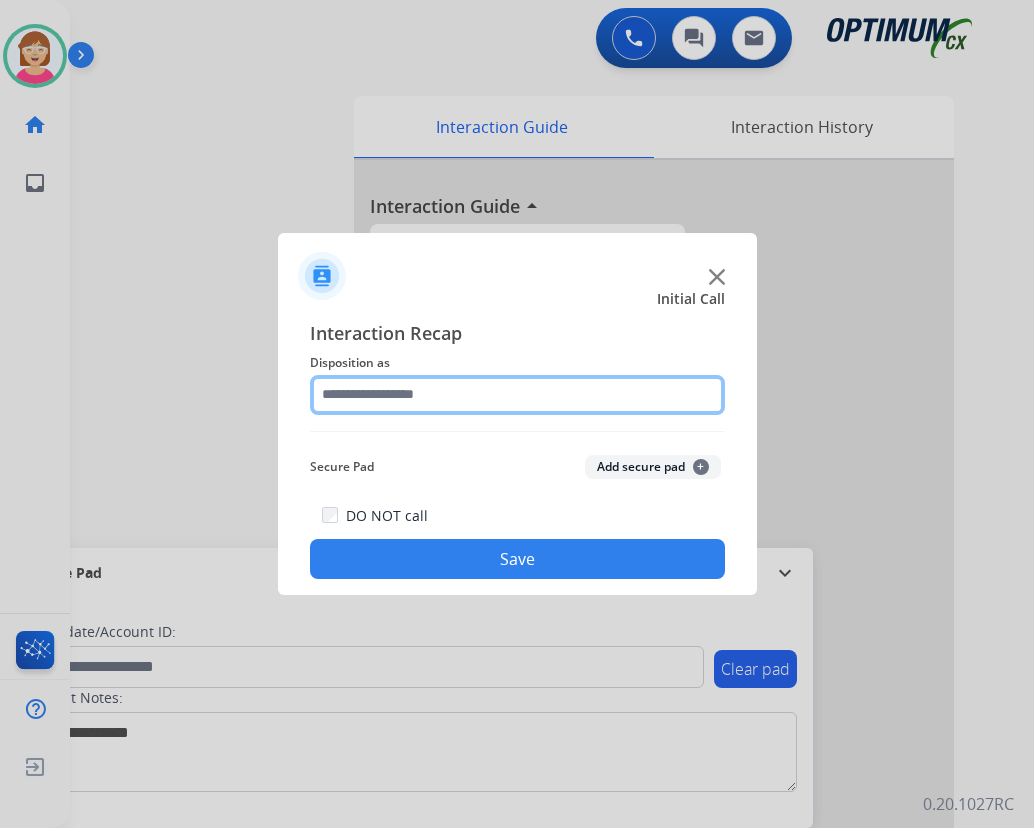 drag, startPoint x: 350, startPoint y: 391, endPoint x: 357, endPoint y: 401, distance: 12.206555 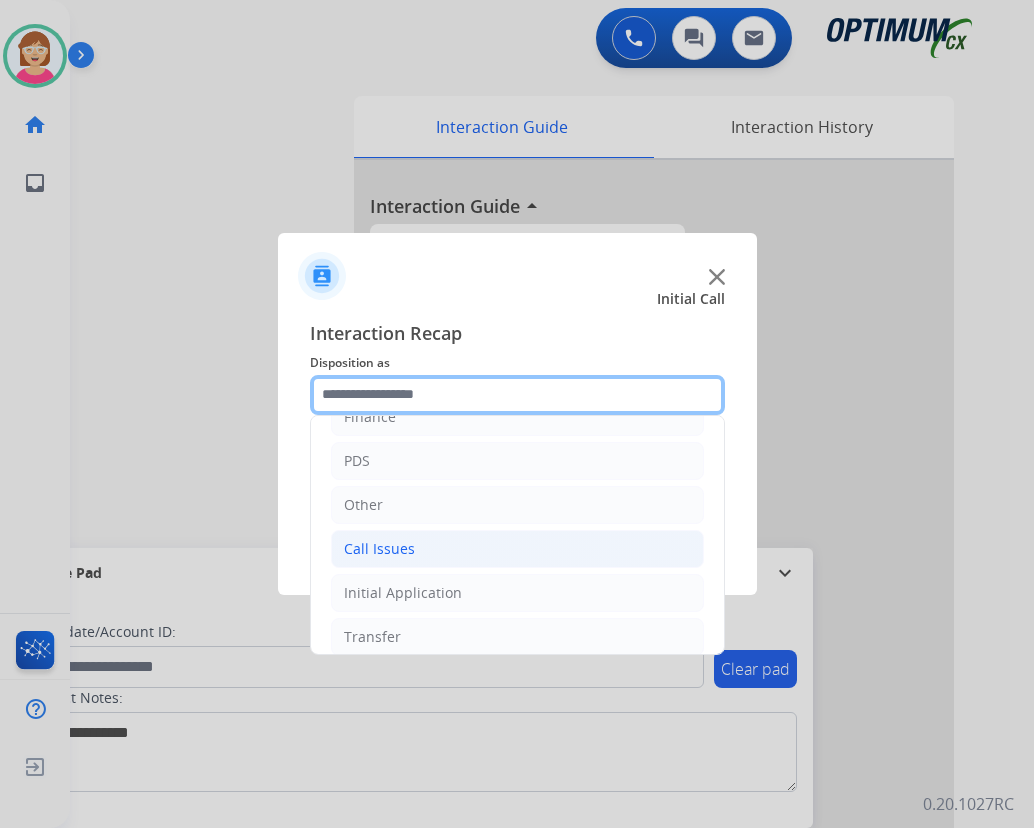 scroll, scrollTop: 100, scrollLeft: 0, axis: vertical 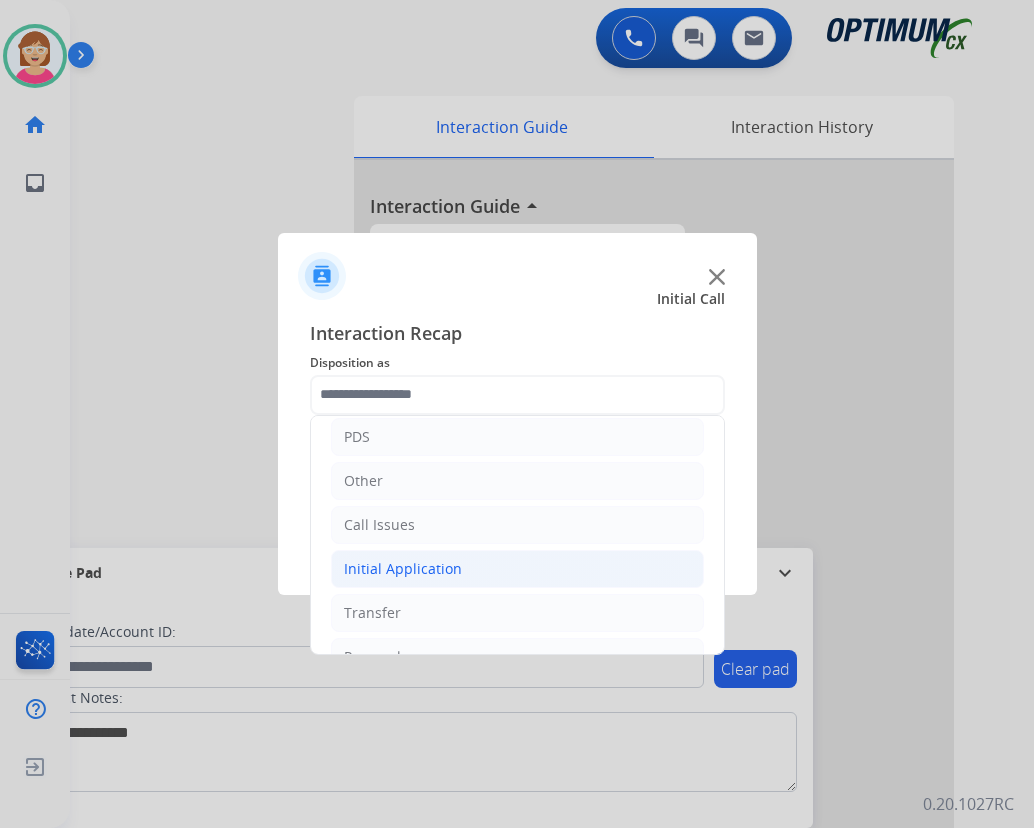 click on "Initial Application" 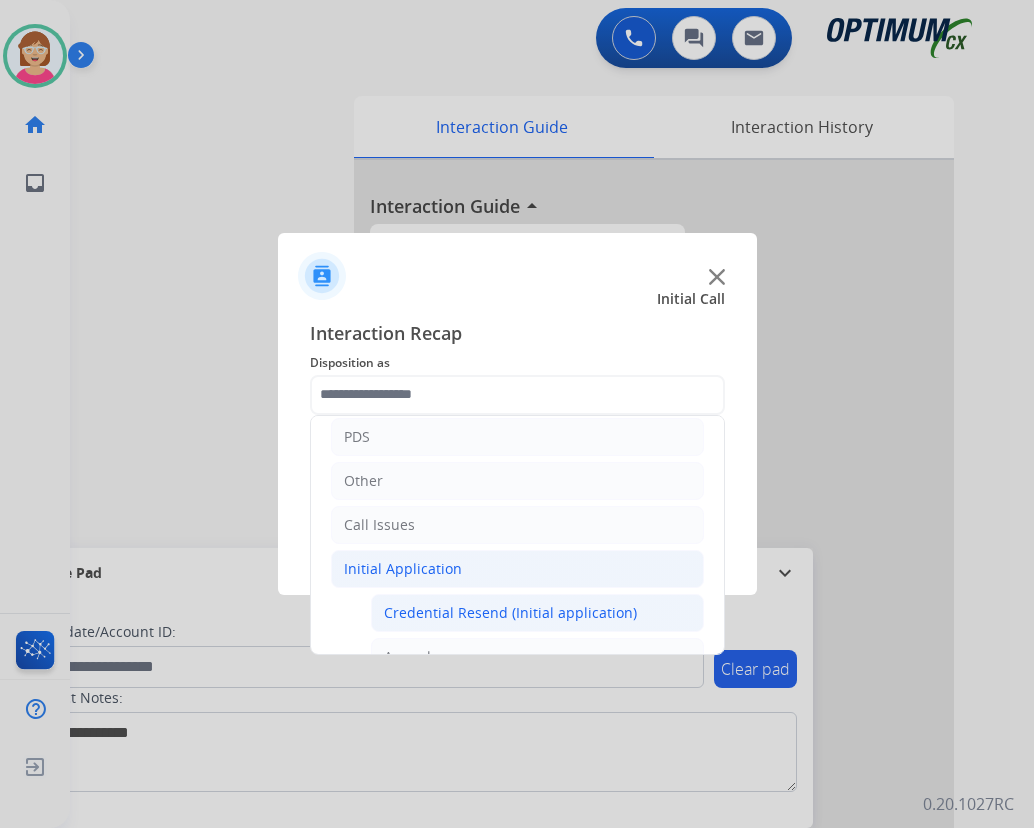 click on "Credential Resend (Initial application)" 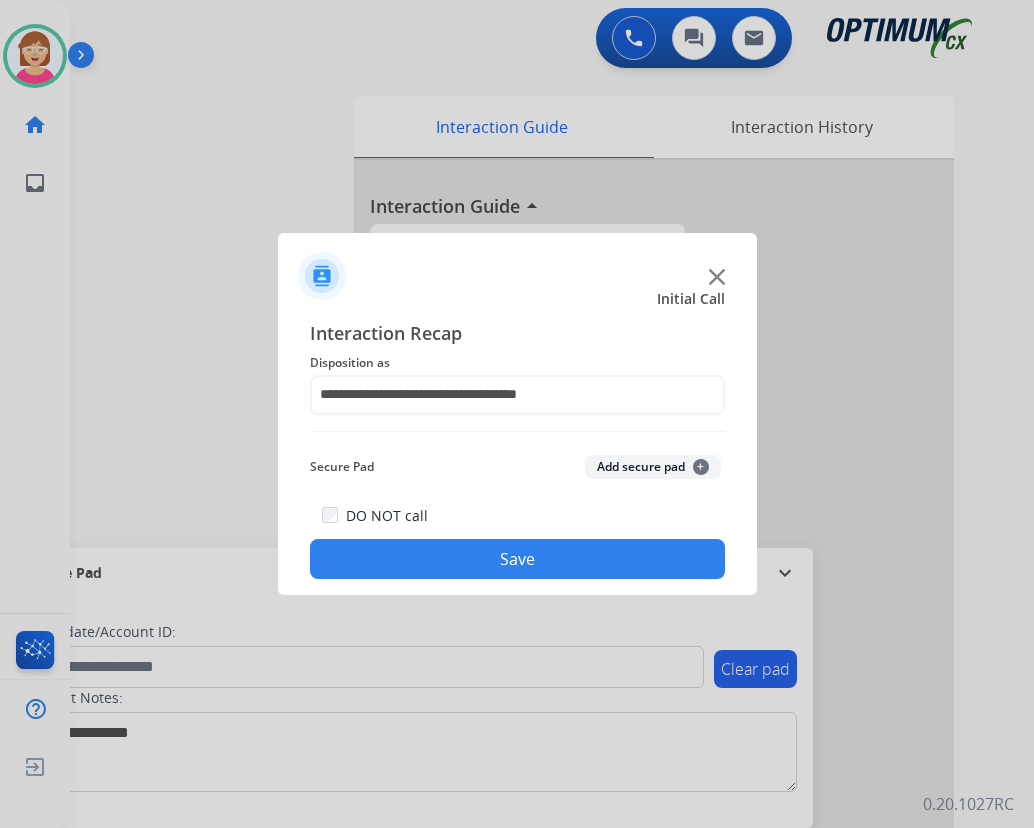 click on "+" 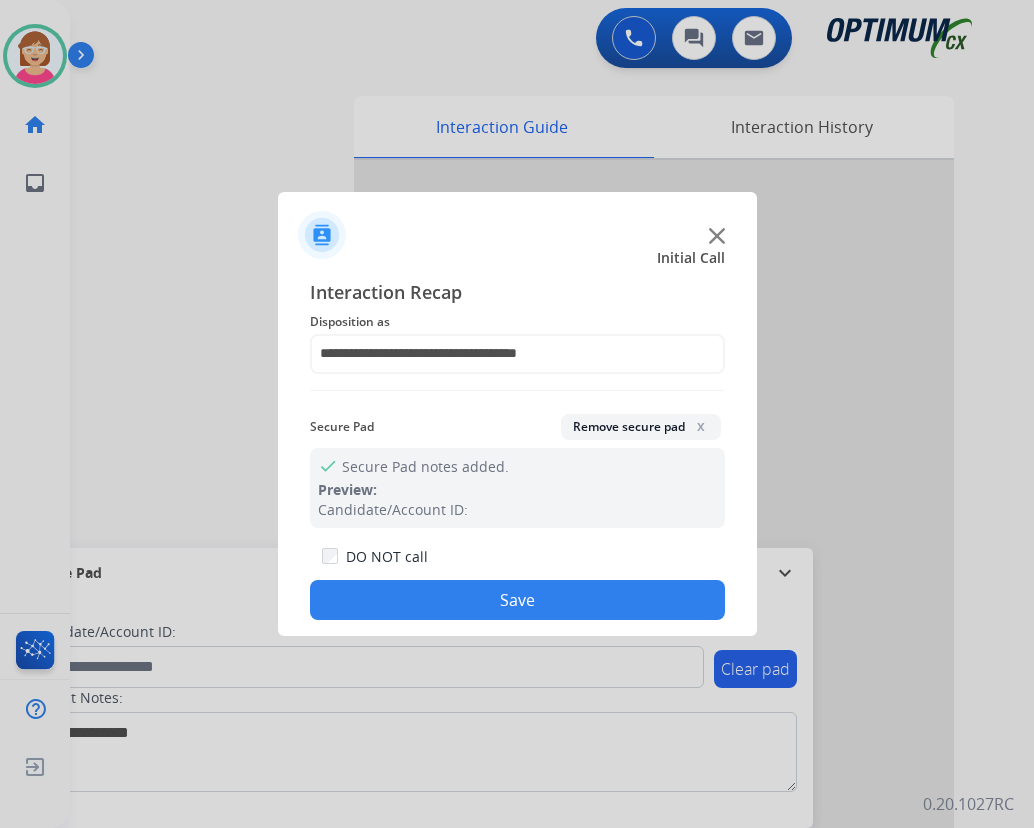 click on "Save" 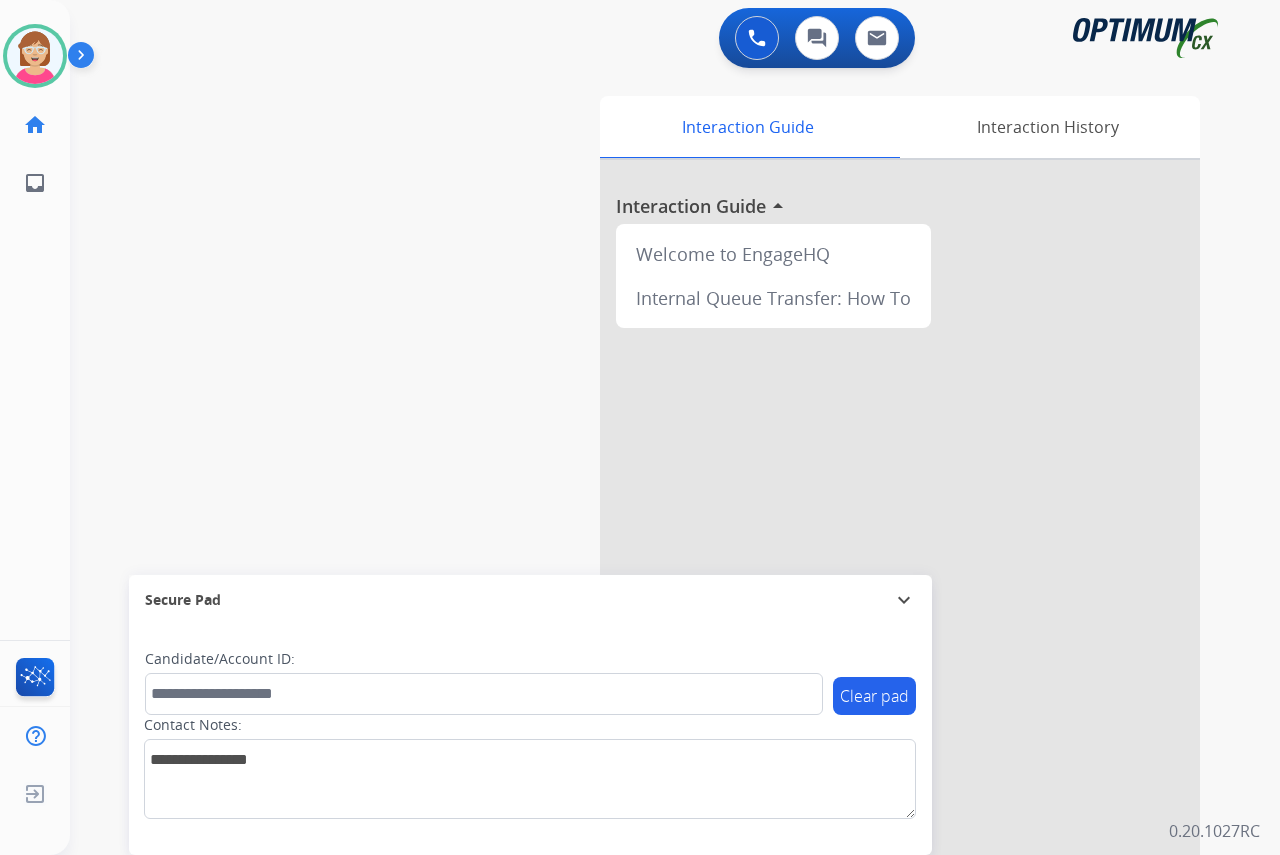 click on "[FIRST]   Available  Edit Avatar  Agent:   [FIRST]  Routing Profile:  OCX Training home  Home  Home inbox  Emails  Emails  FocalPoints  Help Center  Help Center  Log out  Log out" 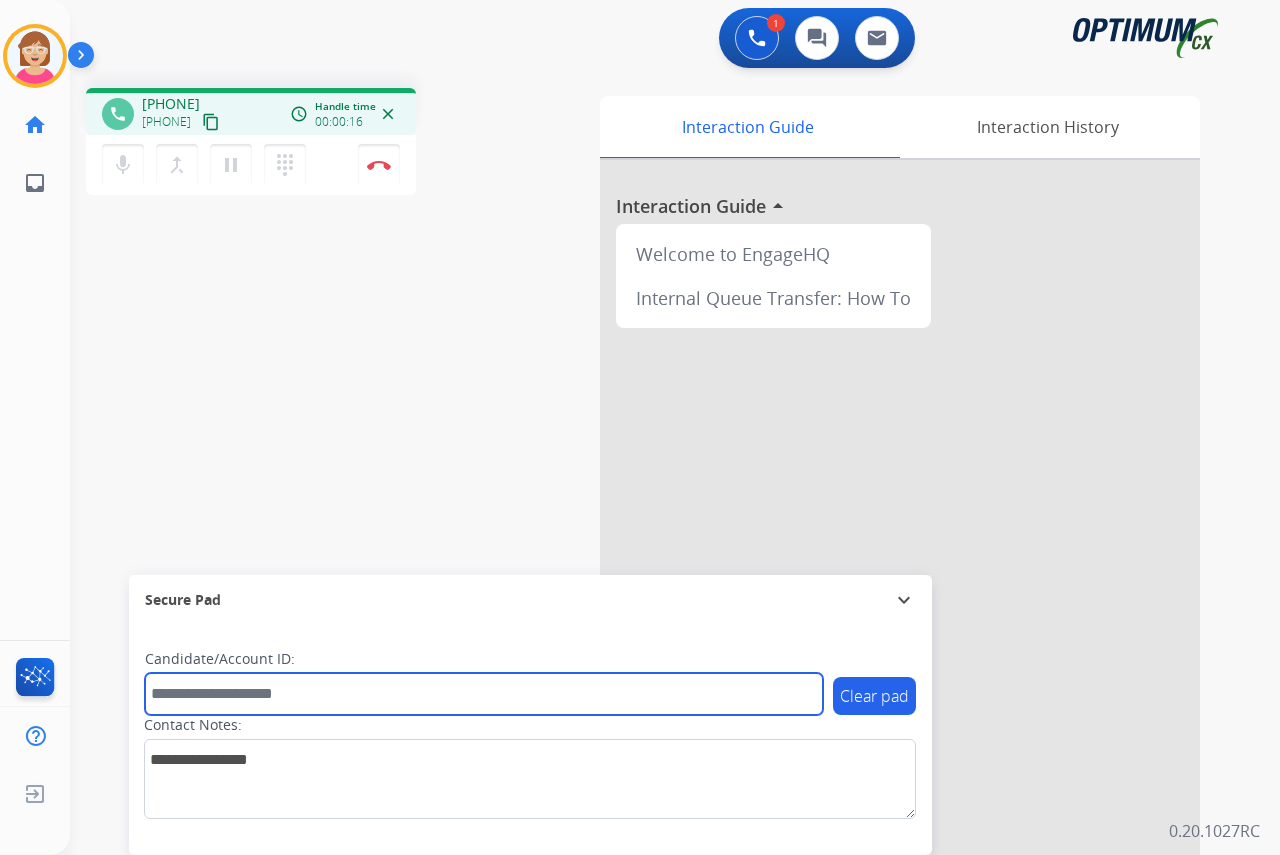 click at bounding box center [484, 694] 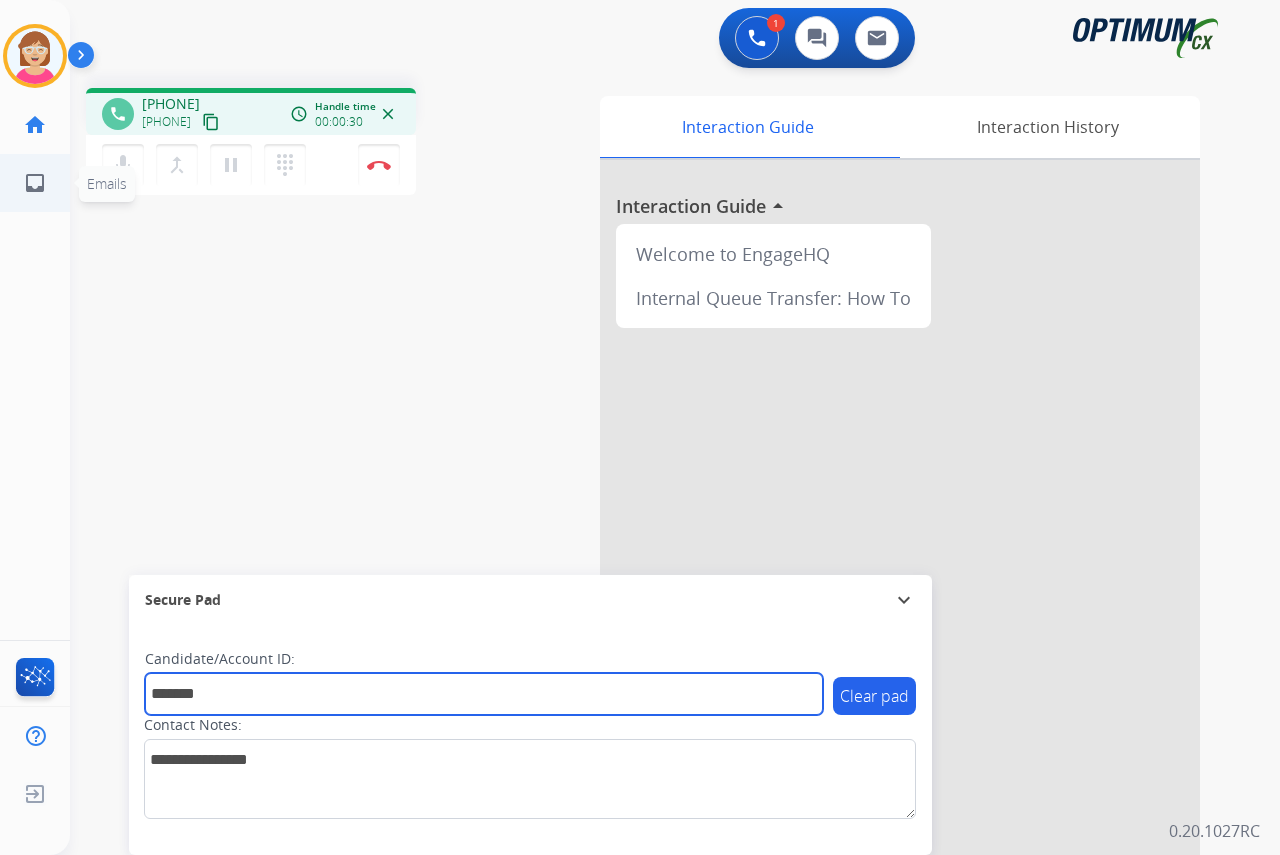 type on "*******" 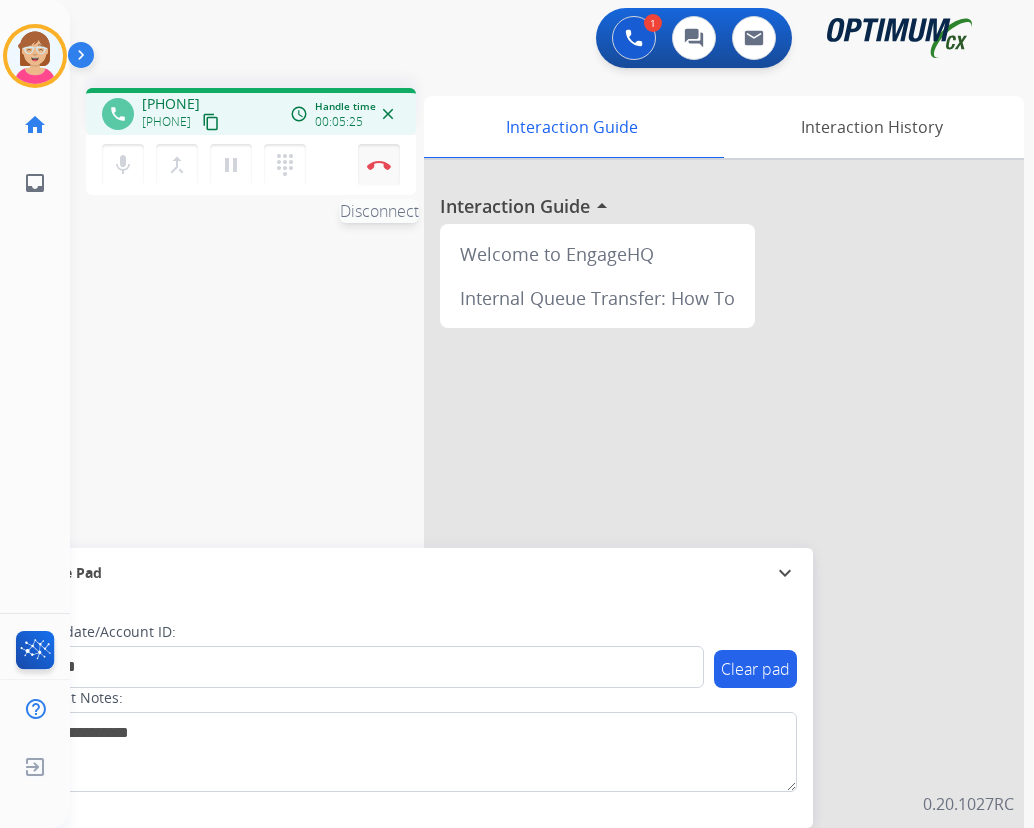click at bounding box center [379, 165] 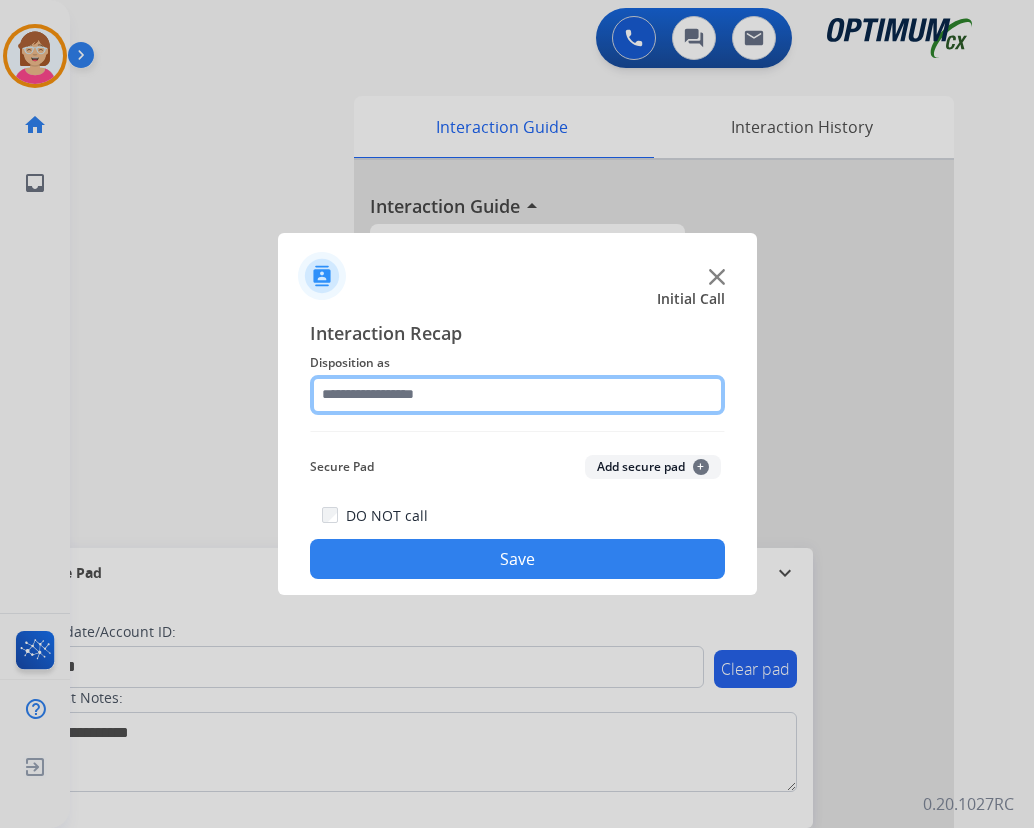 click 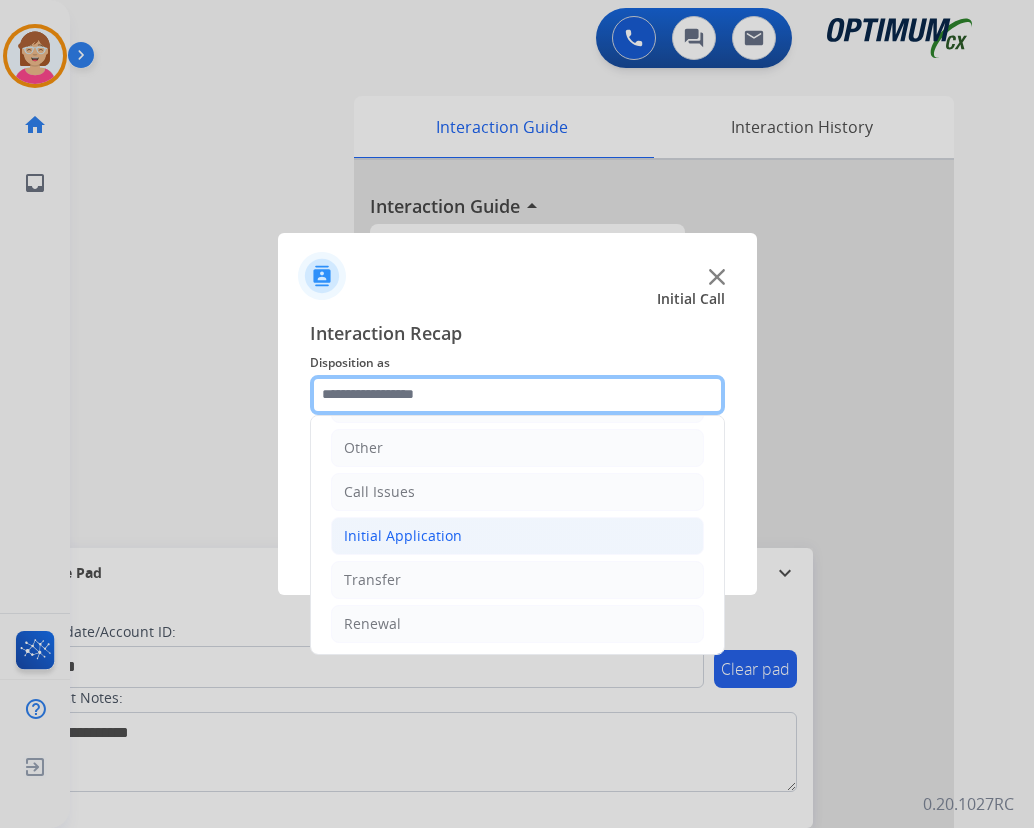 scroll, scrollTop: 136, scrollLeft: 0, axis: vertical 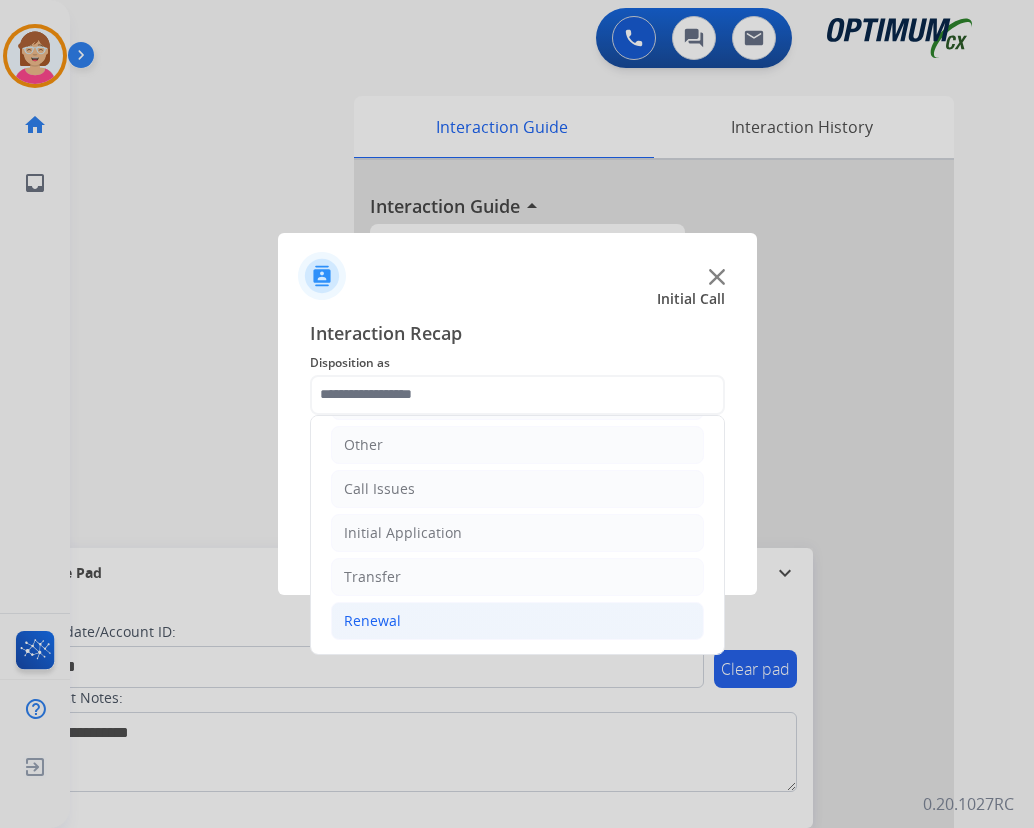 click on "Renewal" 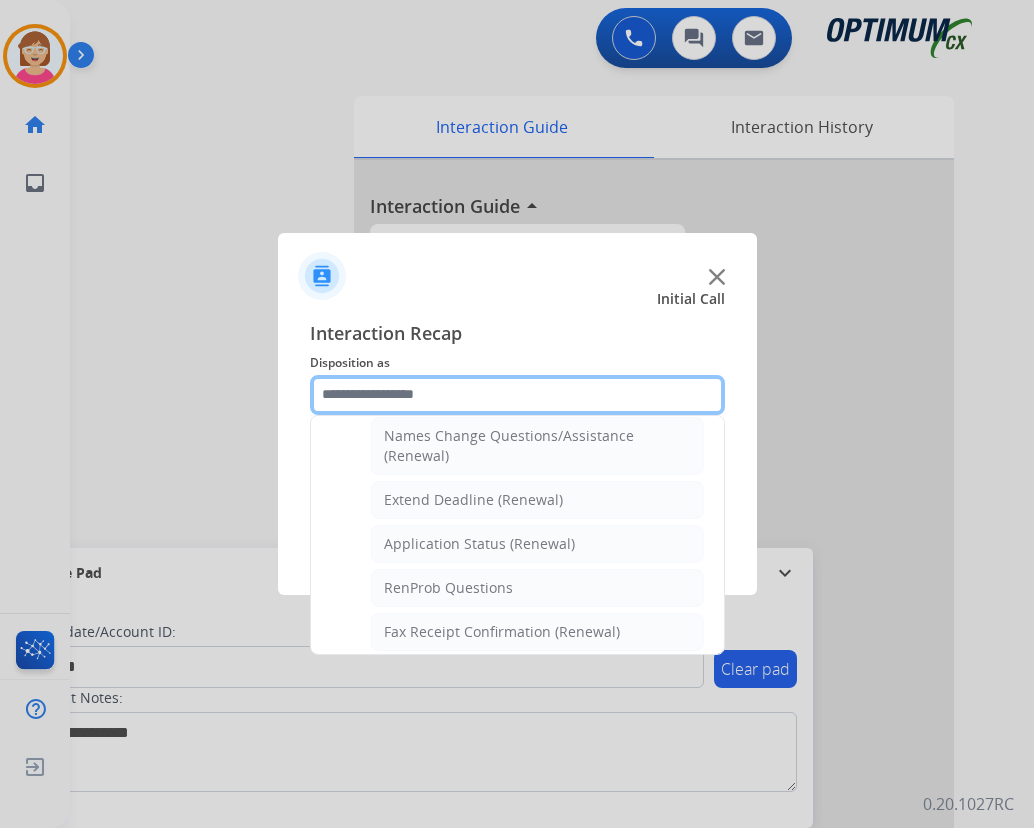 scroll, scrollTop: 636, scrollLeft: 0, axis: vertical 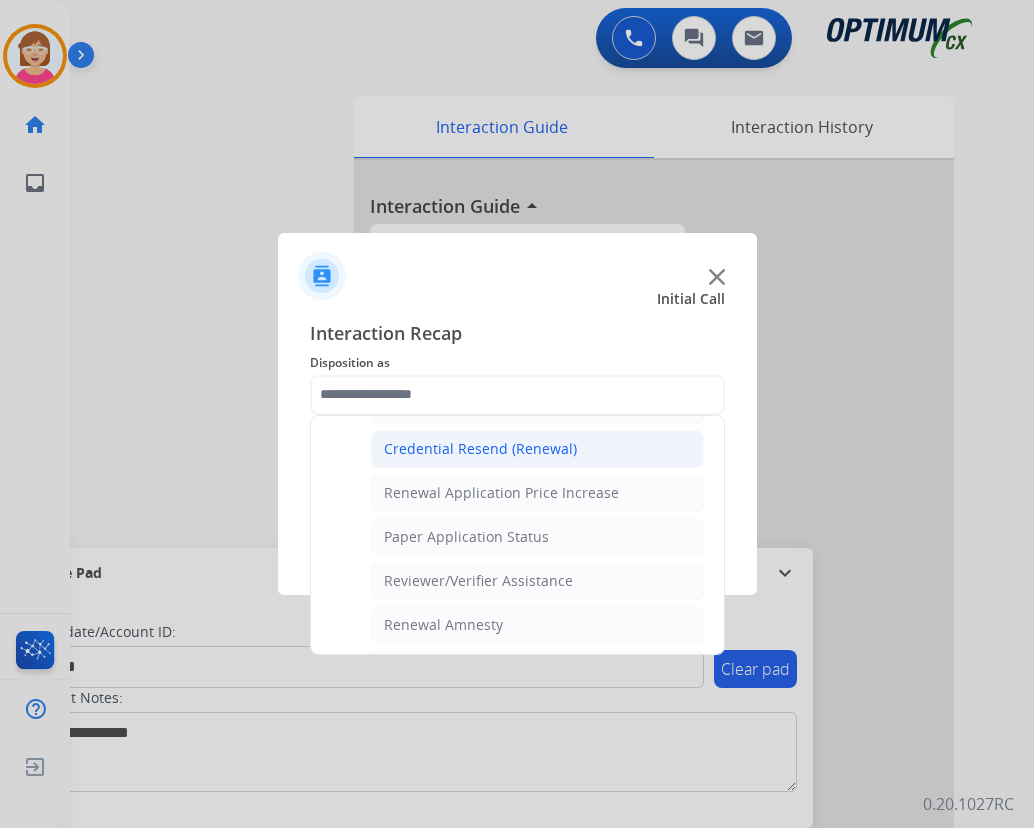 click on "Credential Resend (Renewal)" 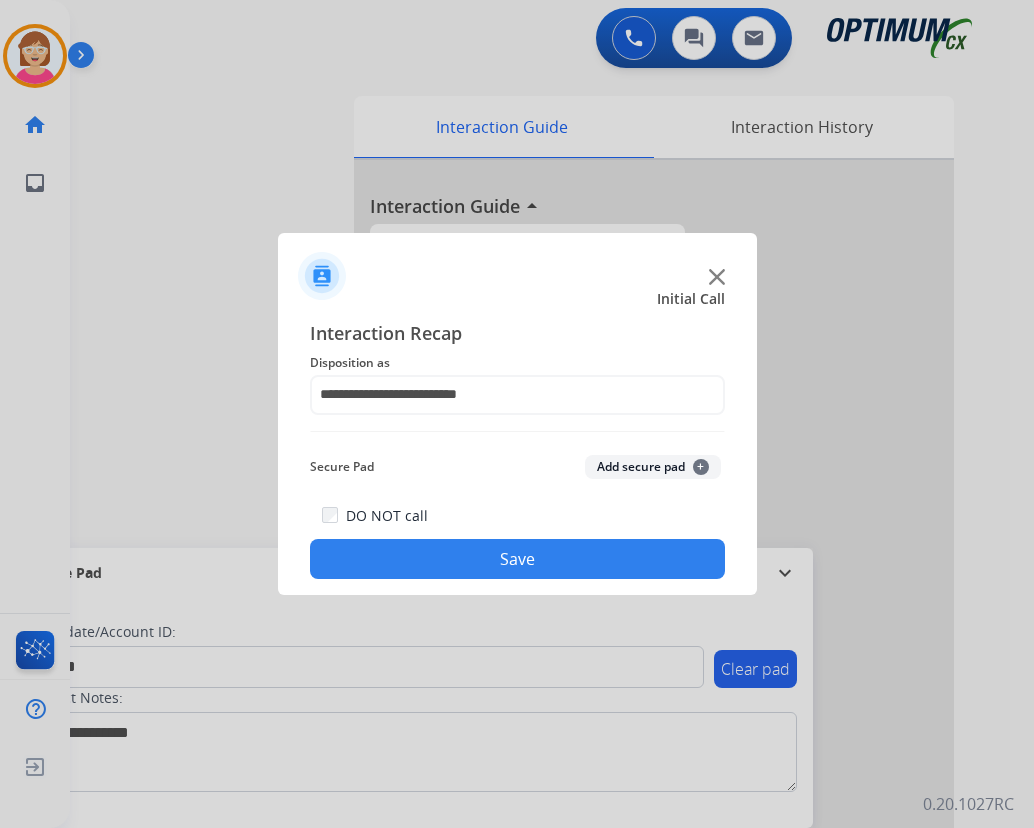 click on "+" 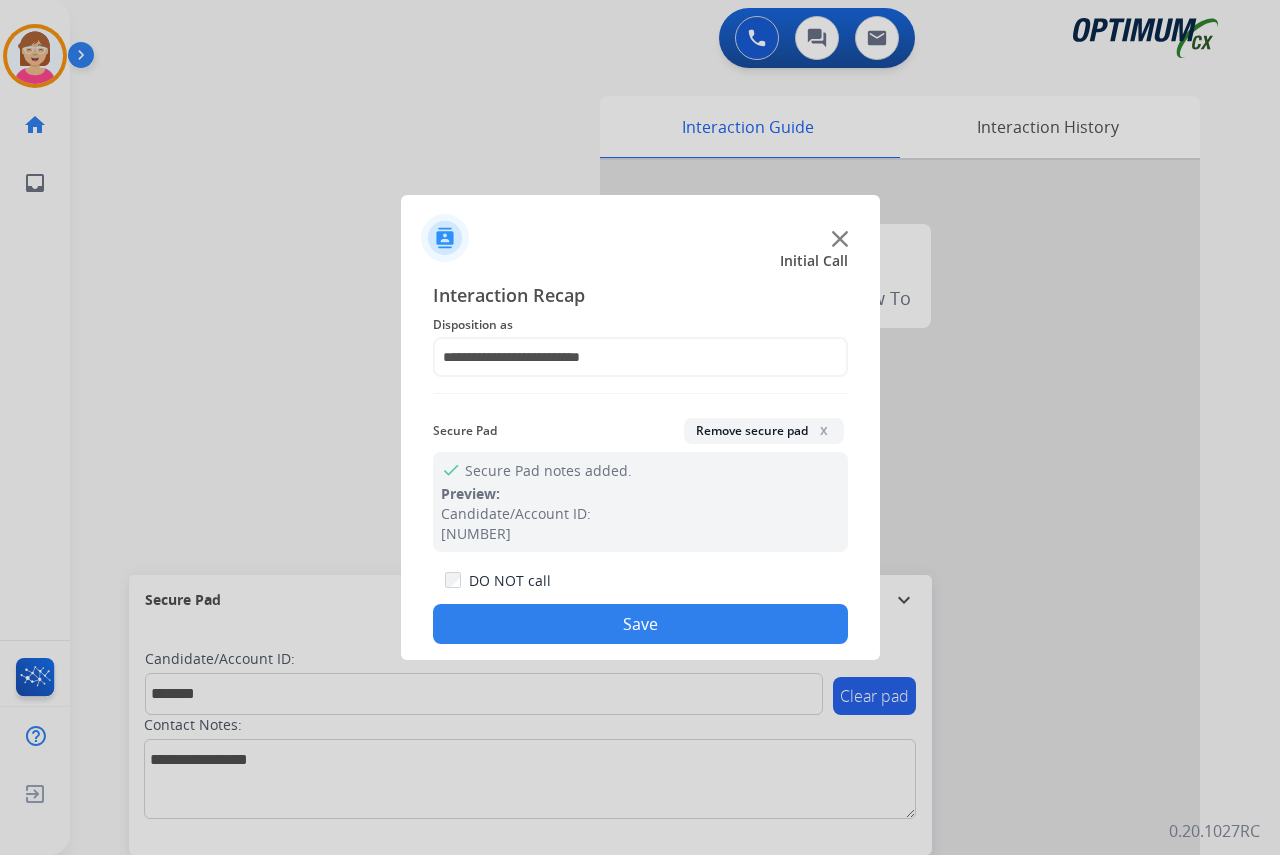 click on "Save" 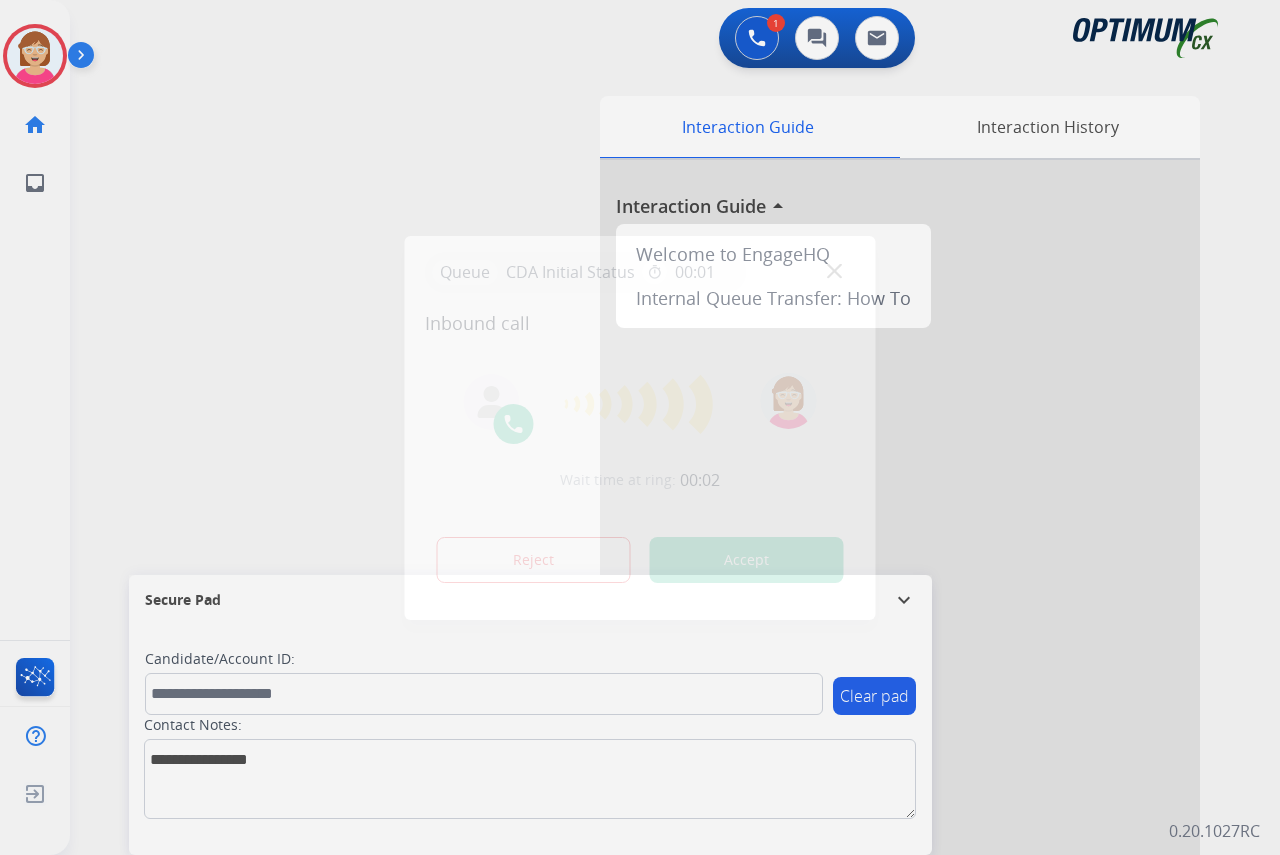 click at bounding box center (640, 427) 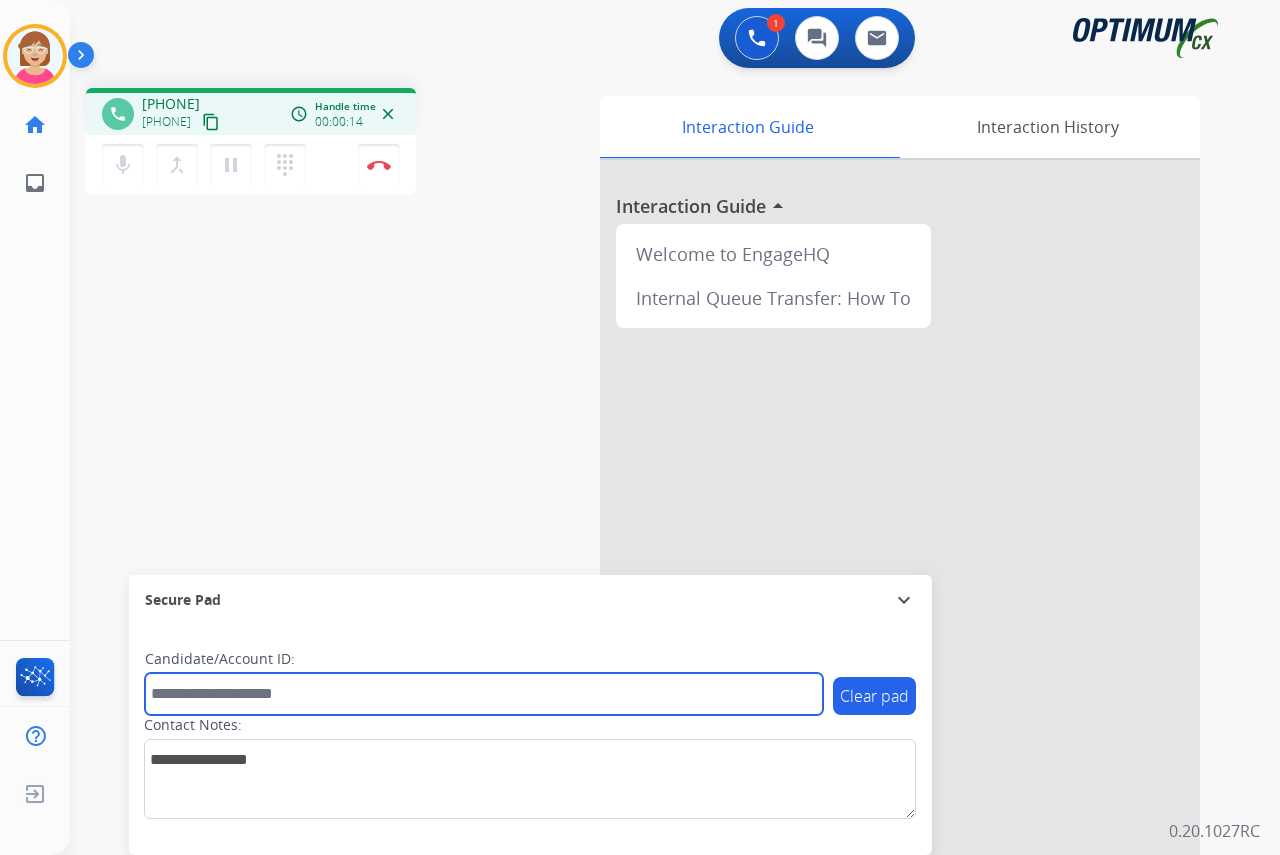 click at bounding box center [484, 694] 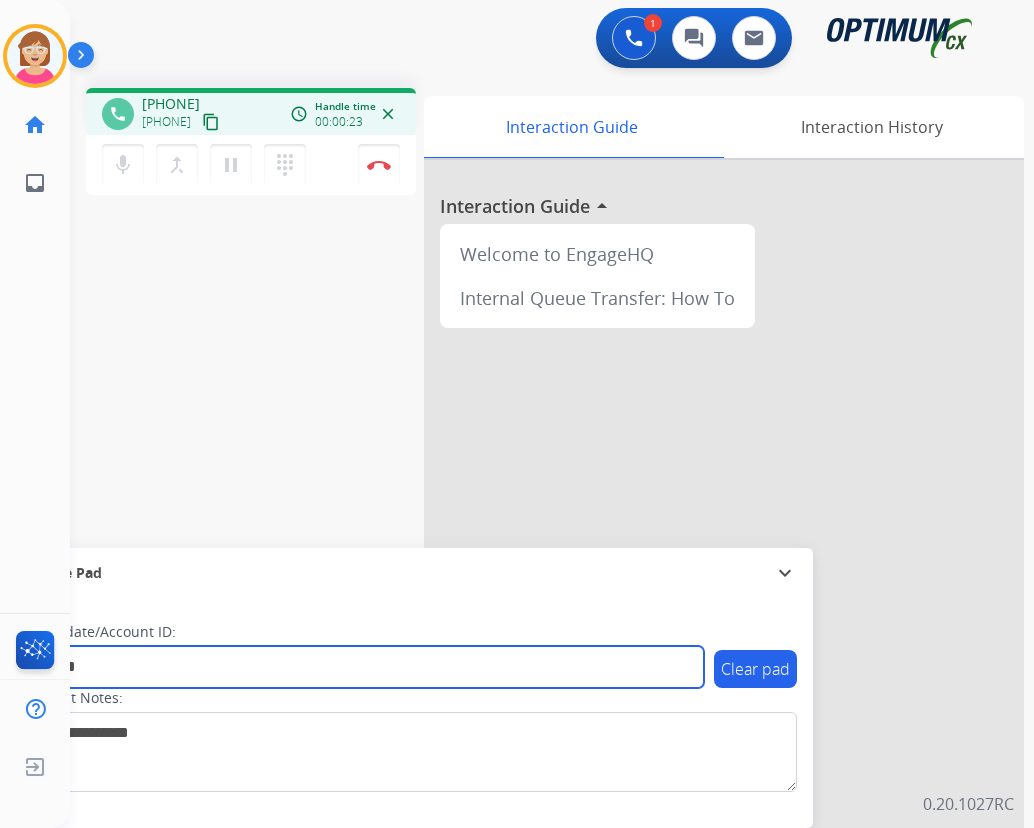 type on "*******" 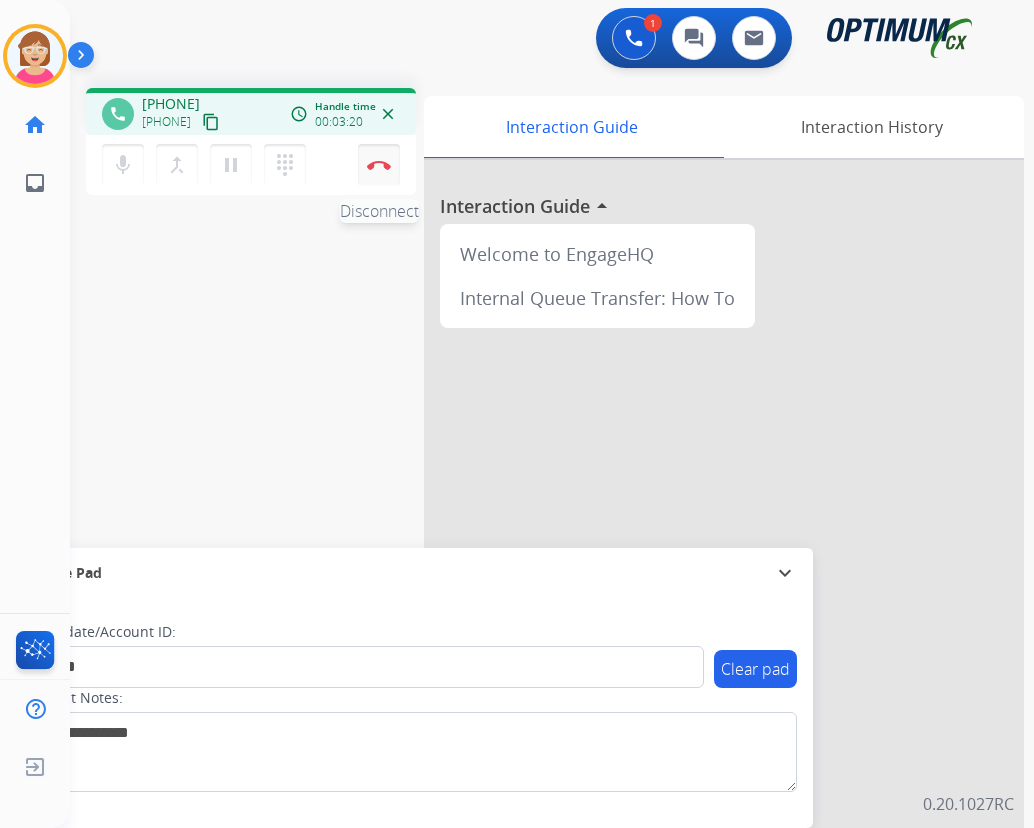 click at bounding box center [379, 165] 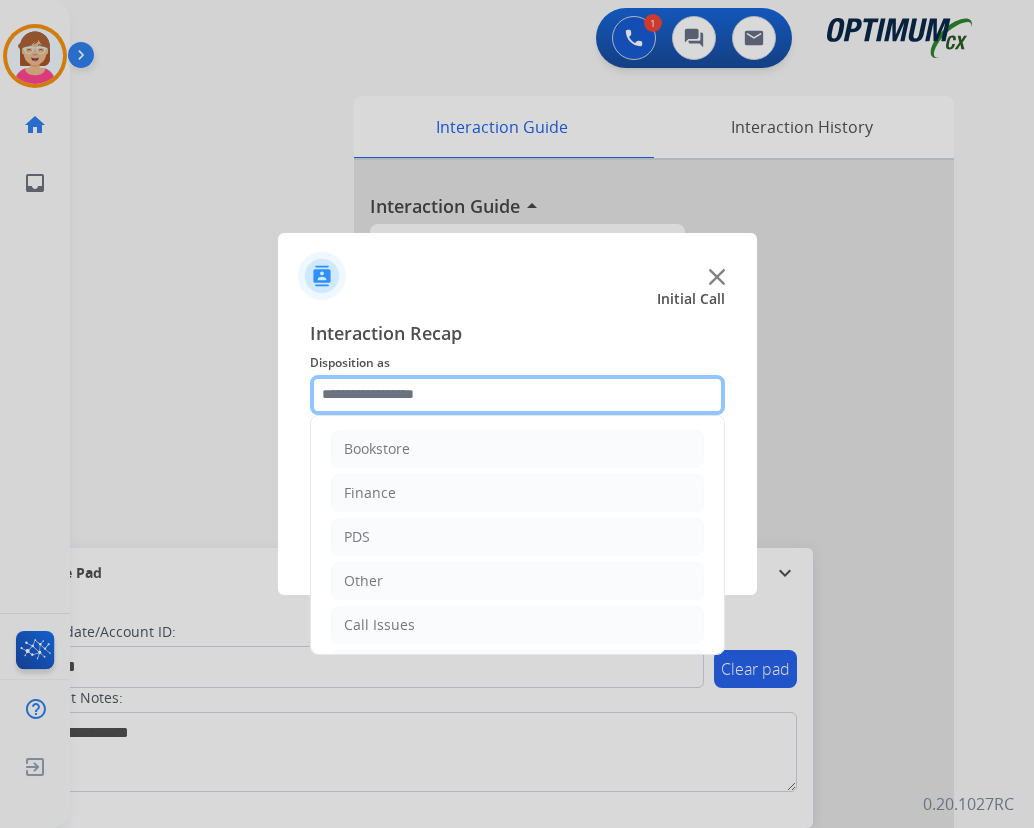click 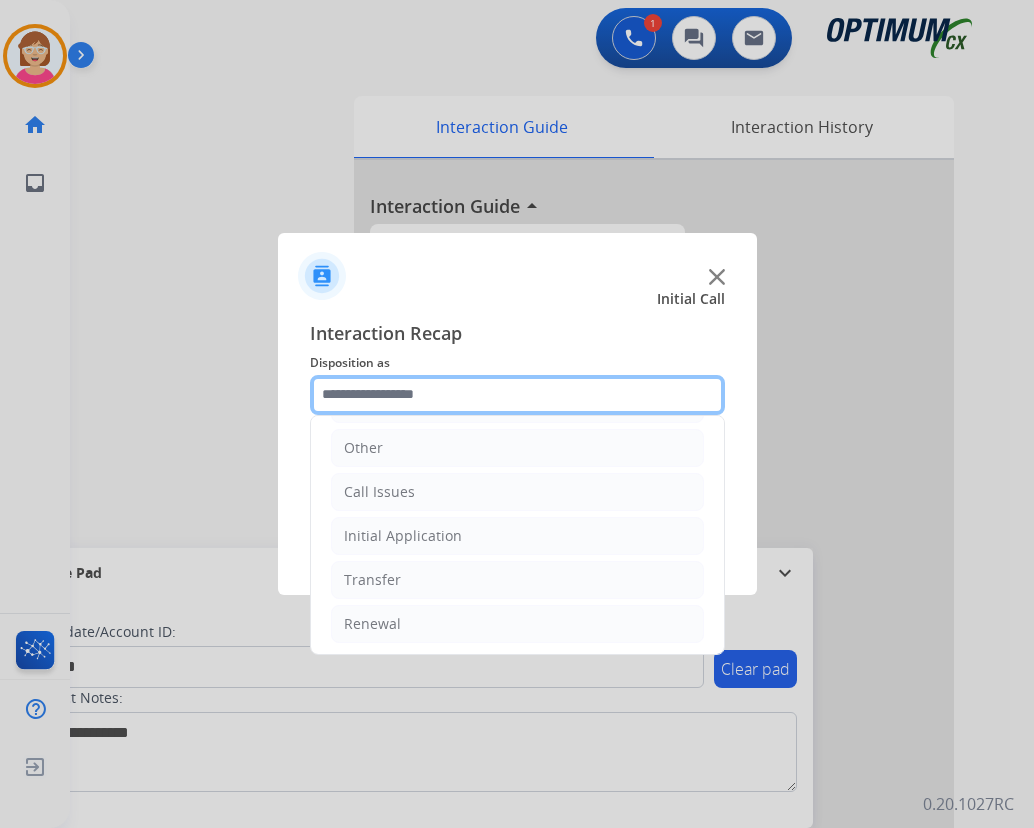 scroll, scrollTop: 136, scrollLeft: 0, axis: vertical 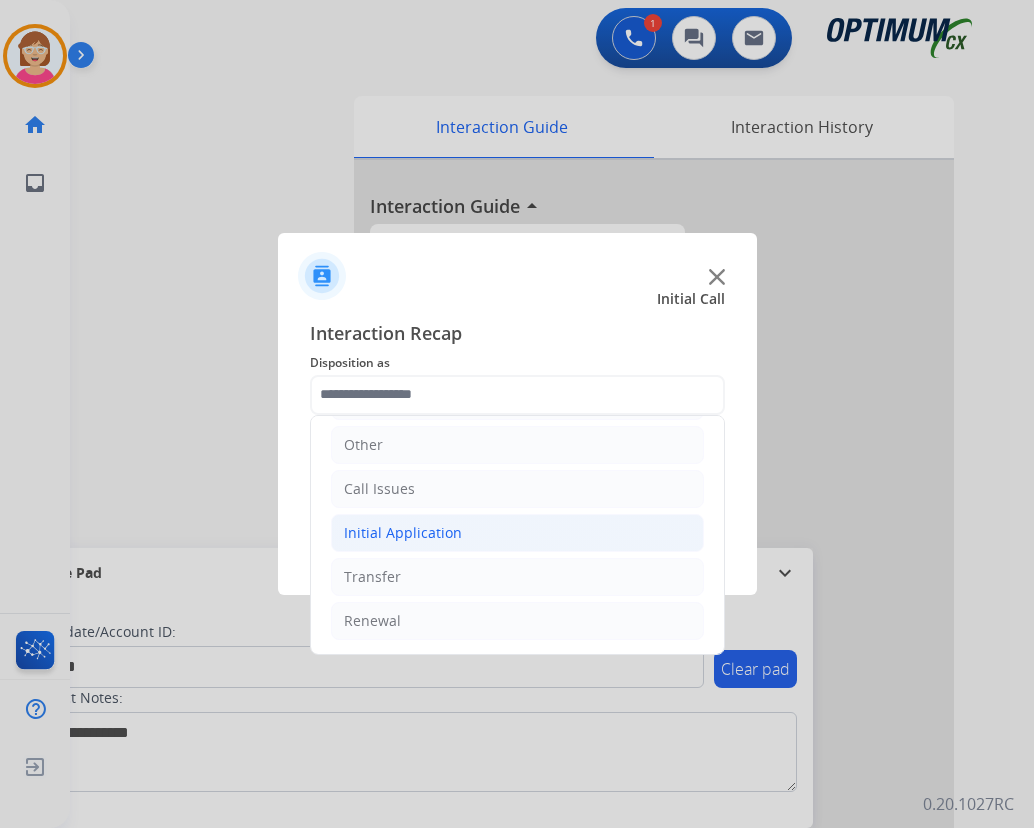 click on "Initial Application" 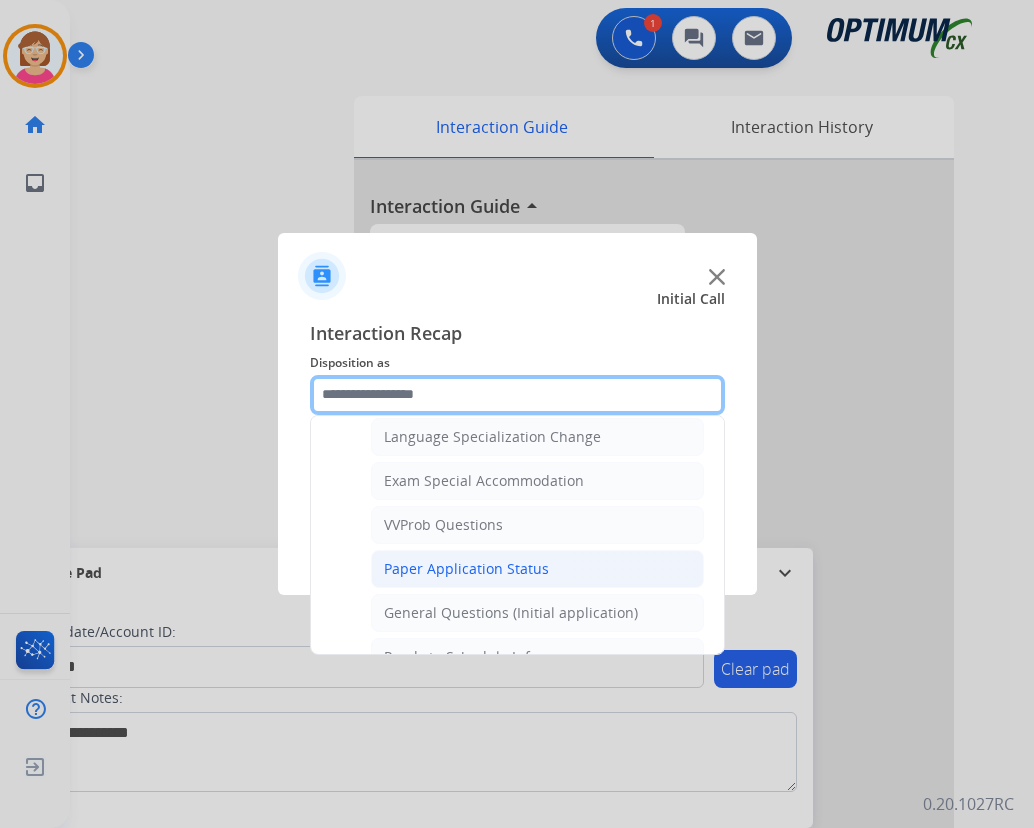 scroll, scrollTop: 1036, scrollLeft: 0, axis: vertical 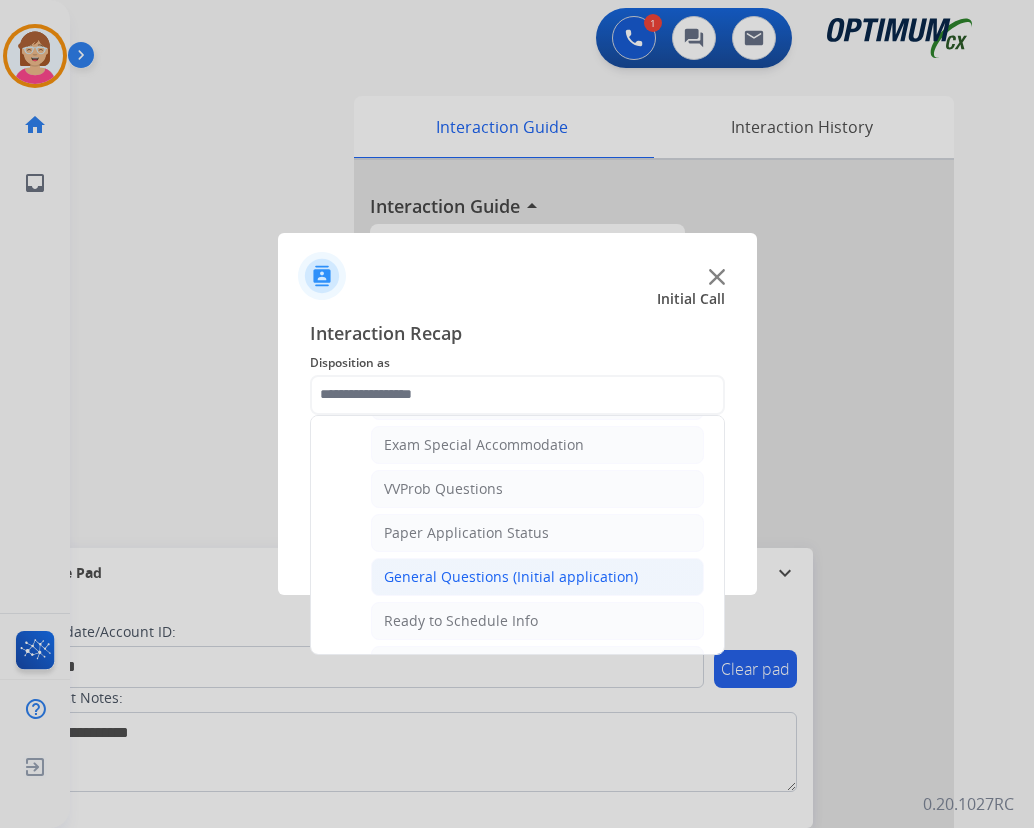click on "General Questions (Initial application)" 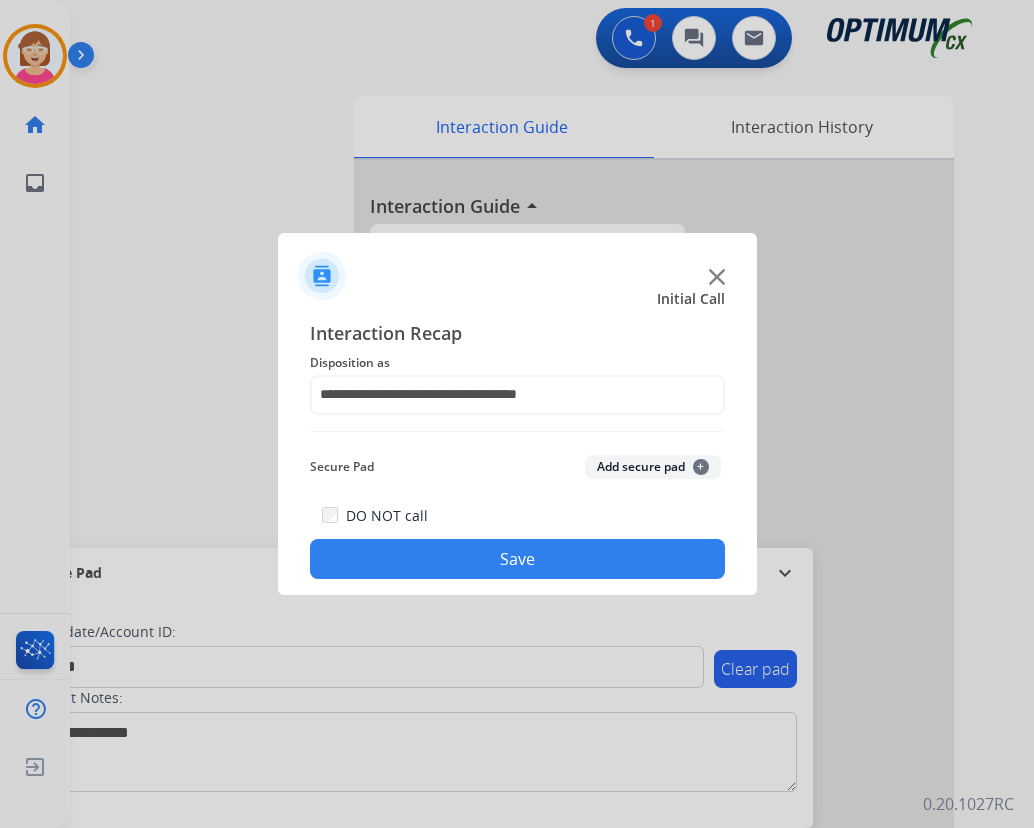 click on "+" 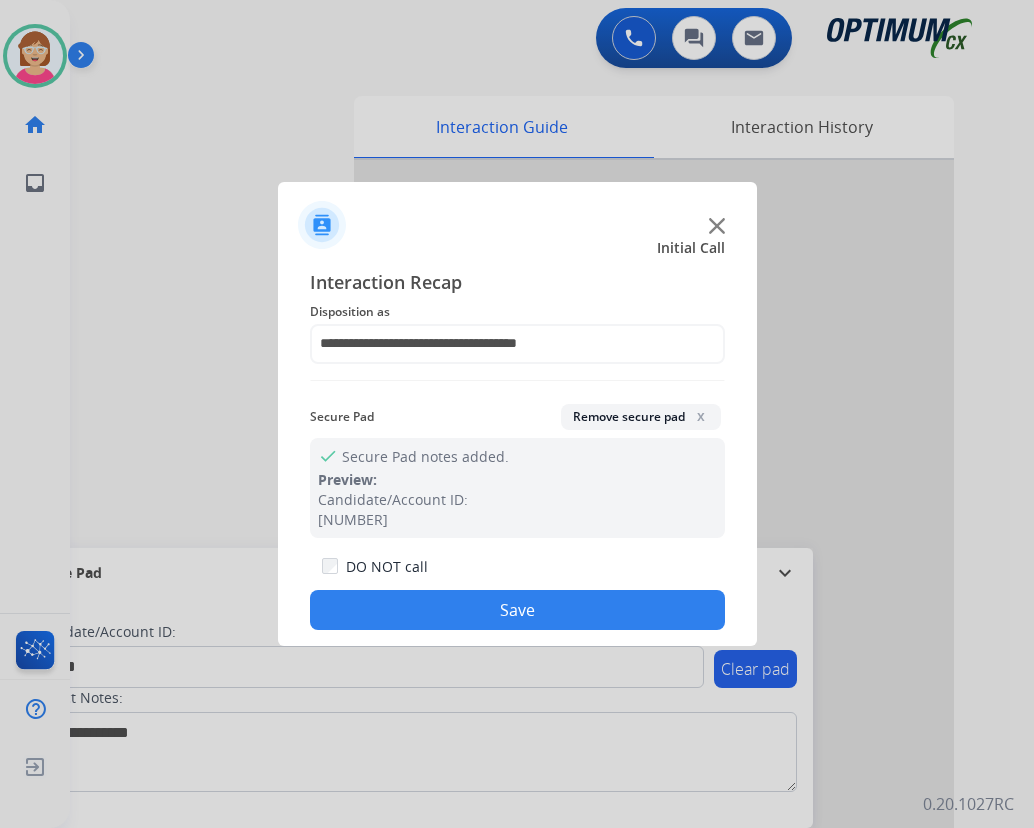 click on "Save" 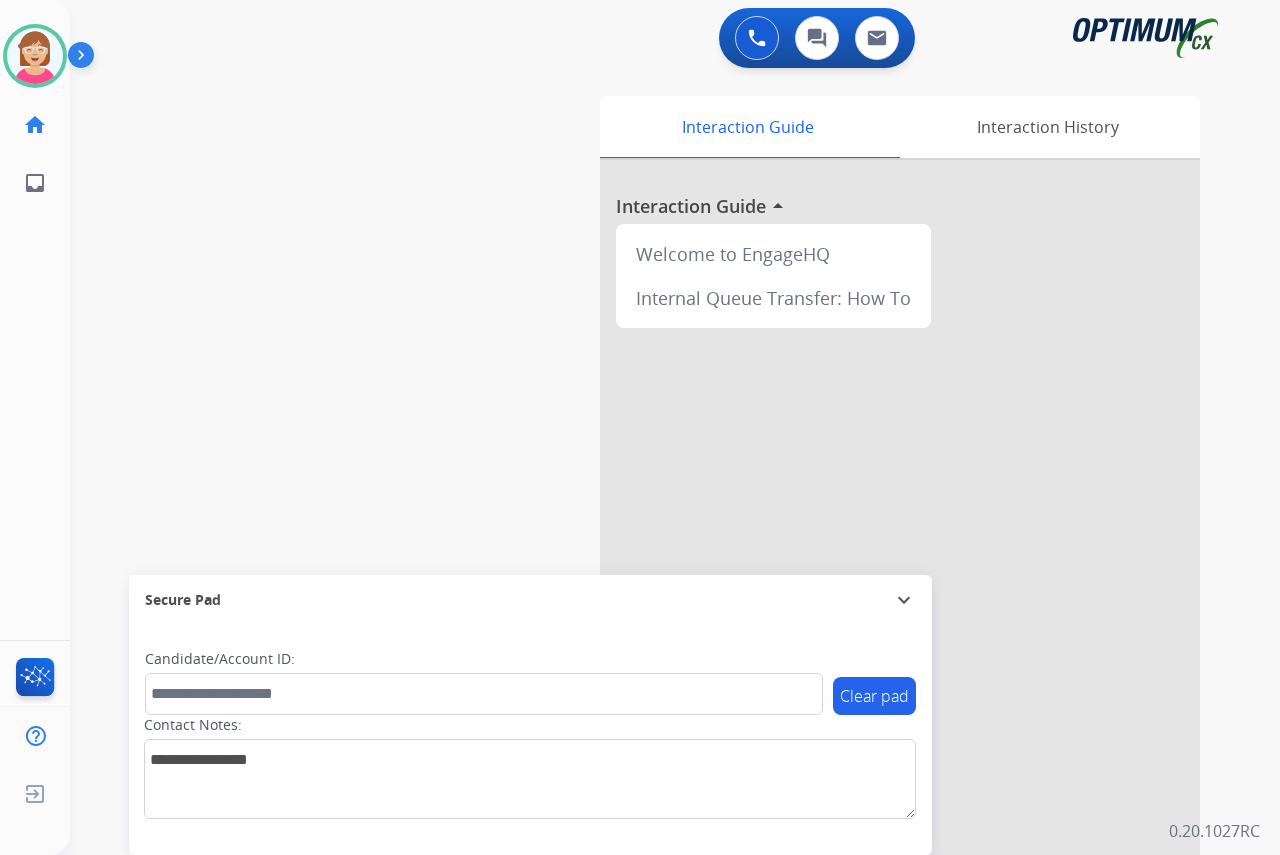 click on "[FIRST]   Available  Edit Avatar  Agent:   [FIRST]  Routing Profile:  OCX Training home  Home  Home inbox  Emails  Emails  FocalPoints  Help Center  Help Center  Log out  Log out" 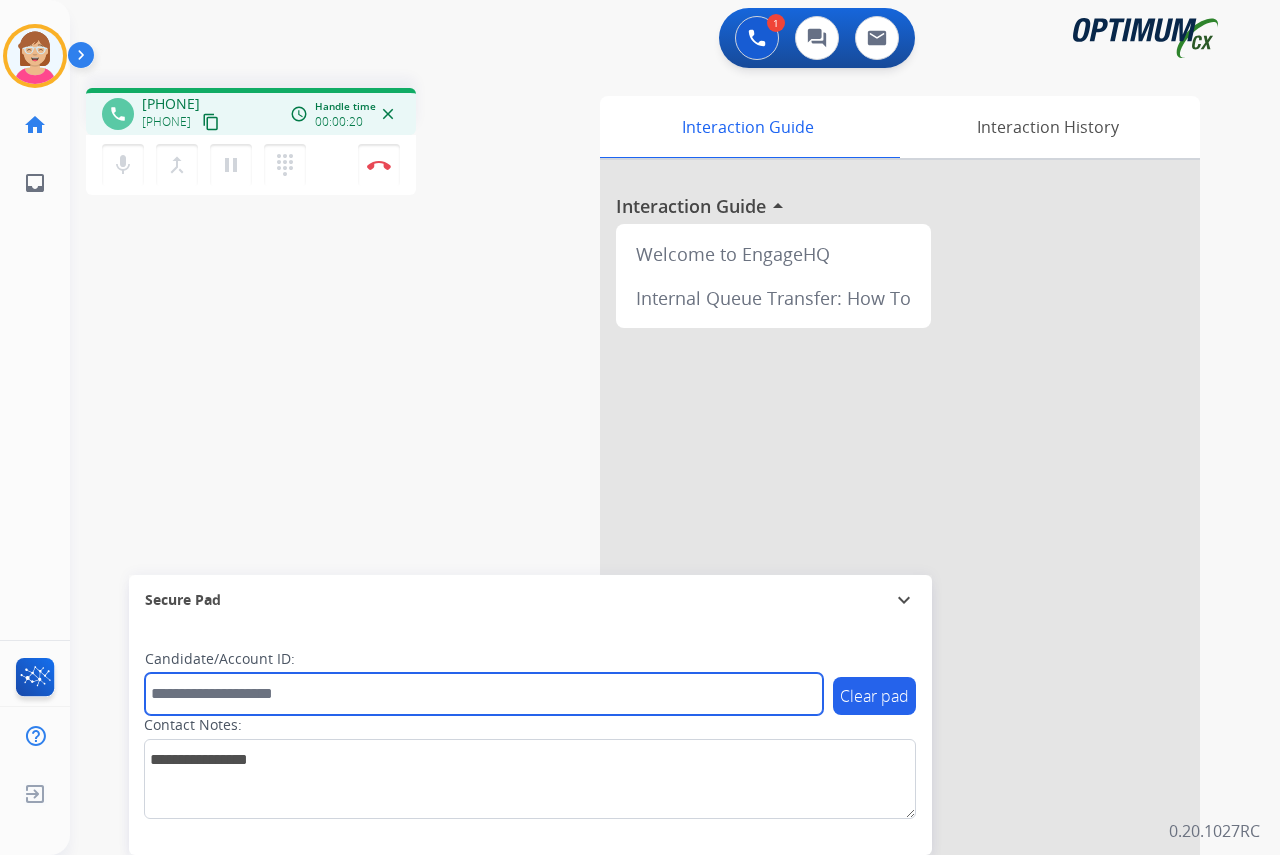 click at bounding box center (484, 694) 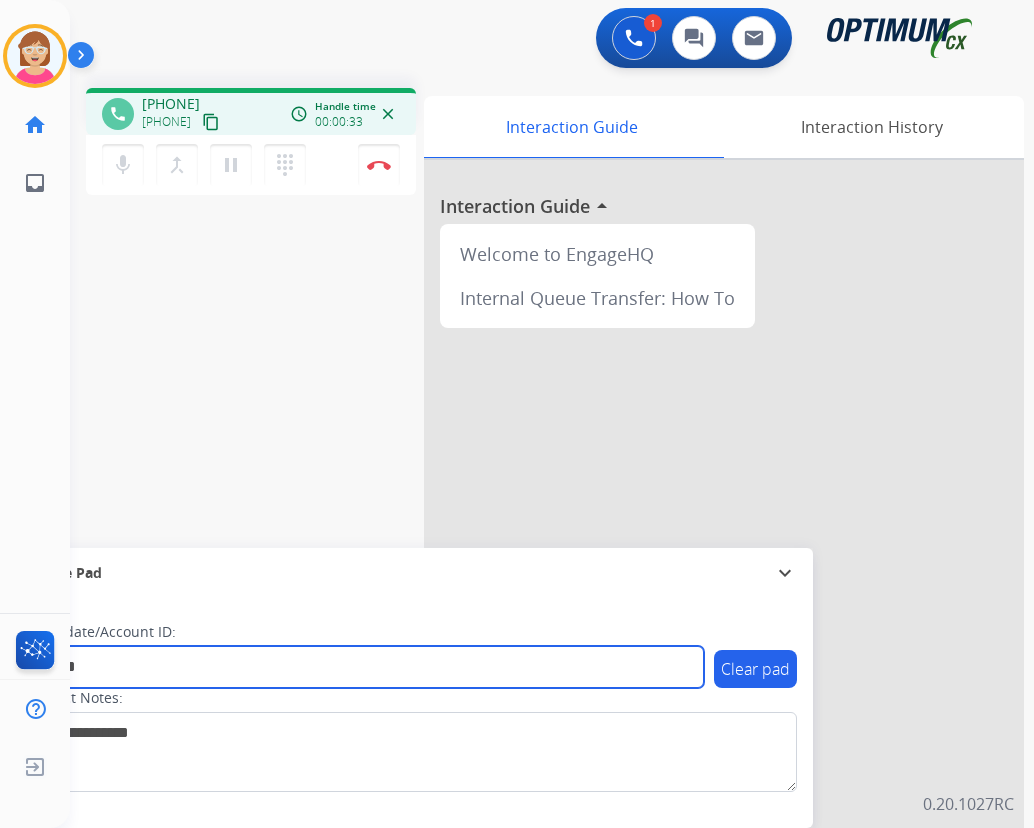 type on "*******" 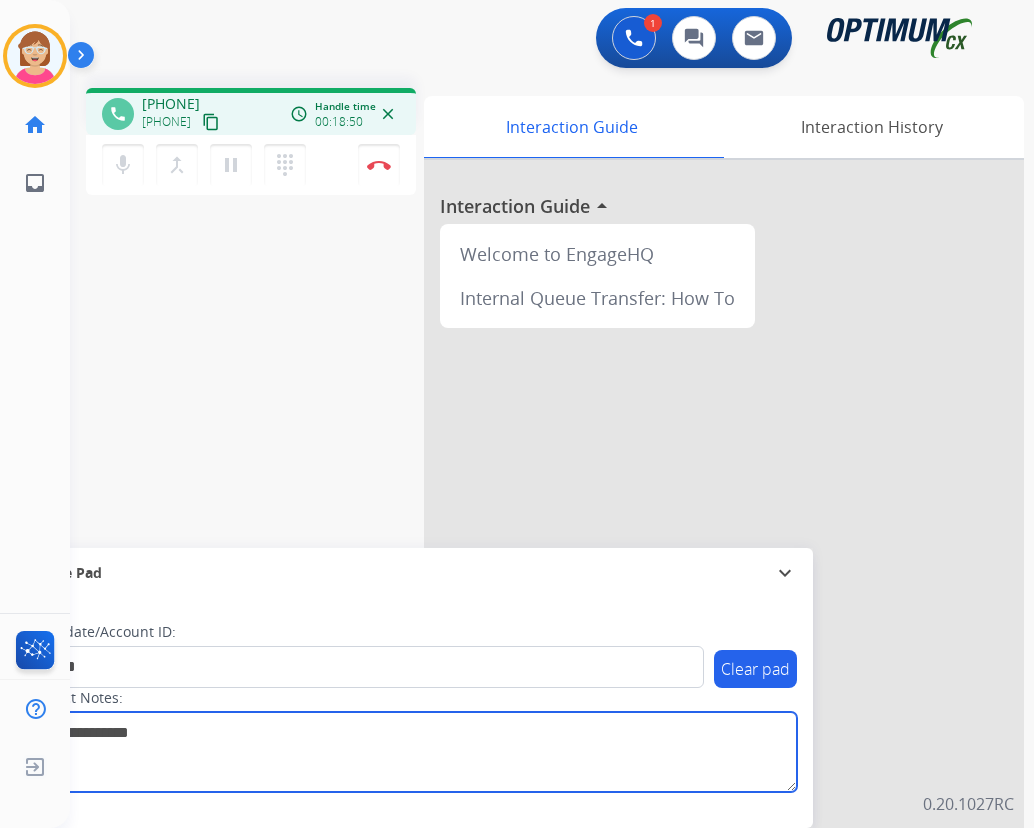 click at bounding box center [411, 752] 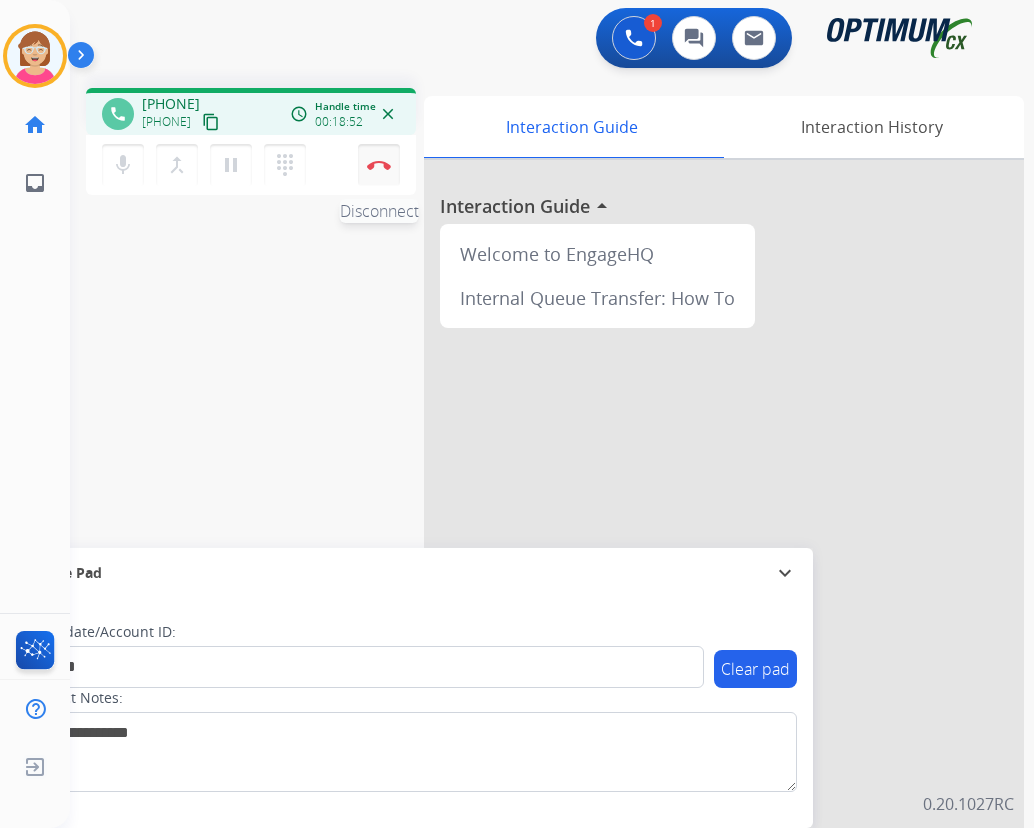 click at bounding box center (379, 165) 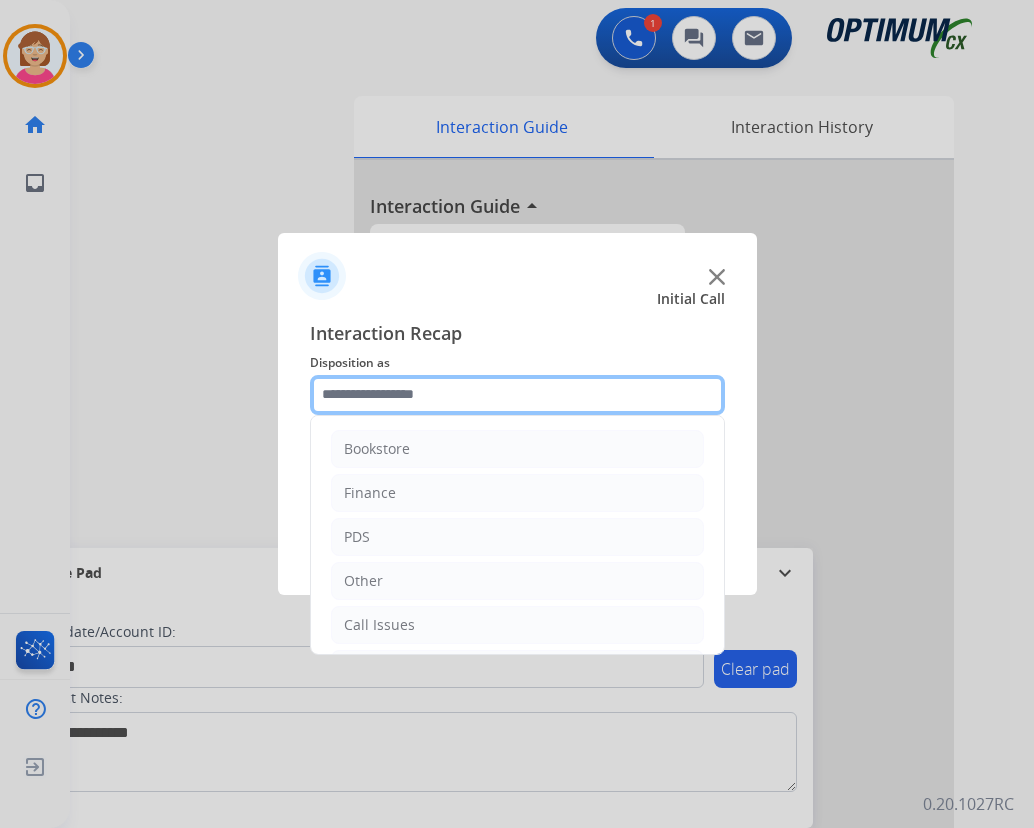 click 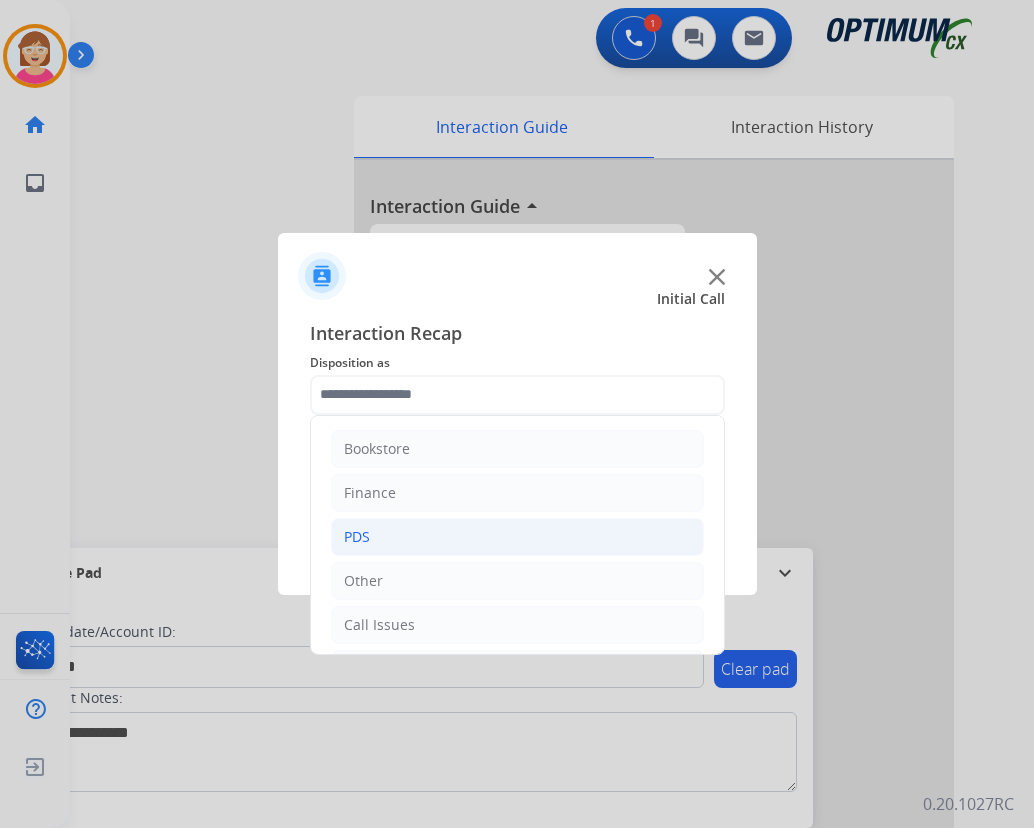click on "PDS" 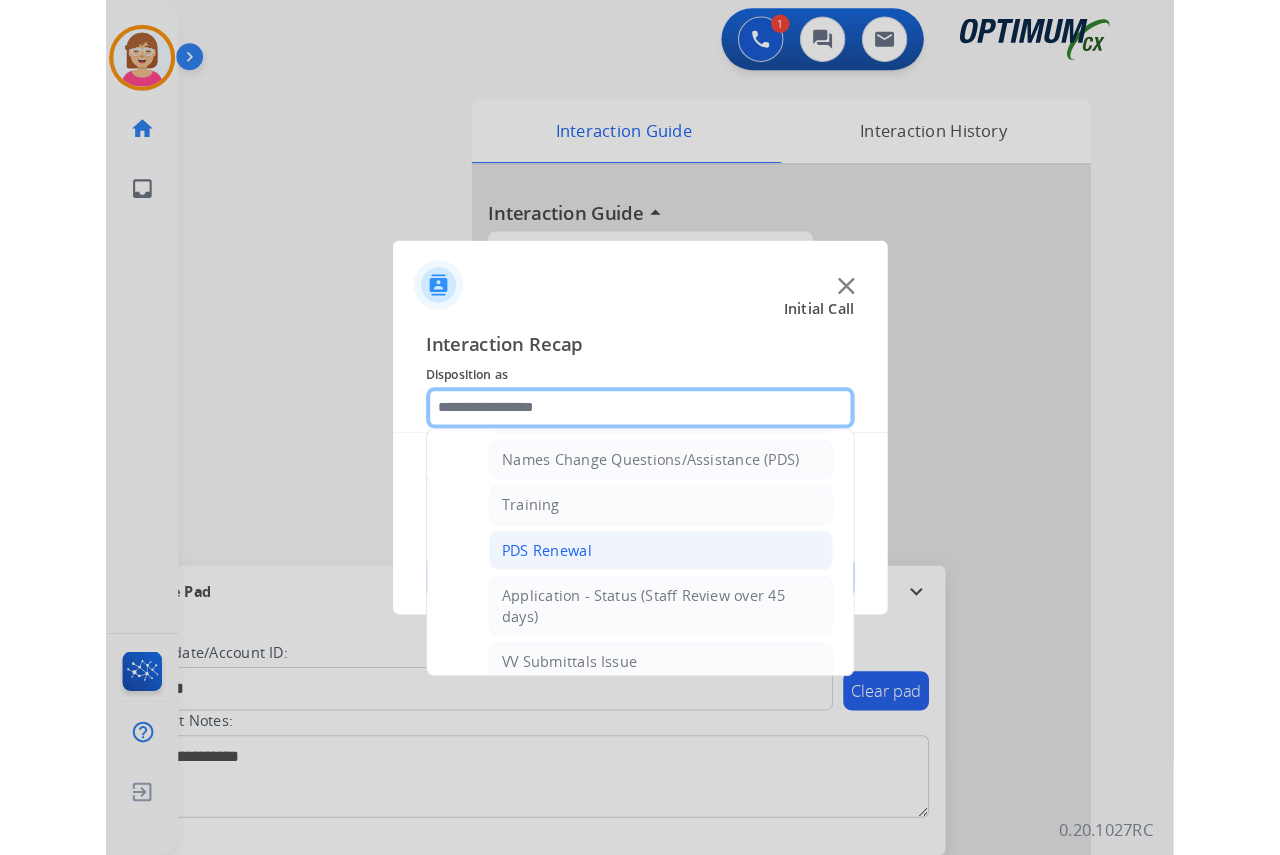 scroll, scrollTop: 300, scrollLeft: 0, axis: vertical 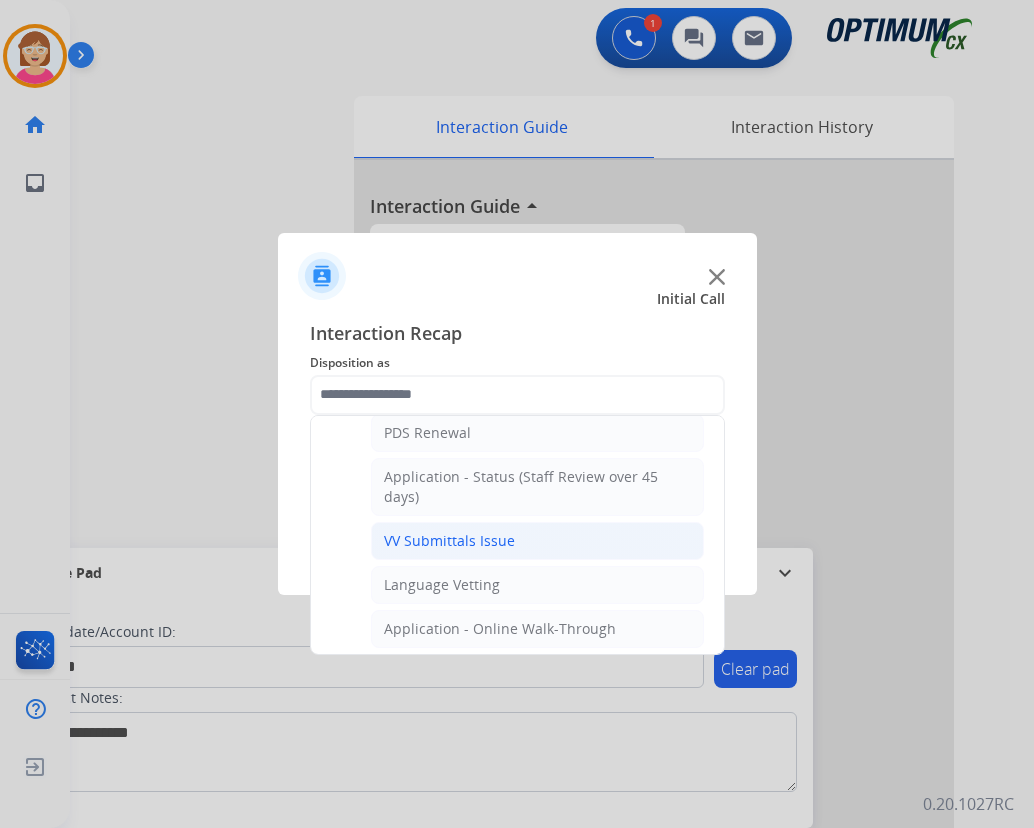click on "VV Submittals Issue" 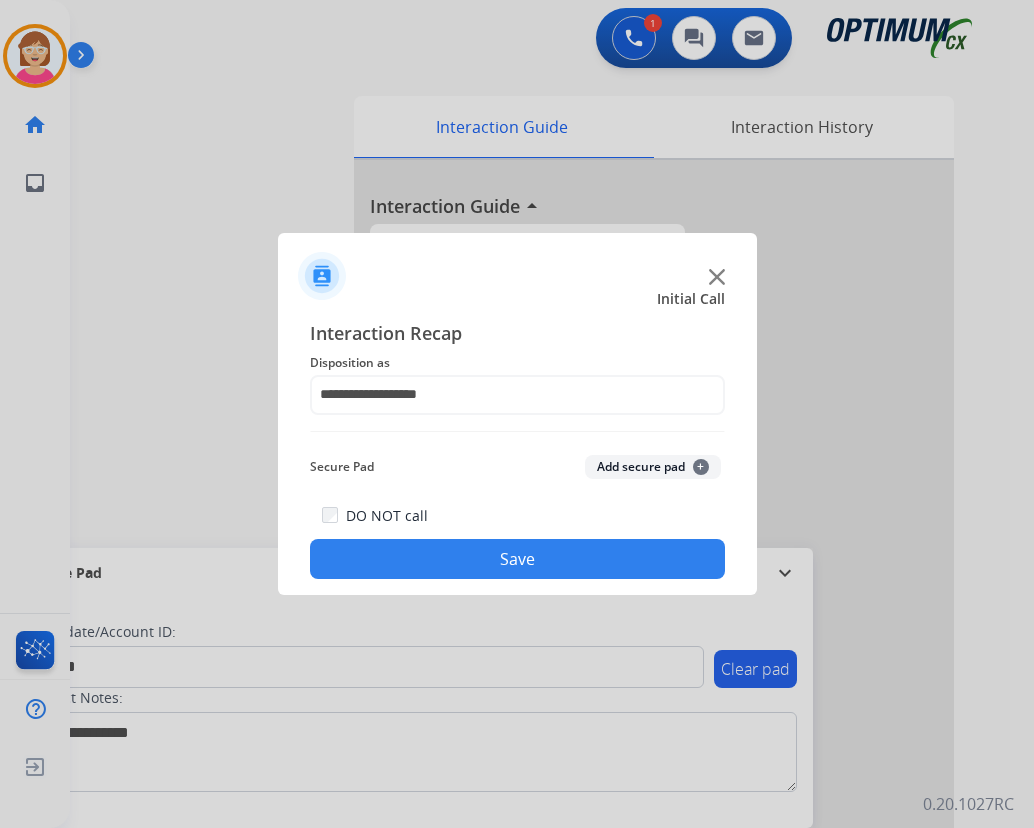 click on "+" 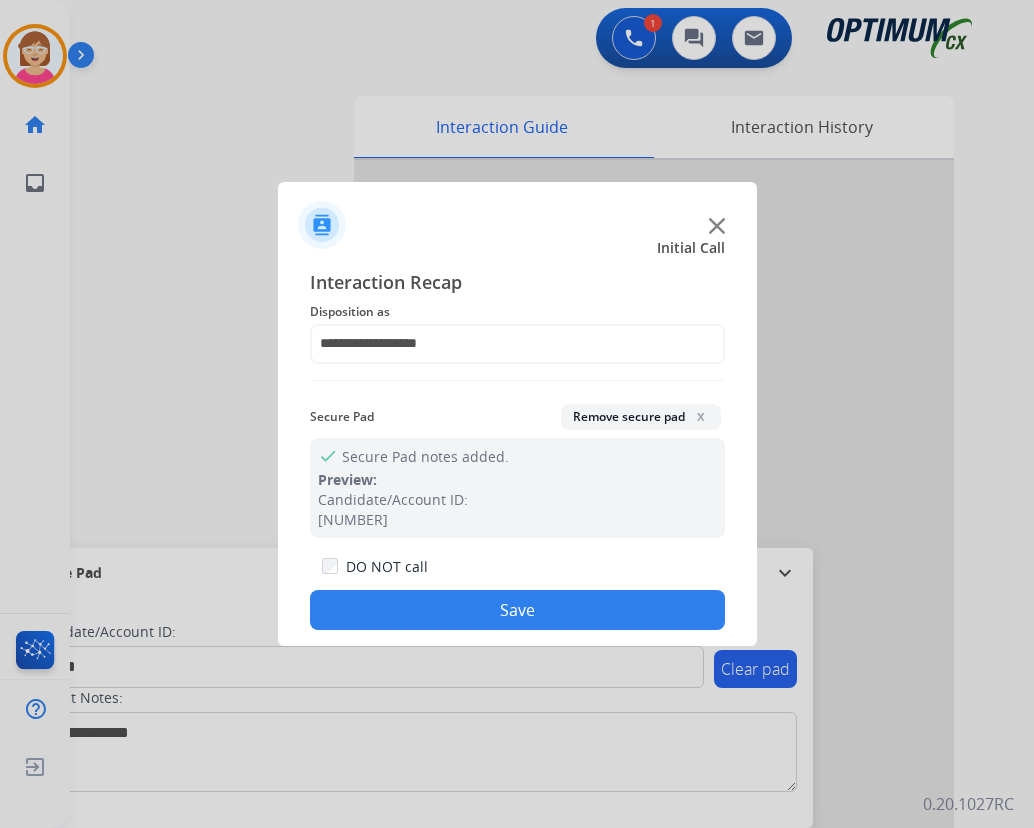 click on "Save" 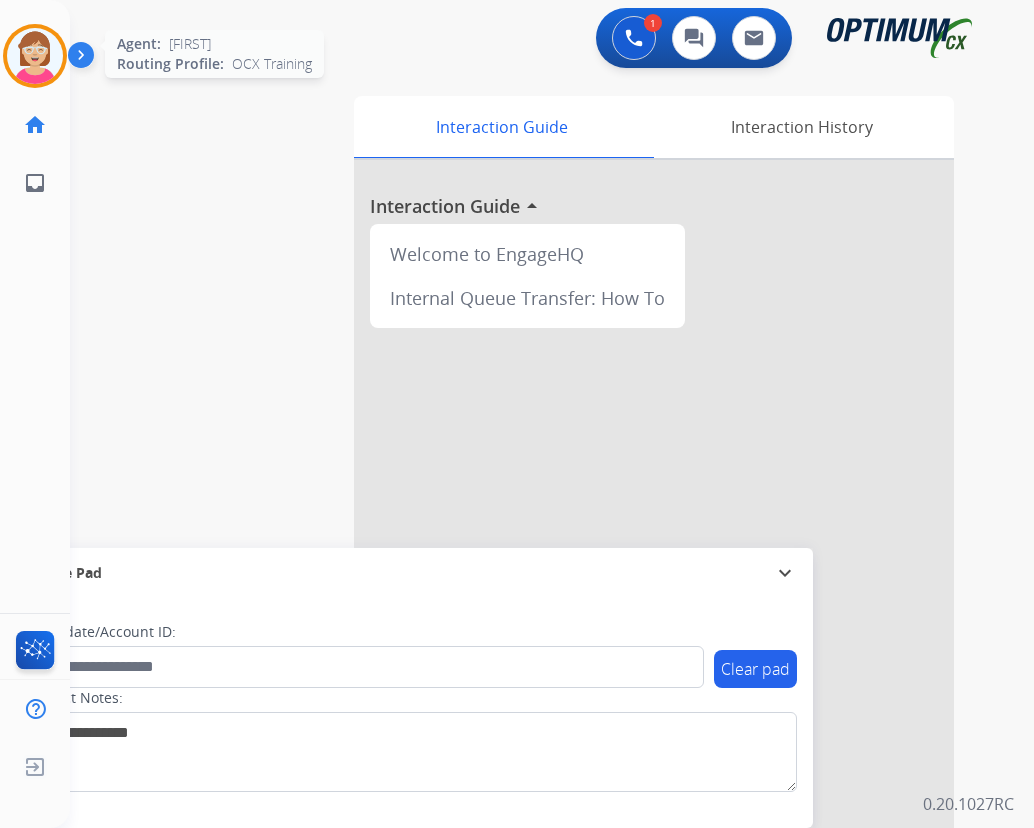 click at bounding box center (35, 56) 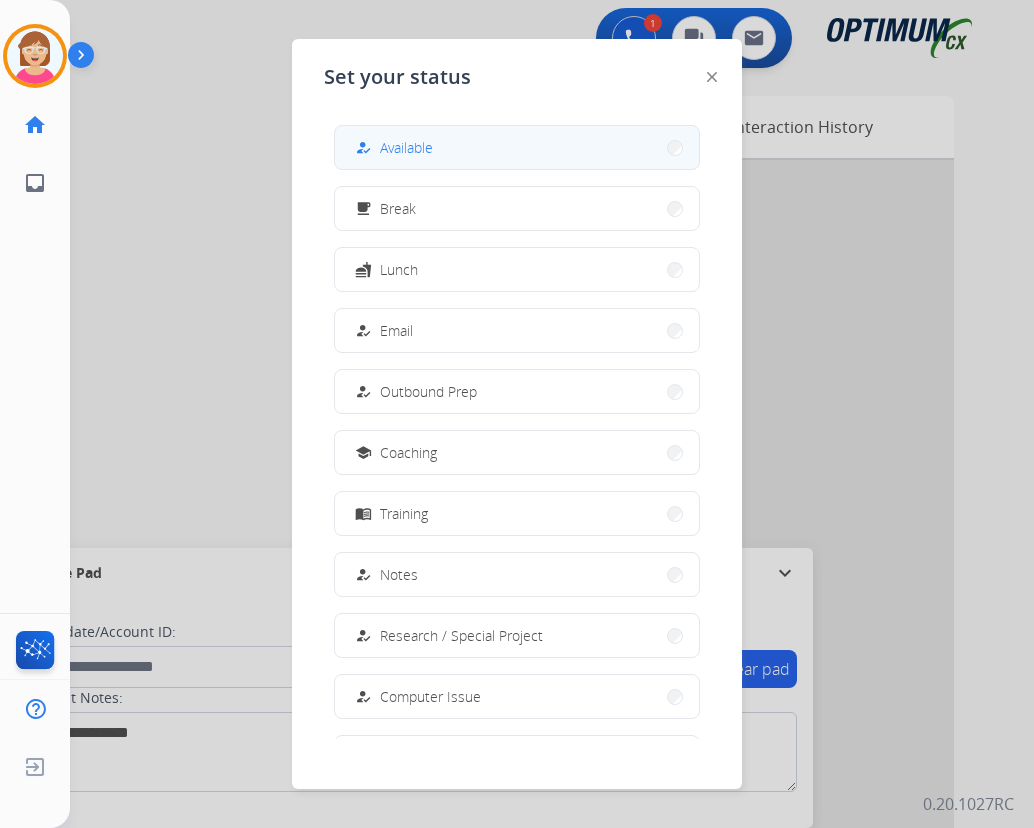 click on "Available" at bounding box center (406, 147) 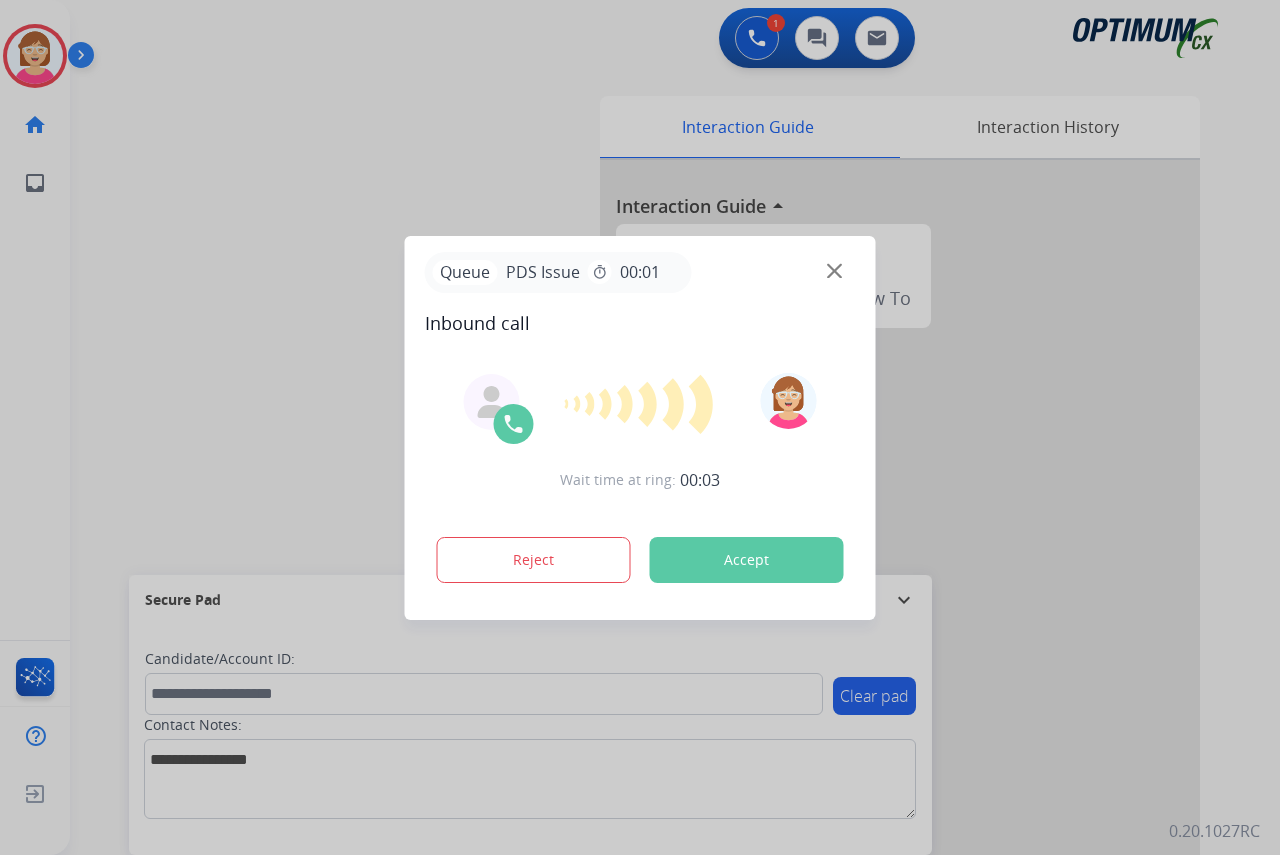 click at bounding box center (640, 427) 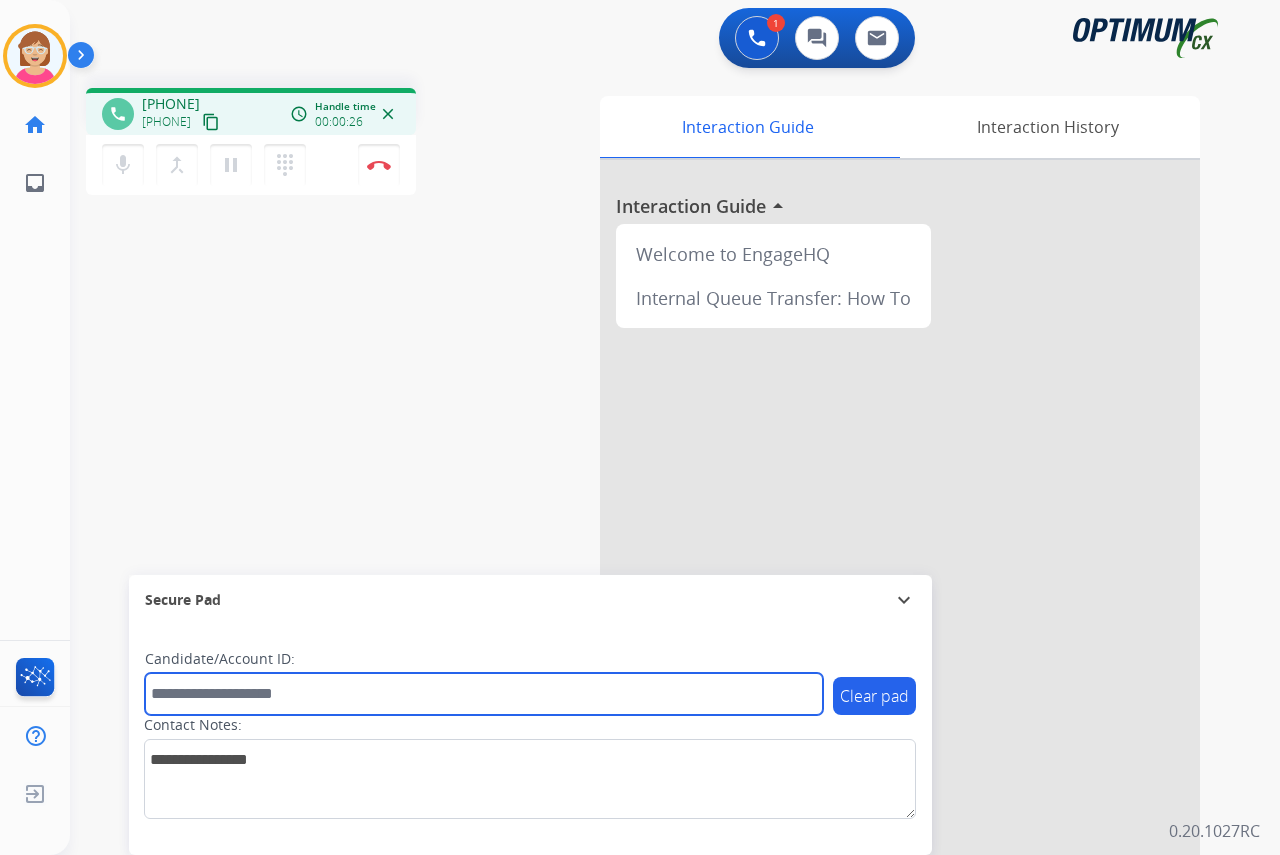 click at bounding box center (484, 694) 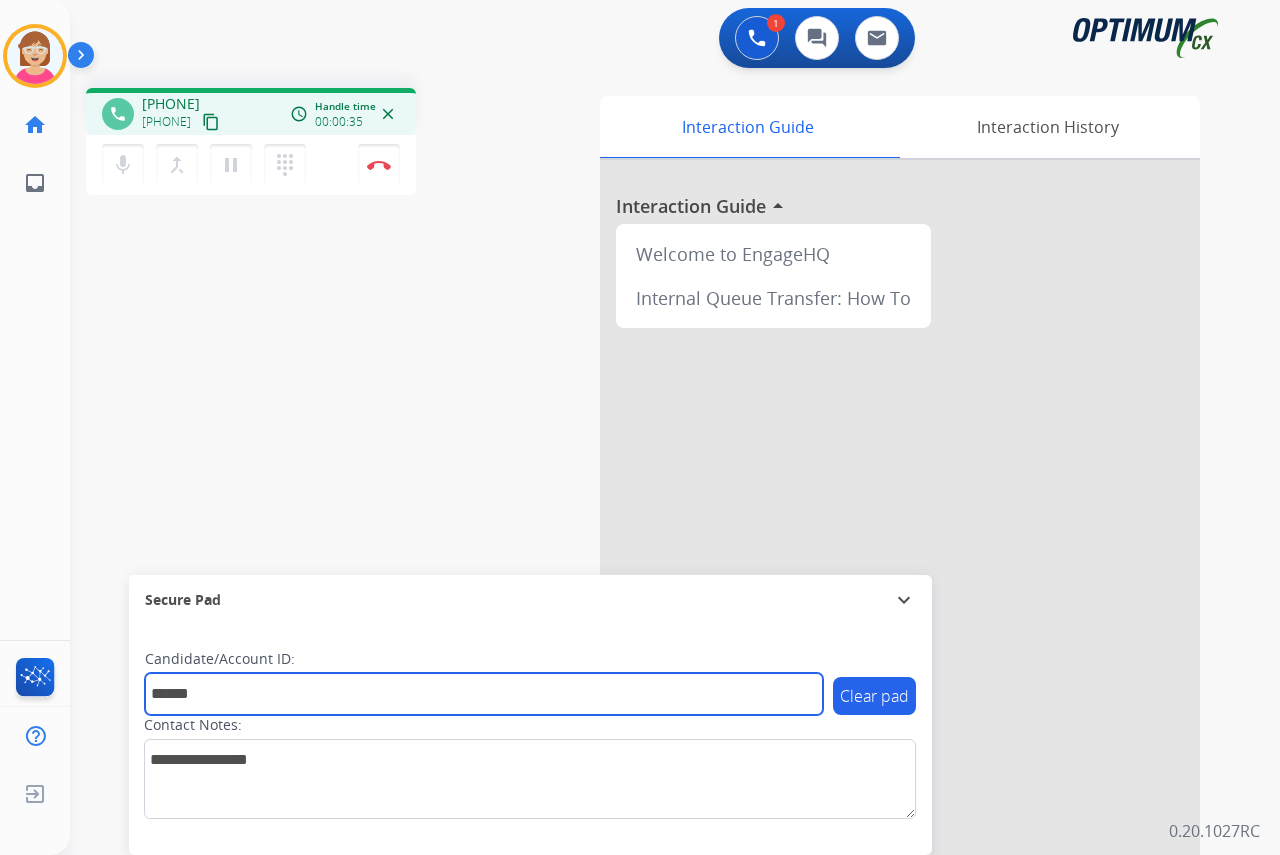 click on "******" at bounding box center (484, 694) 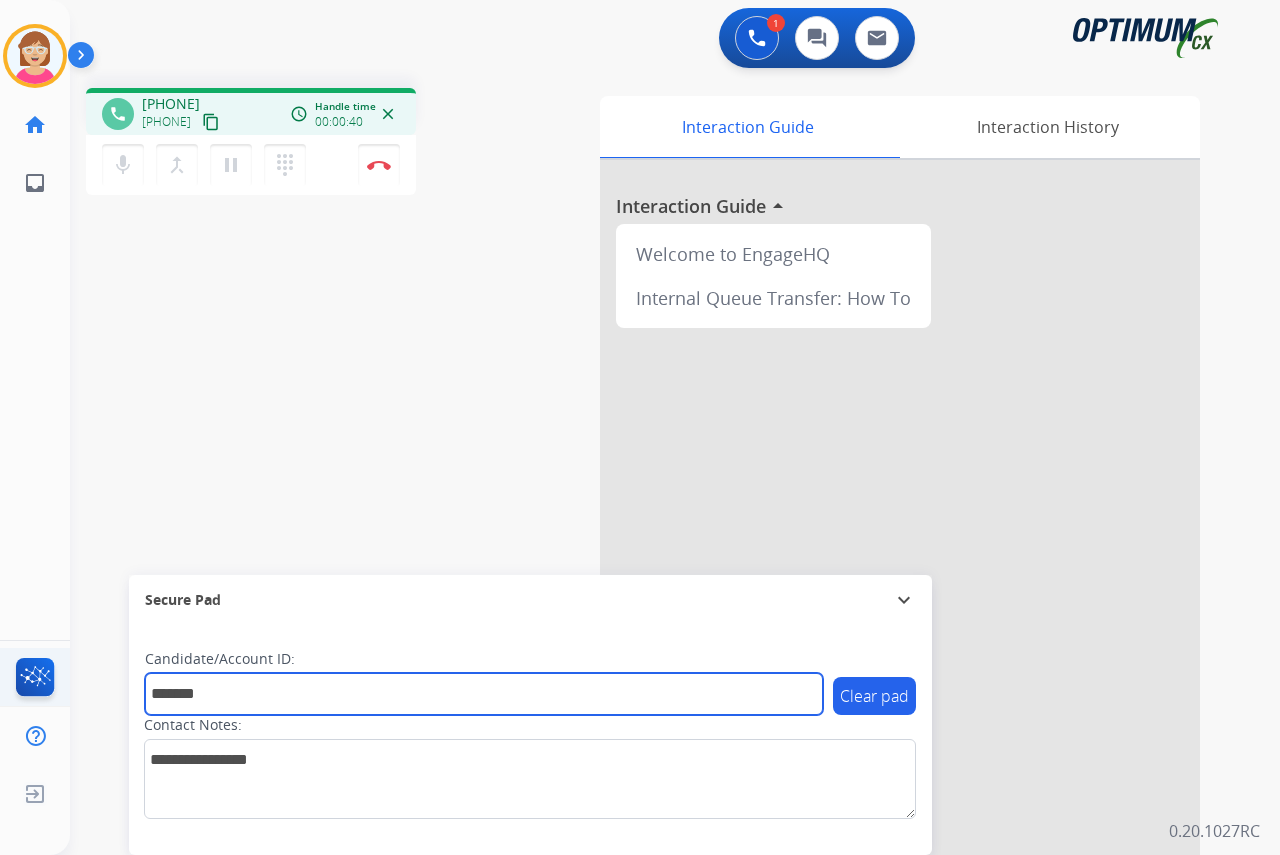 type on "*******" 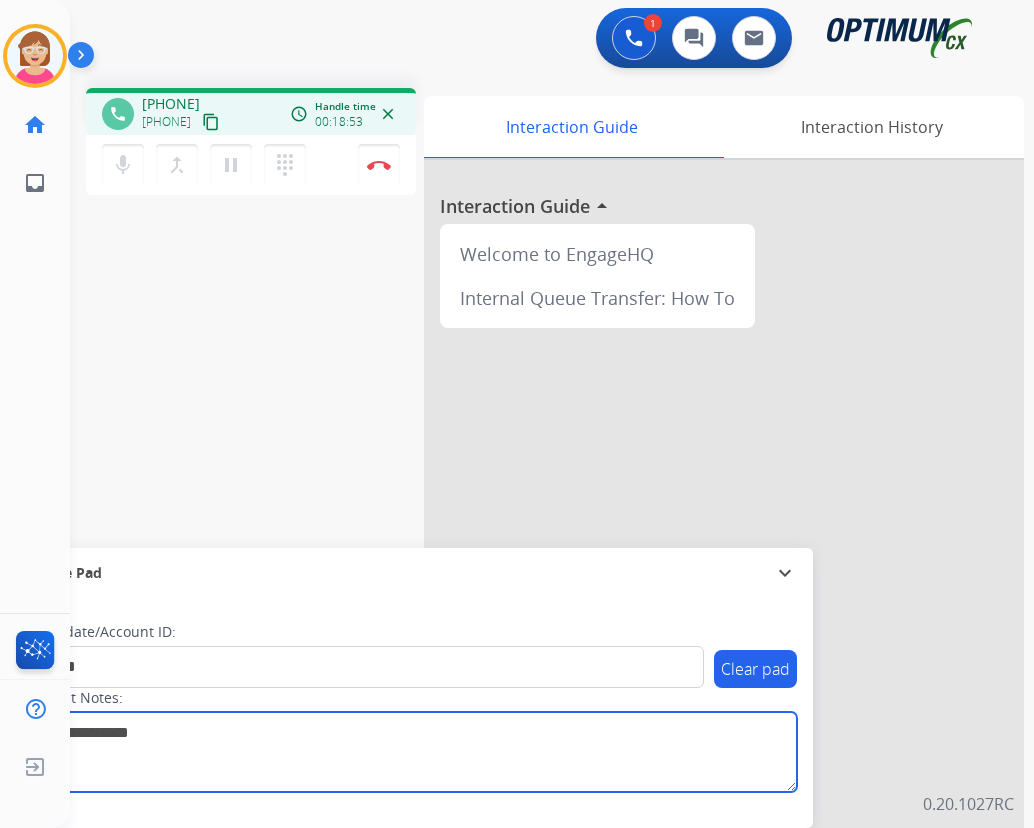 drag, startPoint x: 273, startPoint y: 753, endPoint x: 268, endPoint y: 733, distance: 20.615528 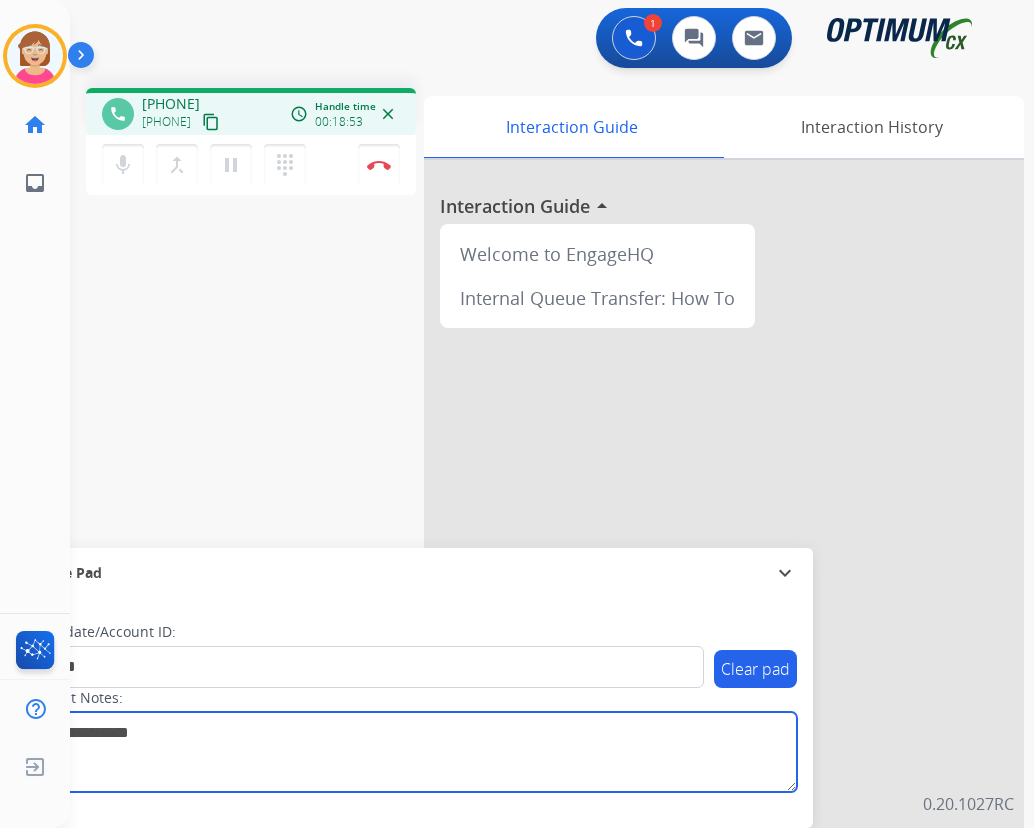 click at bounding box center [411, 752] 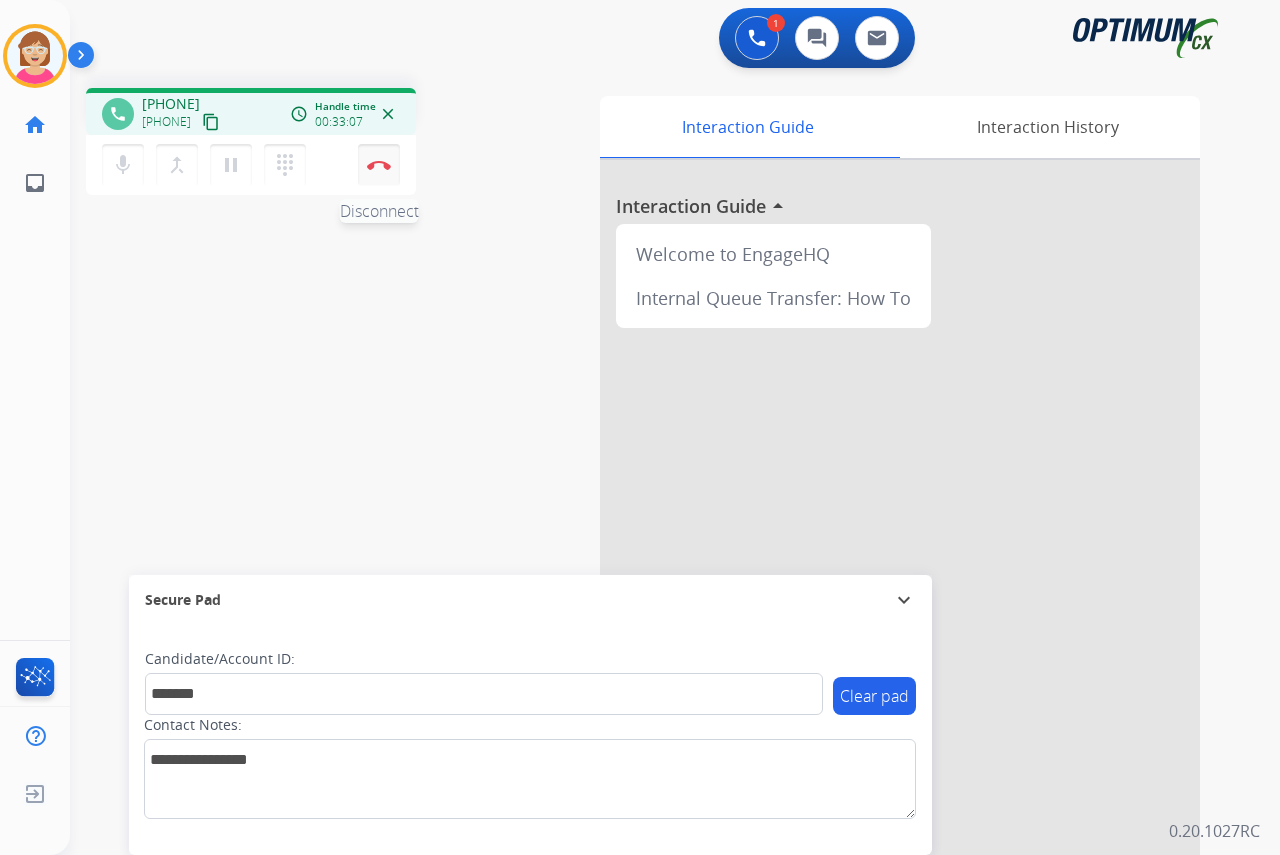 click at bounding box center [379, 165] 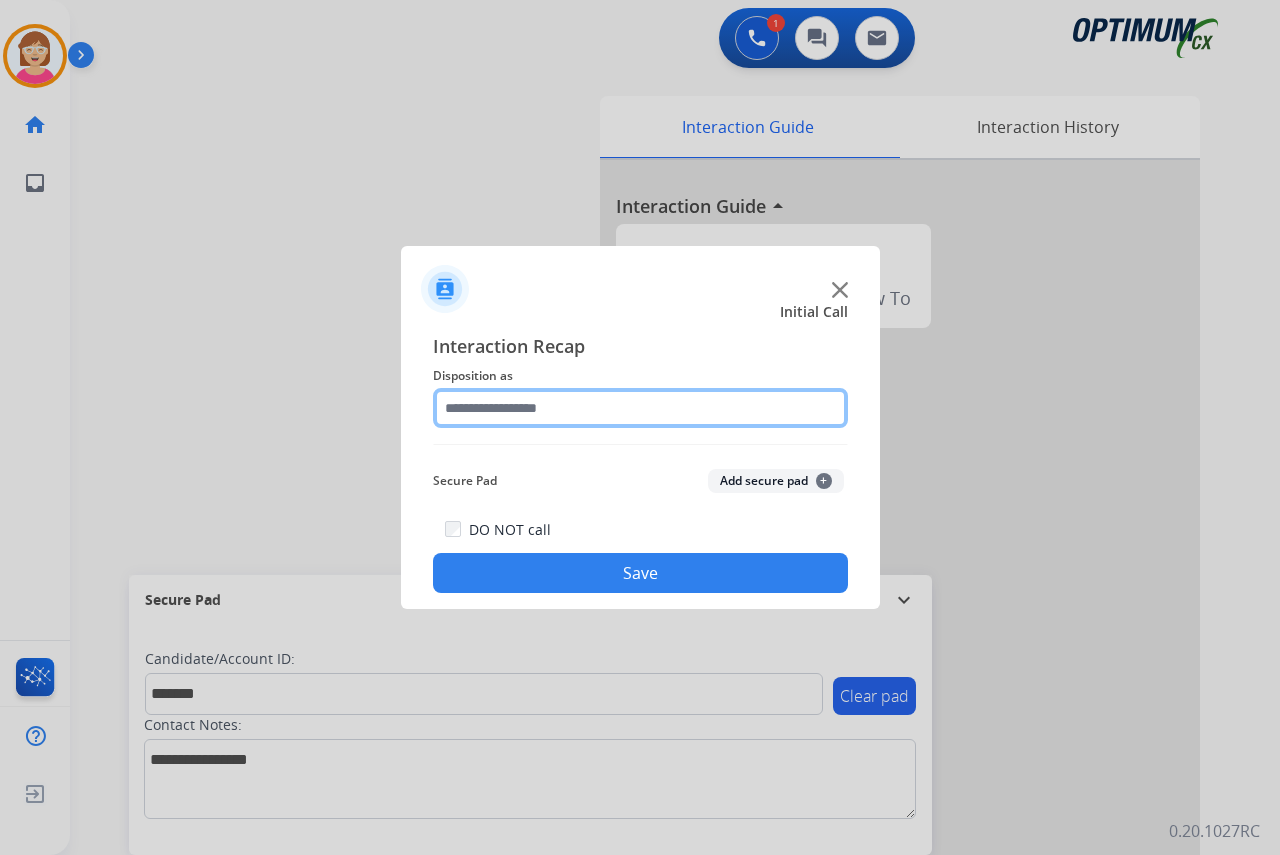 drag, startPoint x: 476, startPoint y: 410, endPoint x: 491, endPoint y: 419, distance: 17.492855 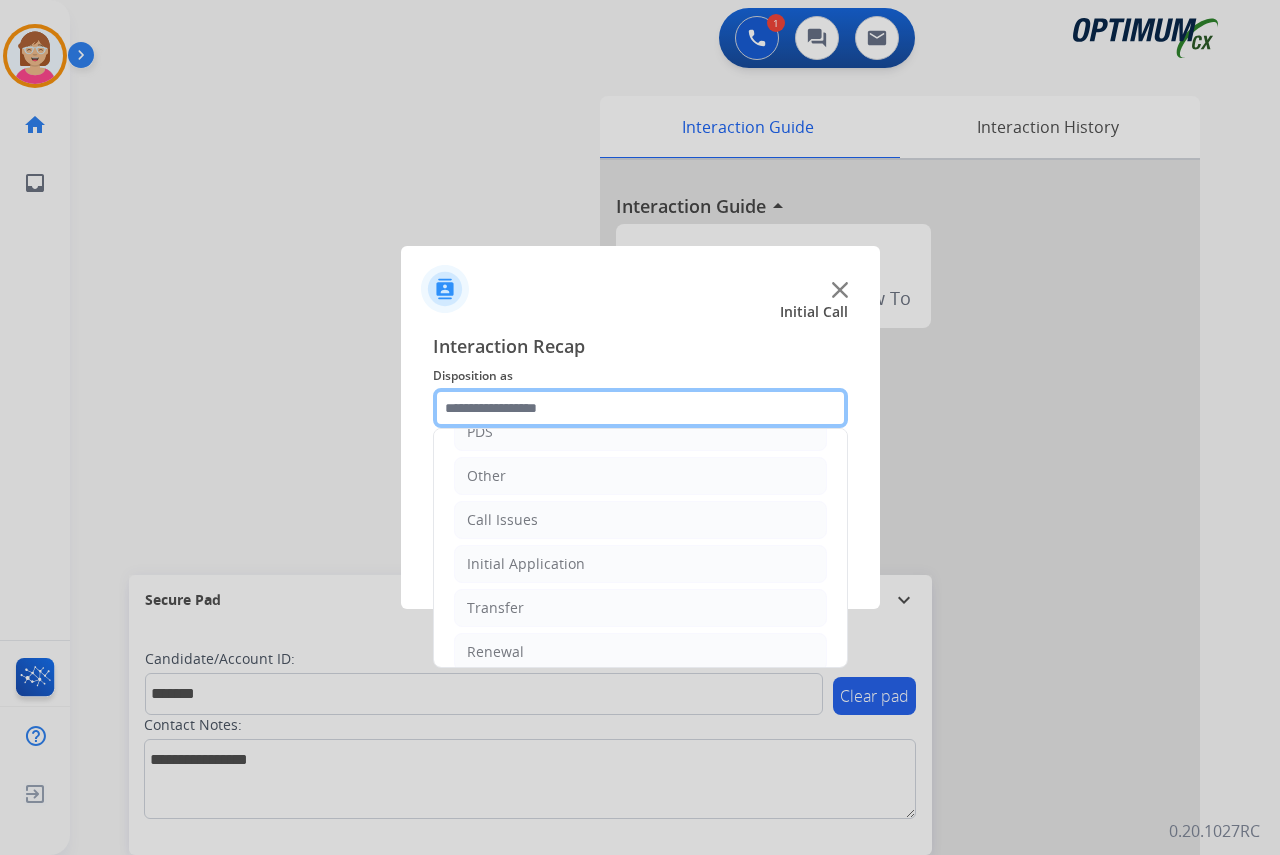 scroll, scrollTop: 136, scrollLeft: 0, axis: vertical 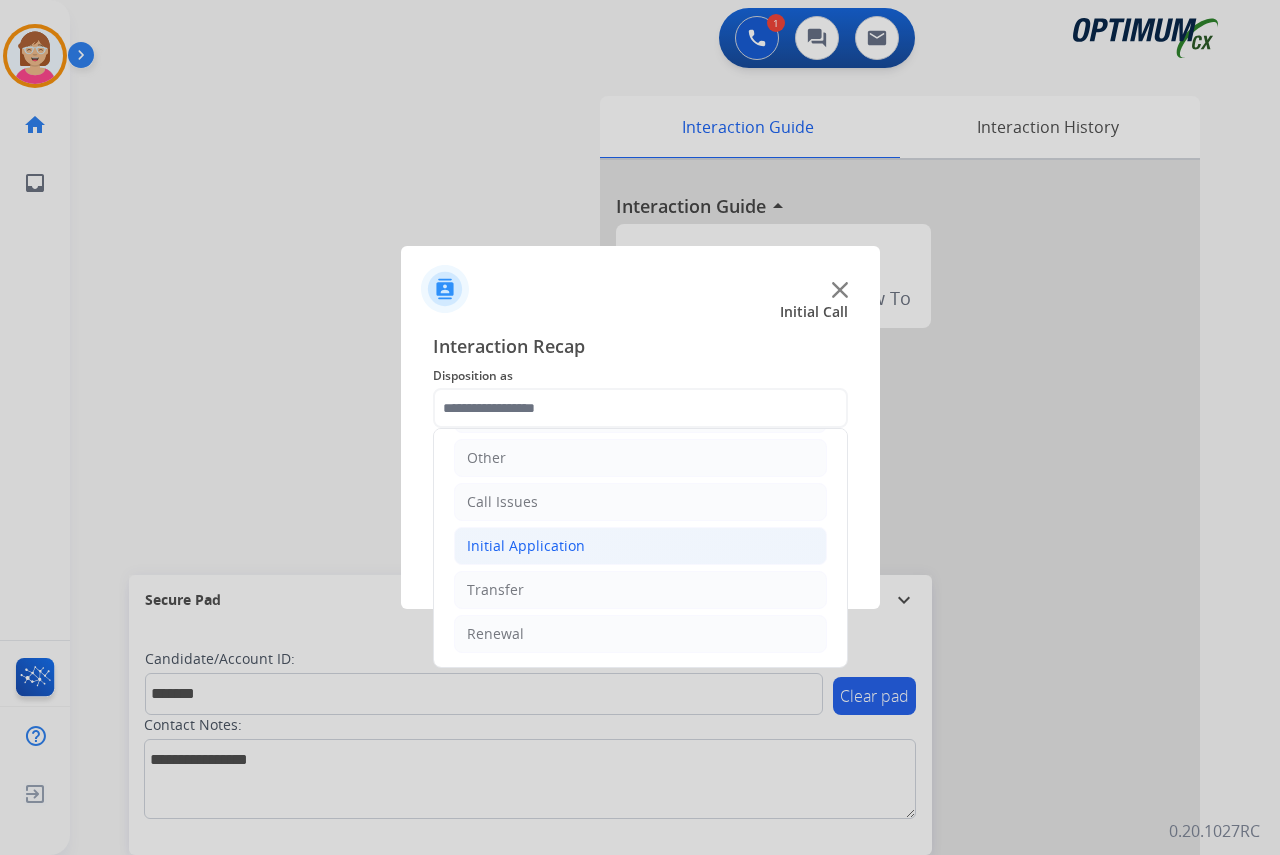click on "Initial Application" 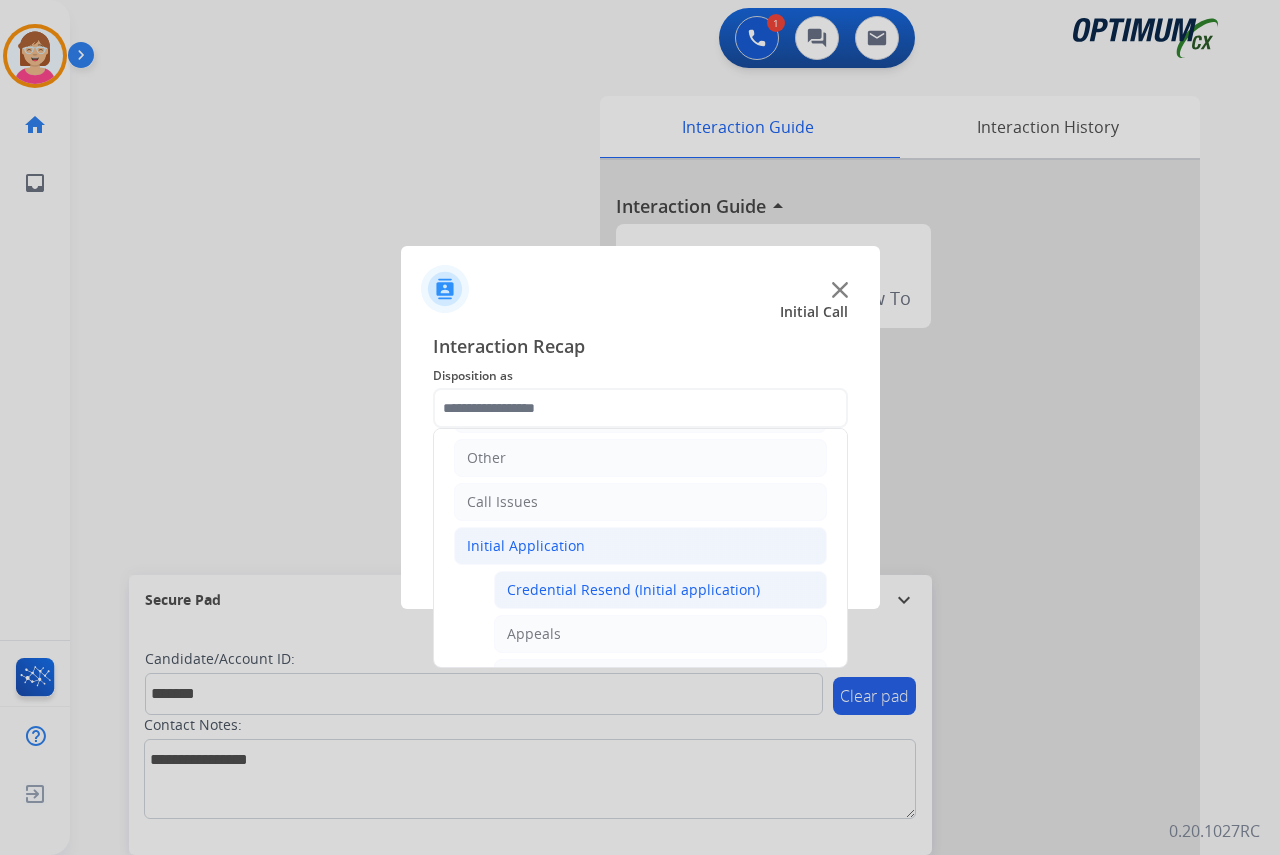 click on "Credential Resend (Initial application)" 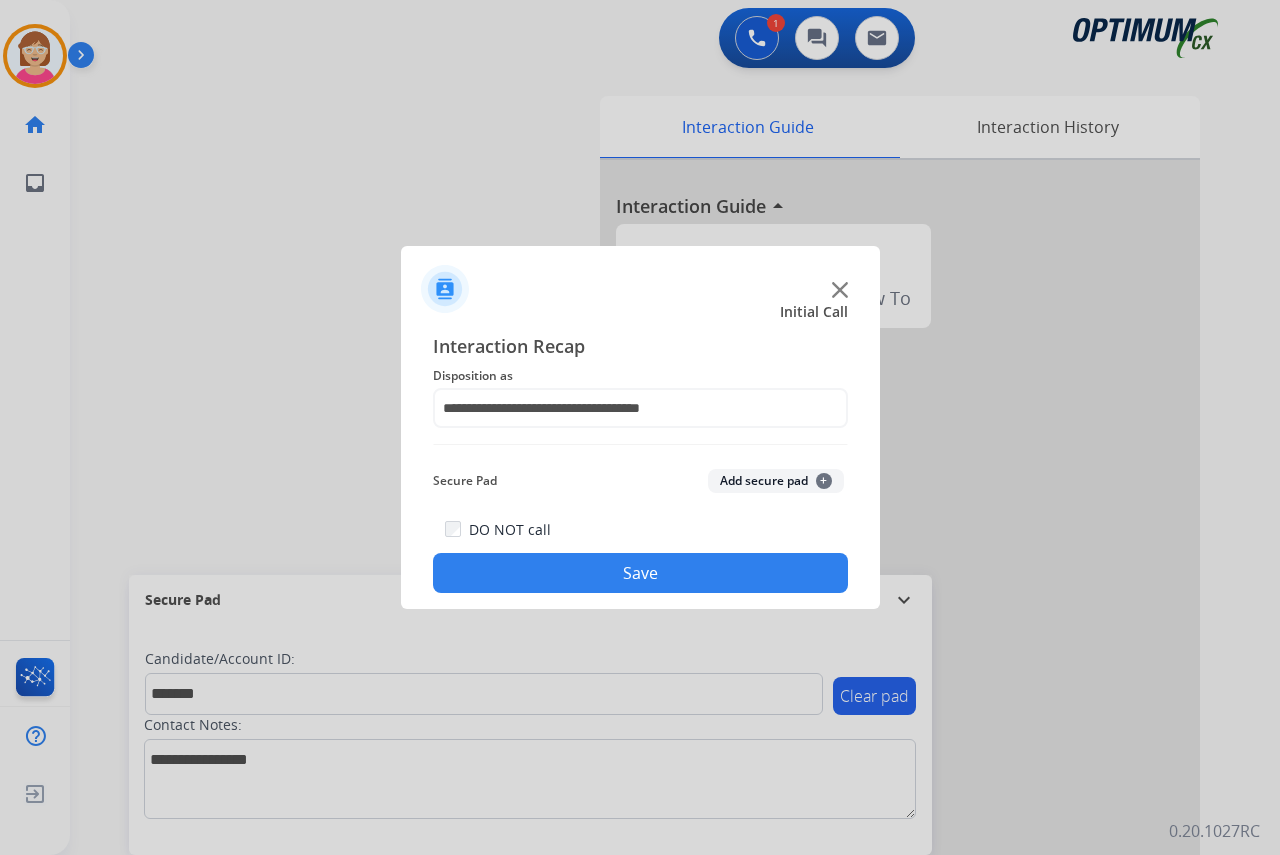 drag, startPoint x: 556, startPoint y: 590, endPoint x: 518, endPoint y: 454, distance: 141.20906 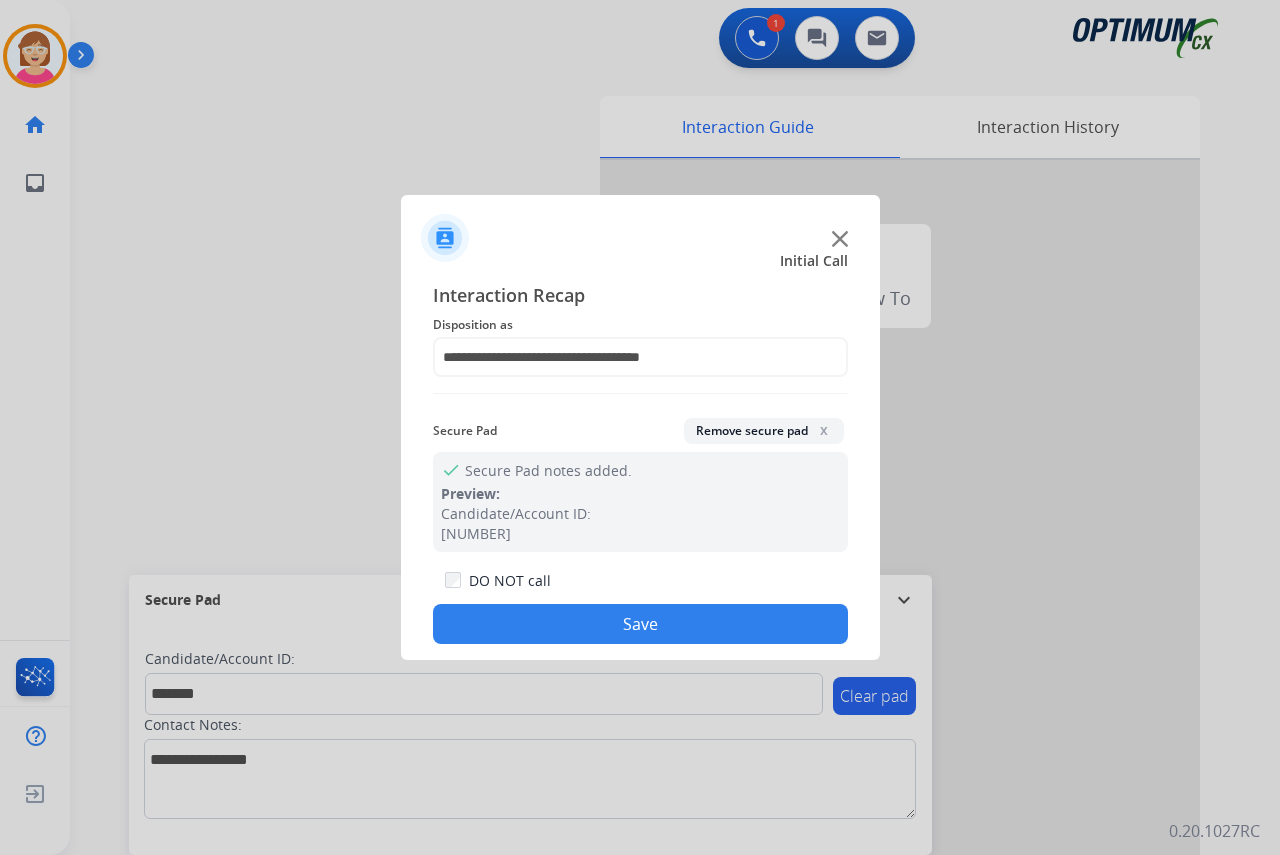 click on "Save" 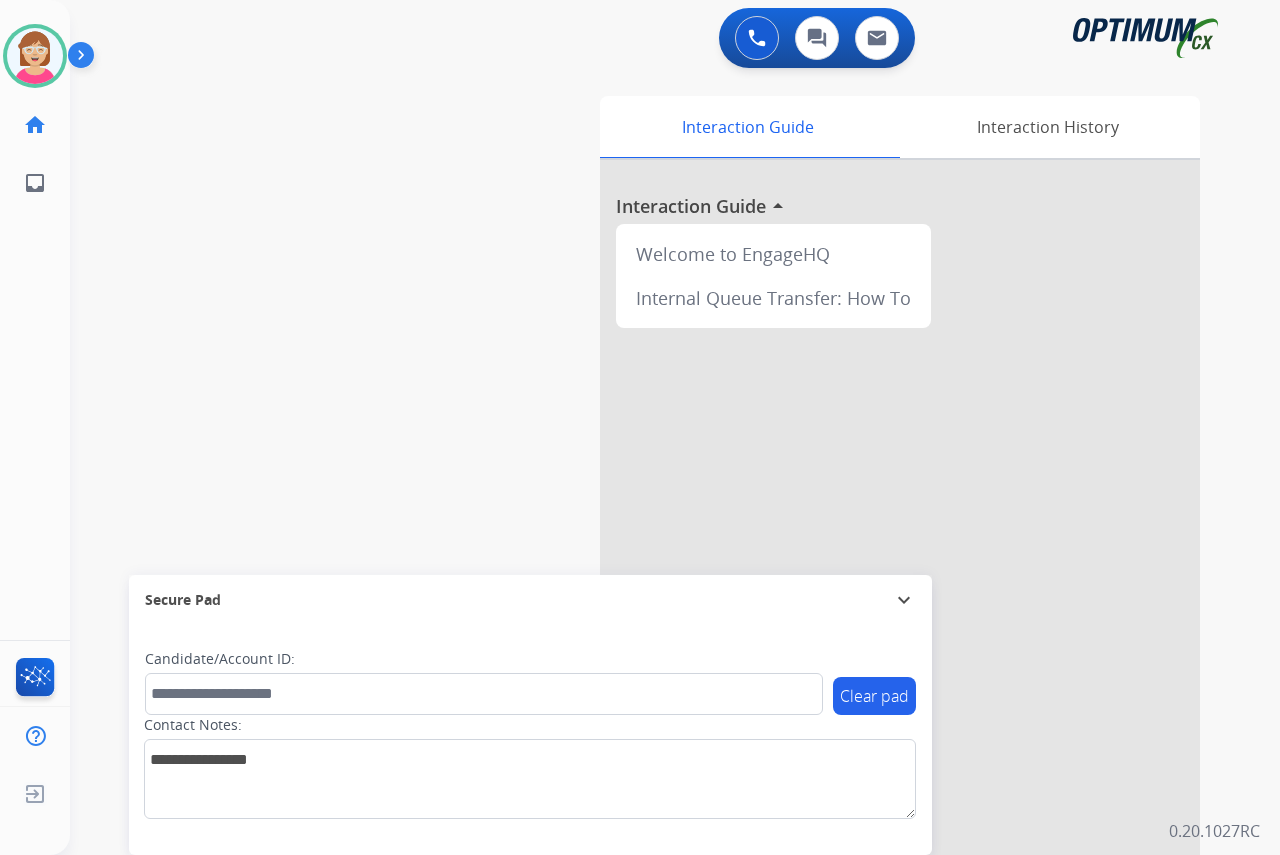 drag, startPoint x: 39, startPoint y: 268, endPoint x: 53, endPoint y: 233, distance: 37.696156 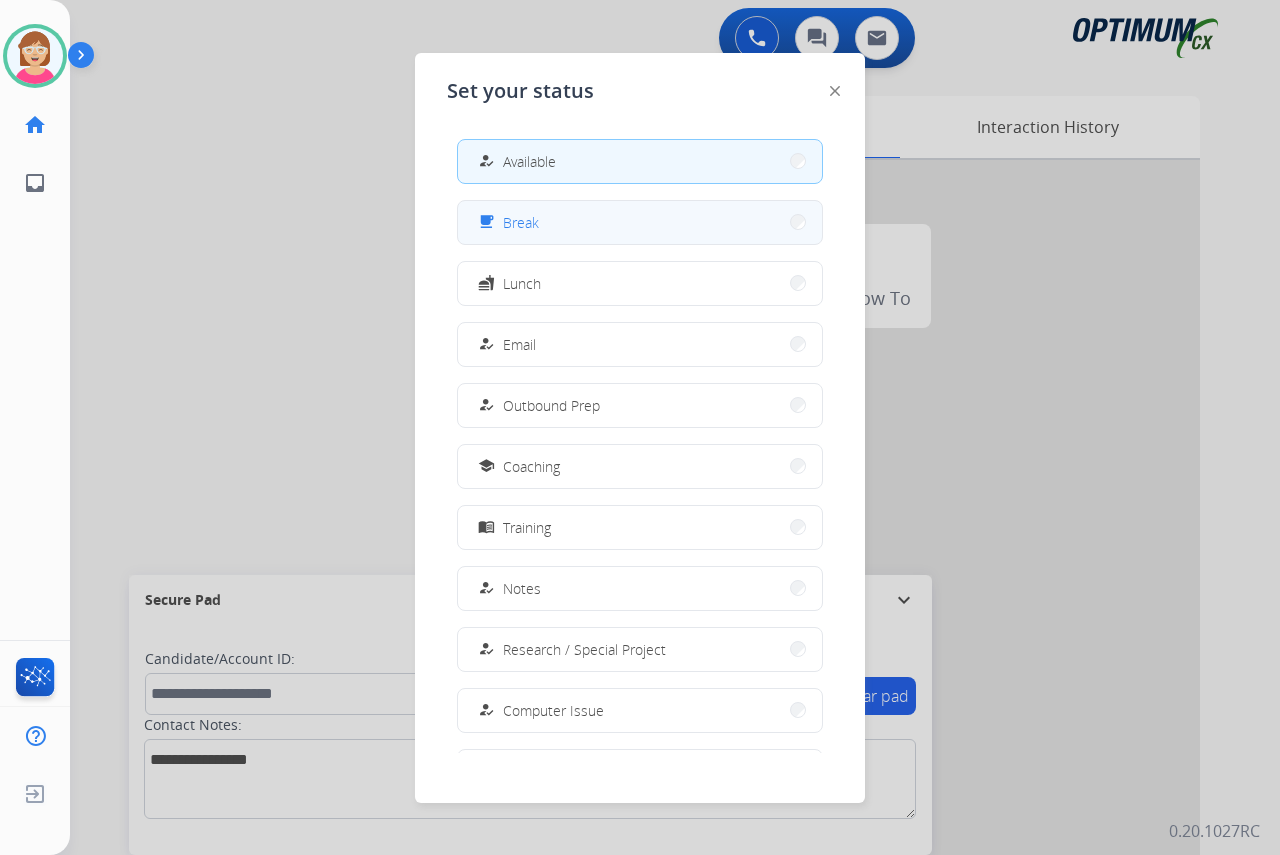 click on "Break" at bounding box center (521, 222) 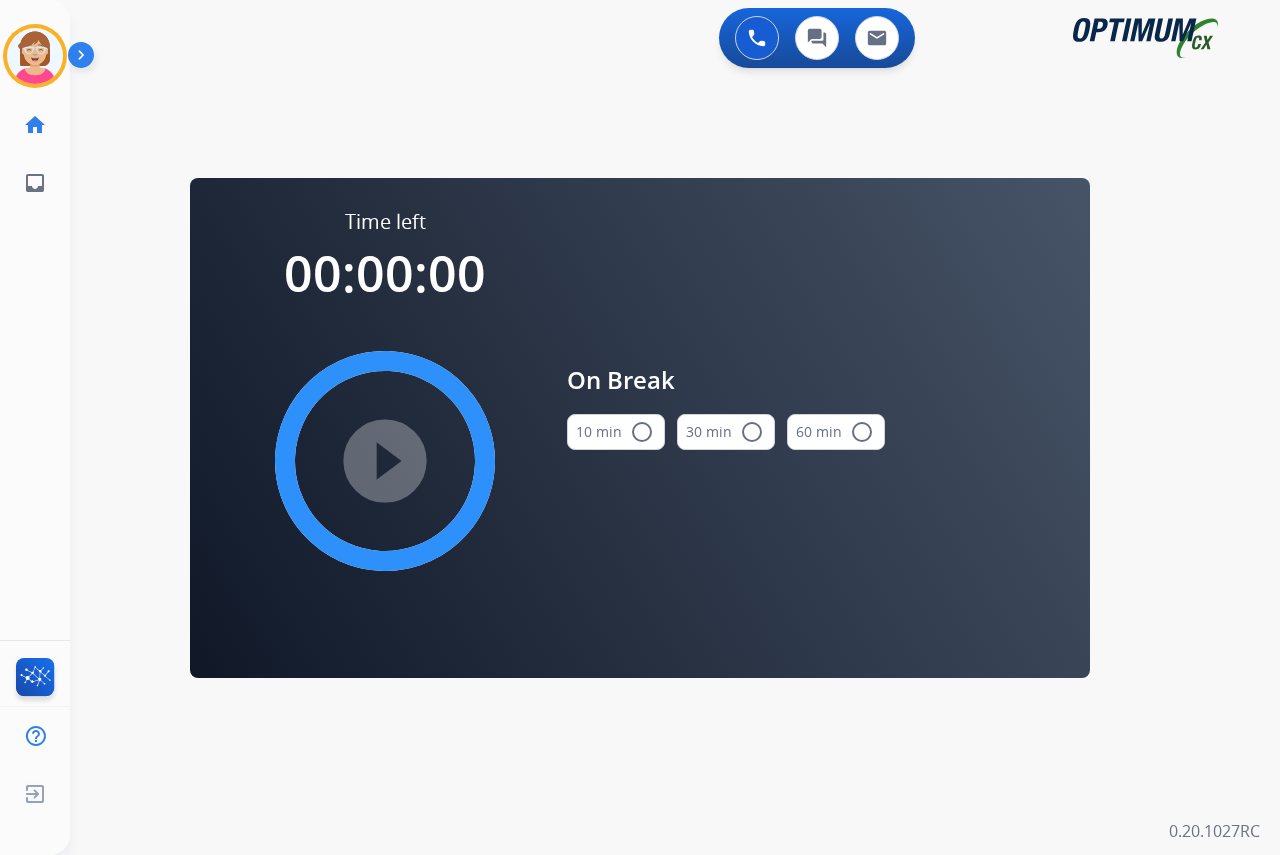 click on "radio_button_unchecked" at bounding box center (642, 432) 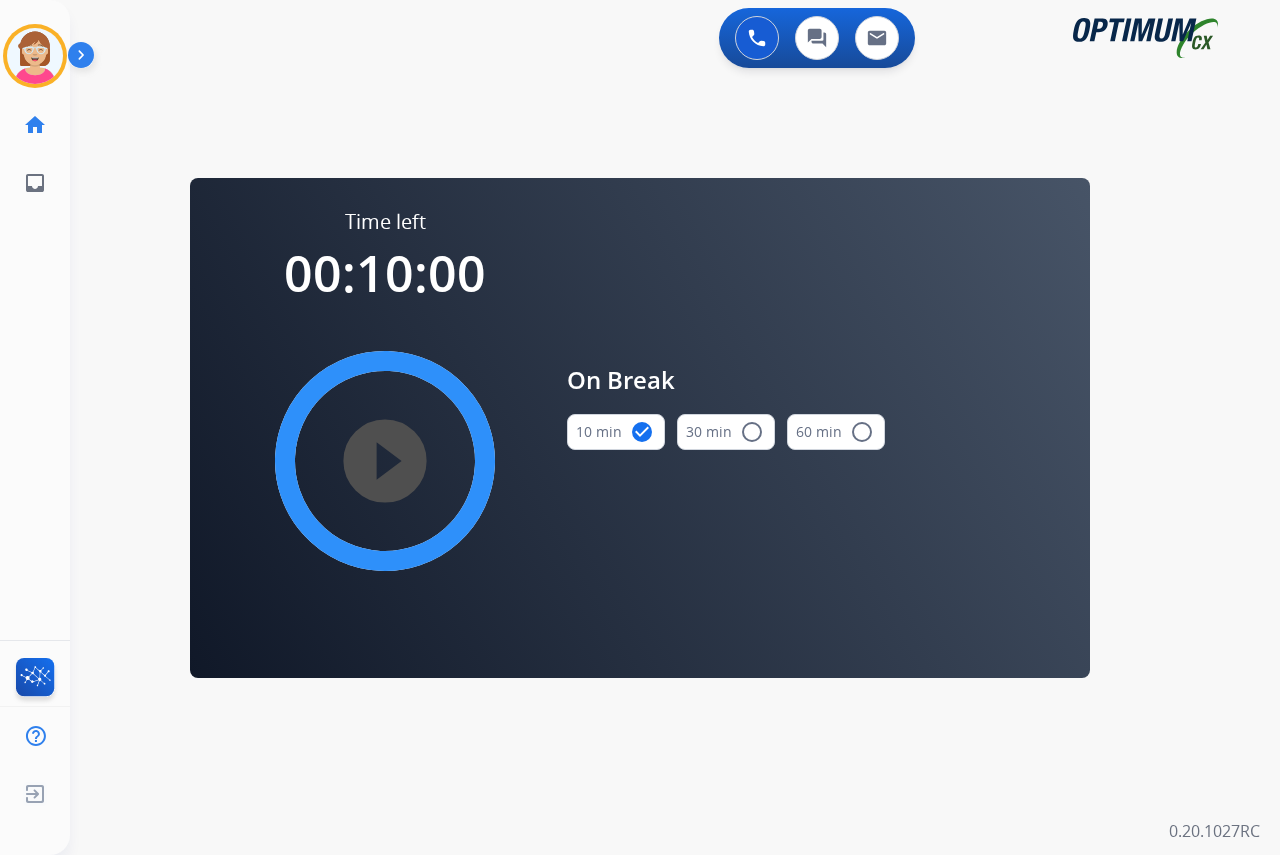 click on "play_circle_filled" at bounding box center [385, 461] 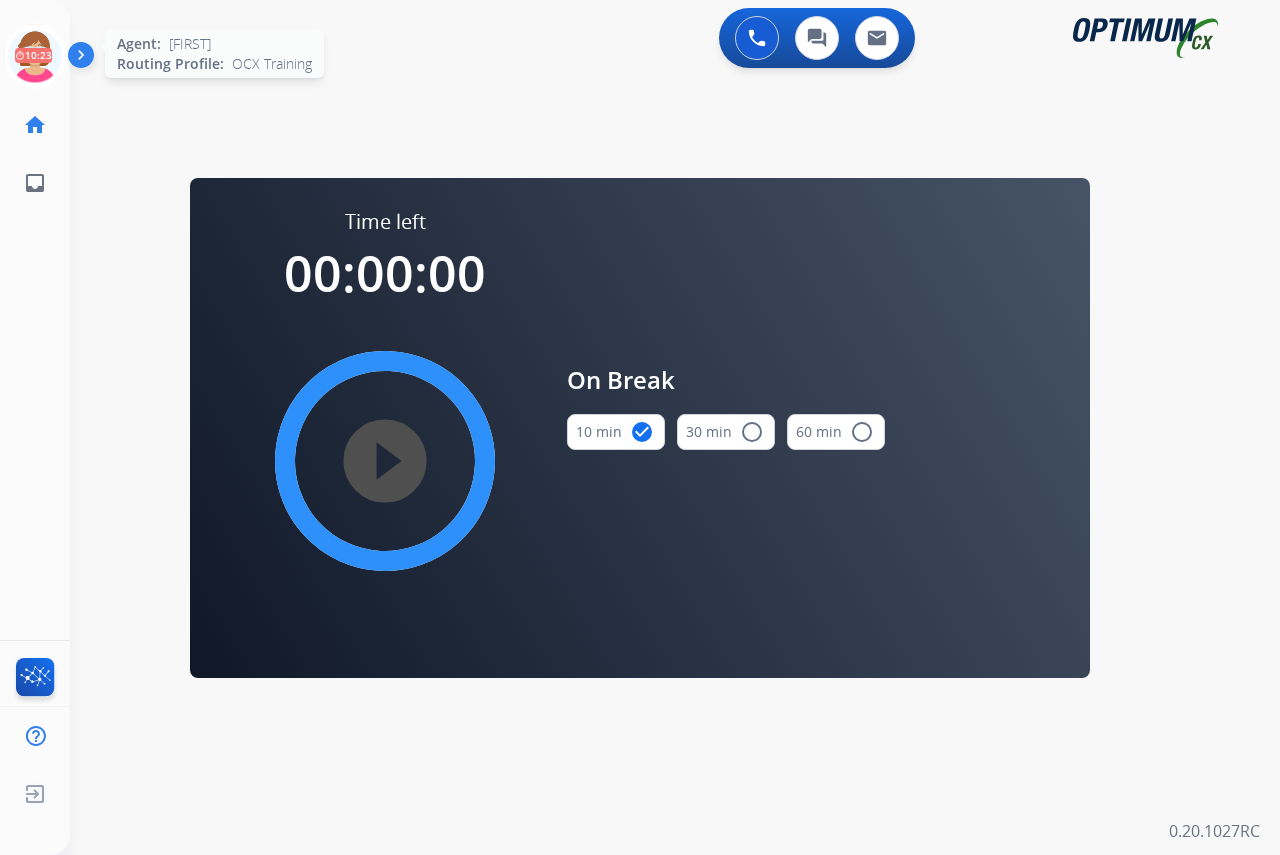 click 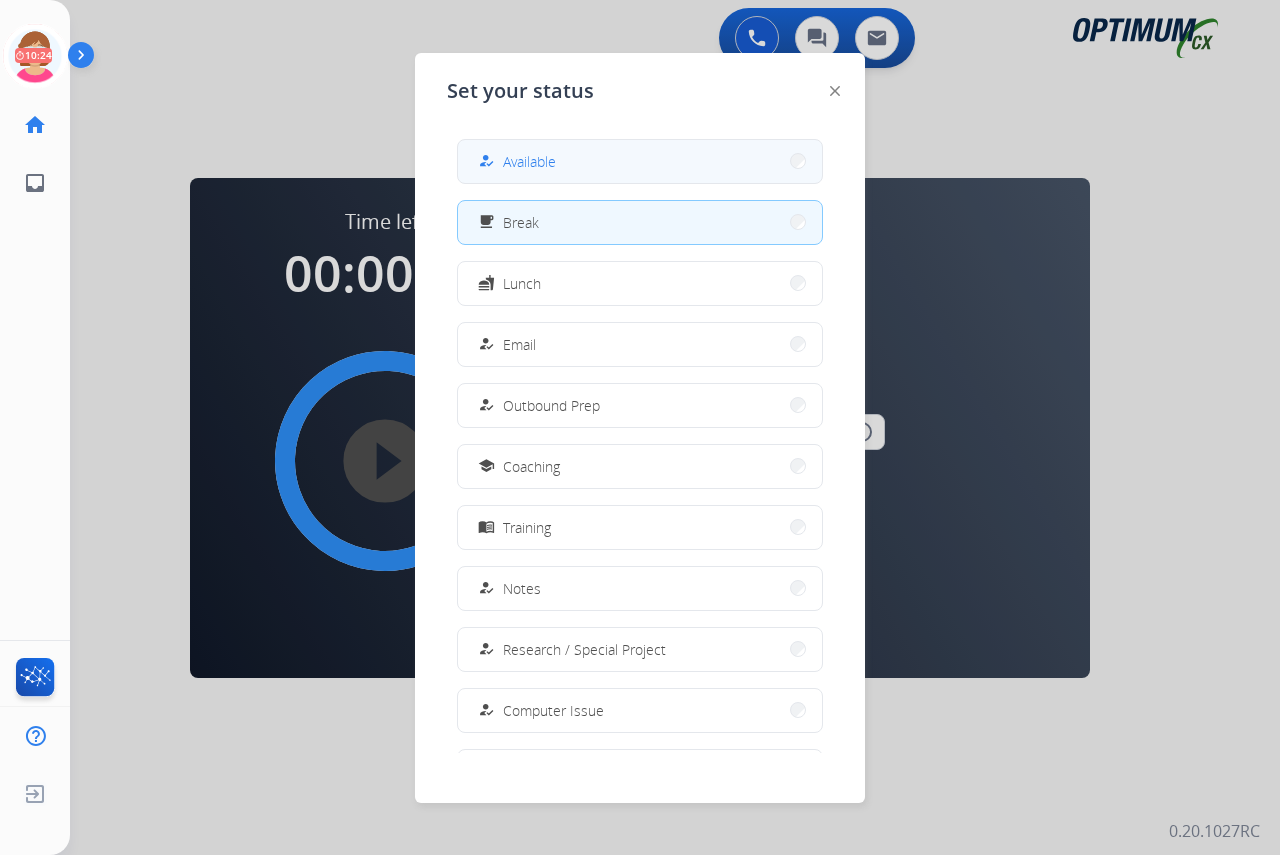 click on "how_to_reg Available" at bounding box center (640, 161) 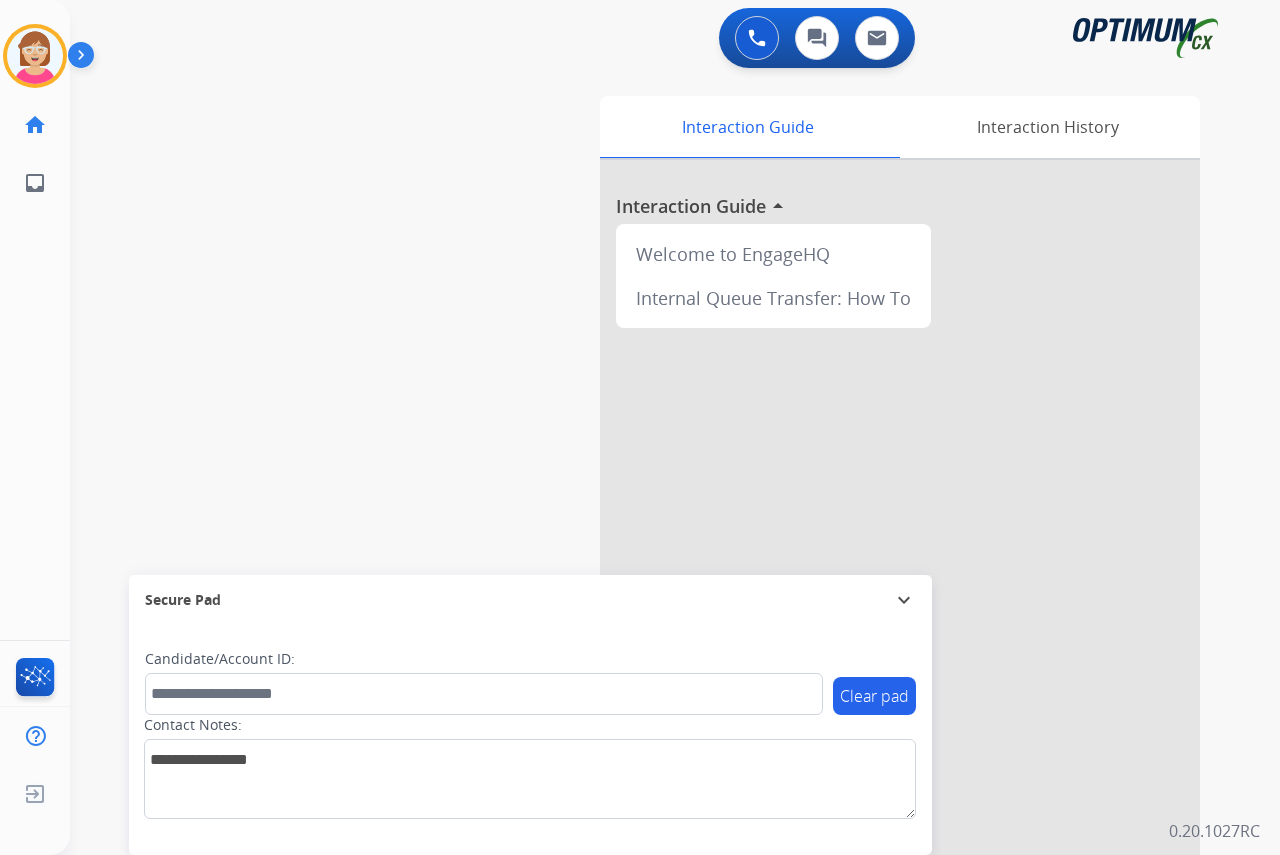 click on "[FIRST]   Available  Edit Avatar  Agent:   [FIRST]  Routing Profile:  OCX Training home  Home  Home inbox  Emails  Emails  FocalPoints  Help Center  Help Center  Log out  Log out" 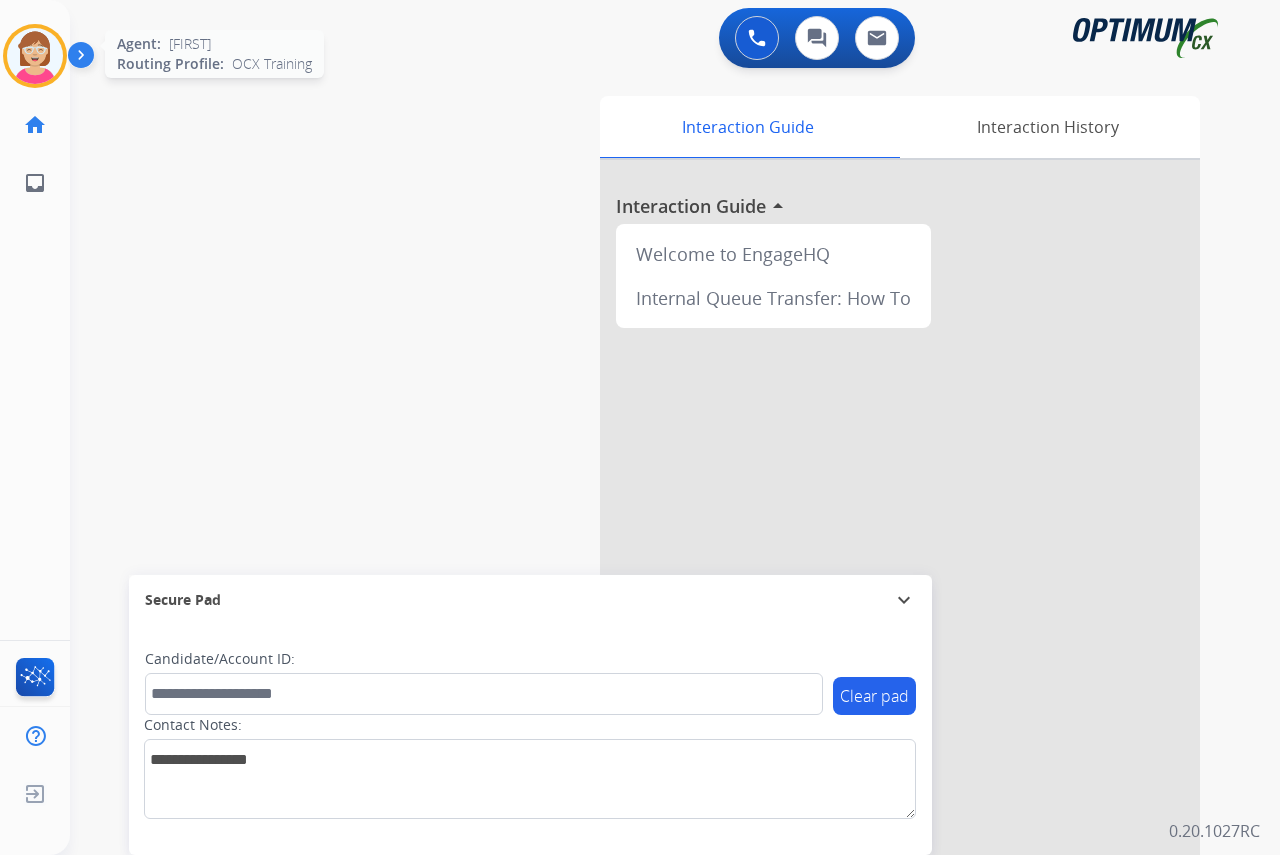 click at bounding box center (35, 56) 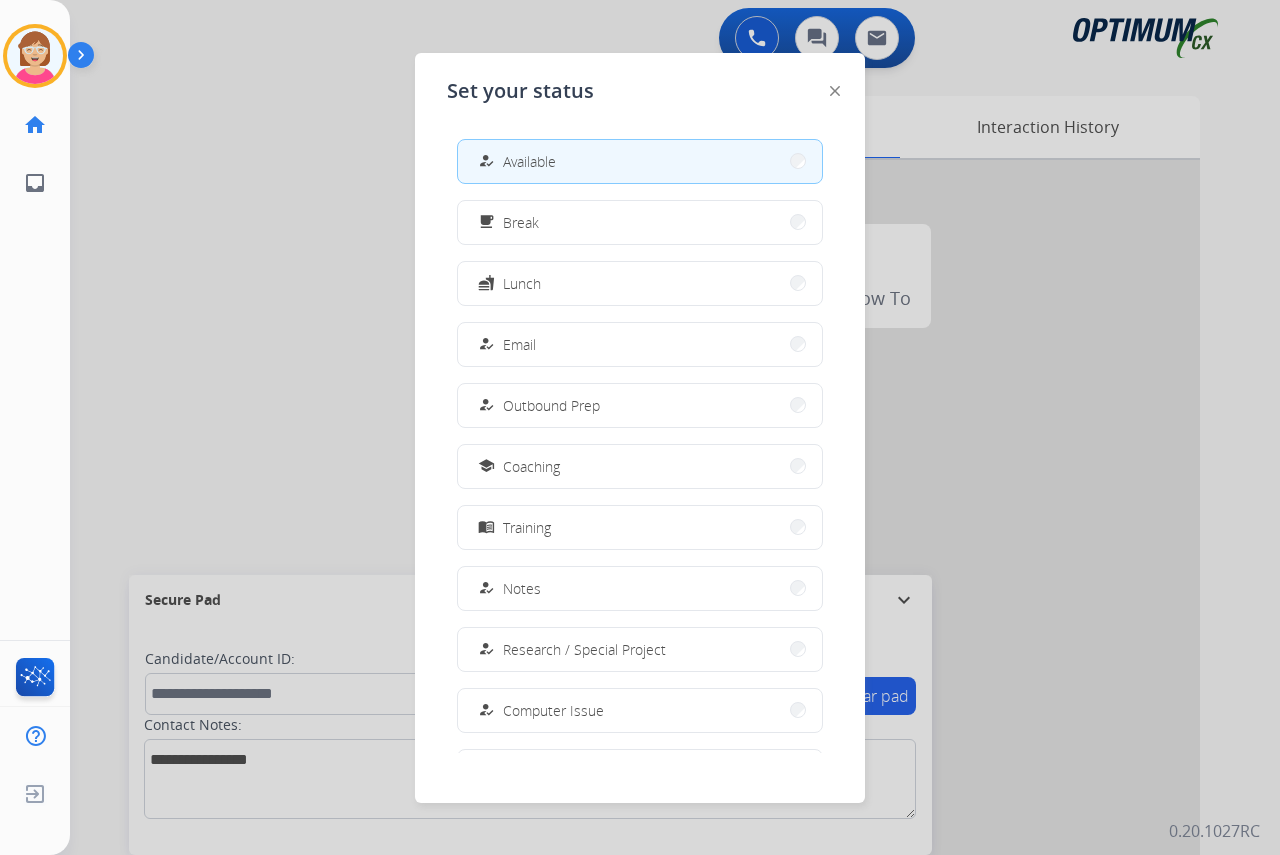click at bounding box center (640, 427) 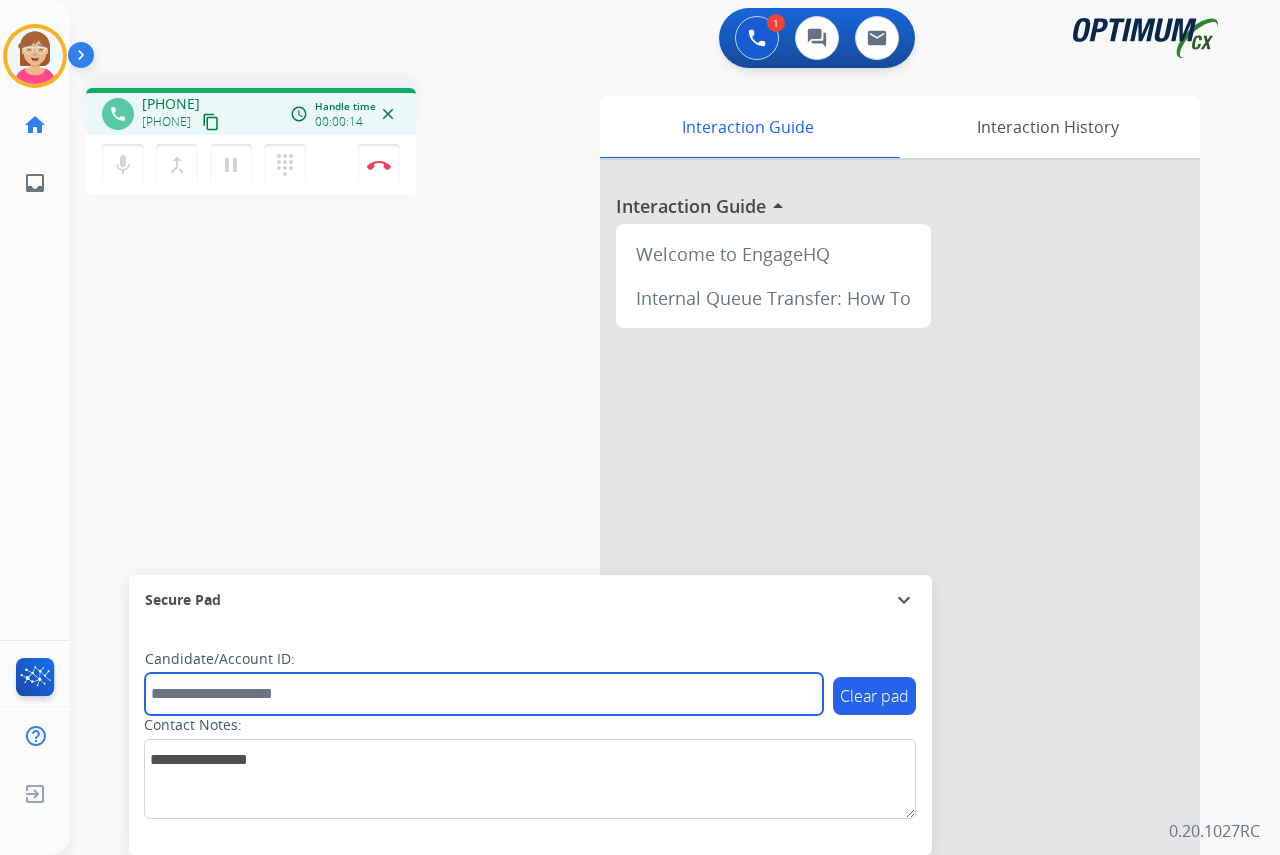 drag, startPoint x: 201, startPoint y: 700, endPoint x: 176, endPoint y: 700, distance: 25 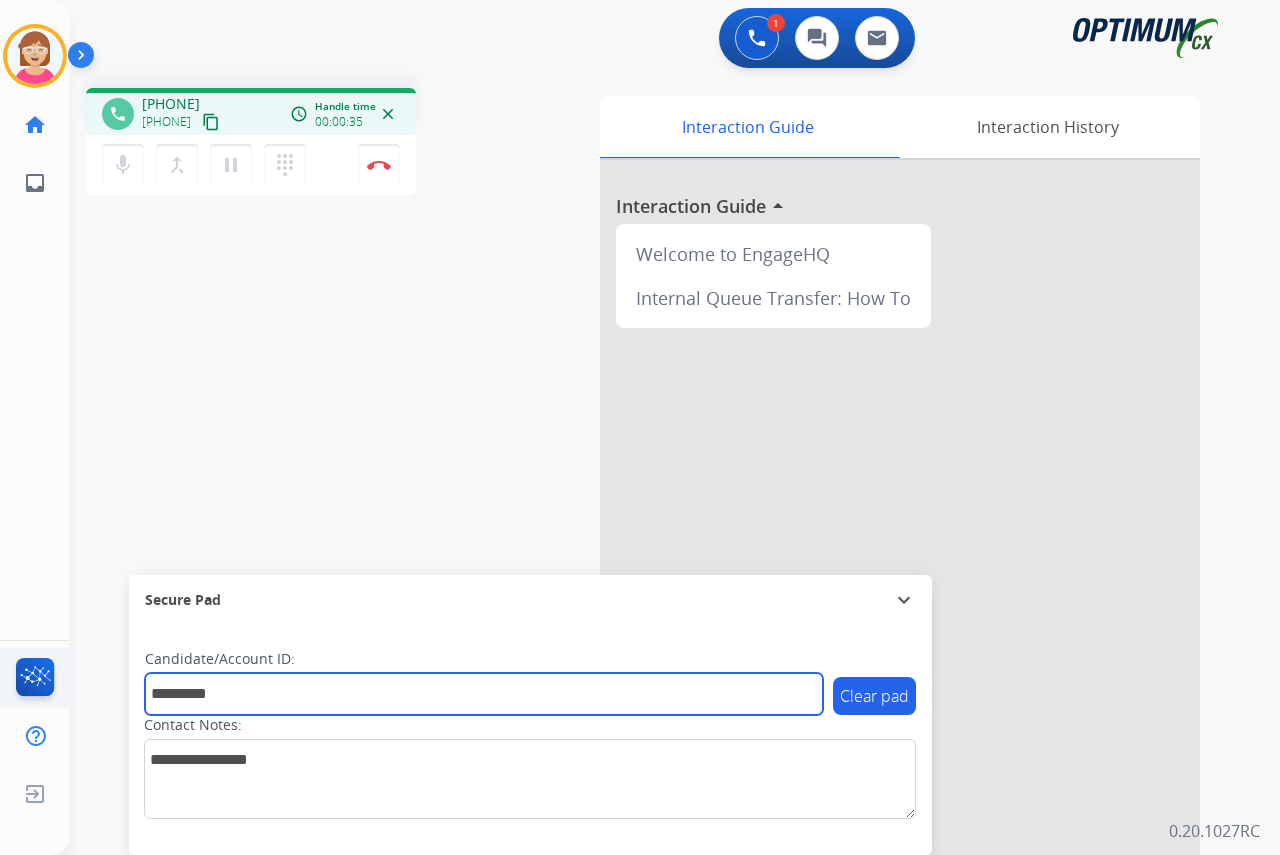 type on "*********" 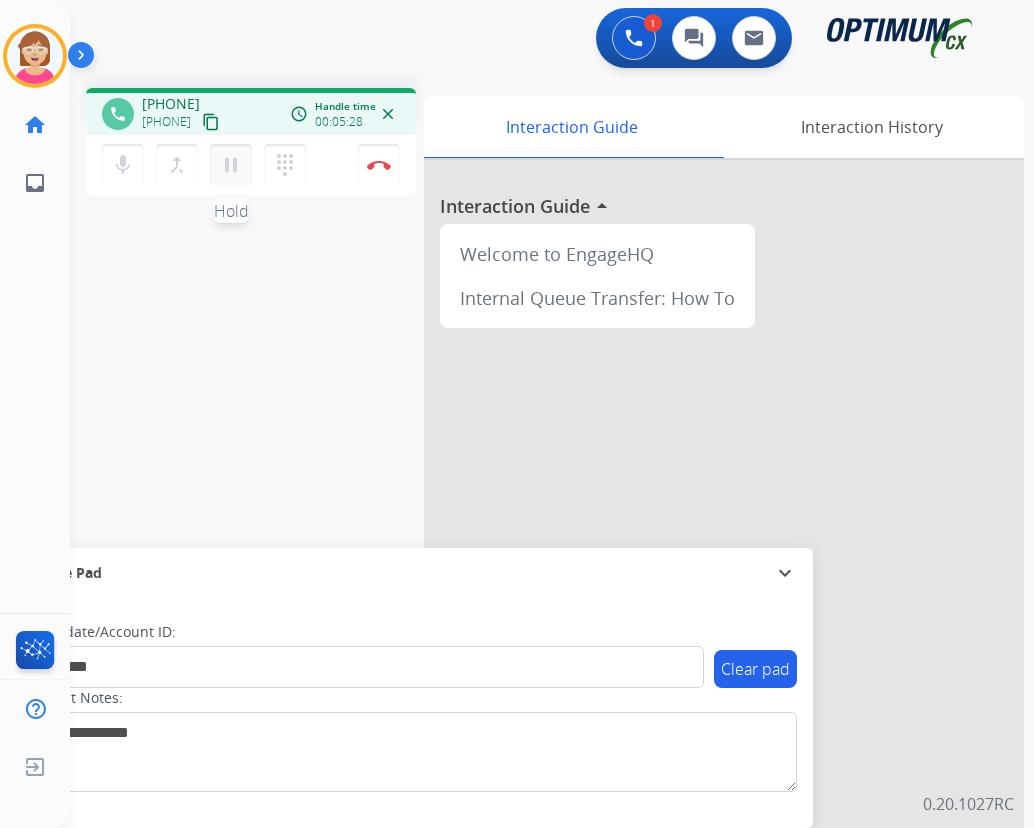 click on "pause" at bounding box center [231, 165] 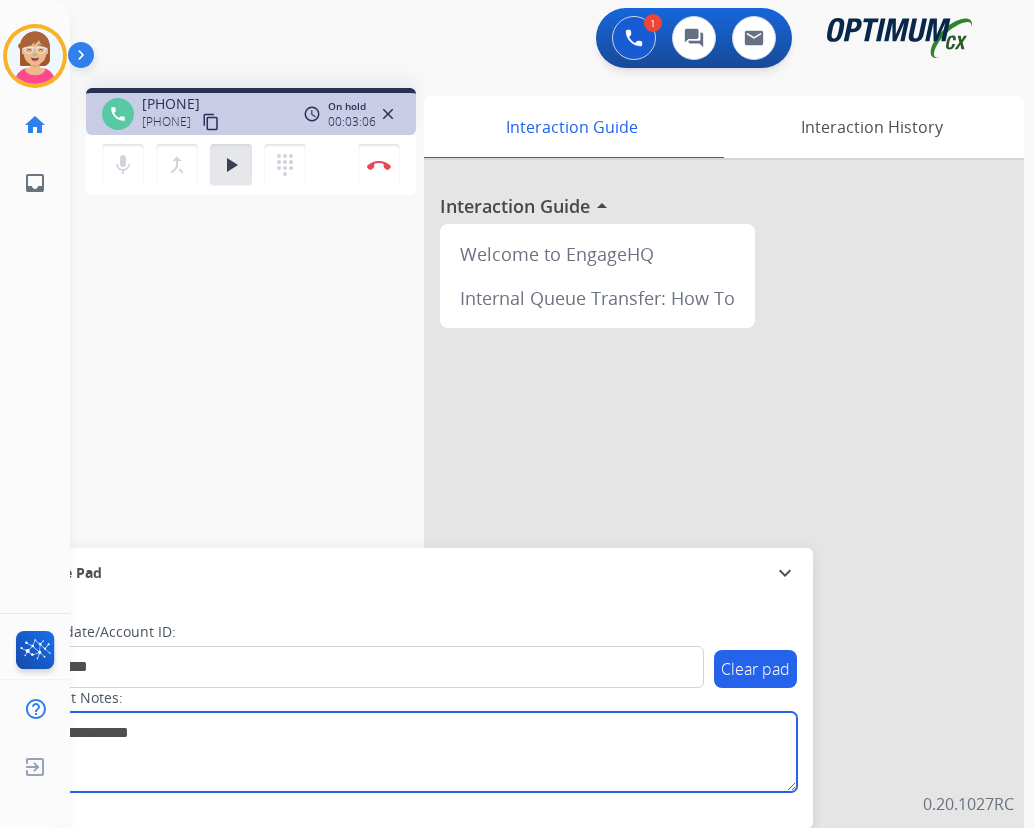 click at bounding box center [411, 752] 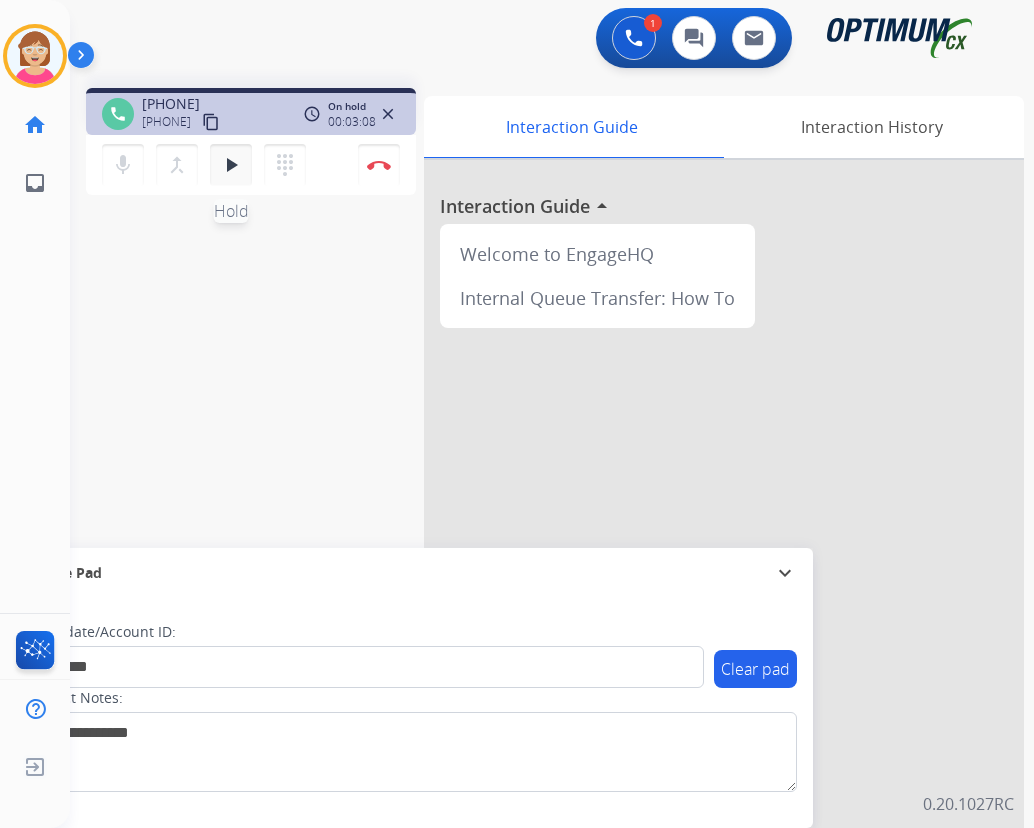 click on "play_arrow" at bounding box center (231, 165) 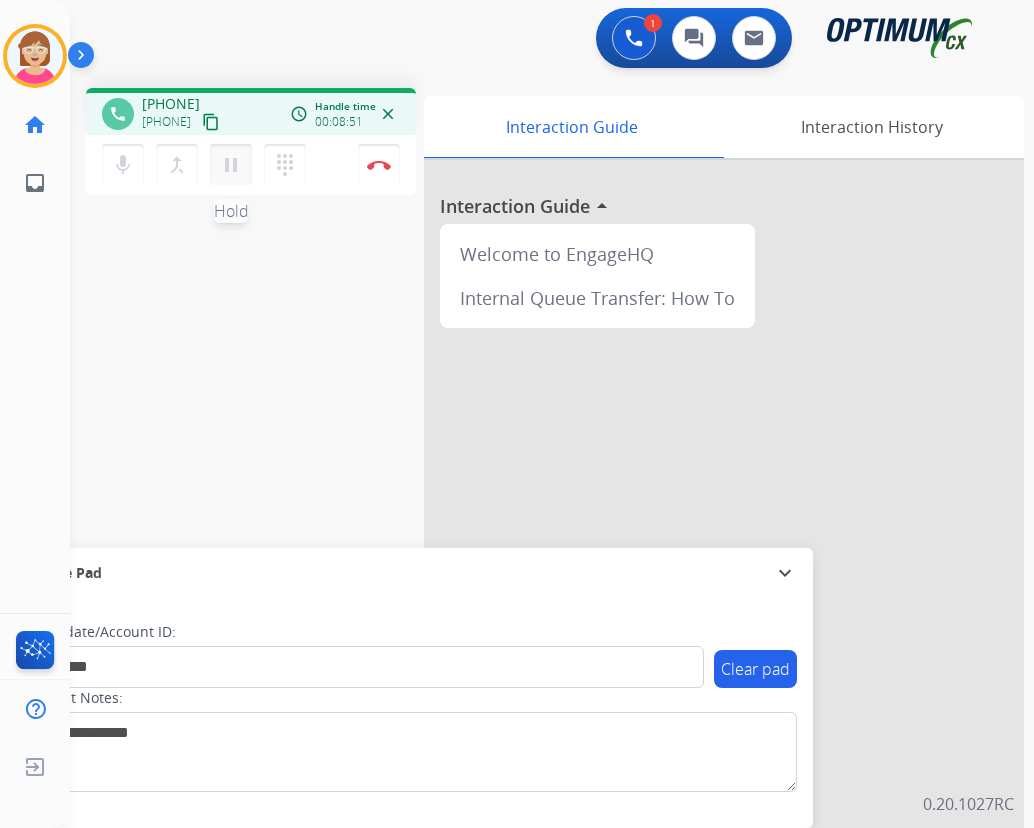 click on "pause" at bounding box center [231, 165] 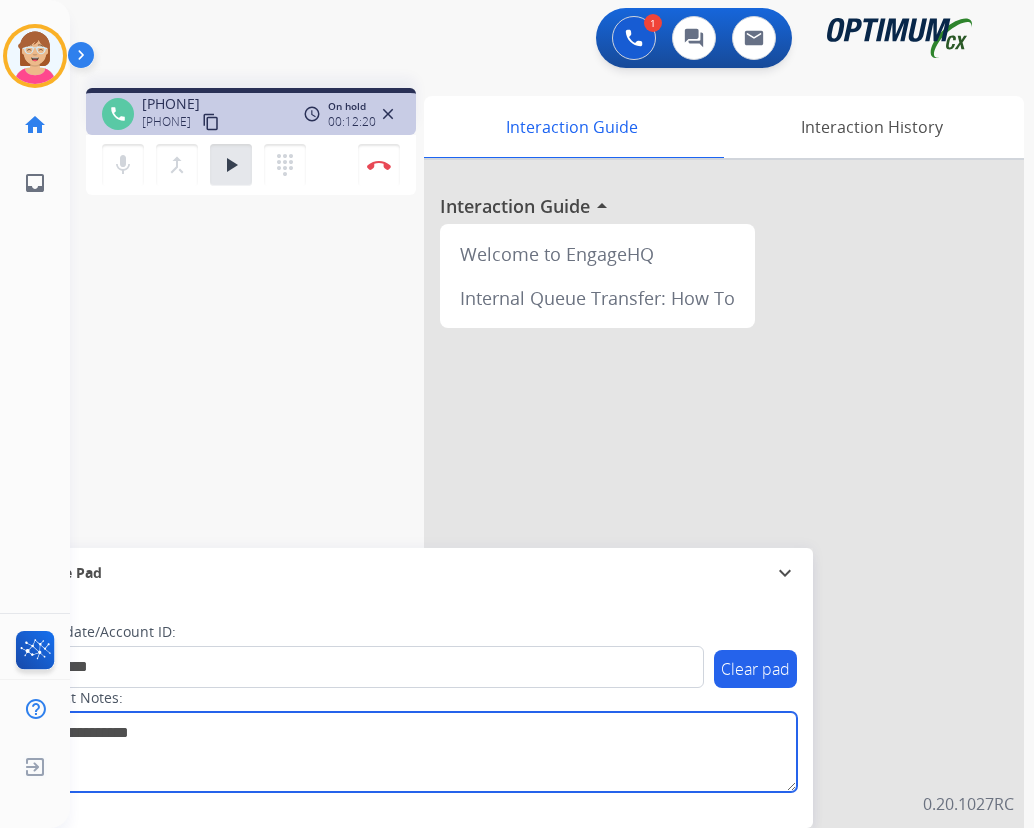click at bounding box center (411, 752) 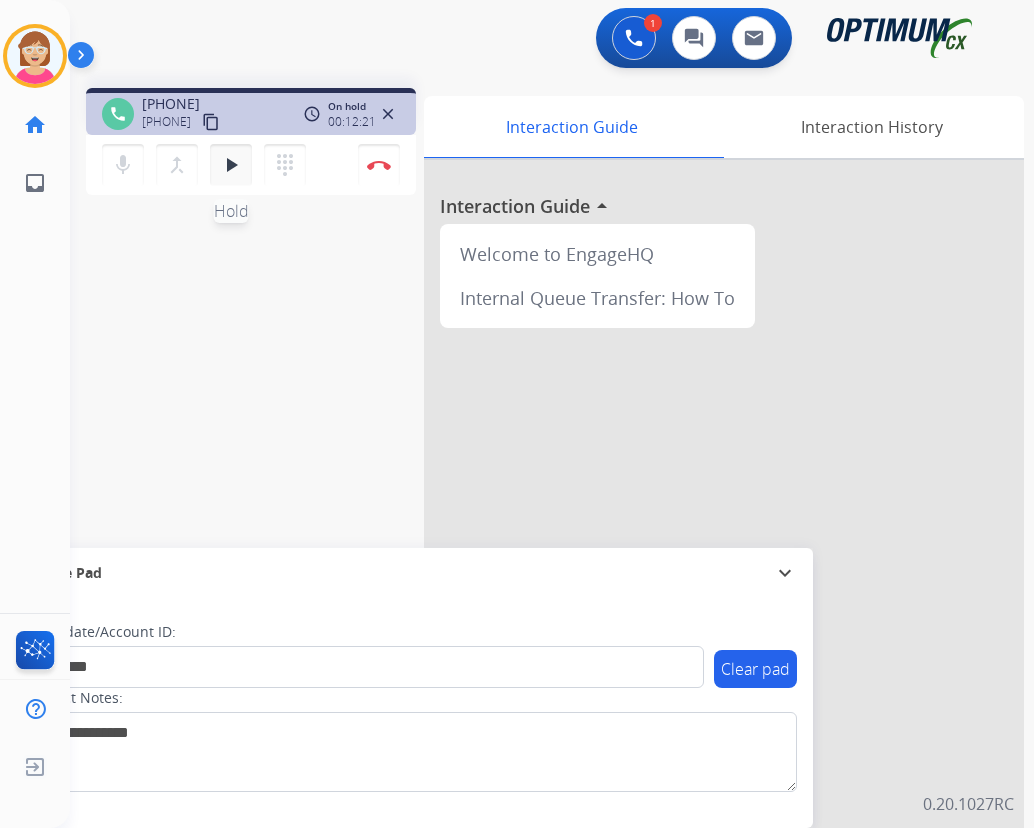click on "play_arrow" at bounding box center [231, 165] 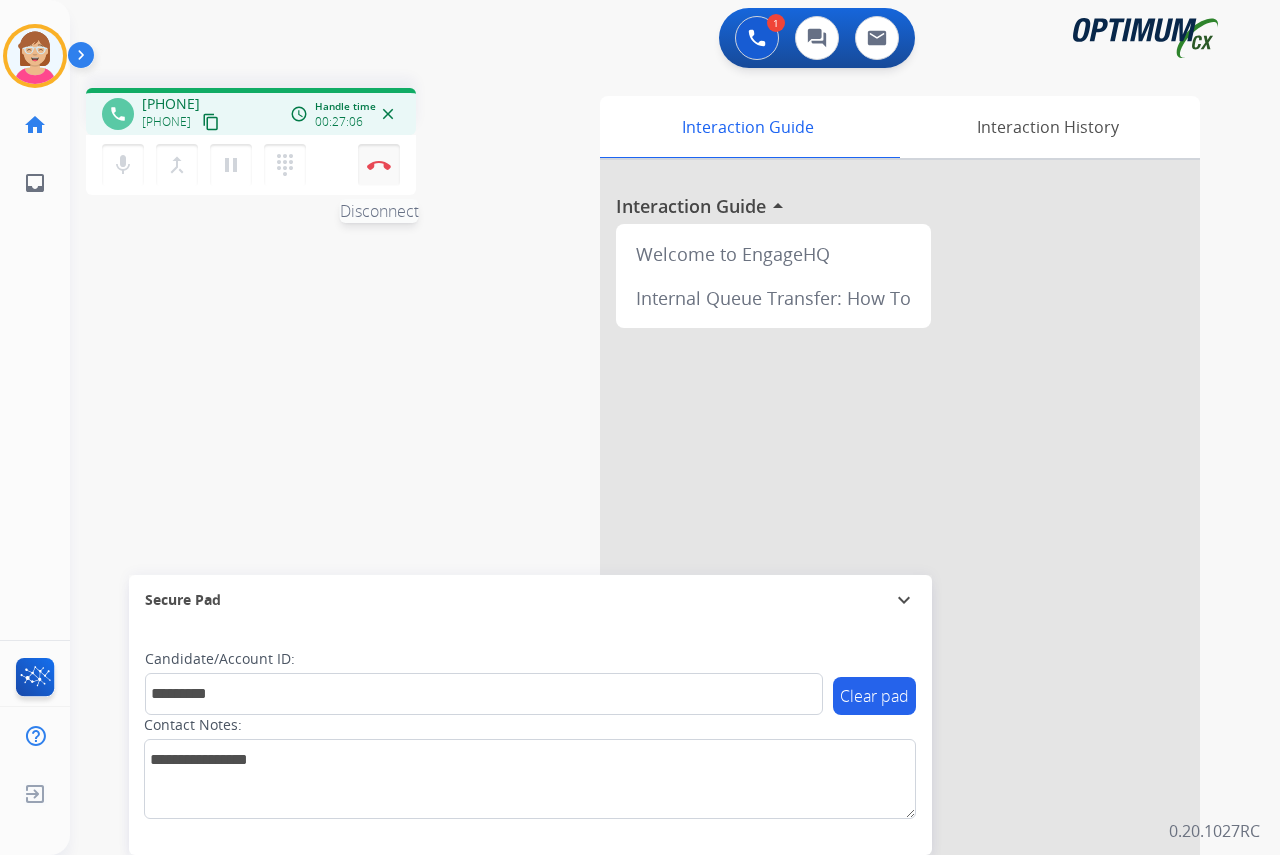 click at bounding box center [379, 165] 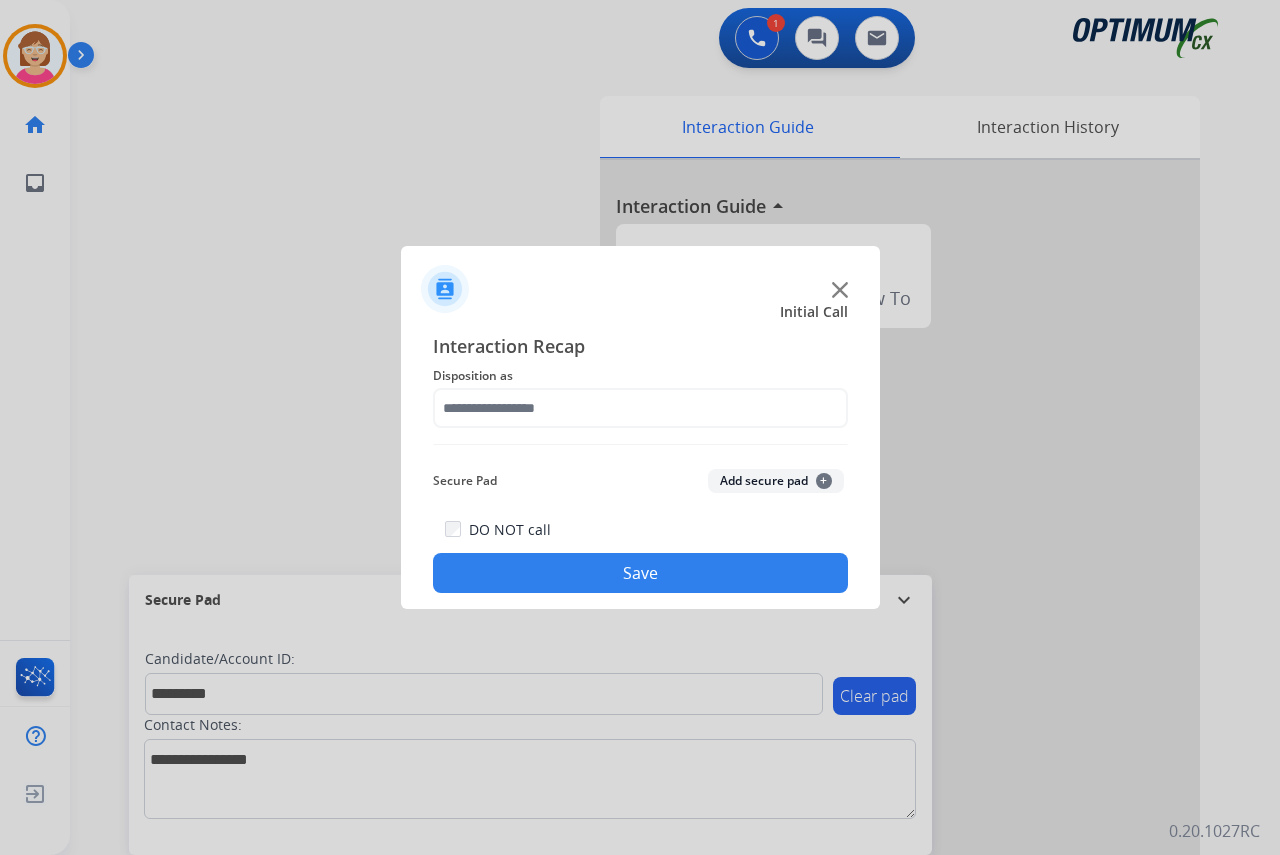 click at bounding box center [640, 427] 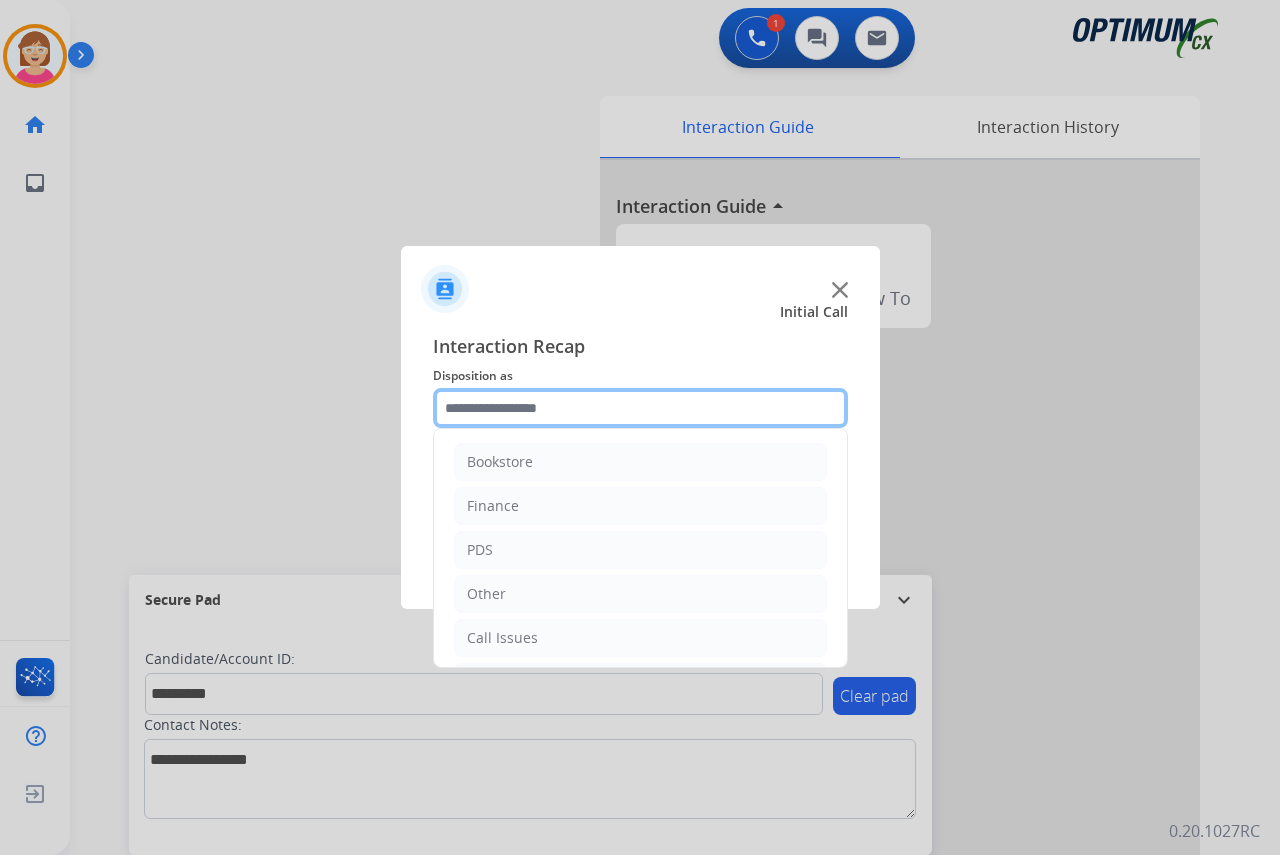 click 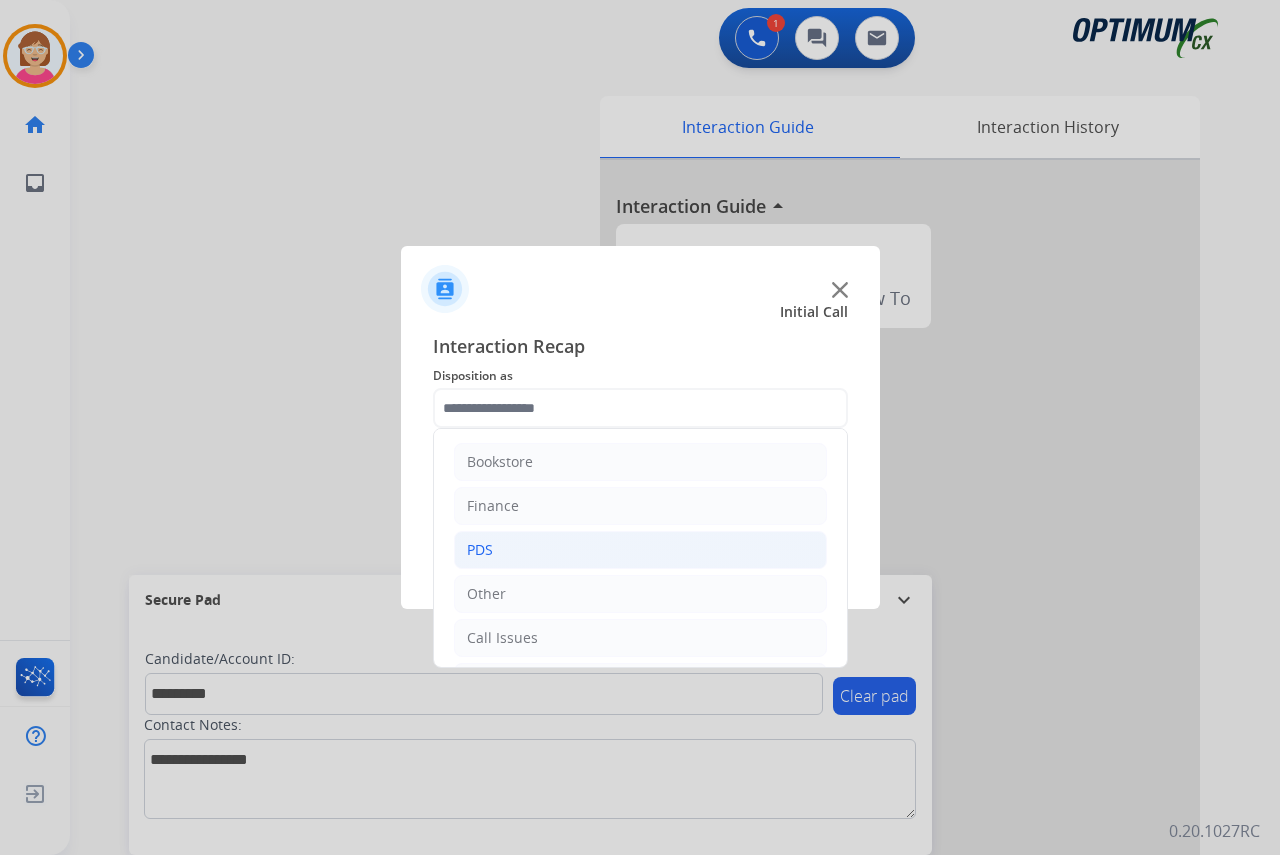 click on "PDS" 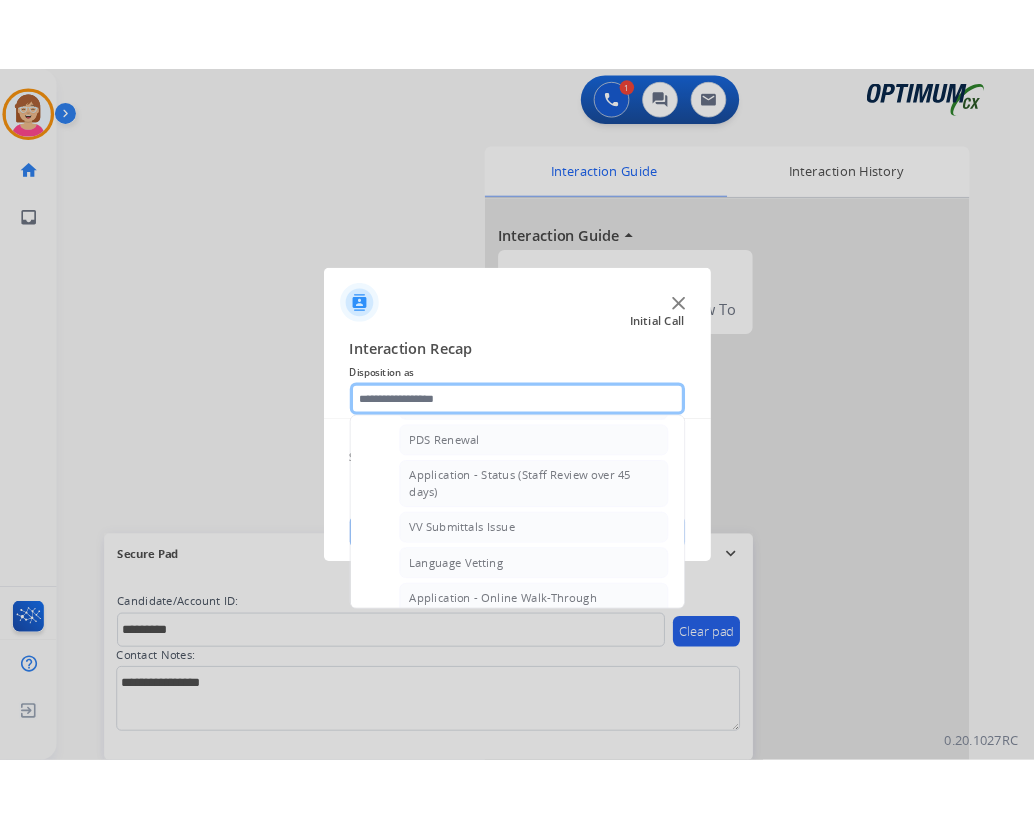 scroll, scrollTop: 300, scrollLeft: 0, axis: vertical 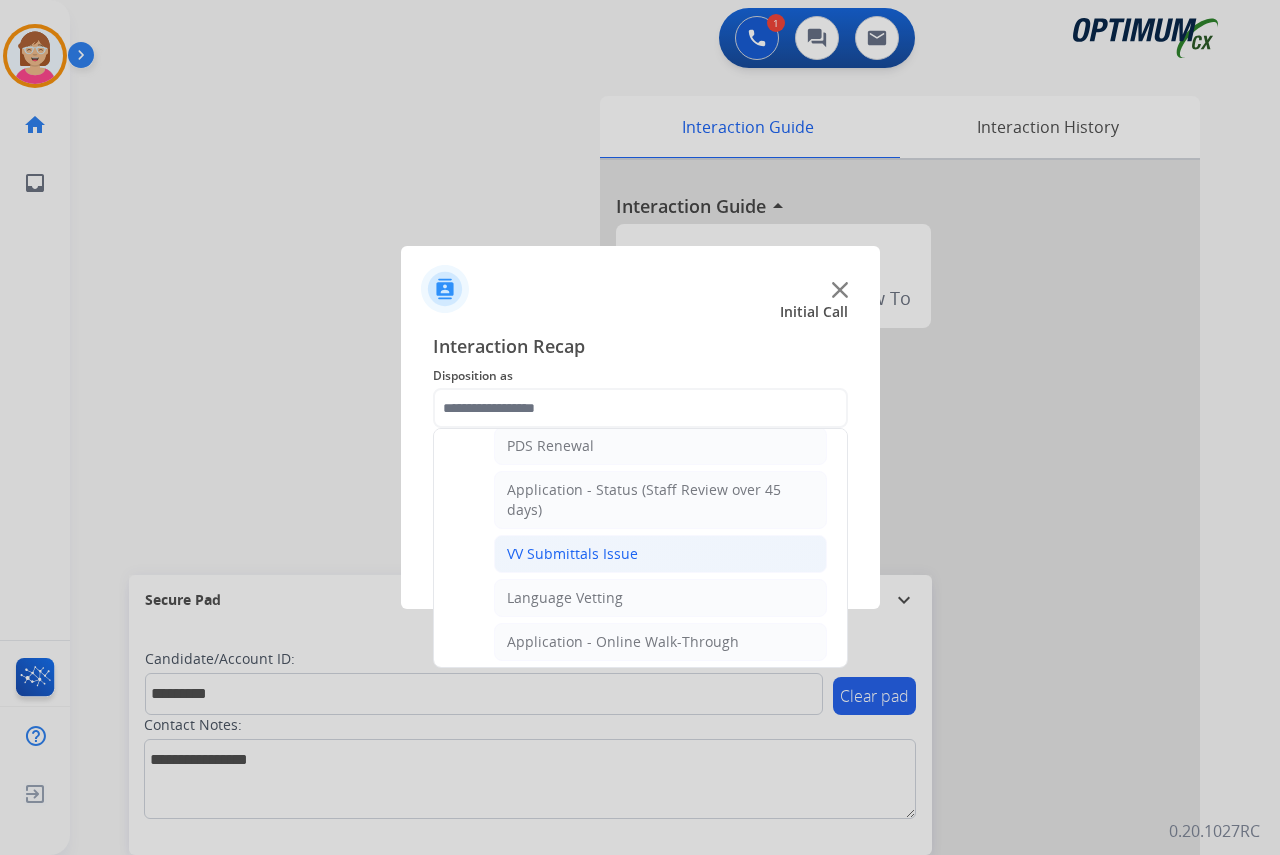 click on "VV Submittals Issue" 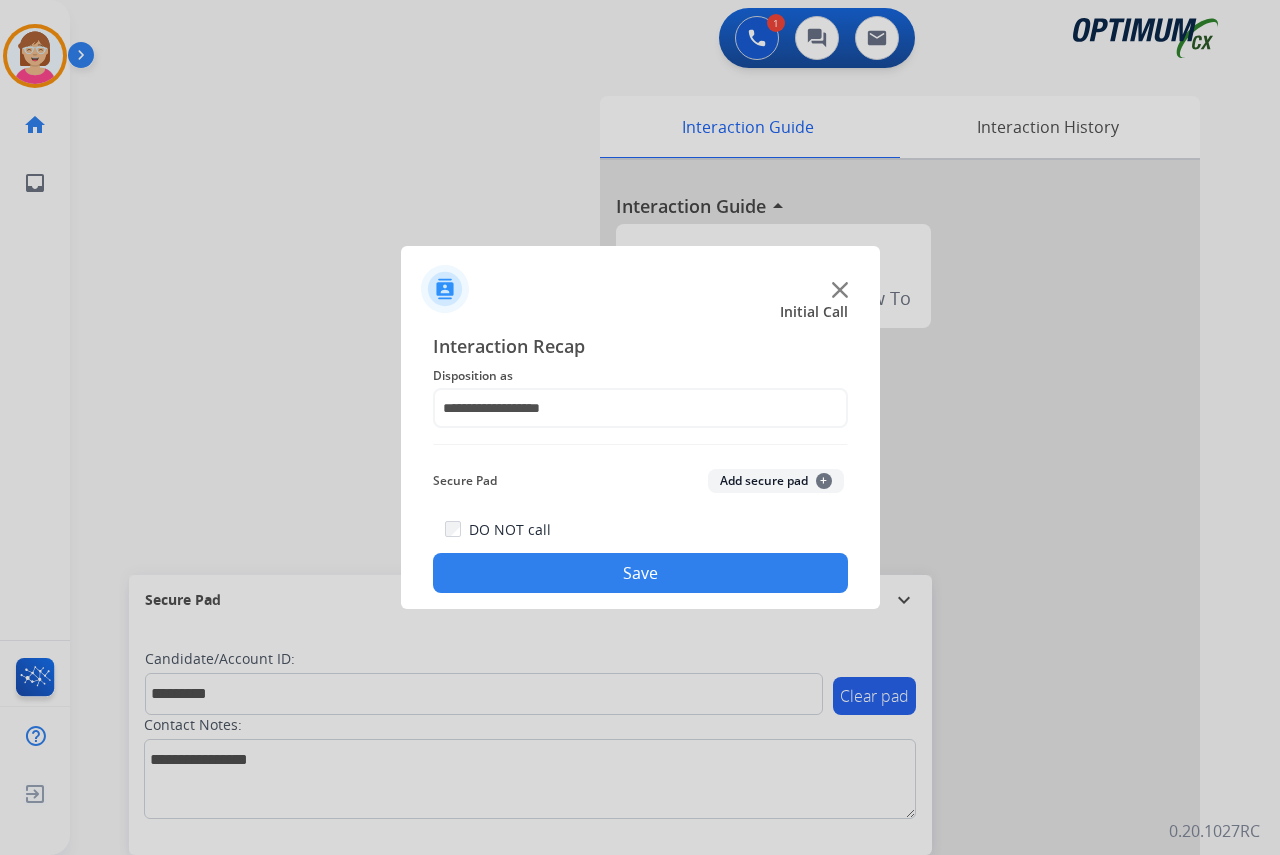 click on "+" 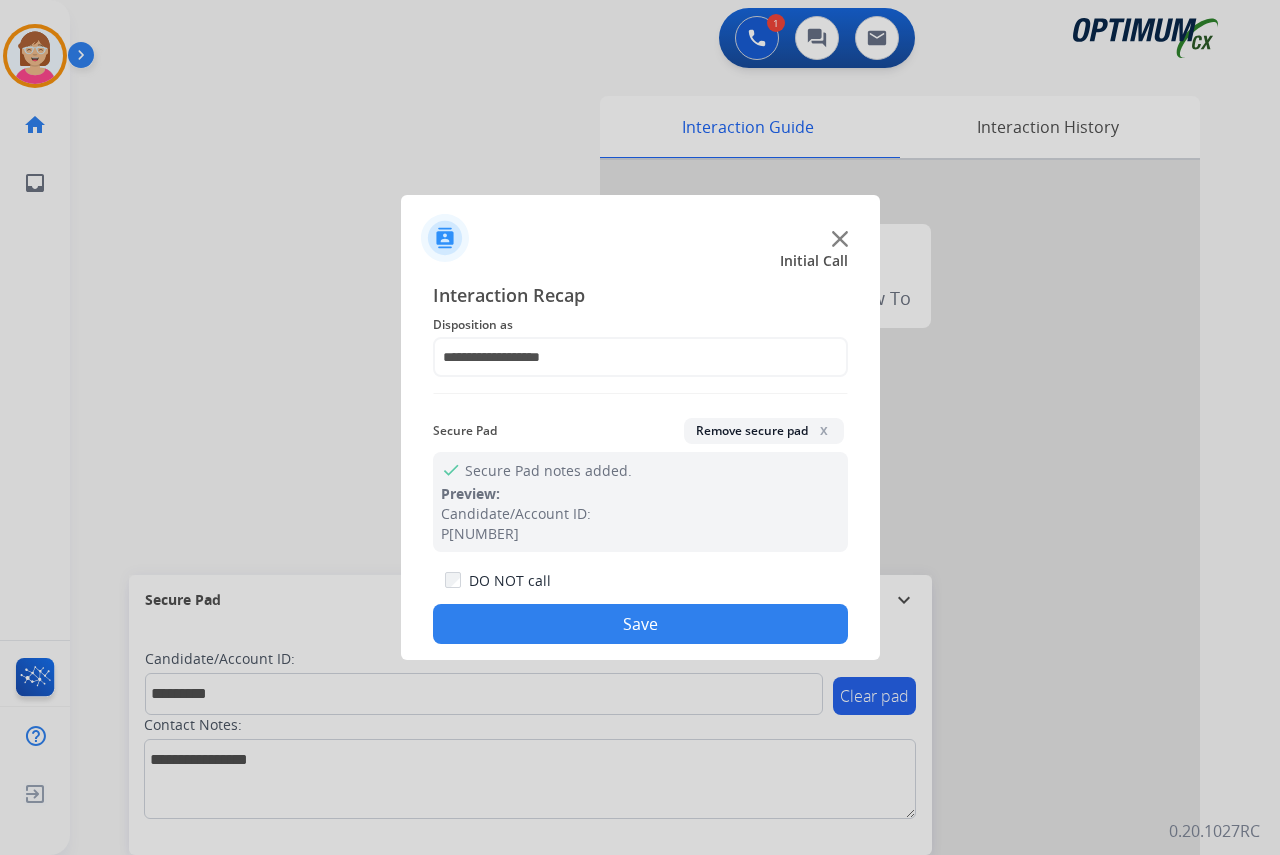 click on "Save" 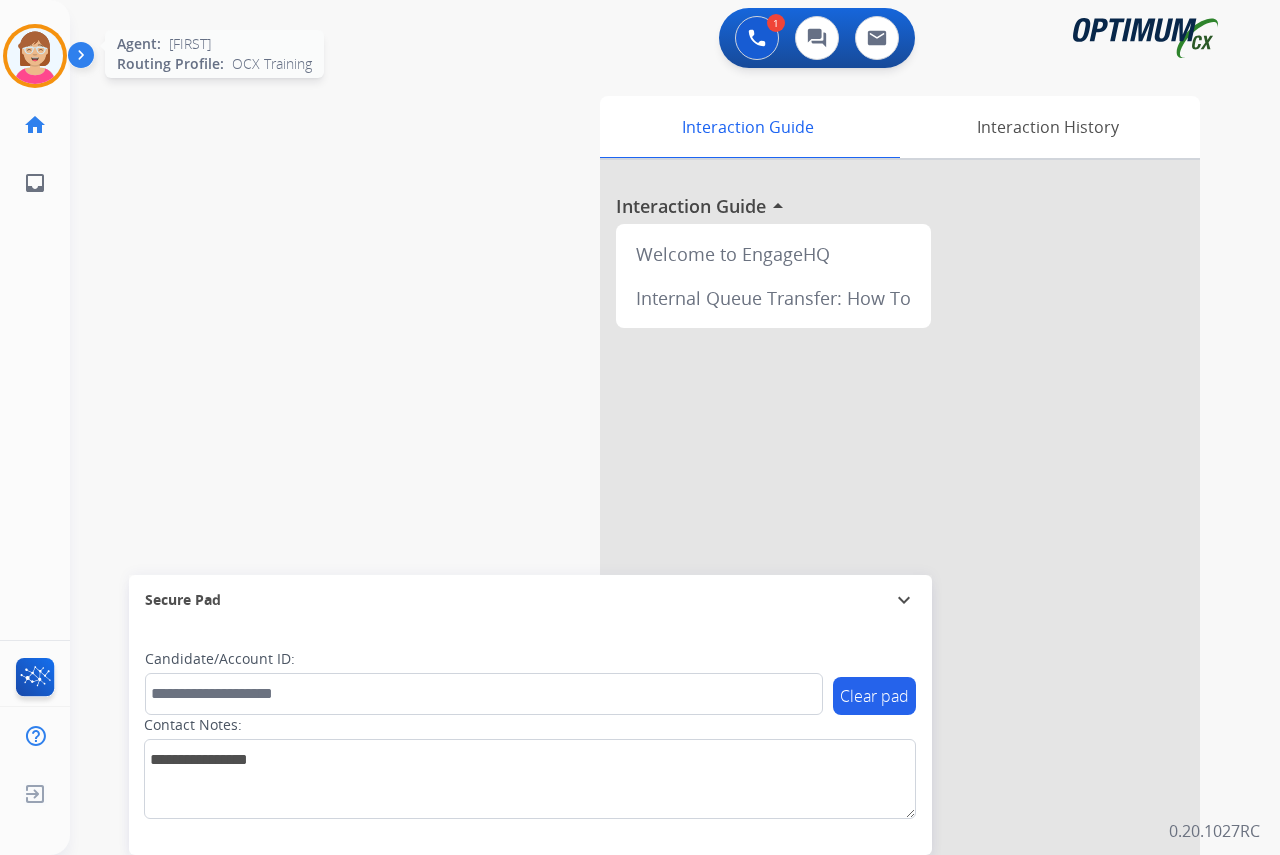 click at bounding box center (35, 56) 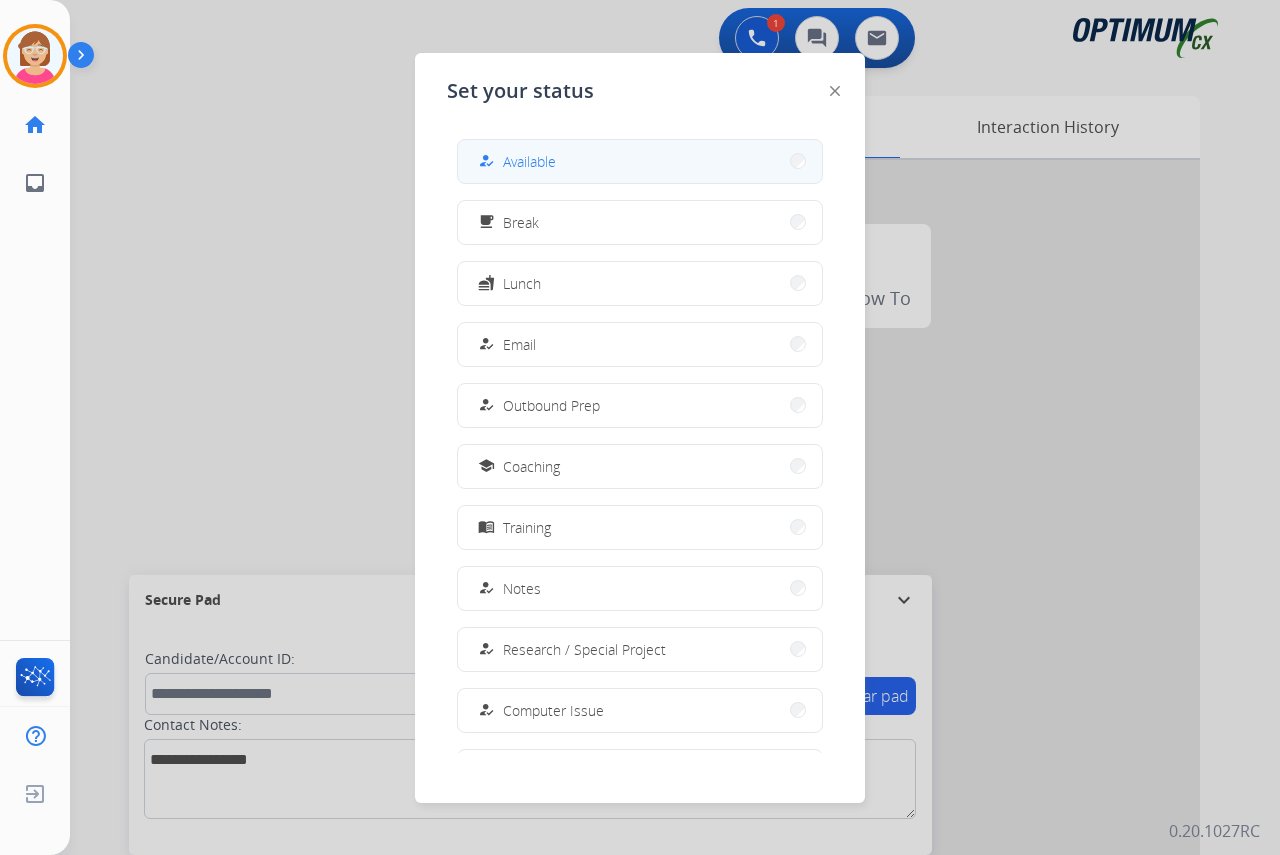 click on "Available" at bounding box center (529, 161) 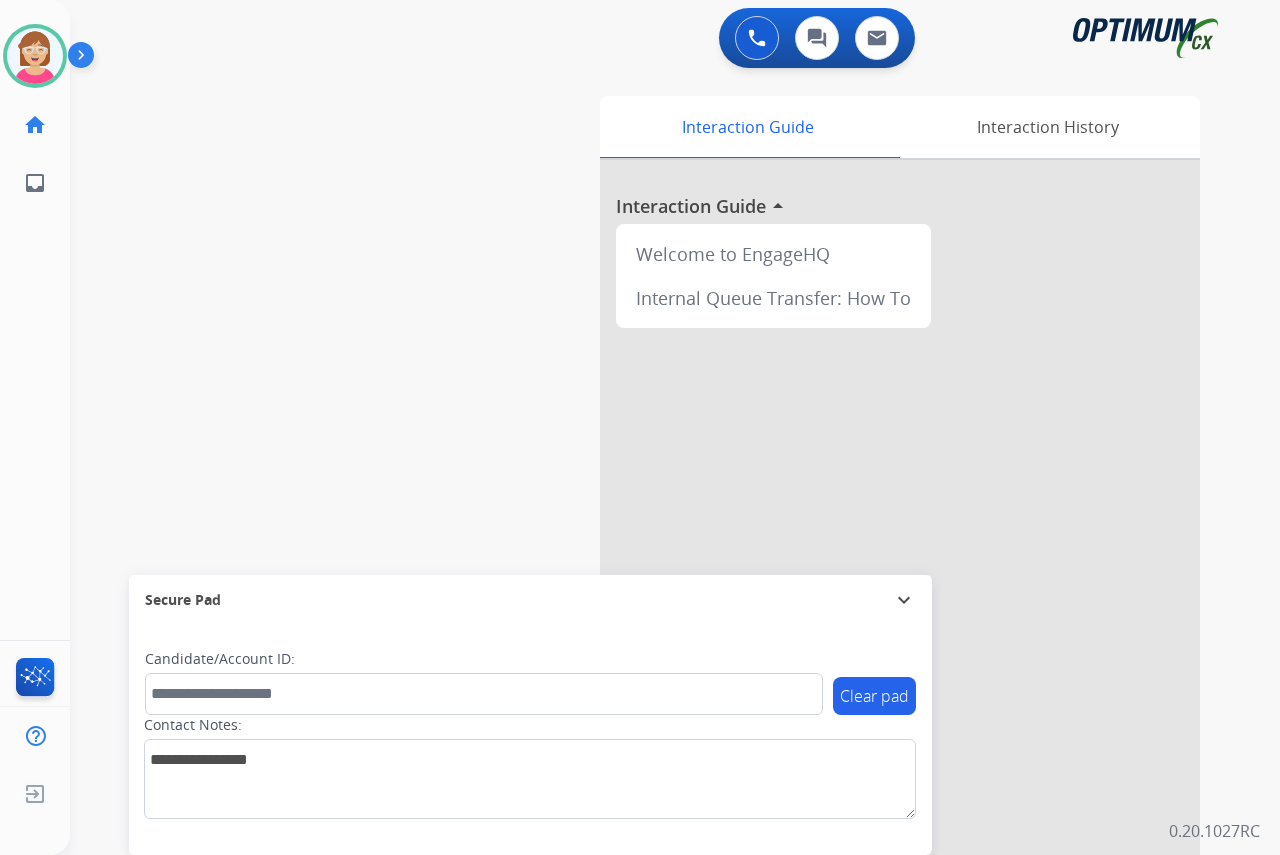 click on "[FIRST]   Available  Edit Avatar  Agent:   [FIRST]  Routing Profile:  OCX Training home  Home  Home inbox  Emails  Emails  FocalPoints  Help Center  Help Center  Log out  Log out" 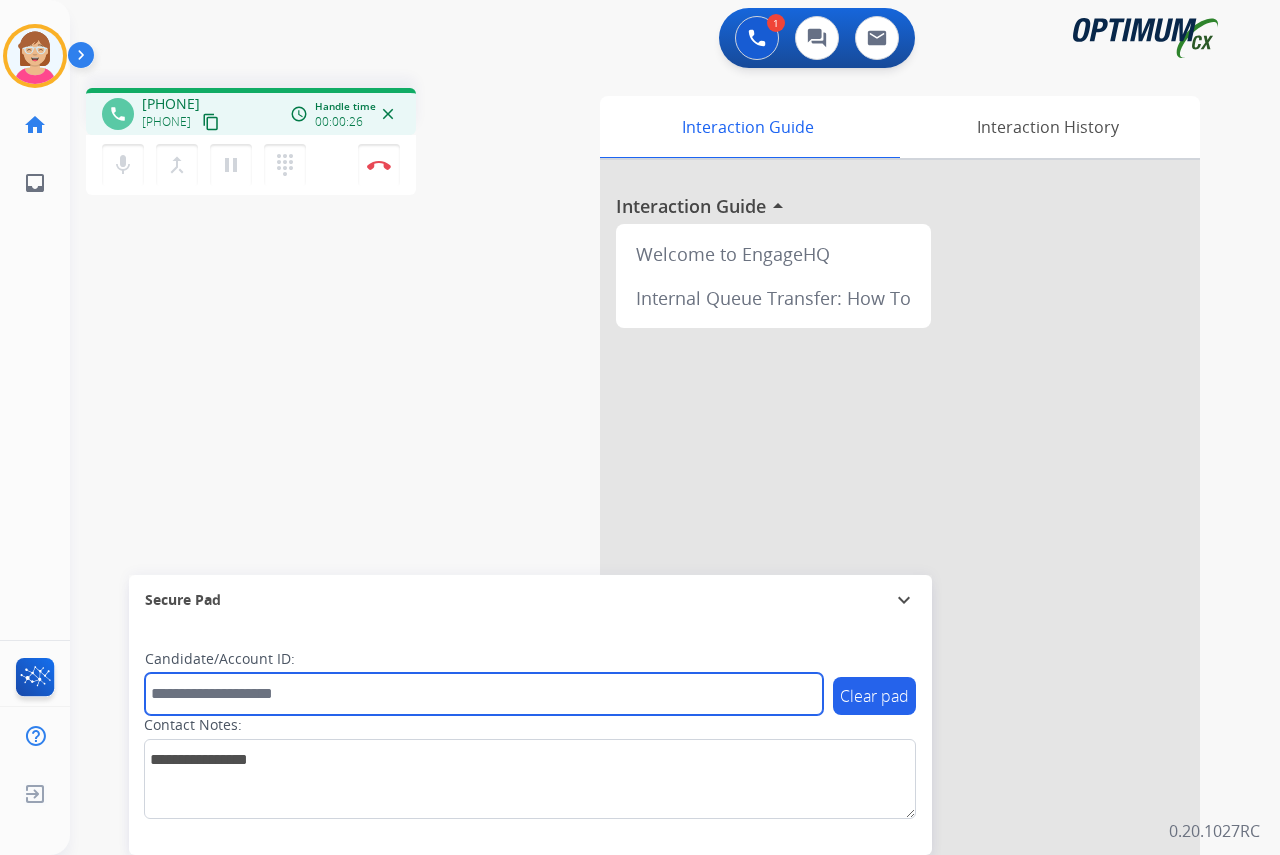 click at bounding box center [484, 694] 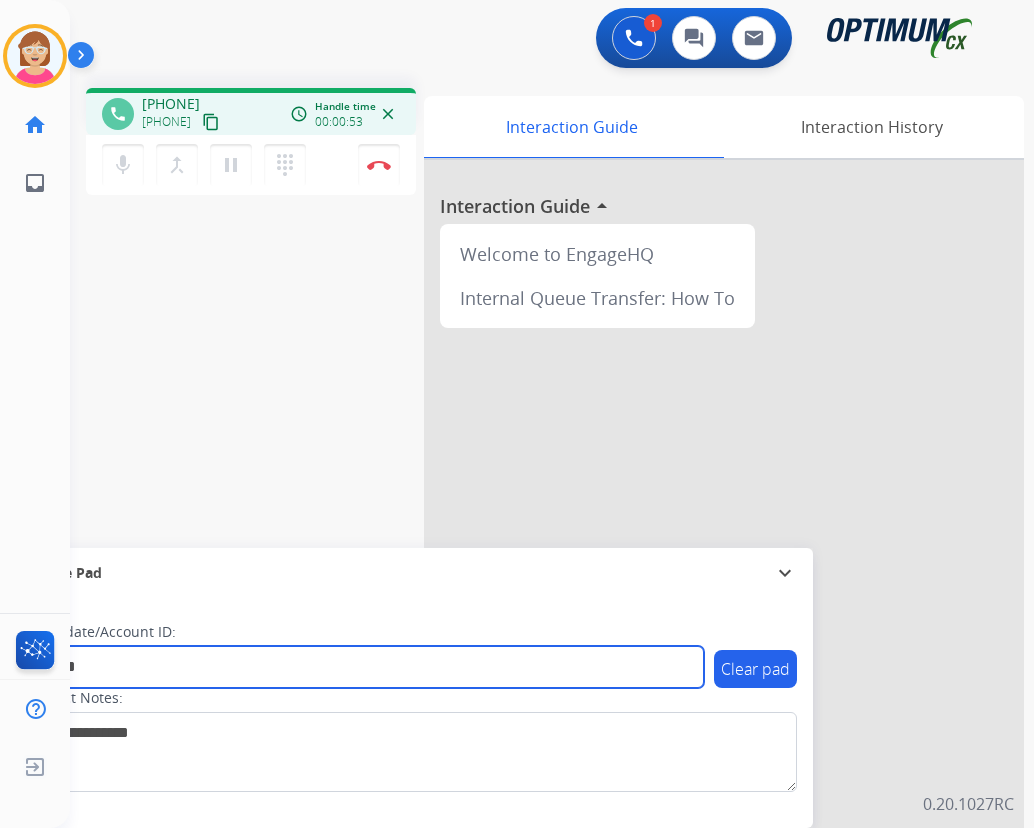 type on "*******" 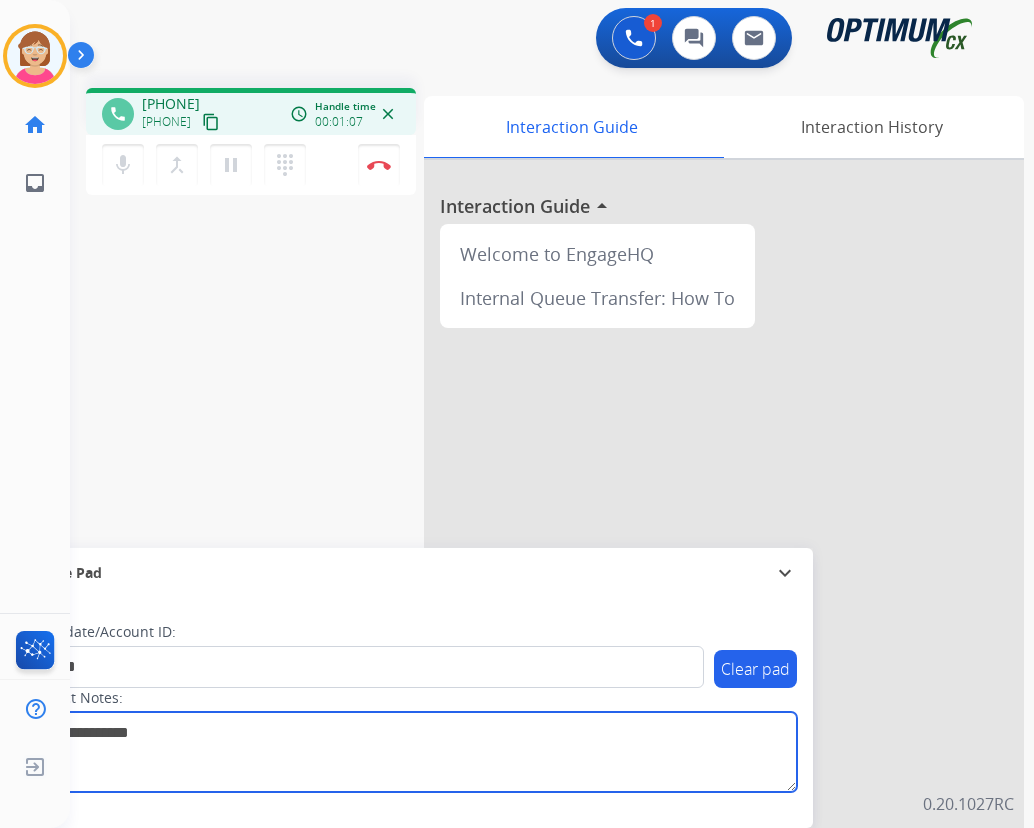 click at bounding box center [411, 752] 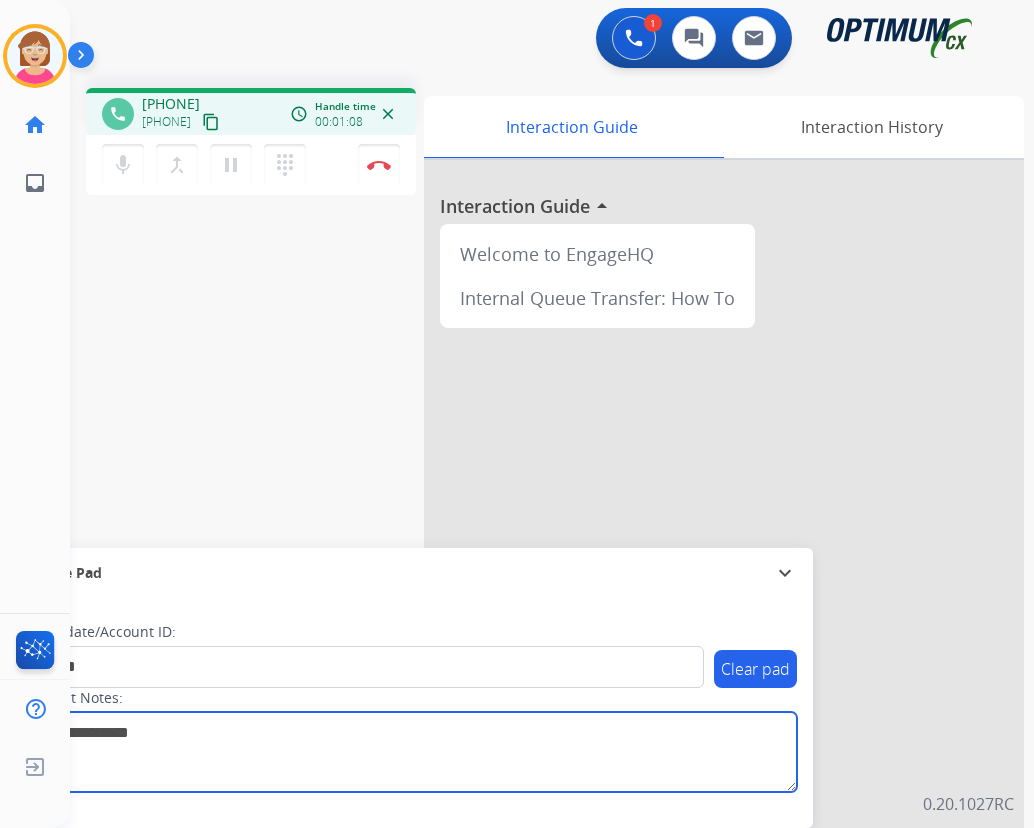 click at bounding box center [411, 752] 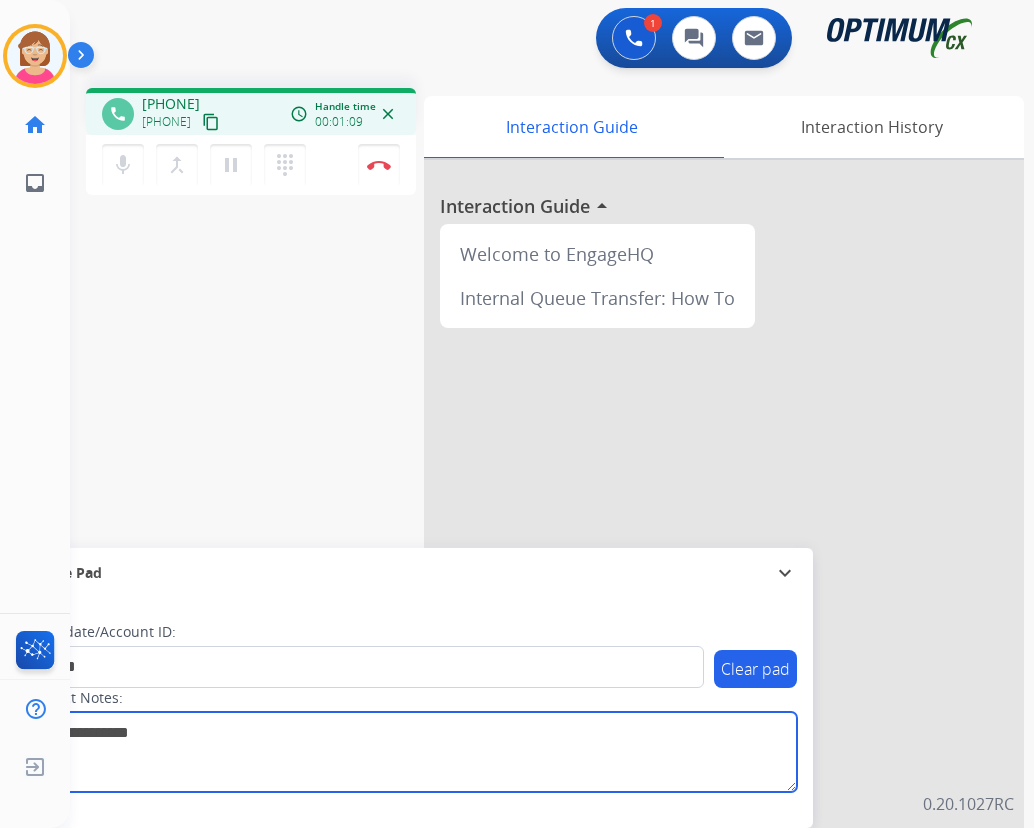 click at bounding box center (411, 752) 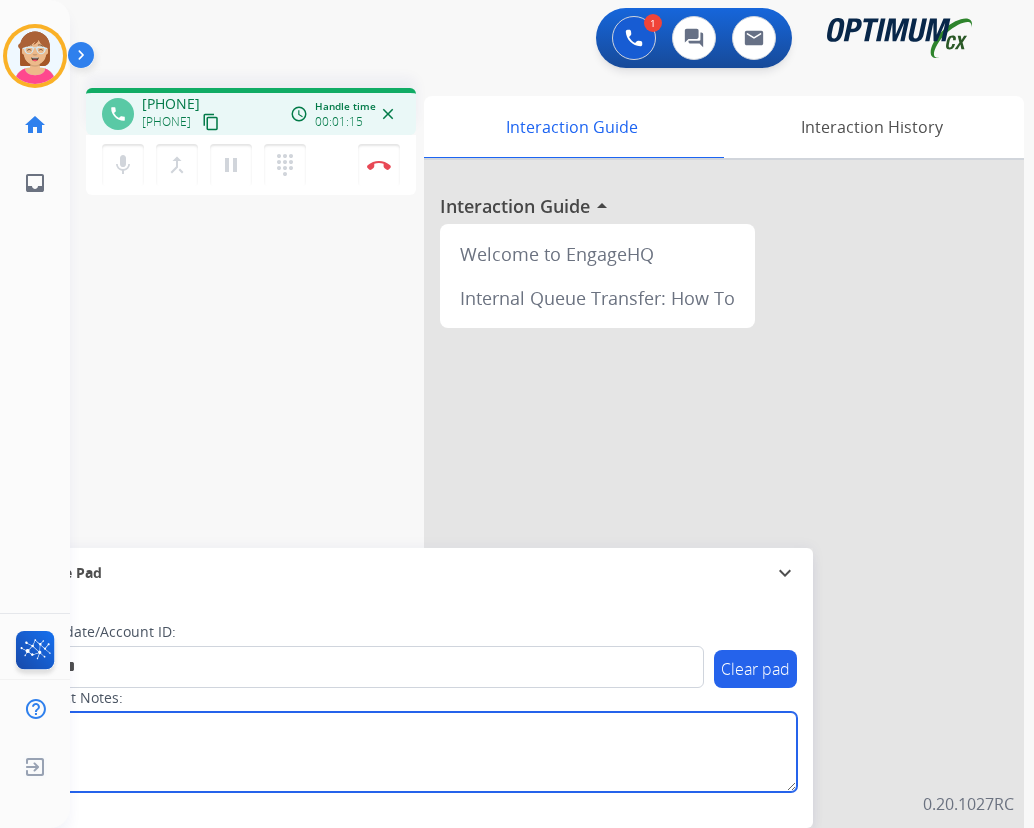 type on "****" 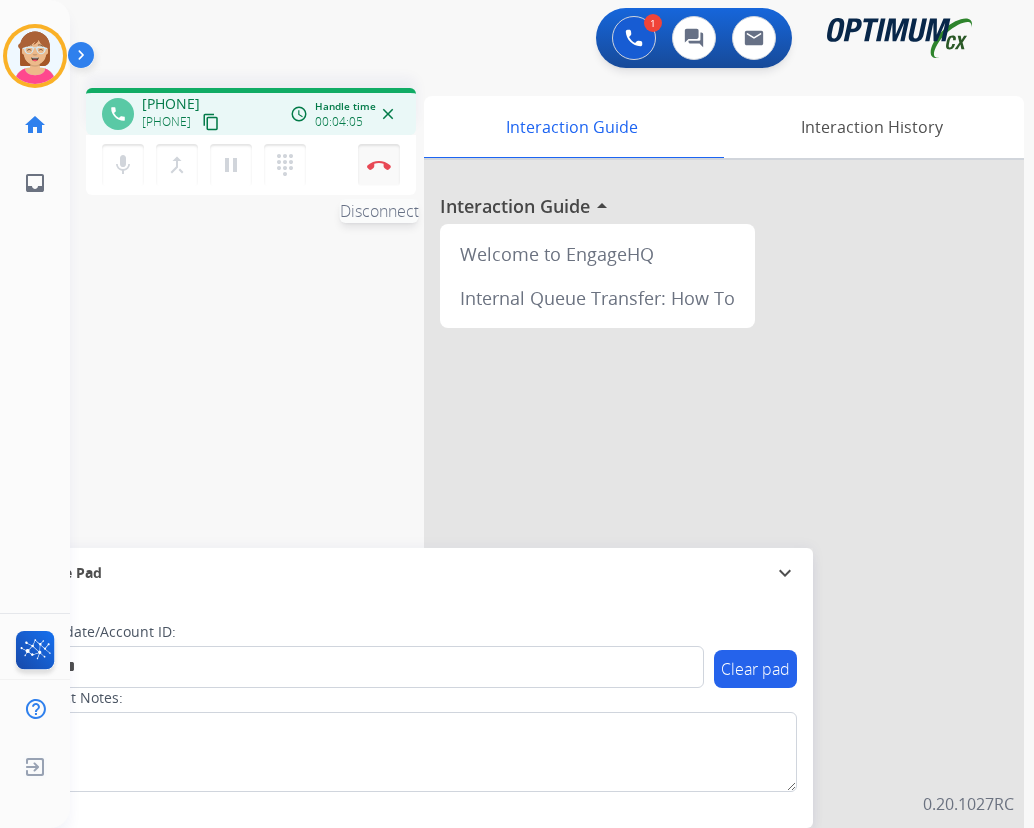 click at bounding box center [379, 165] 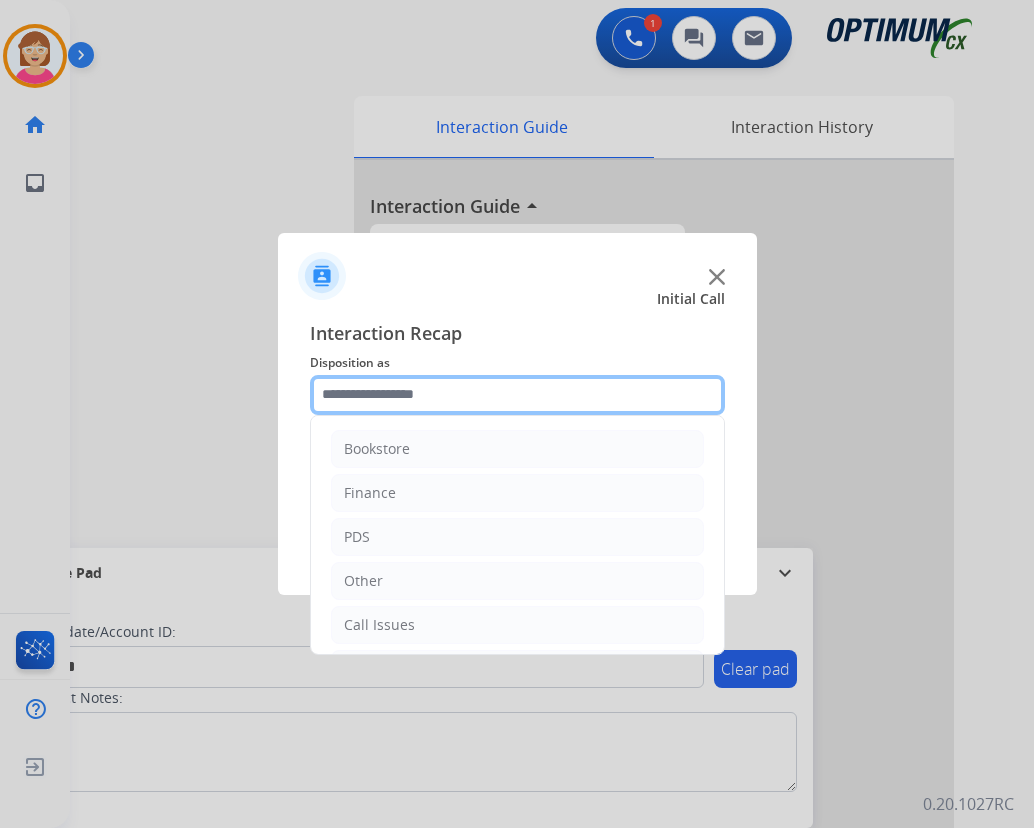 click 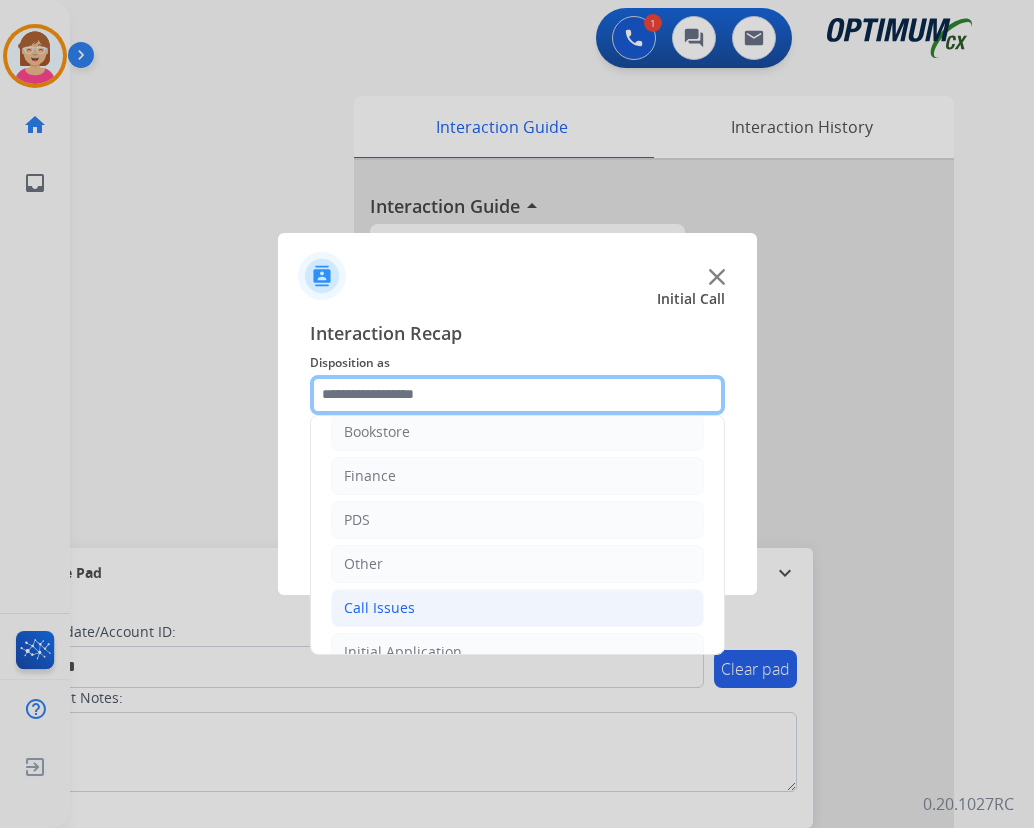 scroll, scrollTop: 0, scrollLeft: 0, axis: both 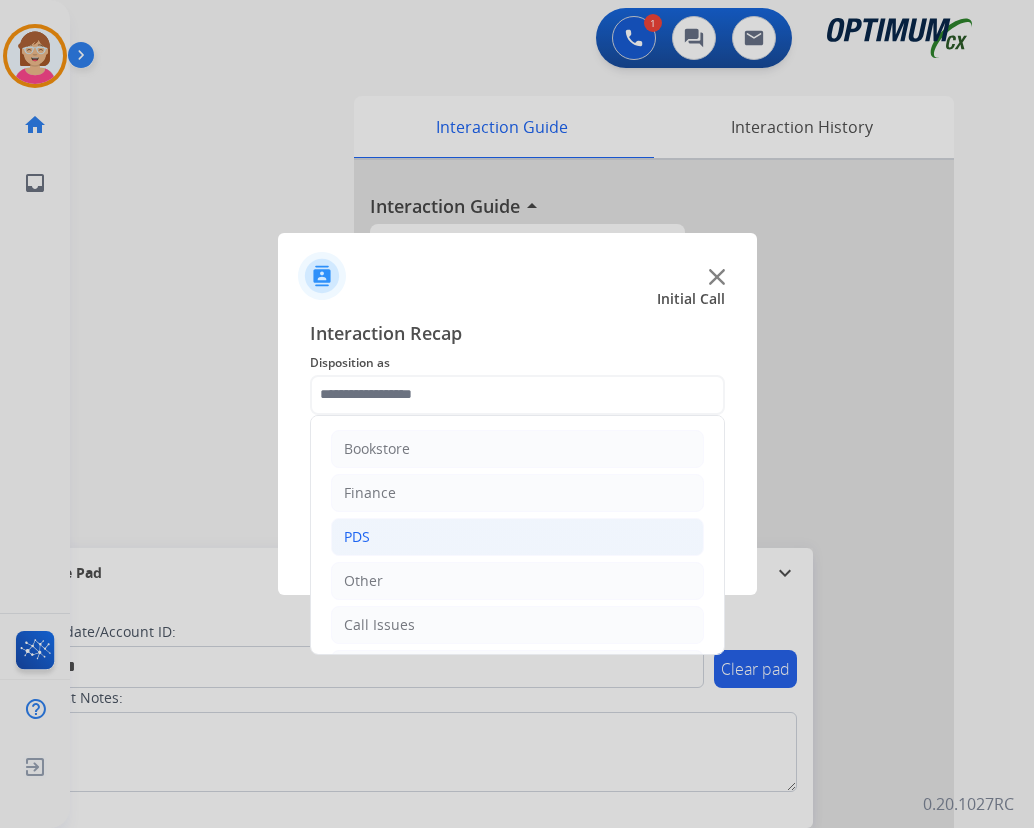 click on "PDS" 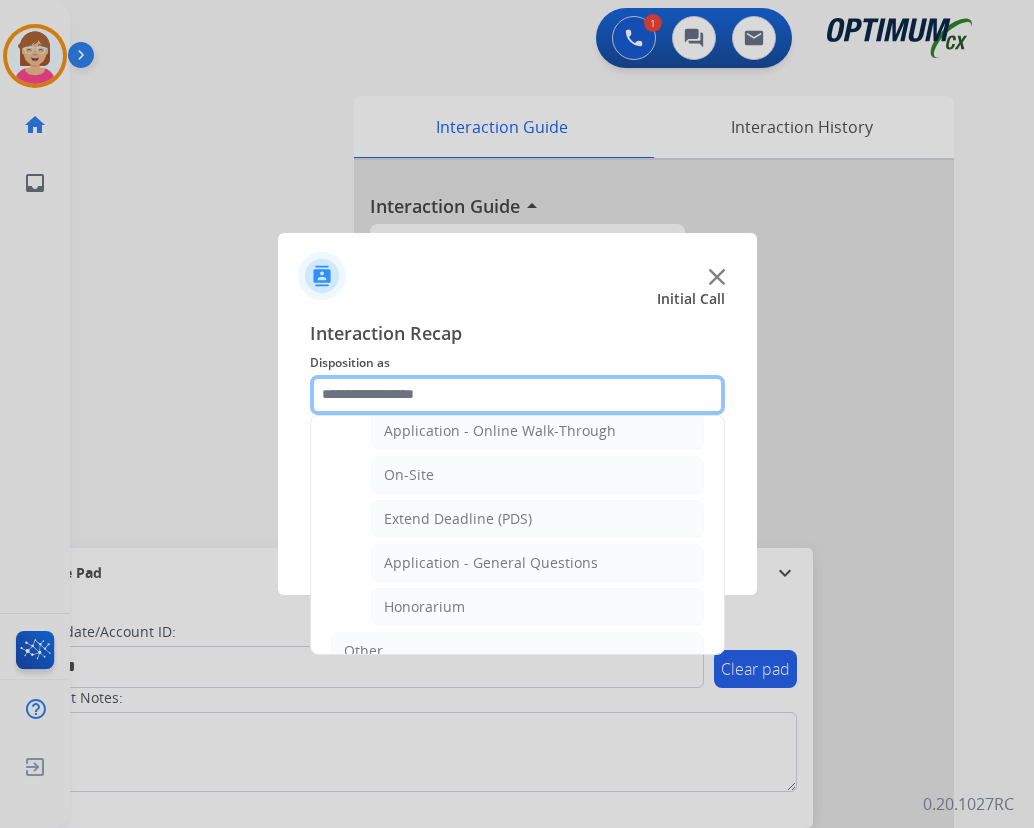 scroll, scrollTop: 500, scrollLeft: 0, axis: vertical 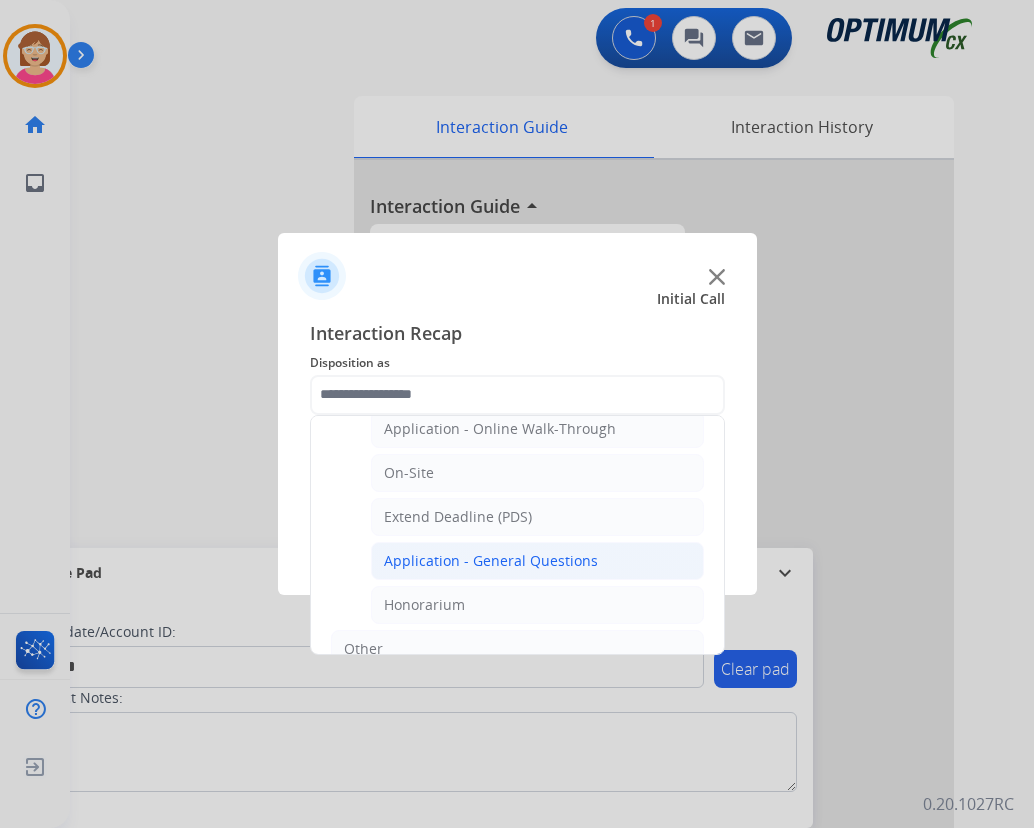 click on "Application - General Questions" 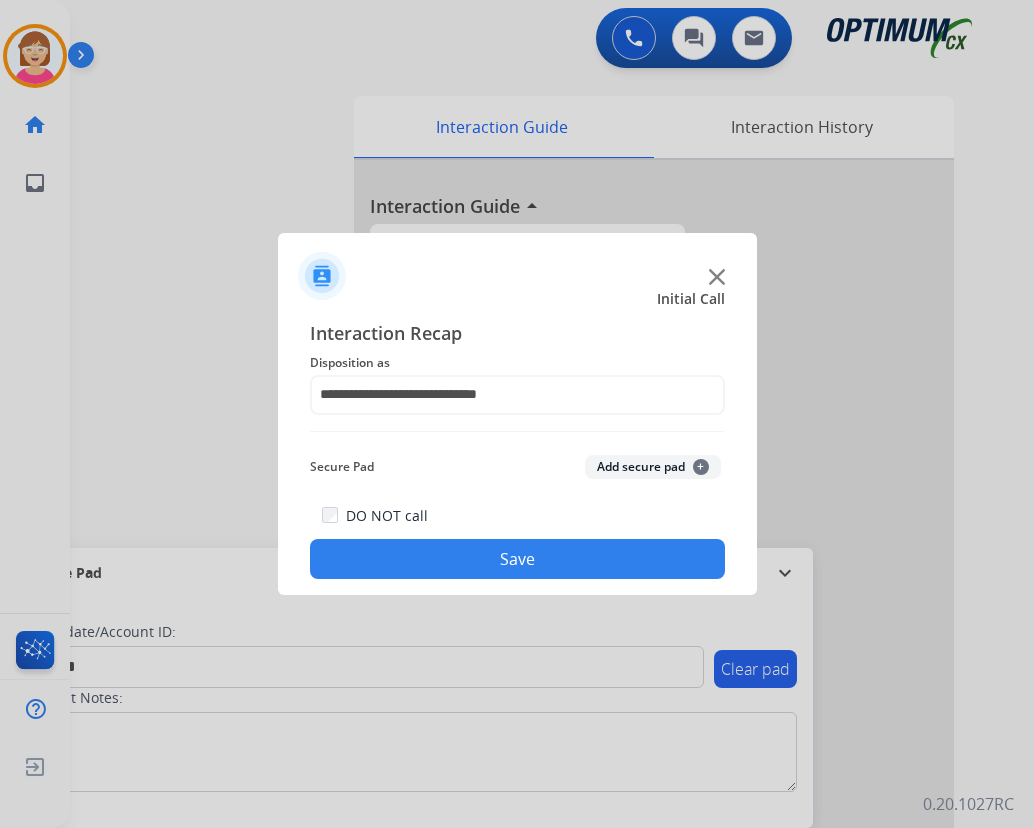 click on "+" 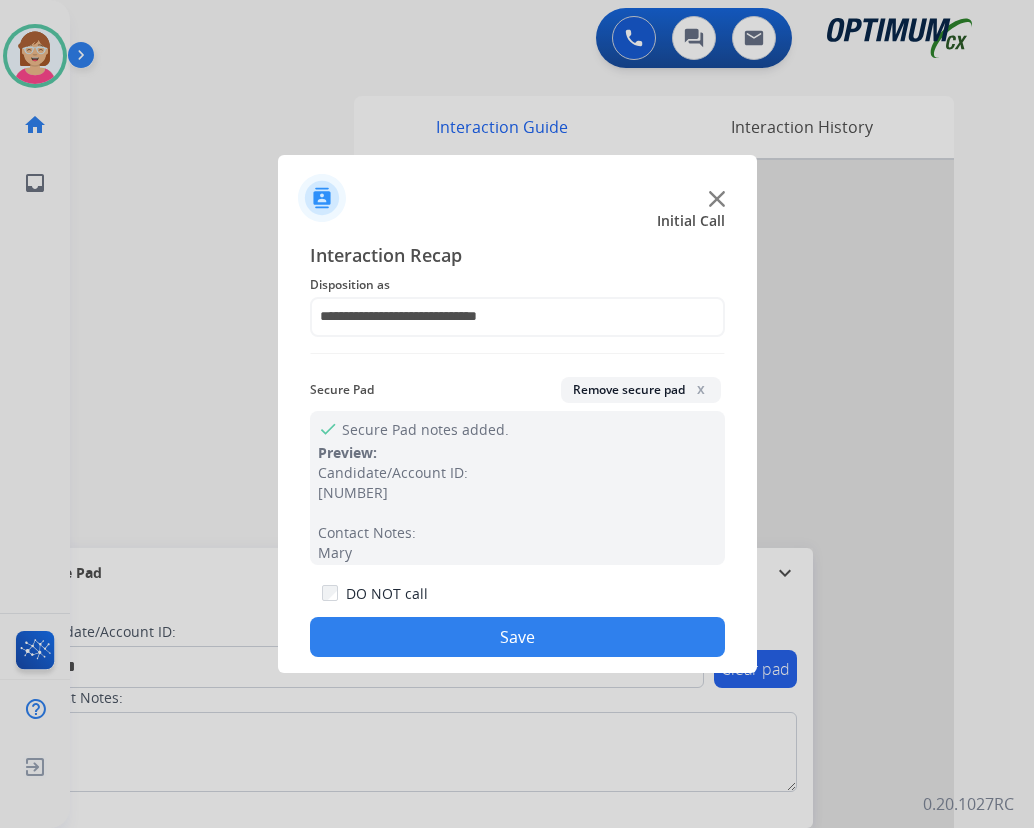 click on "Save" 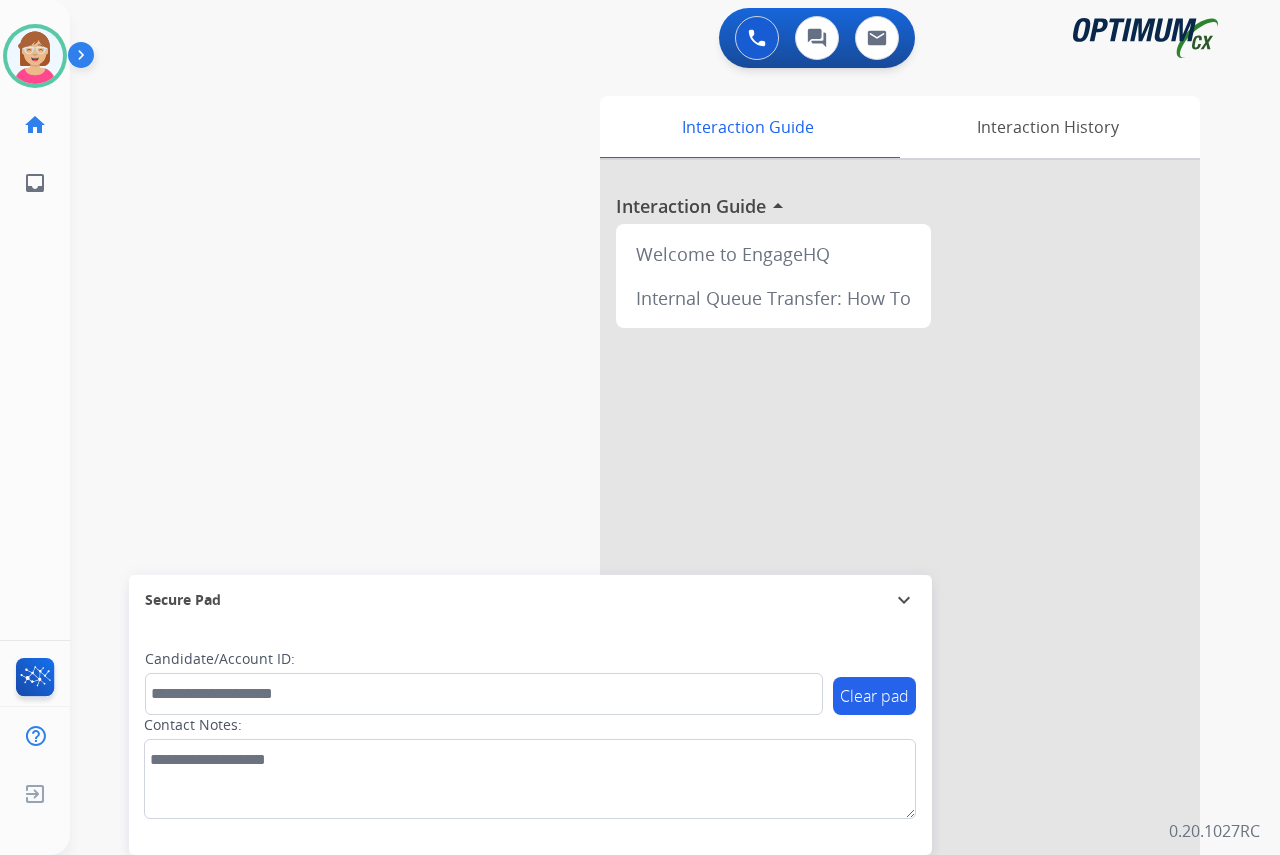 drag, startPoint x: 57, startPoint y: 271, endPoint x: 71, endPoint y: 272, distance: 14.035668 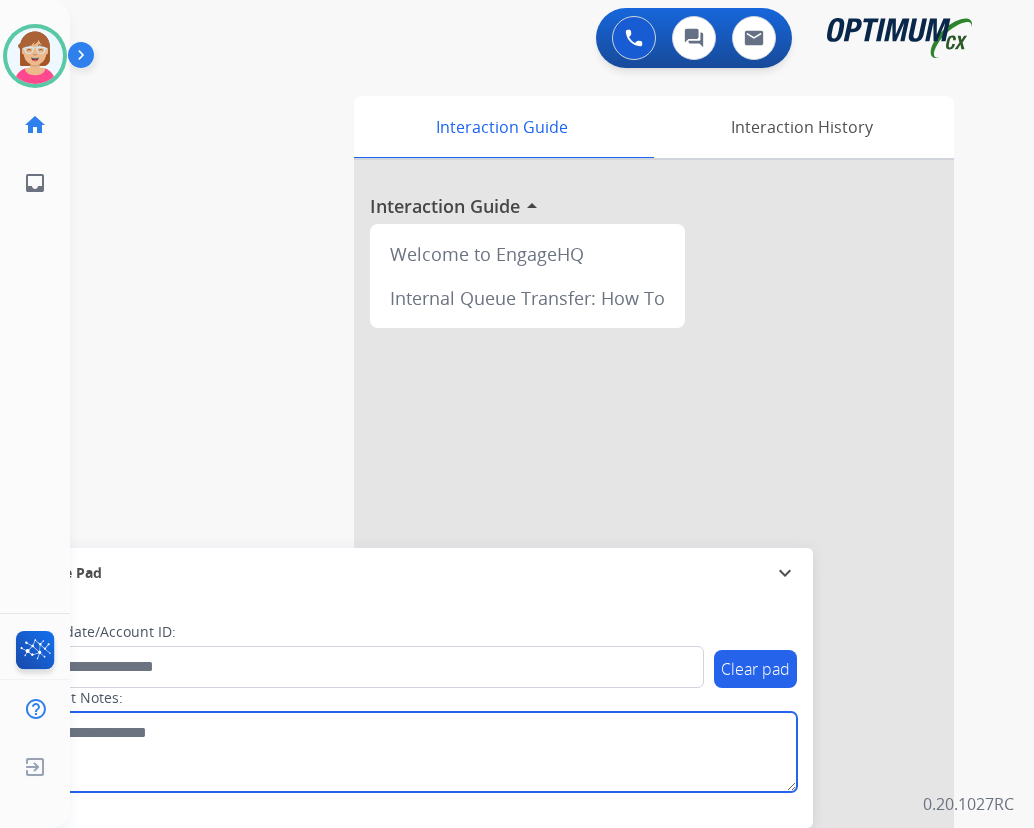 click at bounding box center [411, 752] 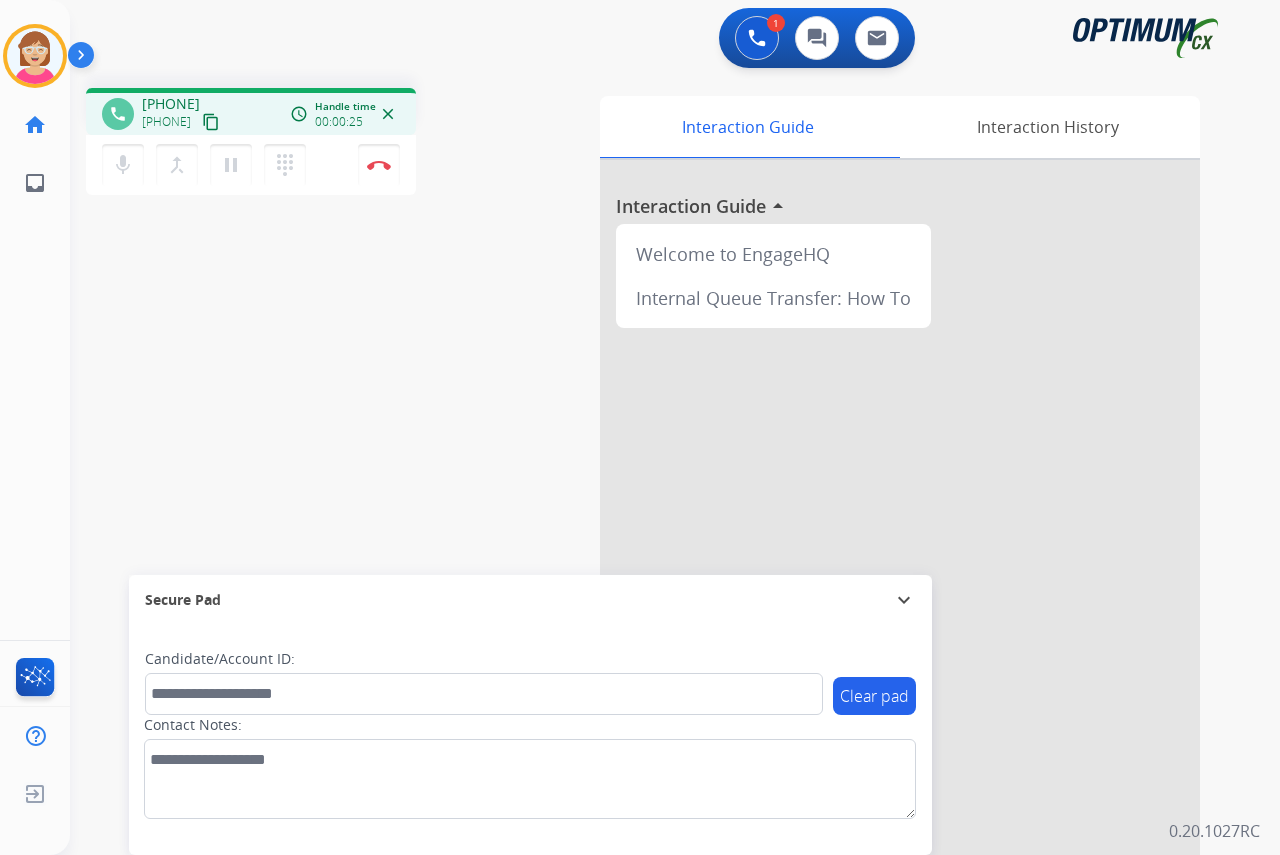 click on "[FIRST]   Available  Edit Avatar  Agent:   [FIRST]  Routing Profile:  OCX Training home  Home  Home inbox  Emails  Emails  FocalPoints  Help Center  Help Center  Log out  Log out" 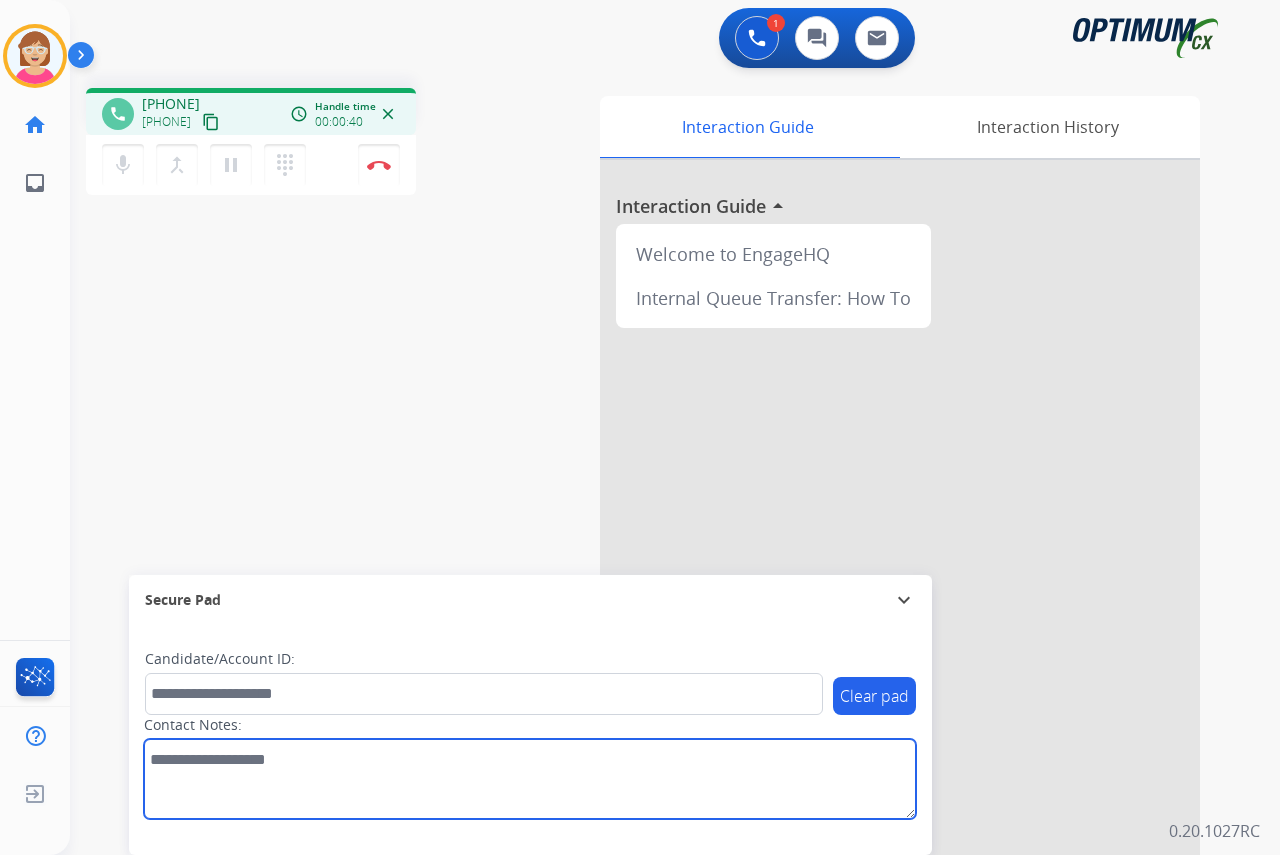 click at bounding box center (530, 779) 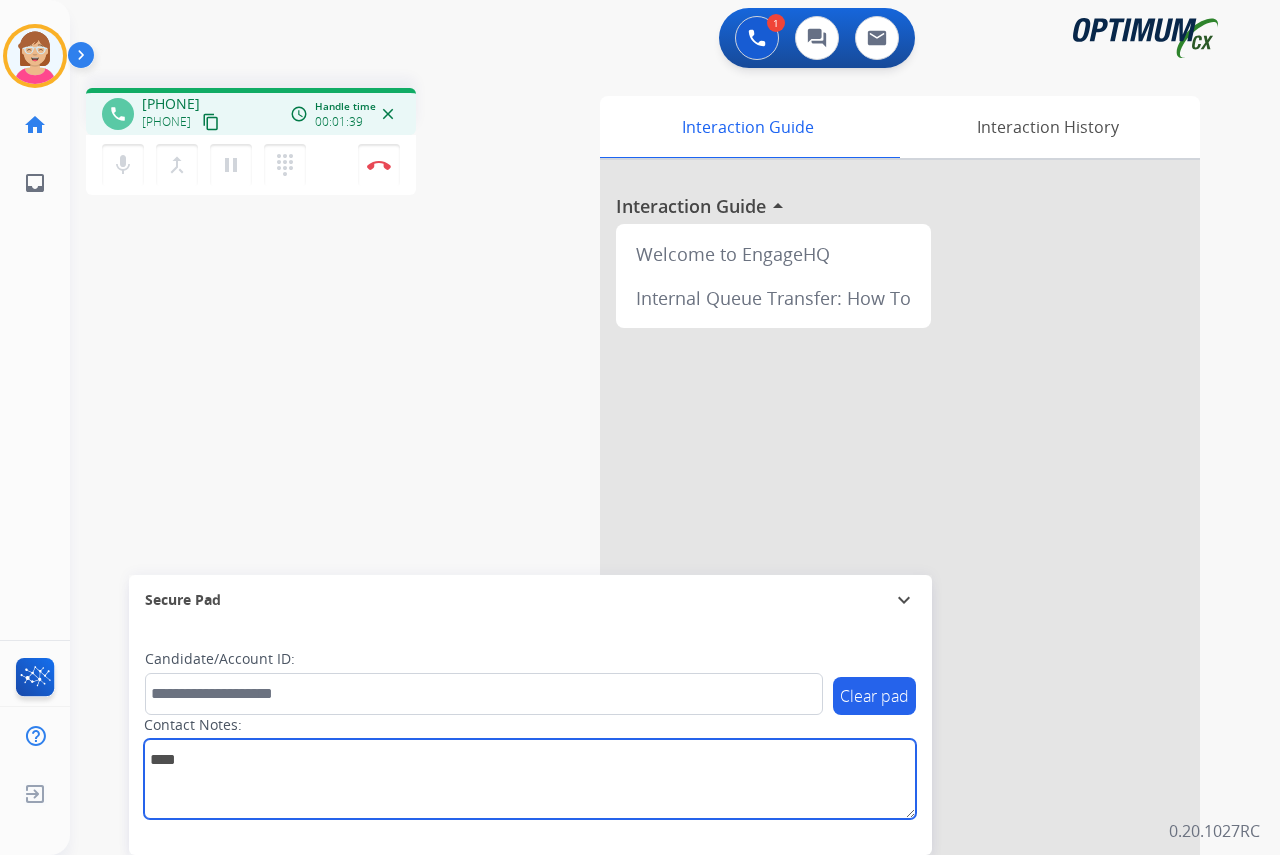 type on "****" 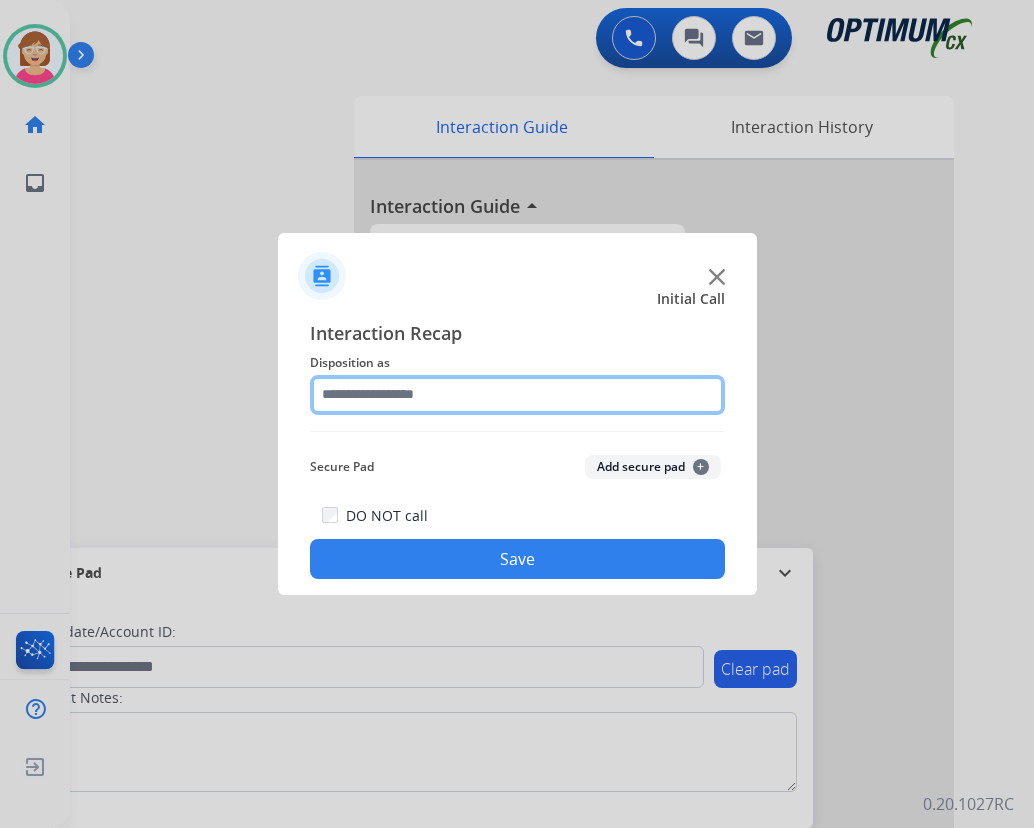 click 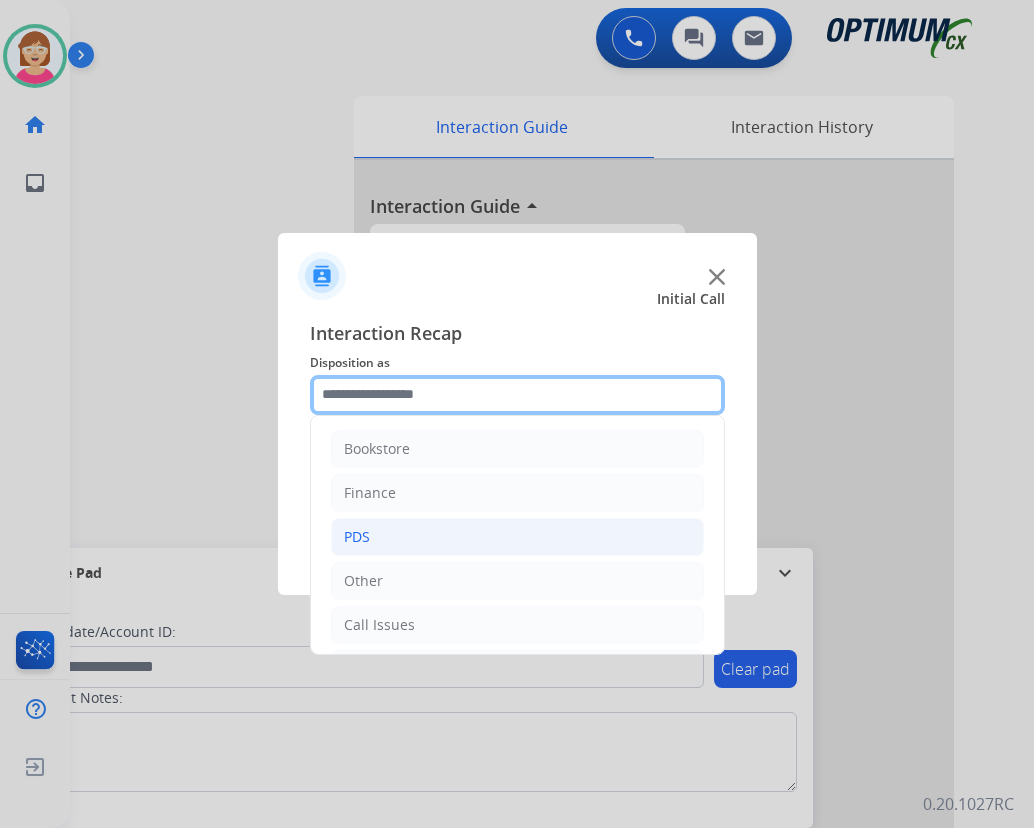 scroll, scrollTop: 136, scrollLeft: 0, axis: vertical 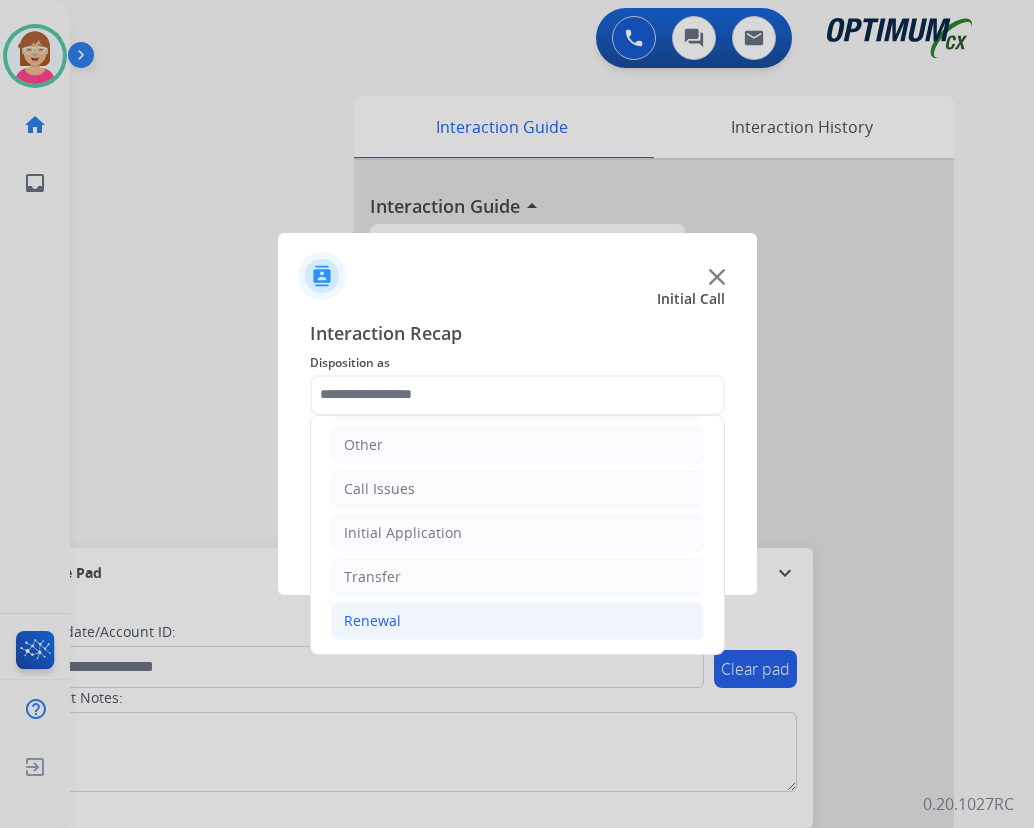 click on "Renewal" 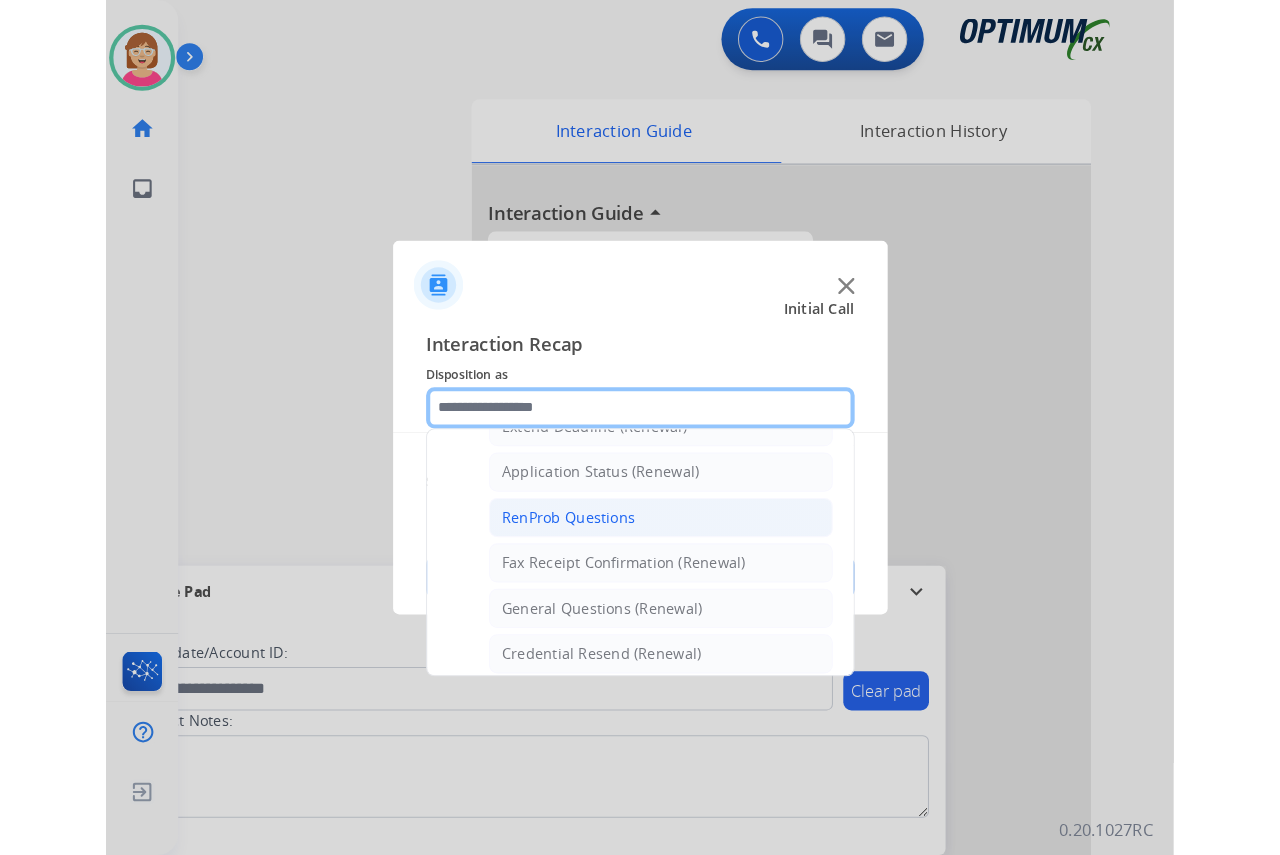 scroll, scrollTop: 436, scrollLeft: 0, axis: vertical 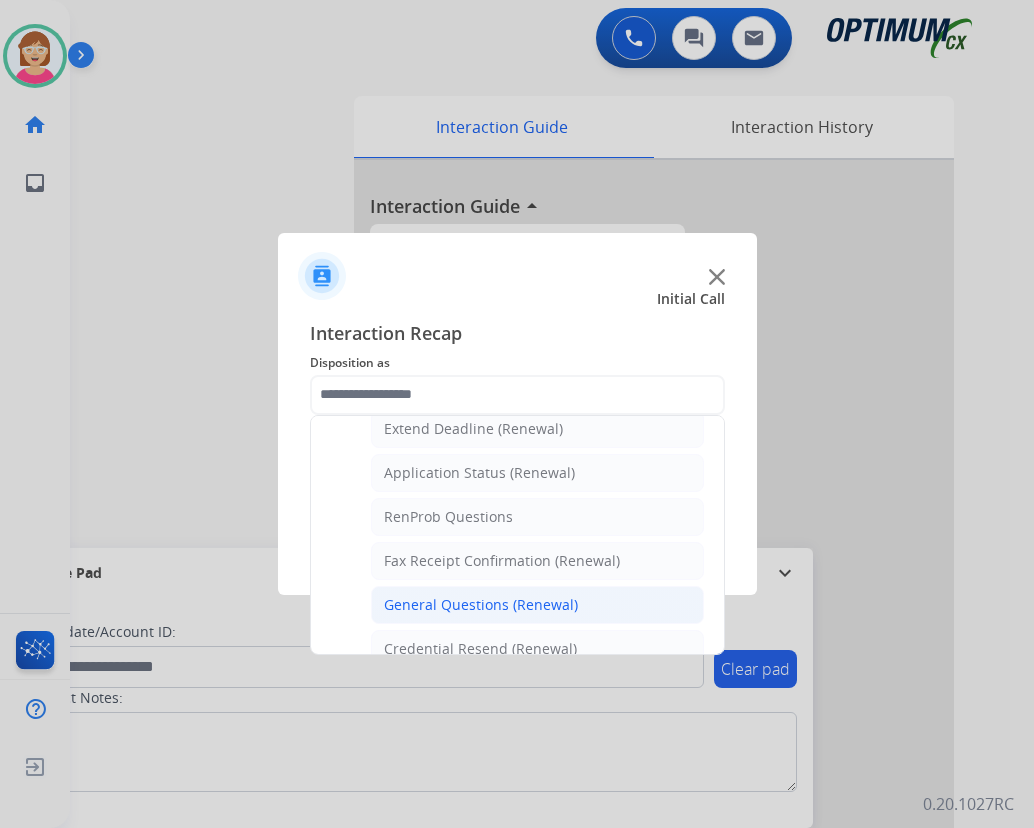 click on "General Questions (Renewal)" 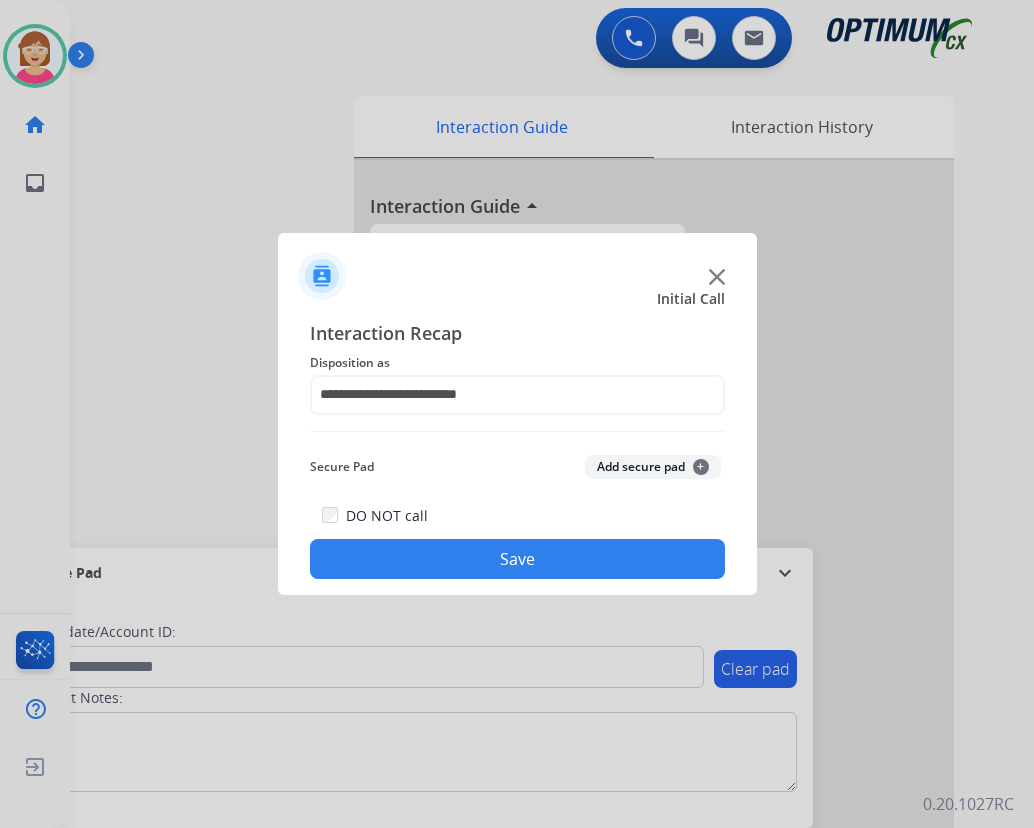 click on "+" 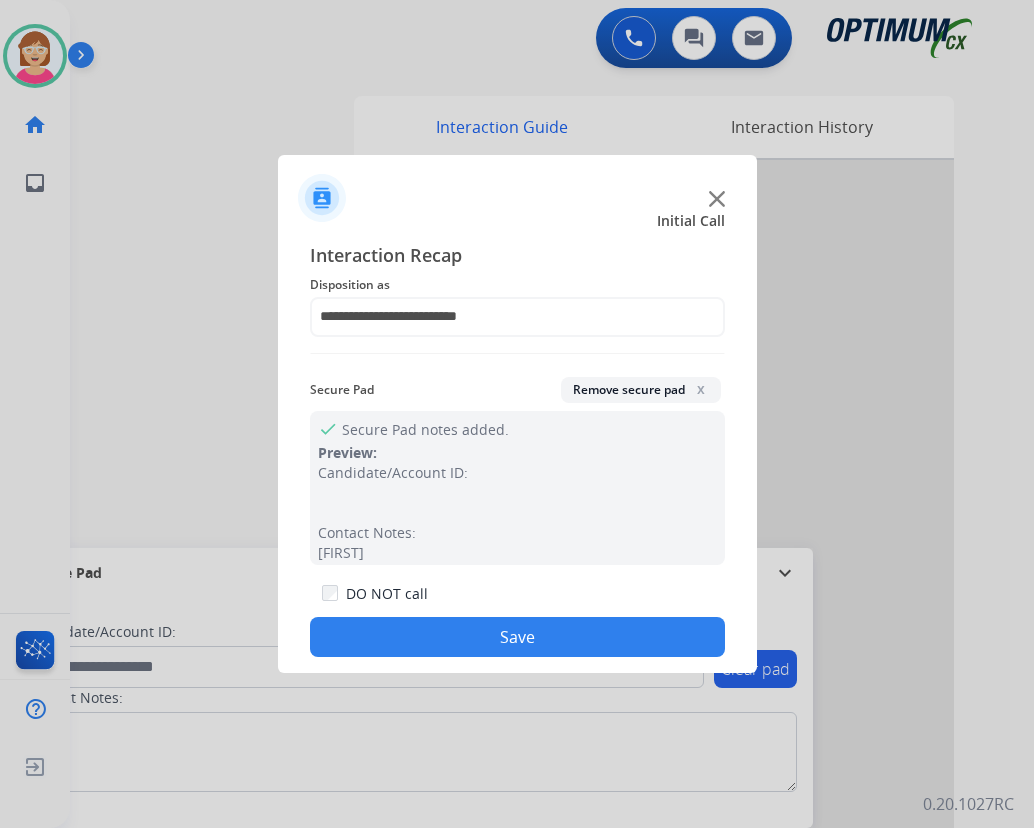 click on "Save" 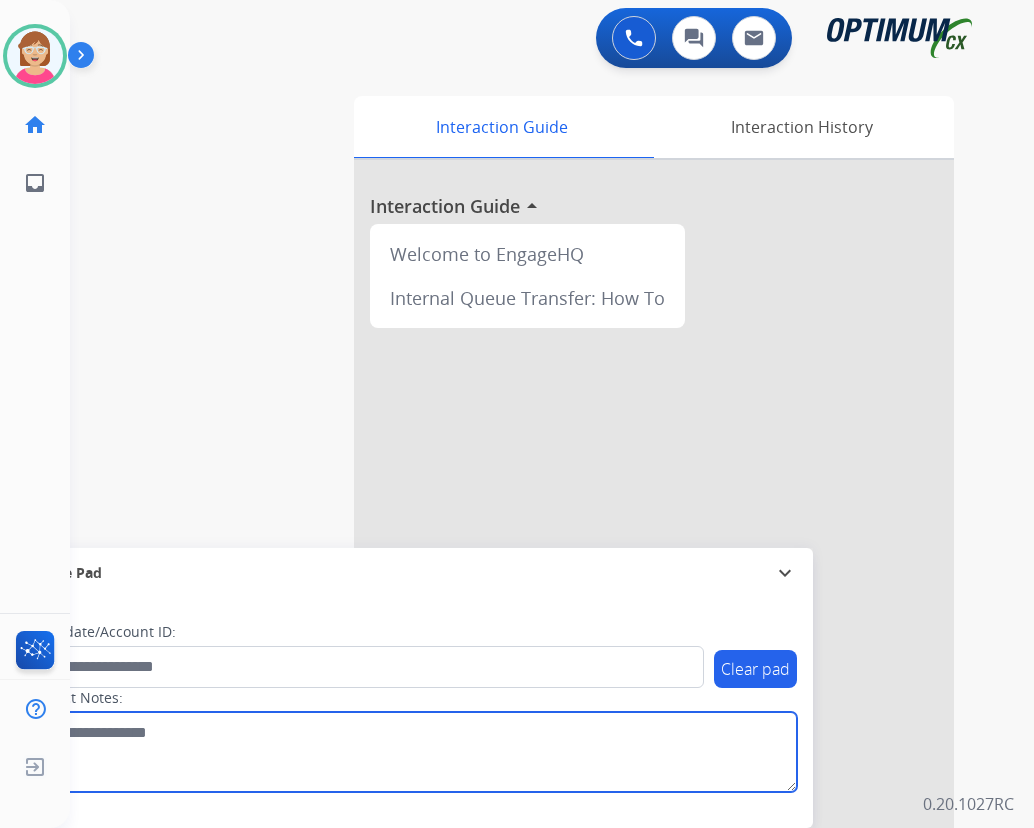 click at bounding box center [411, 752] 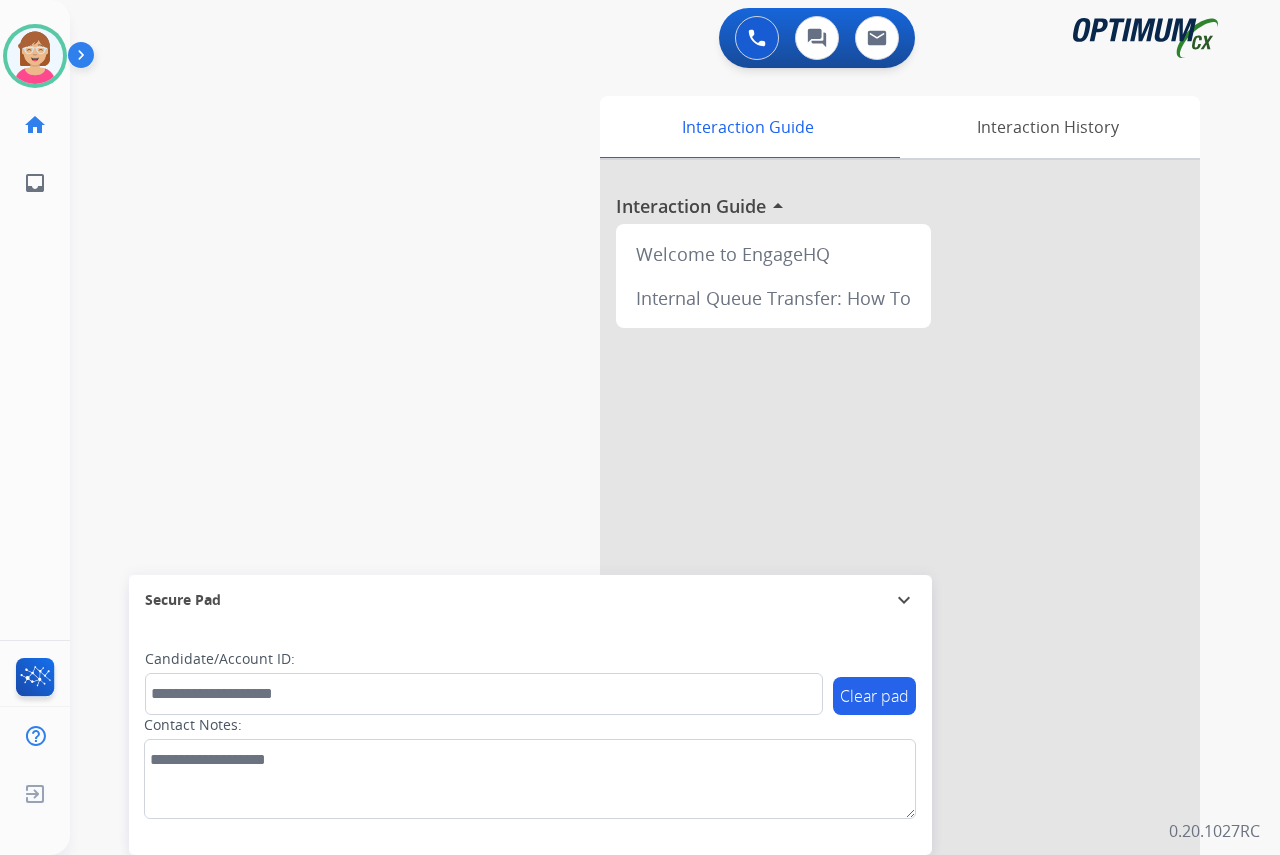 drag, startPoint x: 1075, startPoint y: 776, endPoint x: 1061, endPoint y: 768, distance: 16.124516 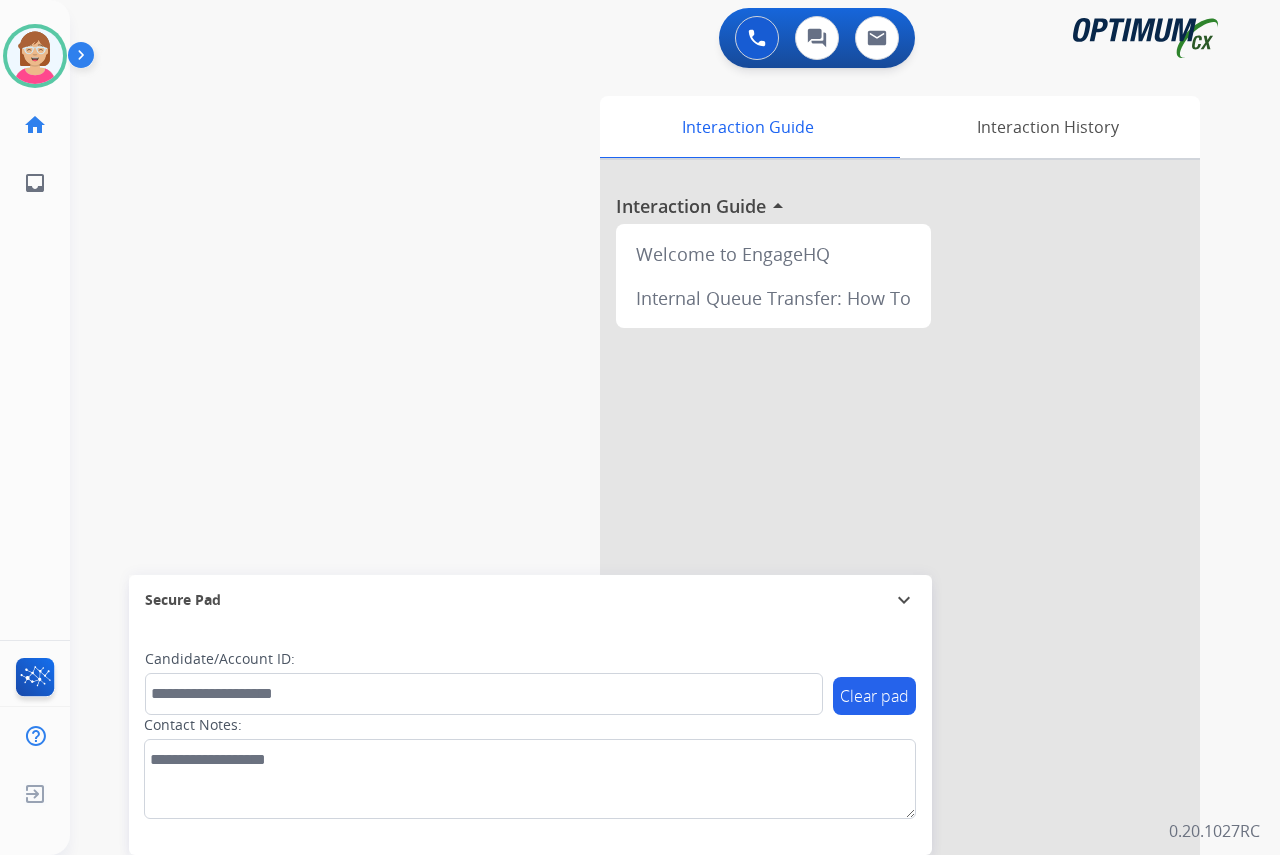 click at bounding box center [900, 533] 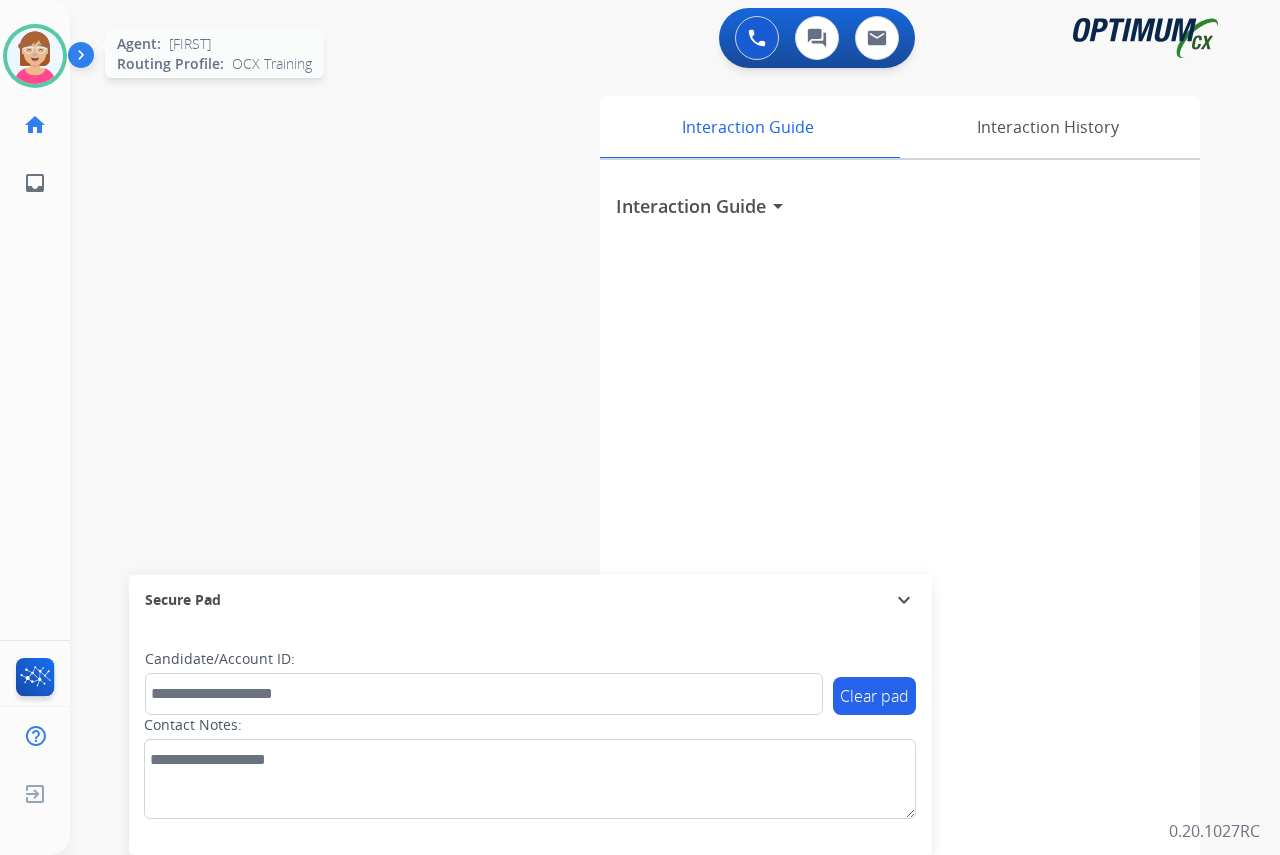 click at bounding box center [35, 56] 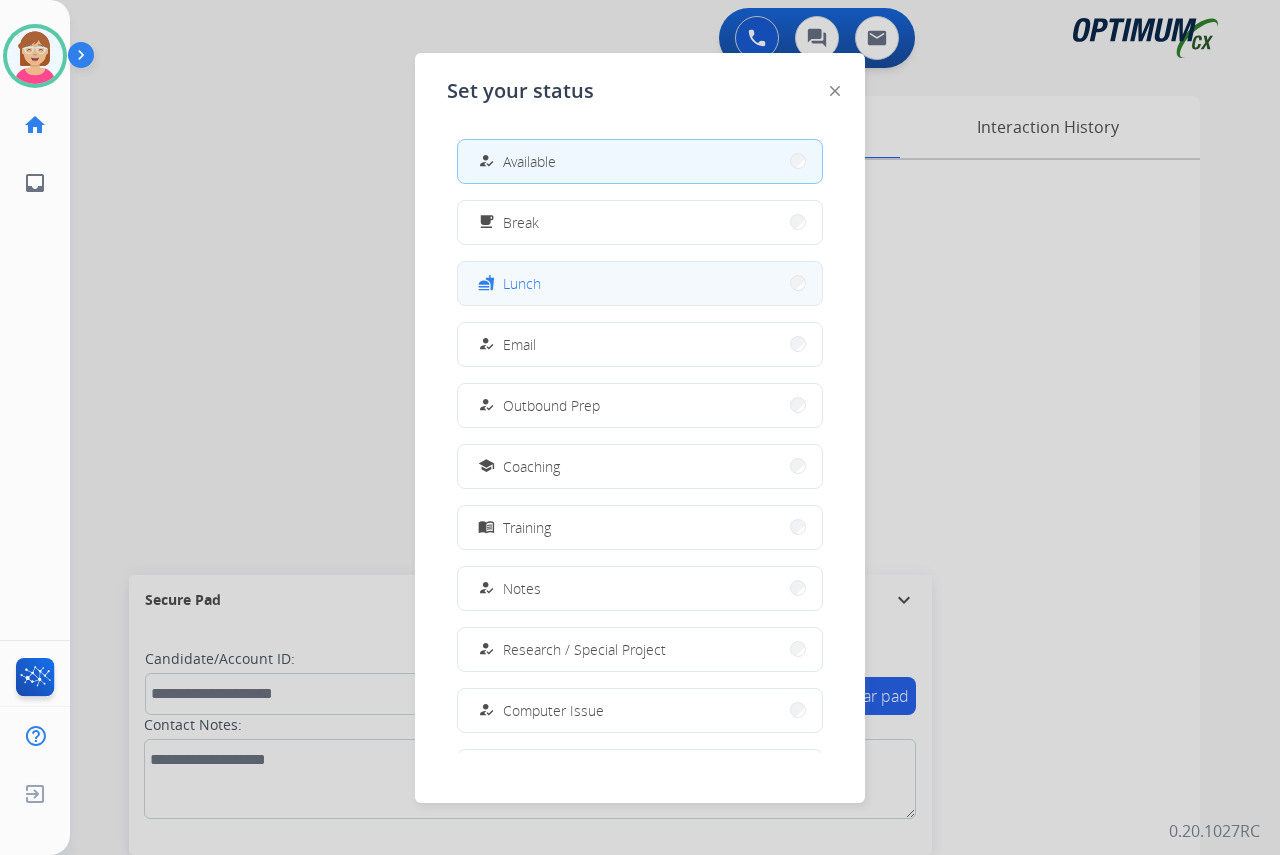 click on "Lunch" at bounding box center [522, 283] 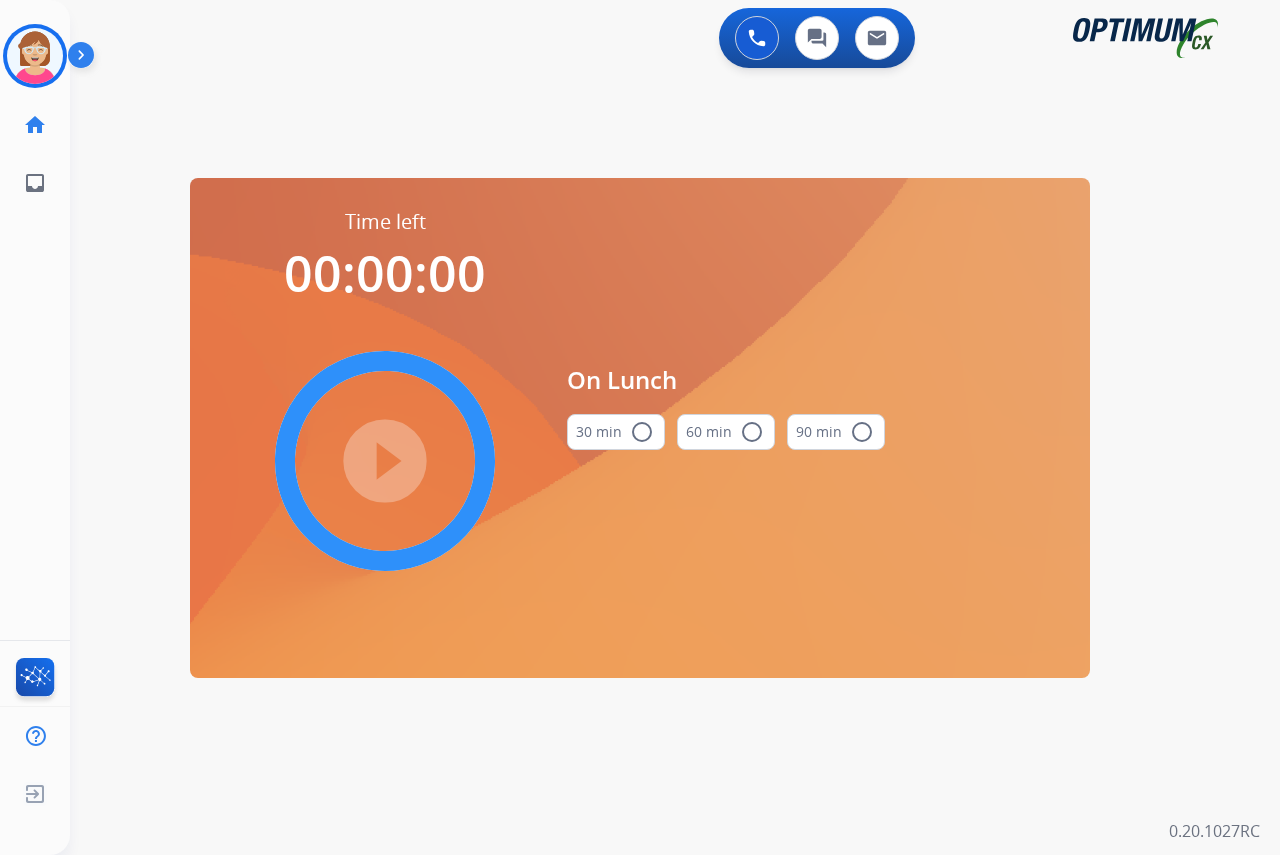 click on "radio_button_unchecked" at bounding box center (642, 432) 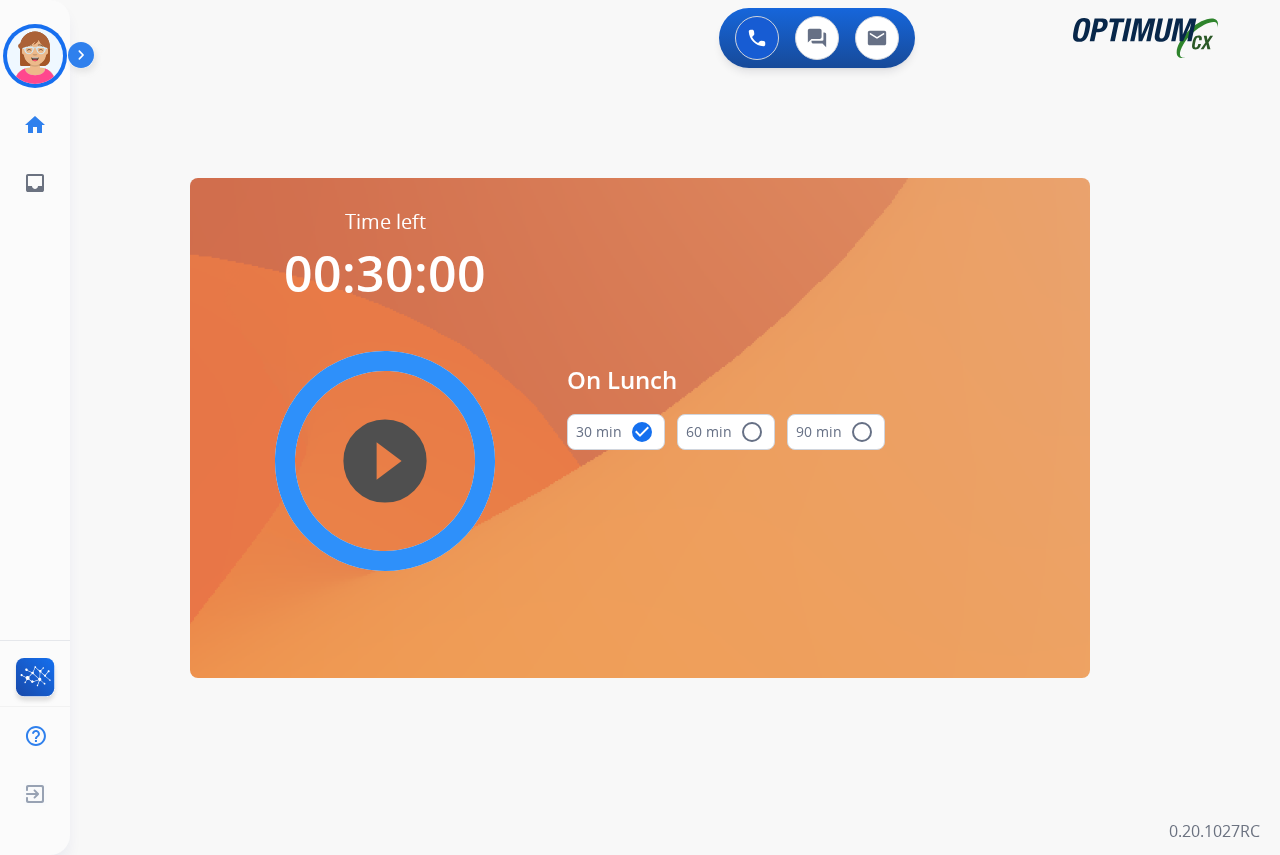 click on "play_circle_filled" at bounding box center [385, 461] 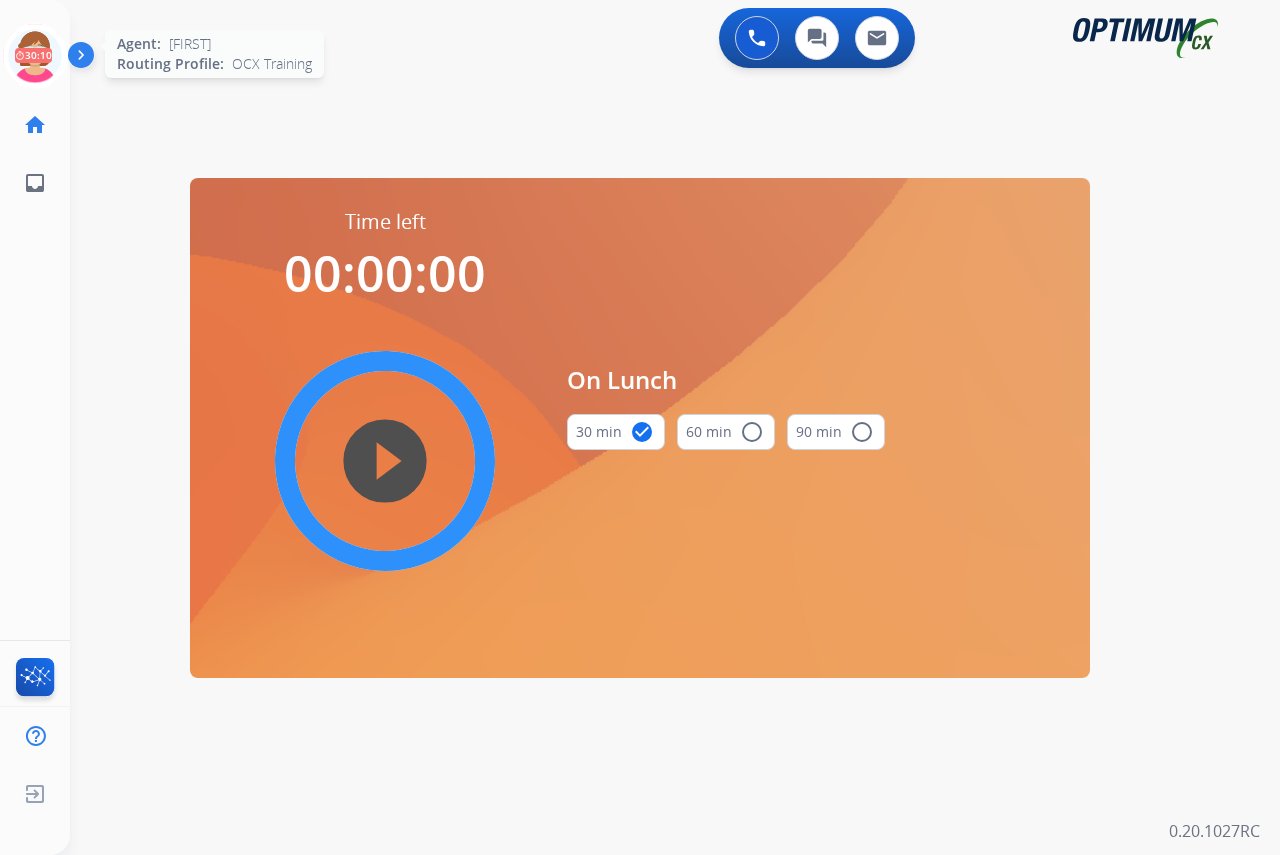 click 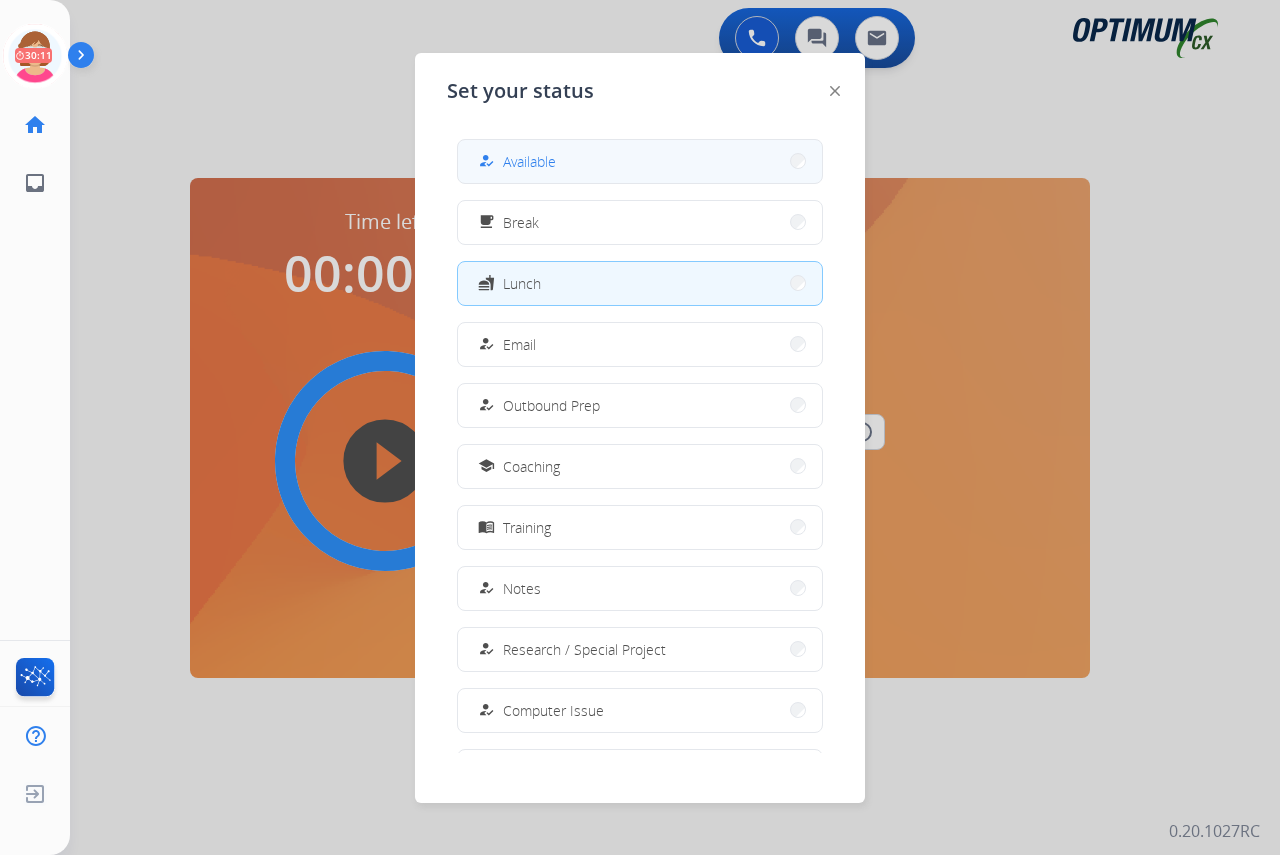 click on "Available" at bounding box center (529, 161) 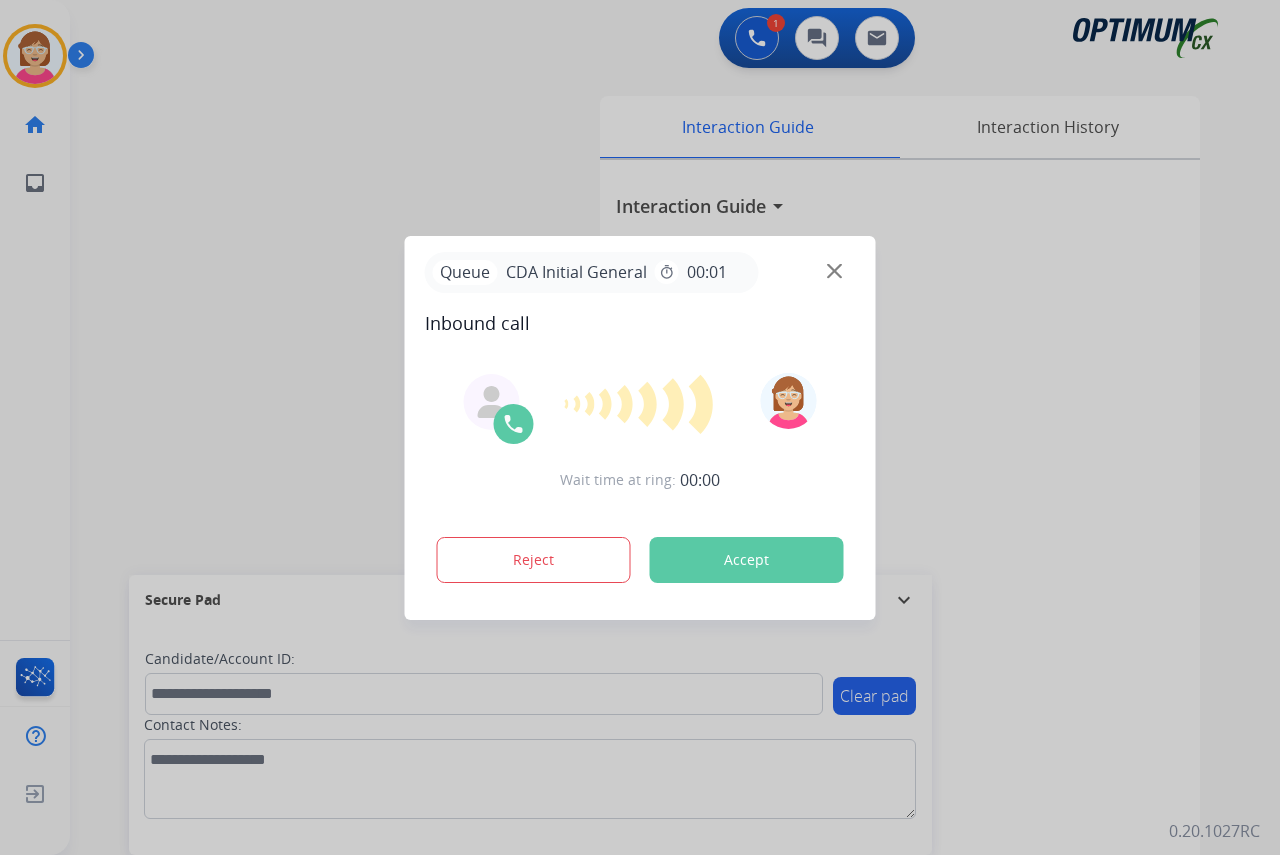 click at bounding box center [640, 427] 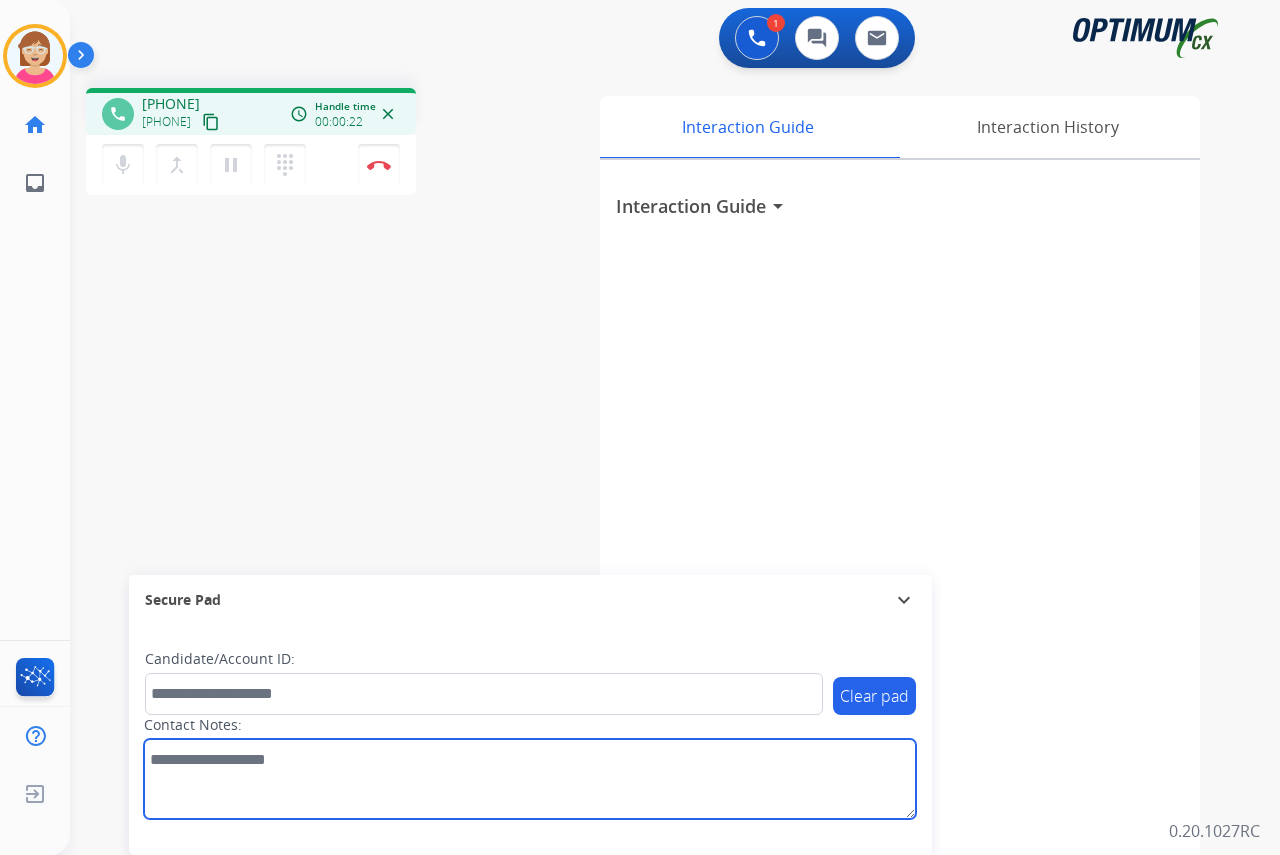 click at bounding box center (530, 779) 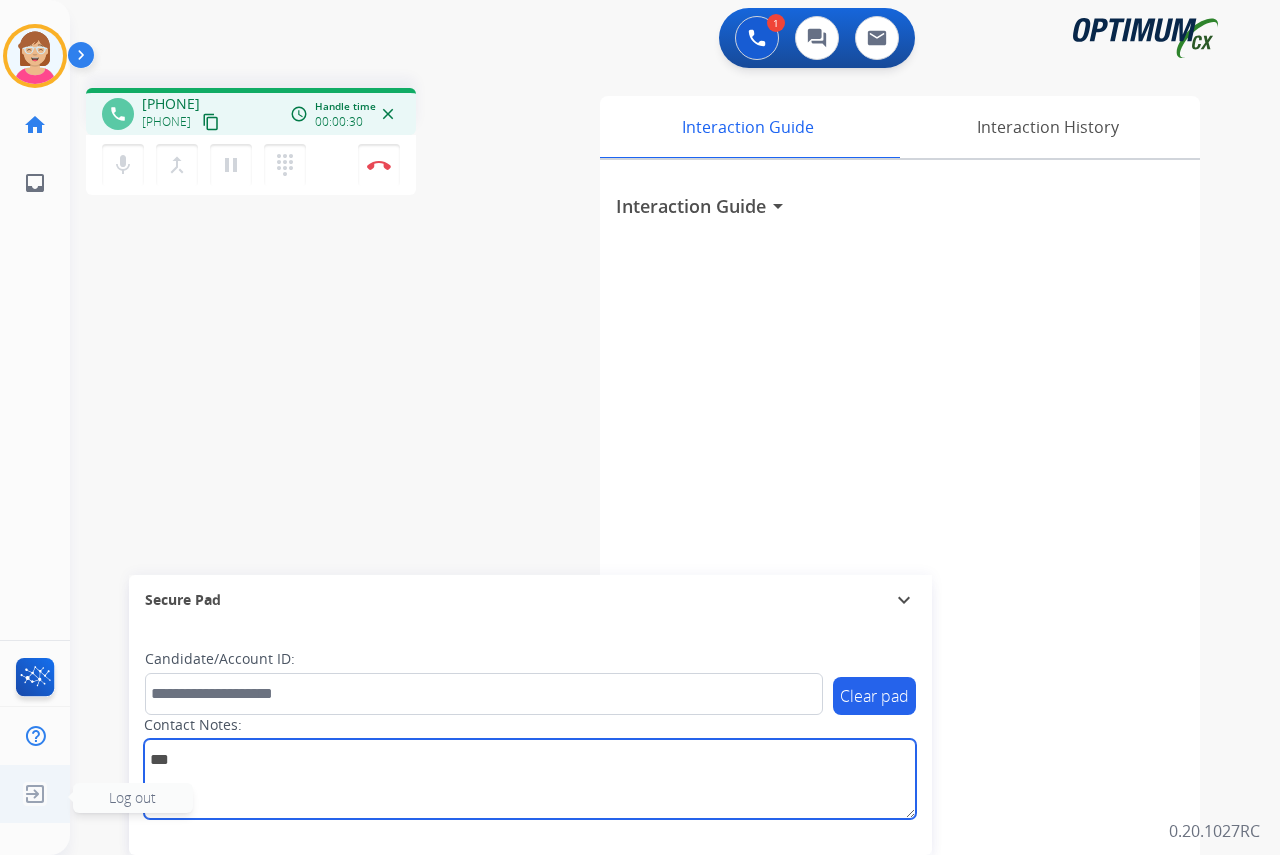 type on "***" 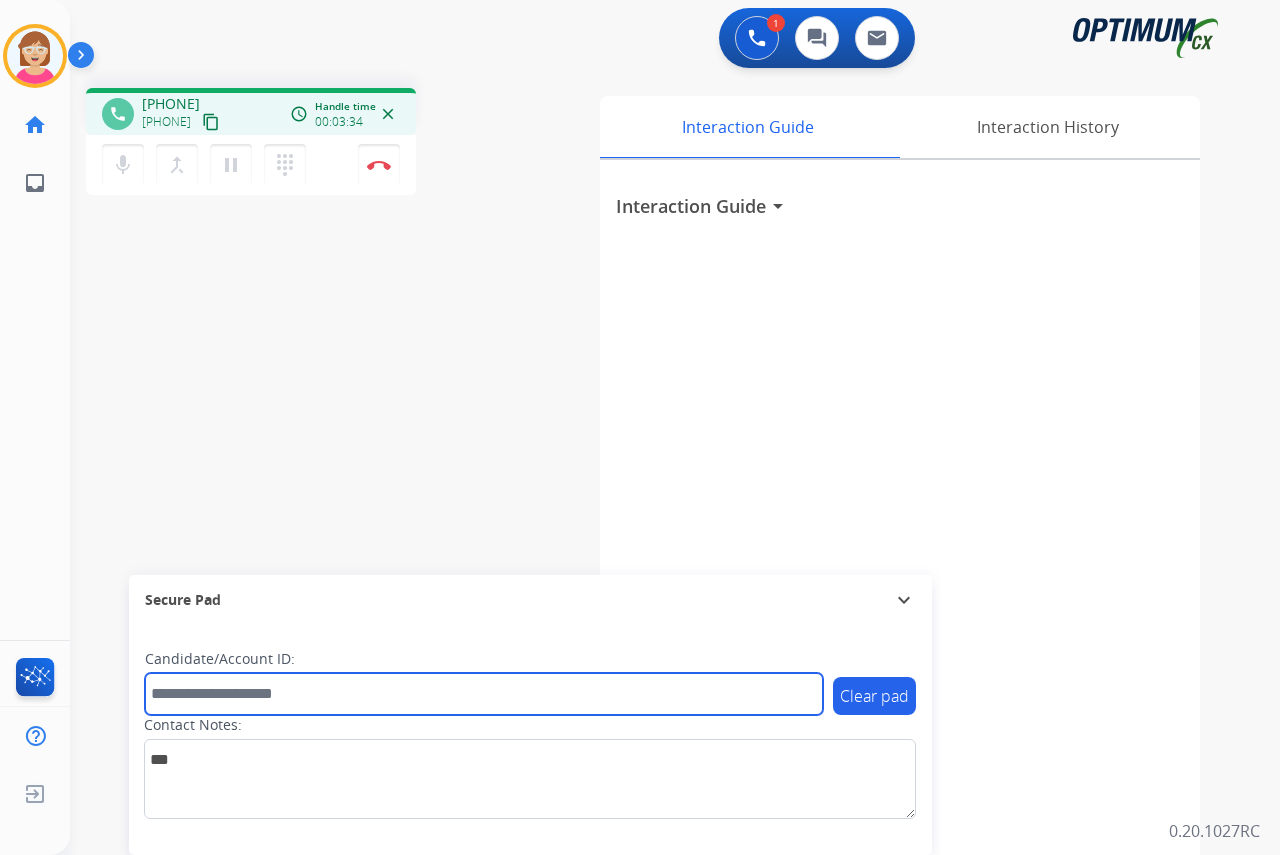 click at bounding box center (484, 694) 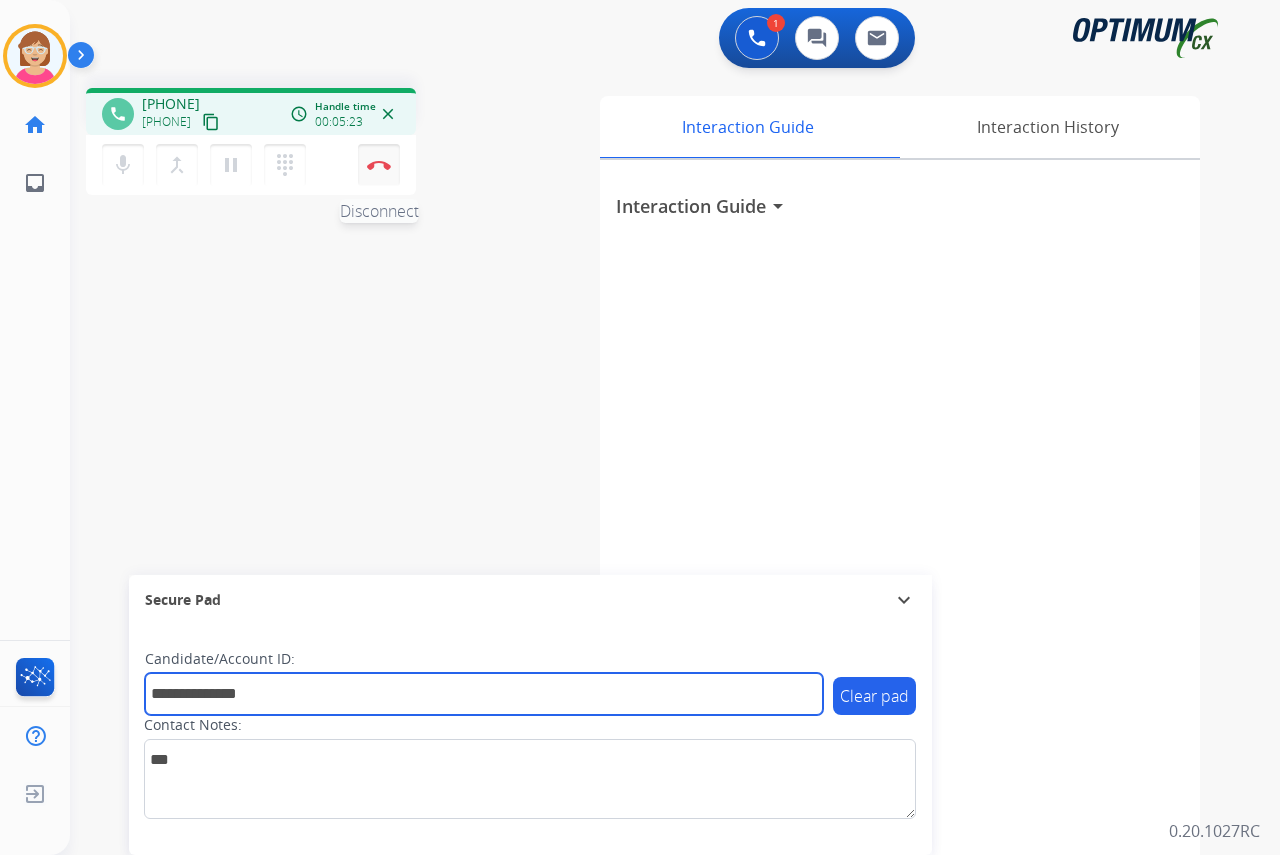 type on "**********" 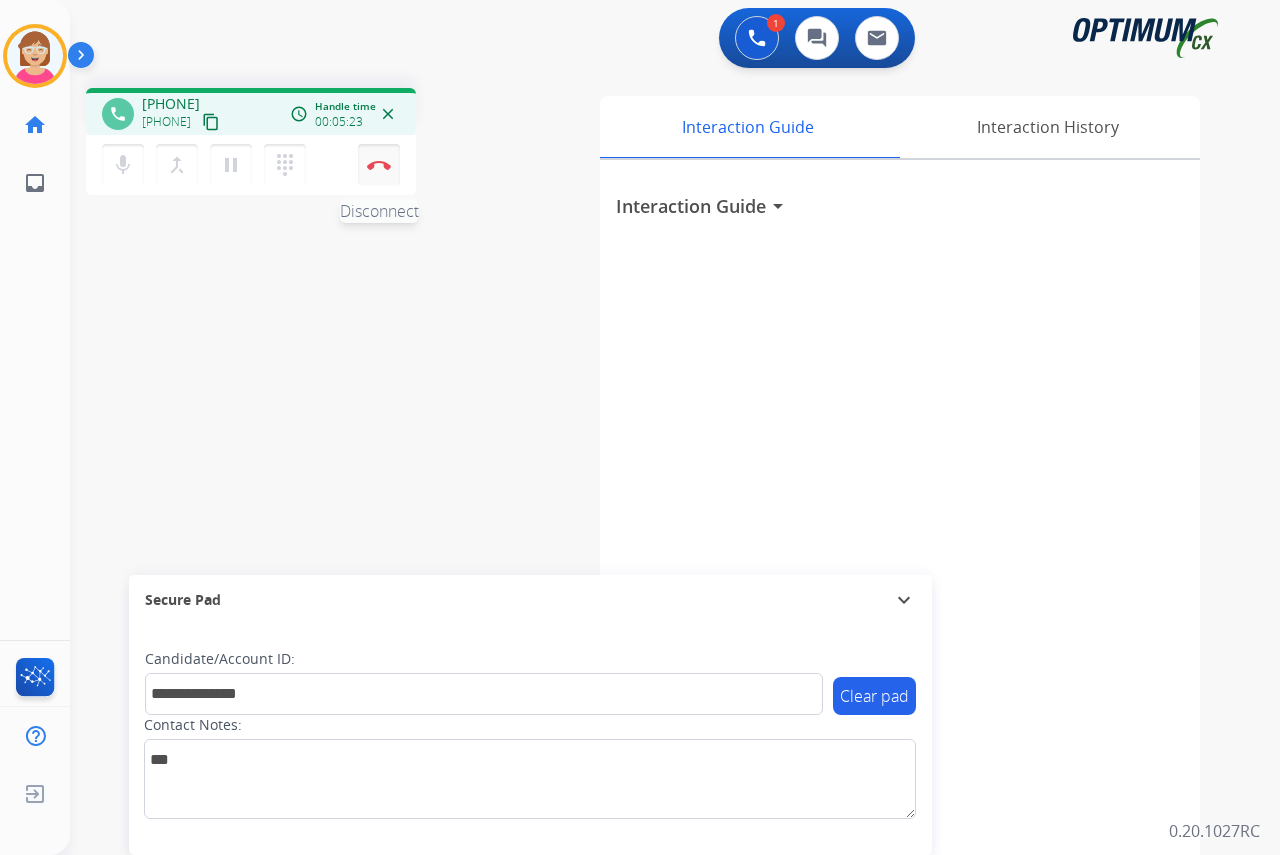 click at bounding box center (379, 165) 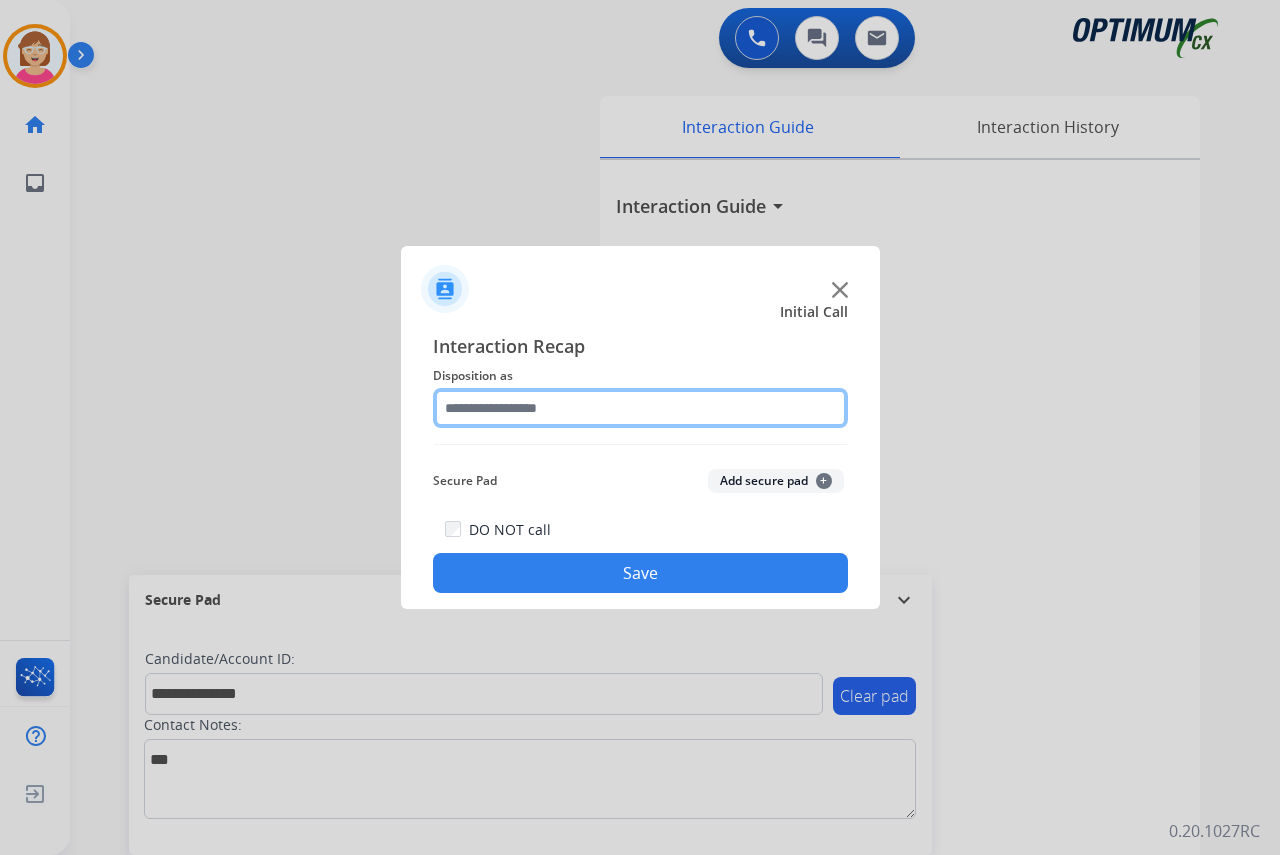 click 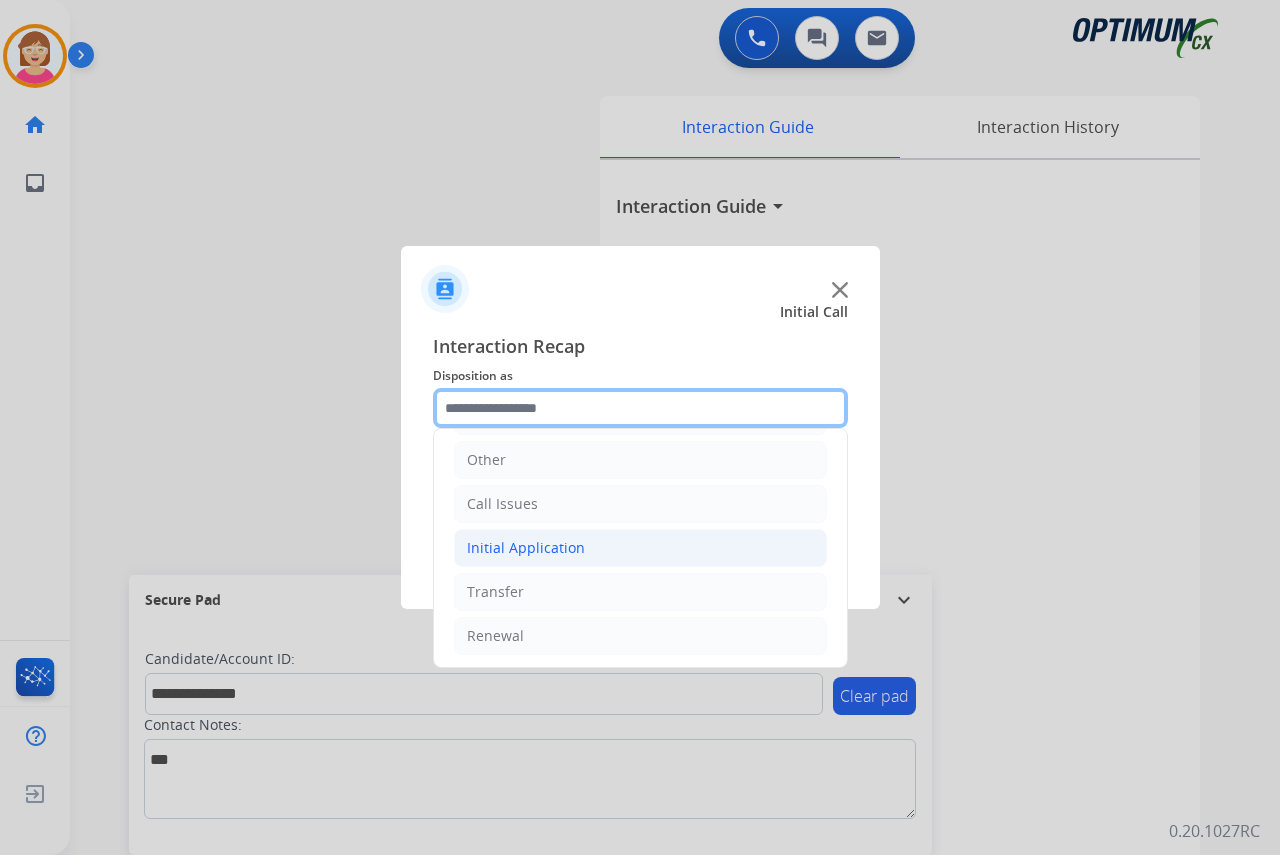 scroll, scrollTop: 136, scrollLeft: 0, axis: vertical 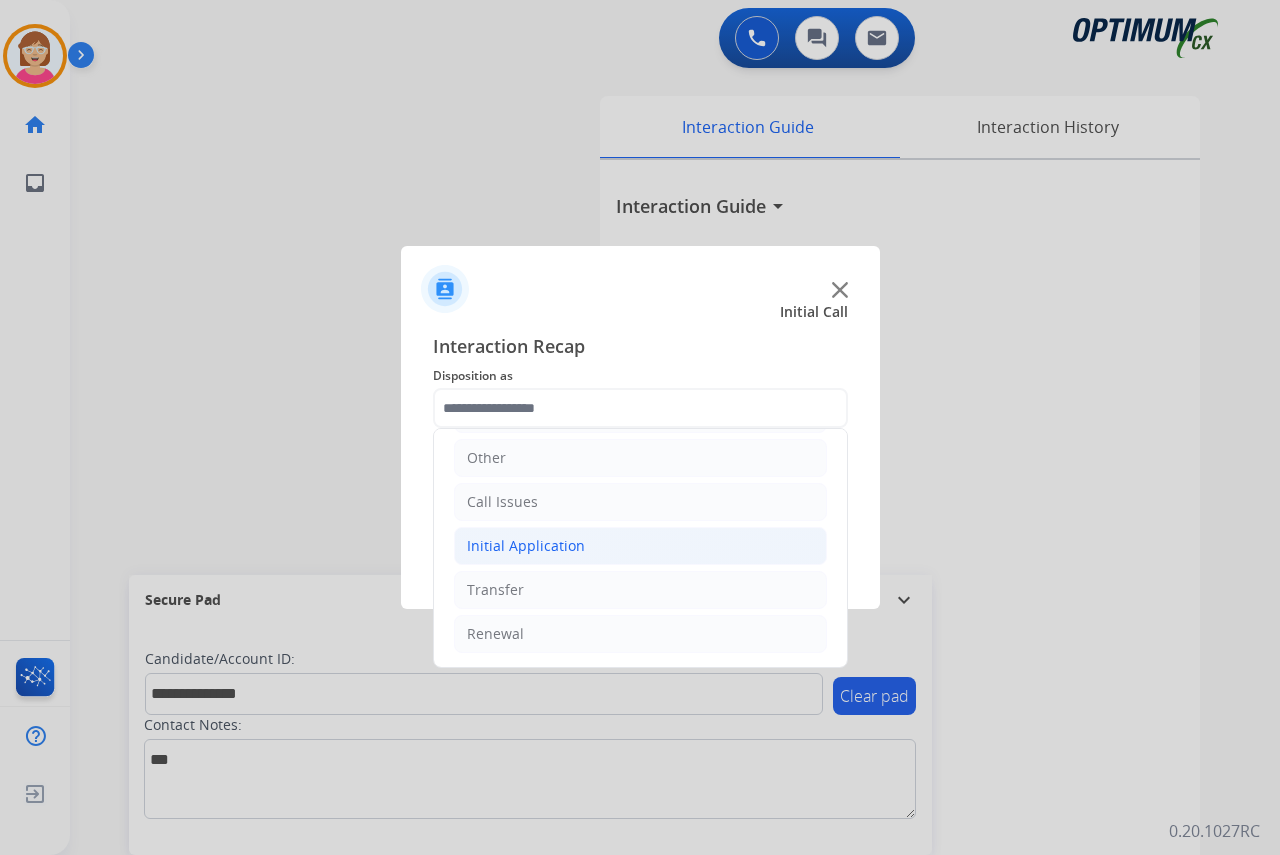 click on "Initial Application" 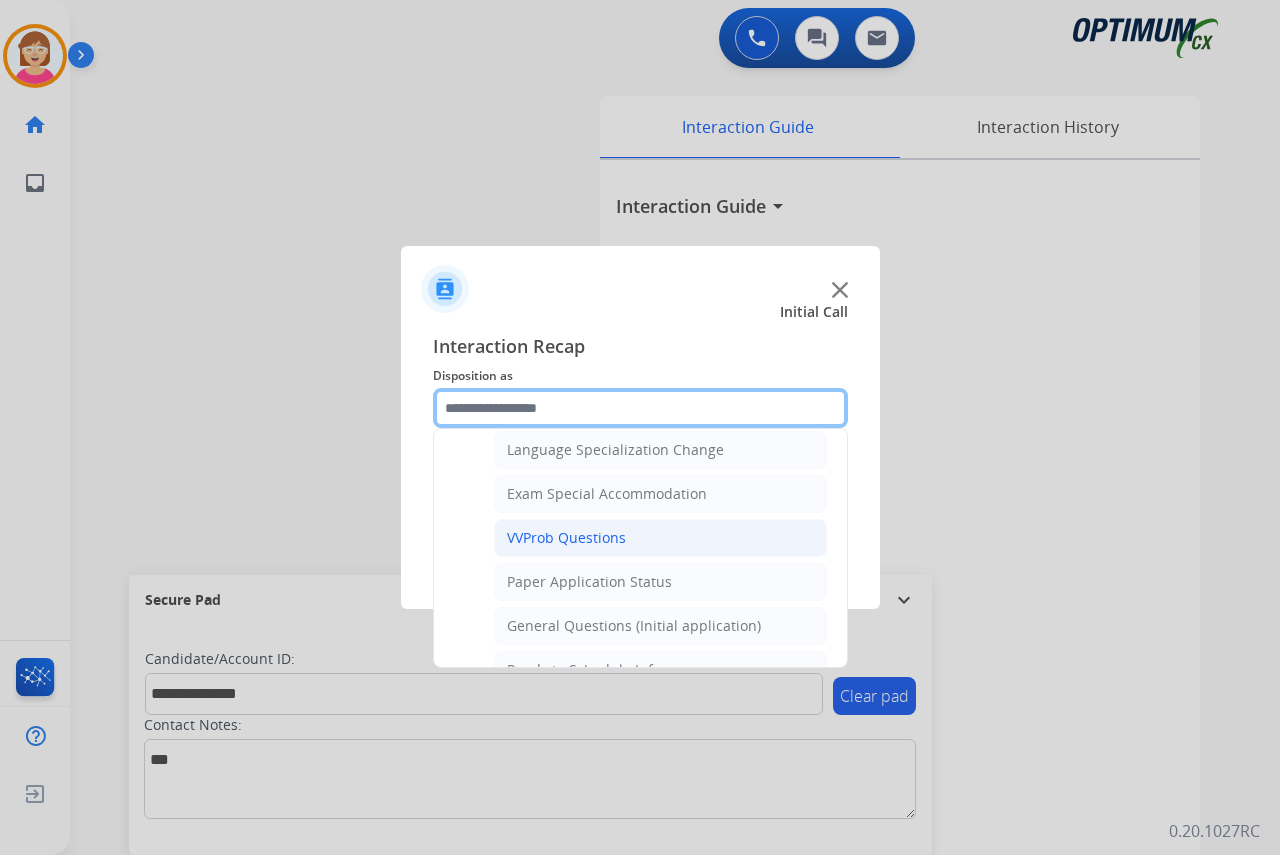scroll, scrollTop: 1036, scrollLeft: 0, axis: vertical 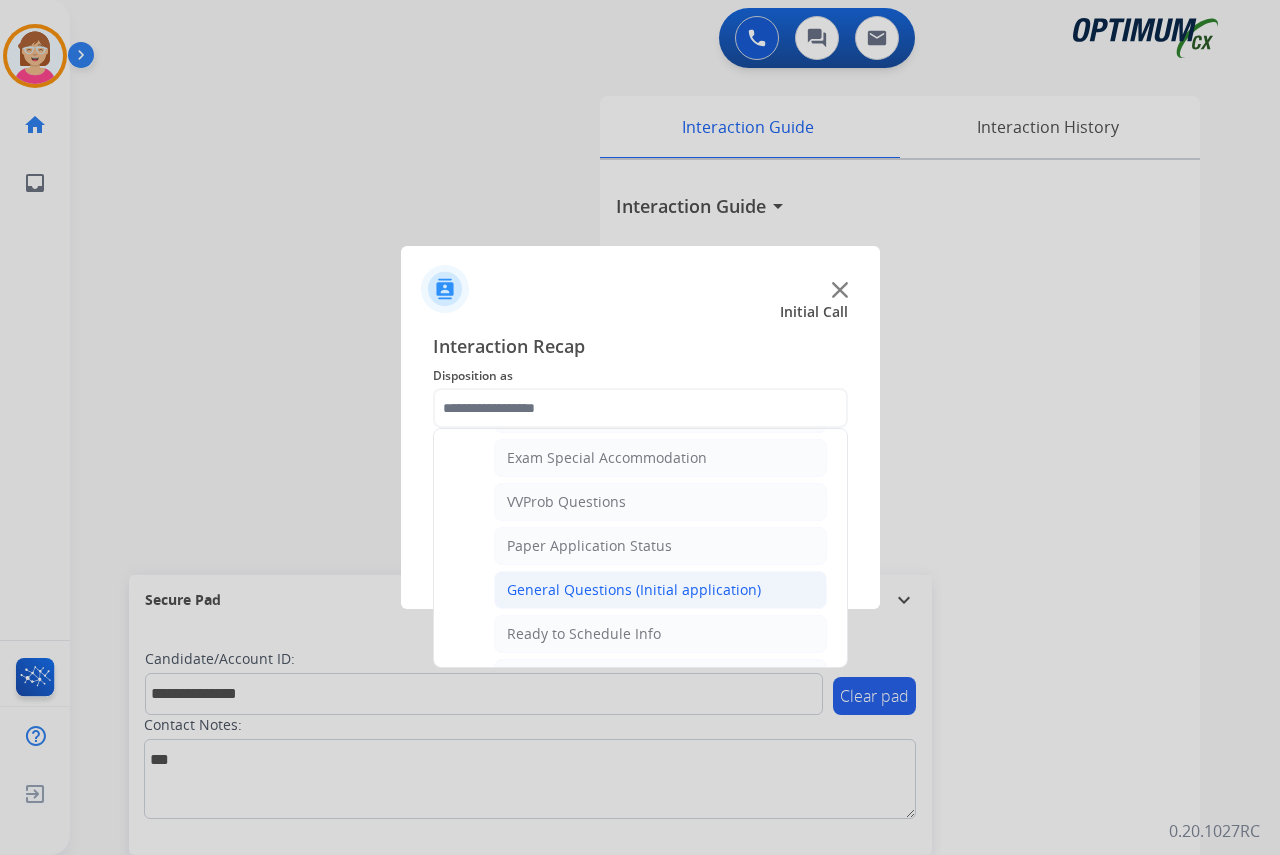 click on "General Questions (Initial application)" 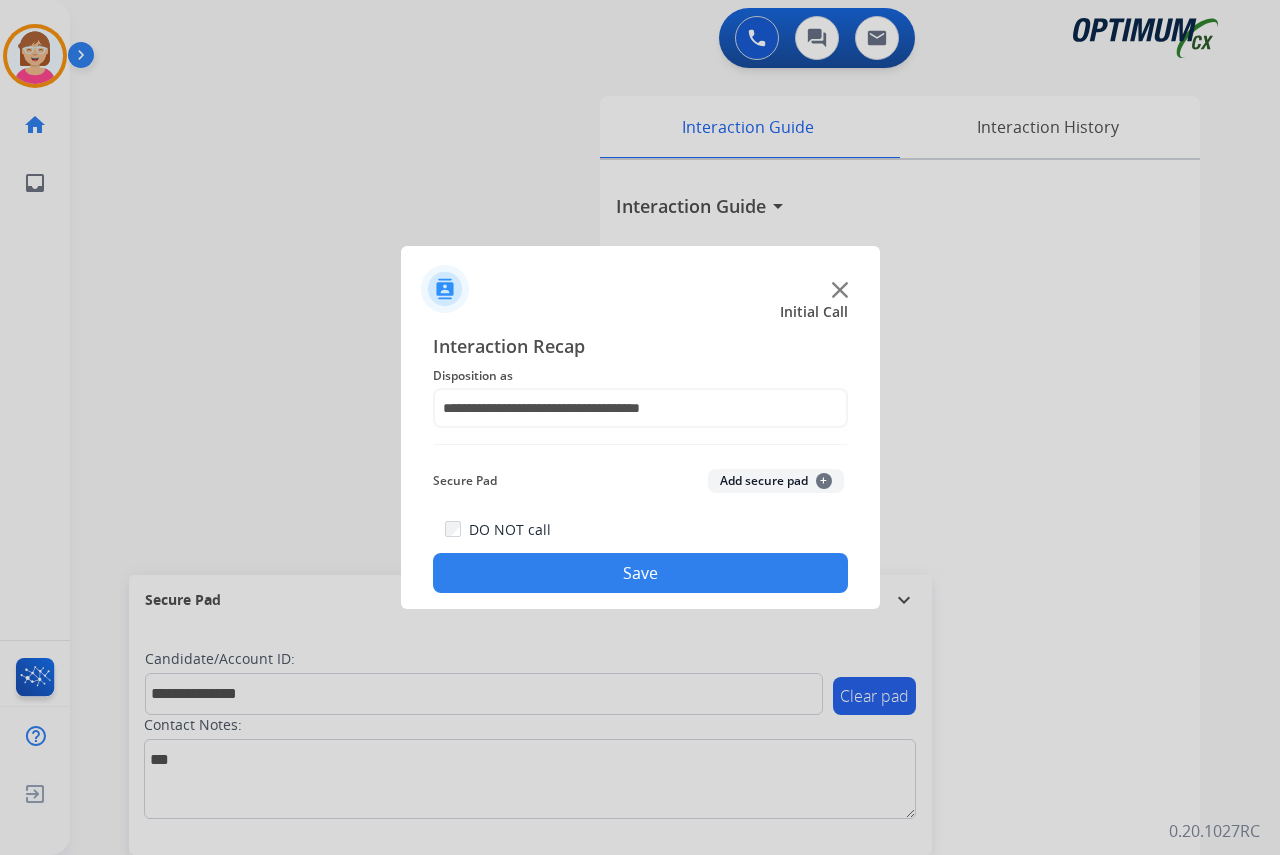 click on "+" 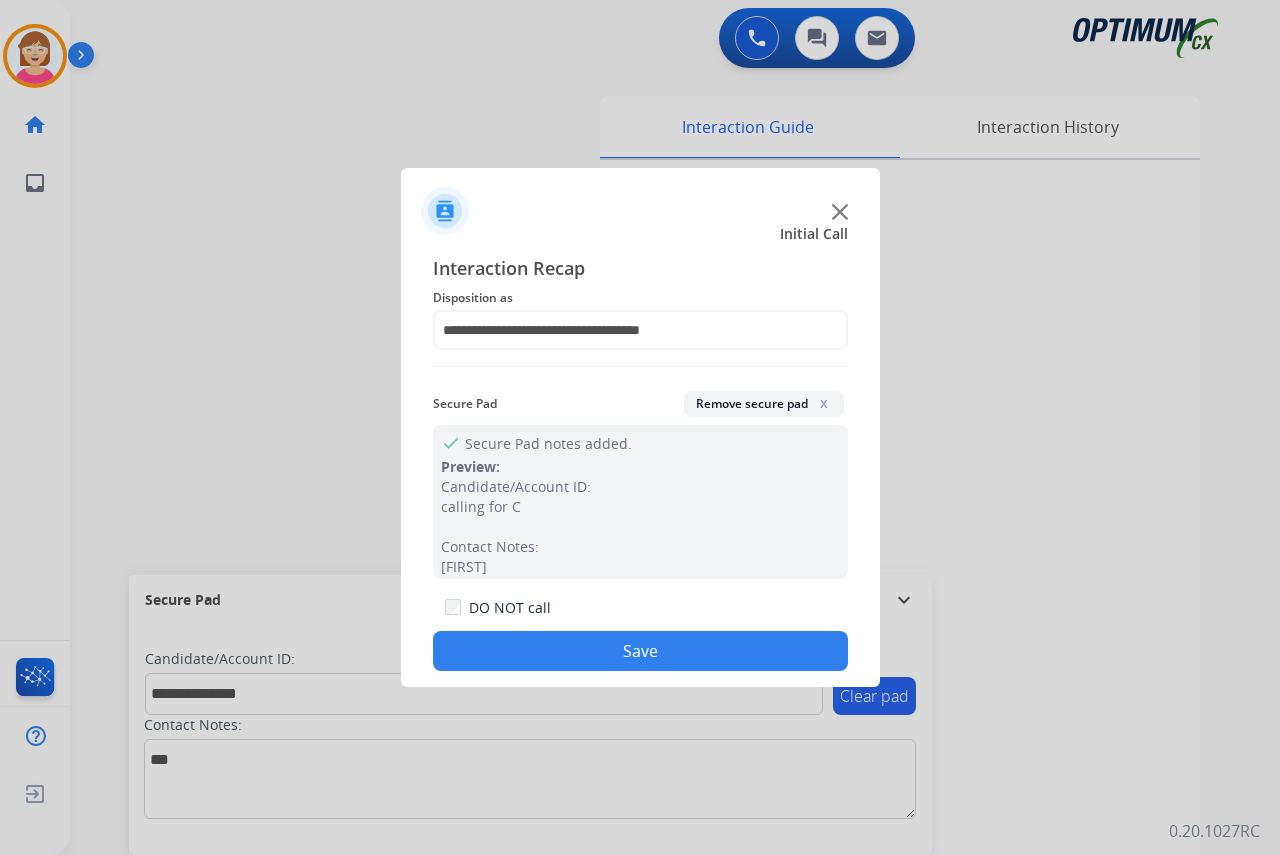 drag, startPoint x: 540, startPoint y: 646, endPoint x: 505, endPoint y: 619, distance: 44.20407 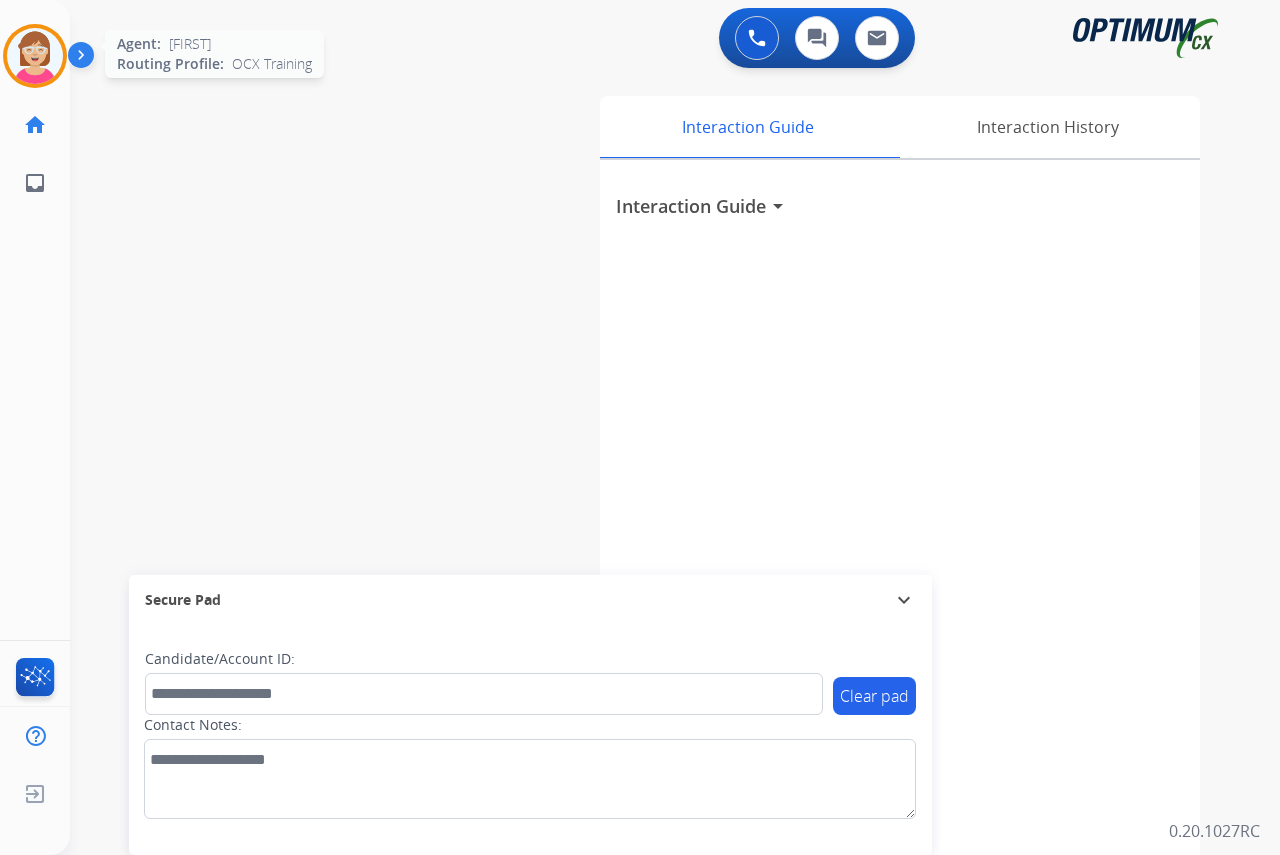 click at bounding box center [35, 56] 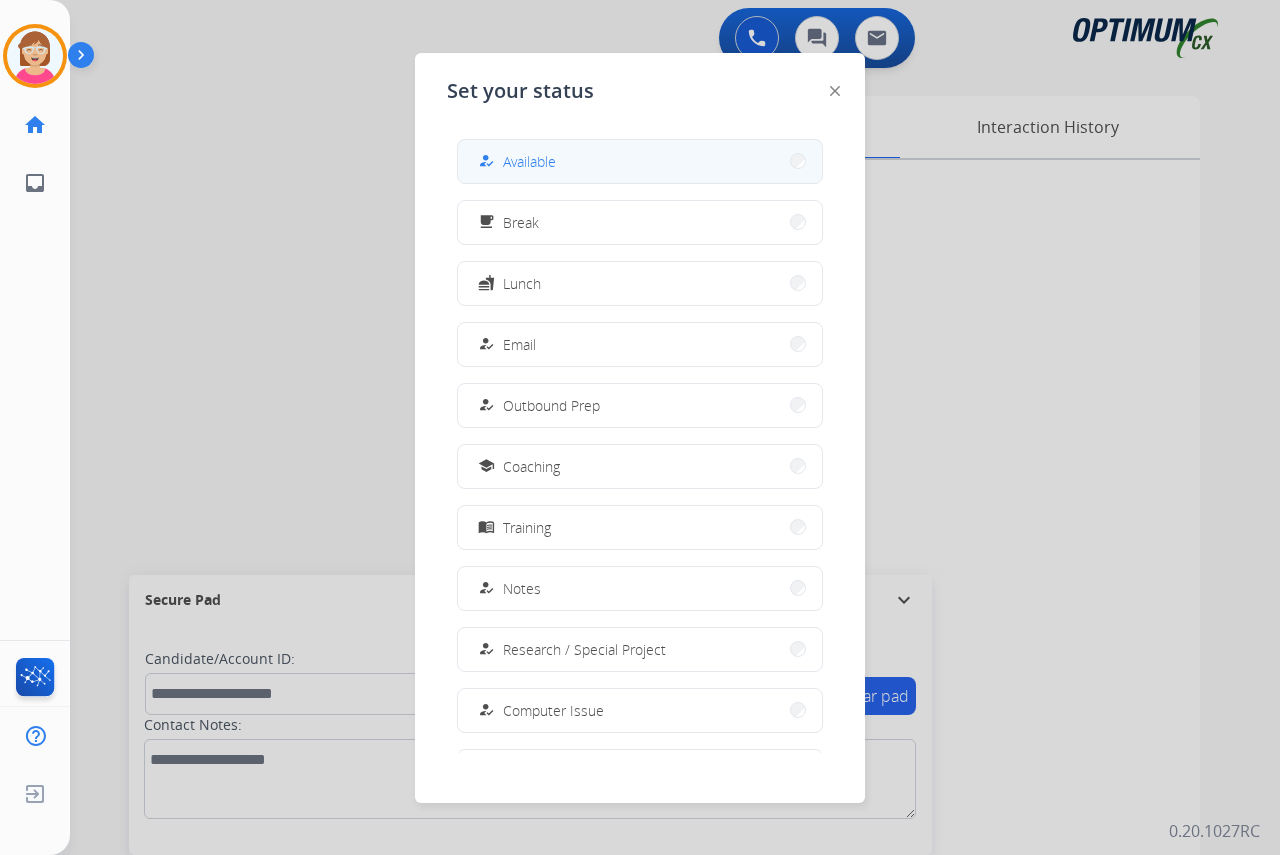 click on "how_to_reg Available" at bounding box center (640, 161) 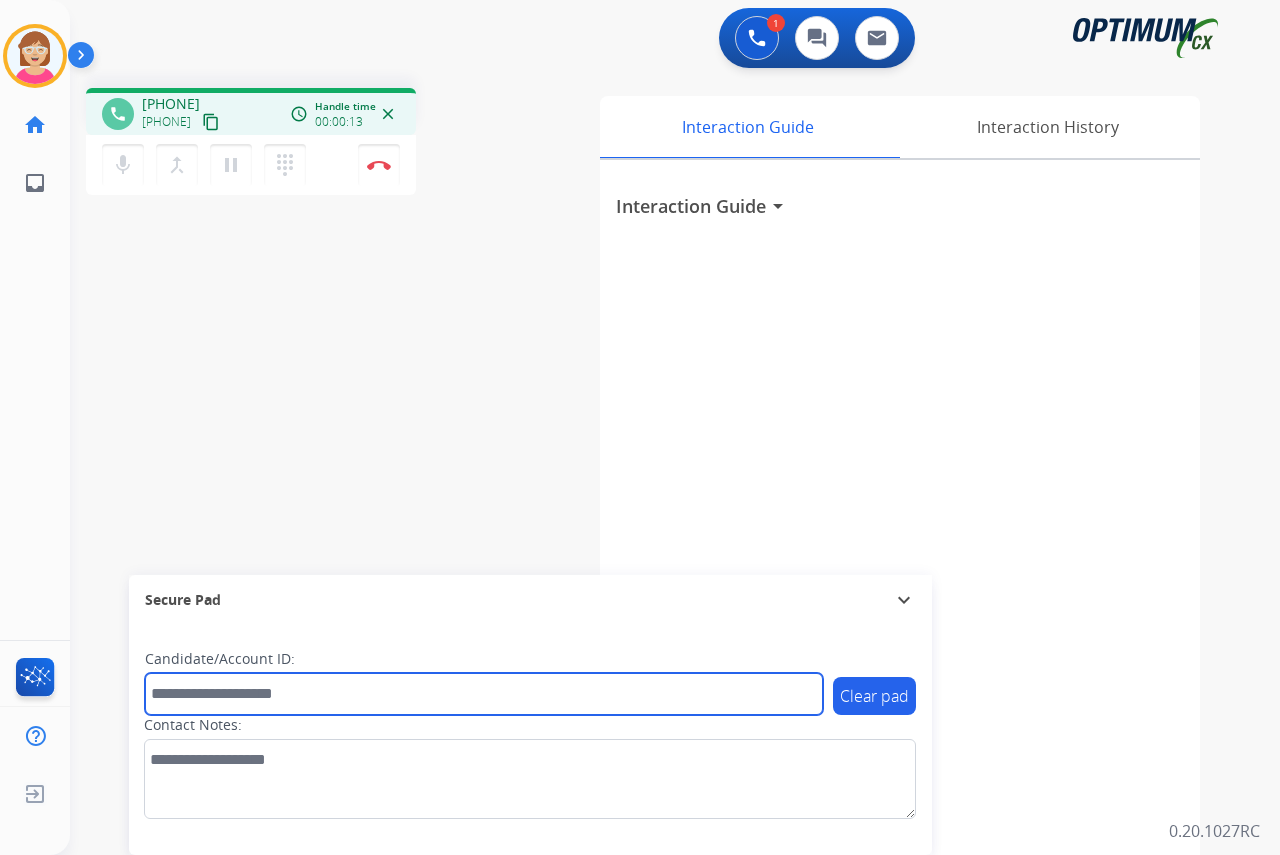 drag, startPoint x: 217, startPoint y: 698, endPoint x: 171, endPoint y: 676, distance: 50.990196 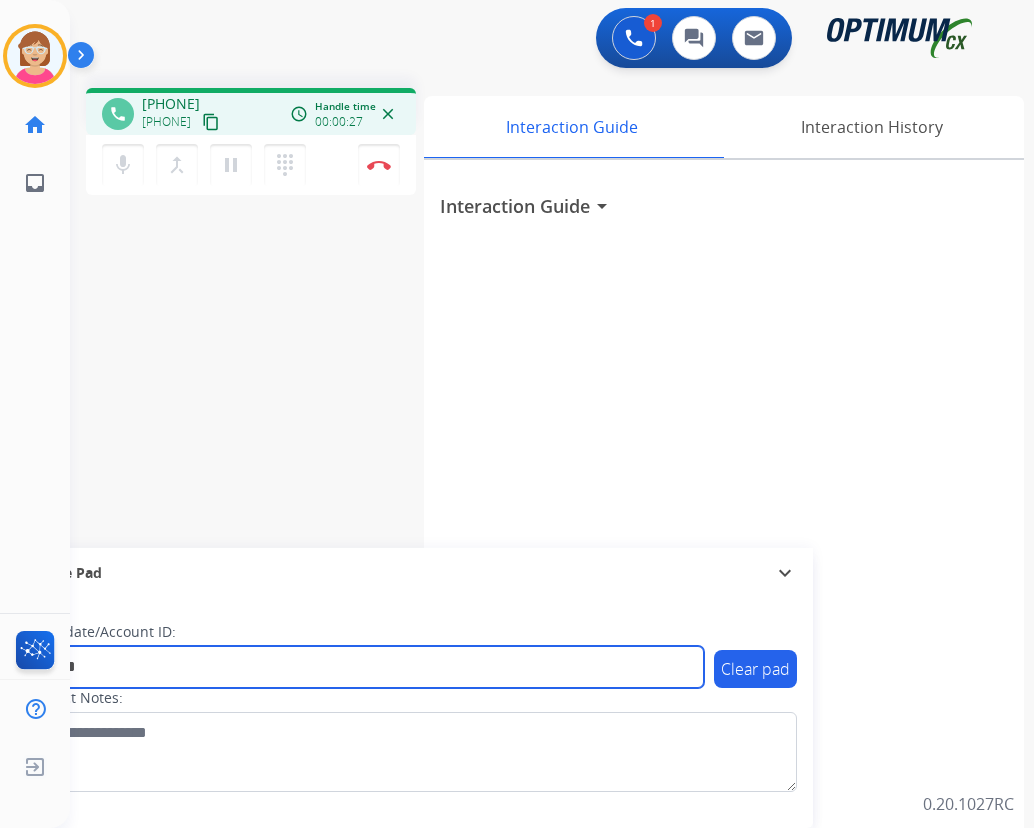 type on "*******" 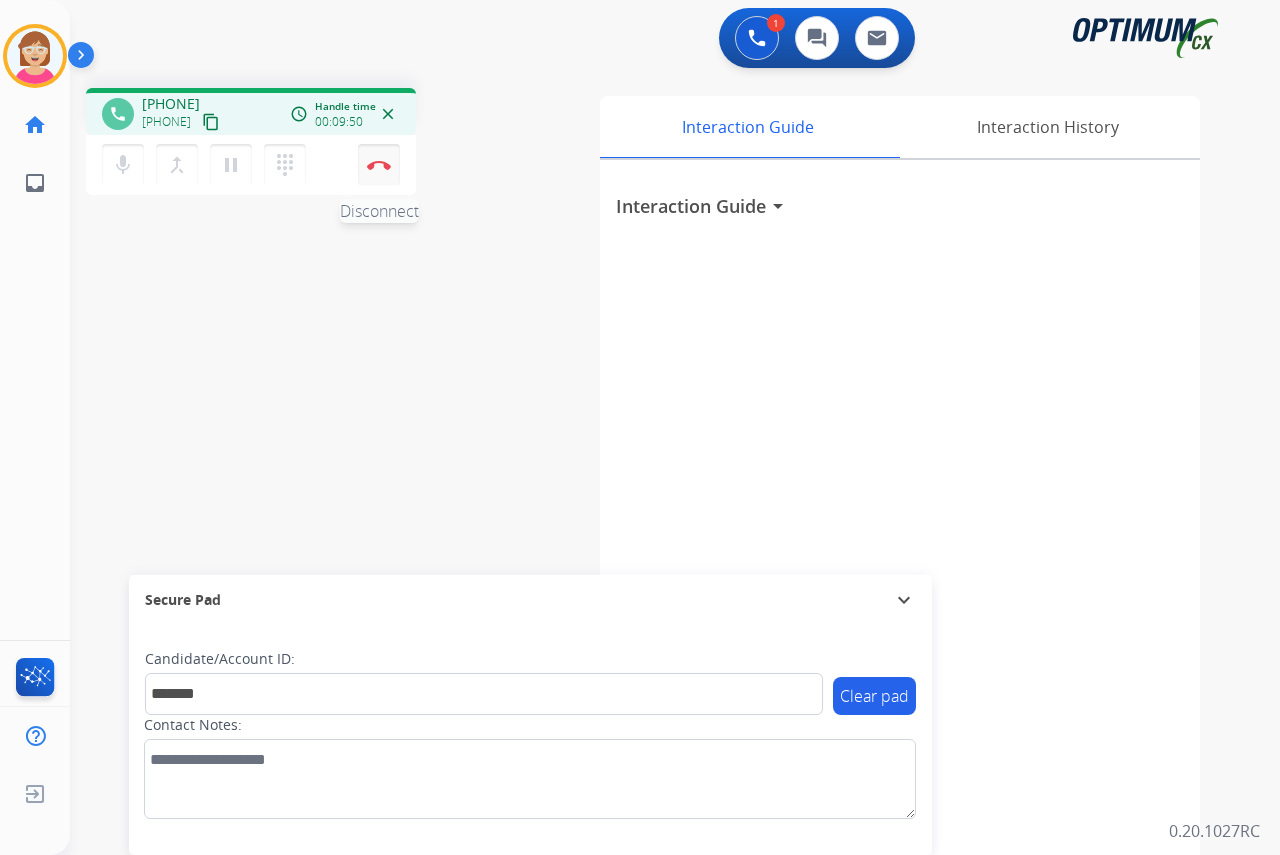 click at bounding box center (379, 165) 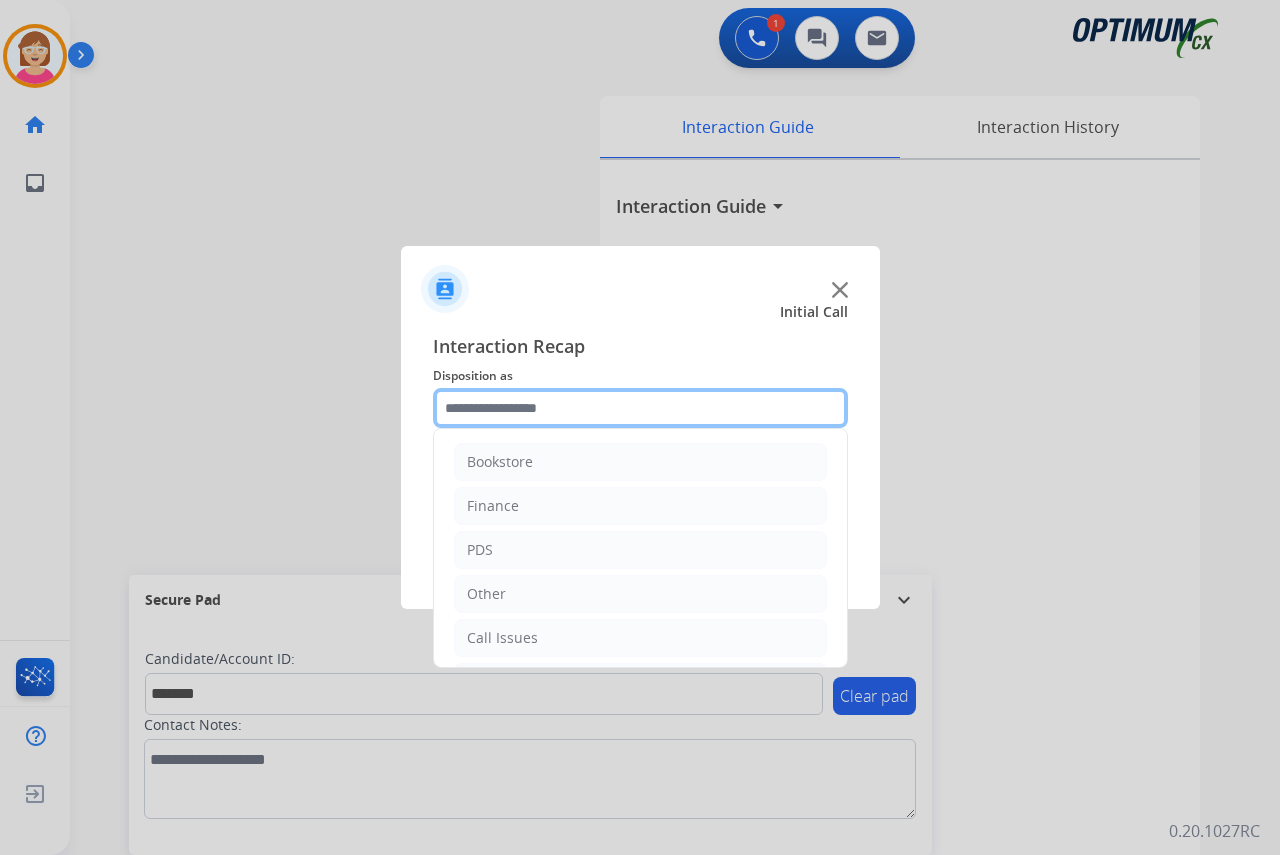 click 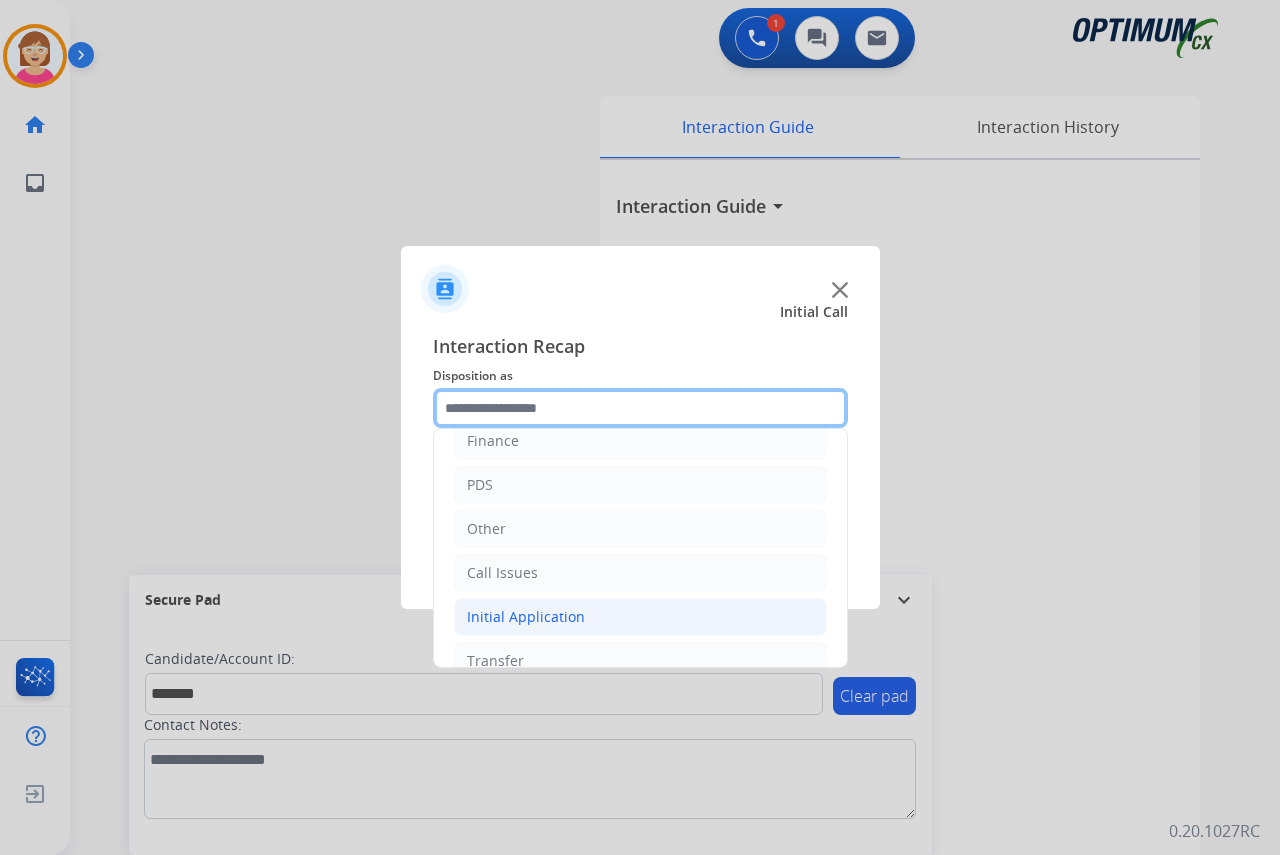 scroll, scrollTop: 136, scrollLeft: 0, axis: vertical 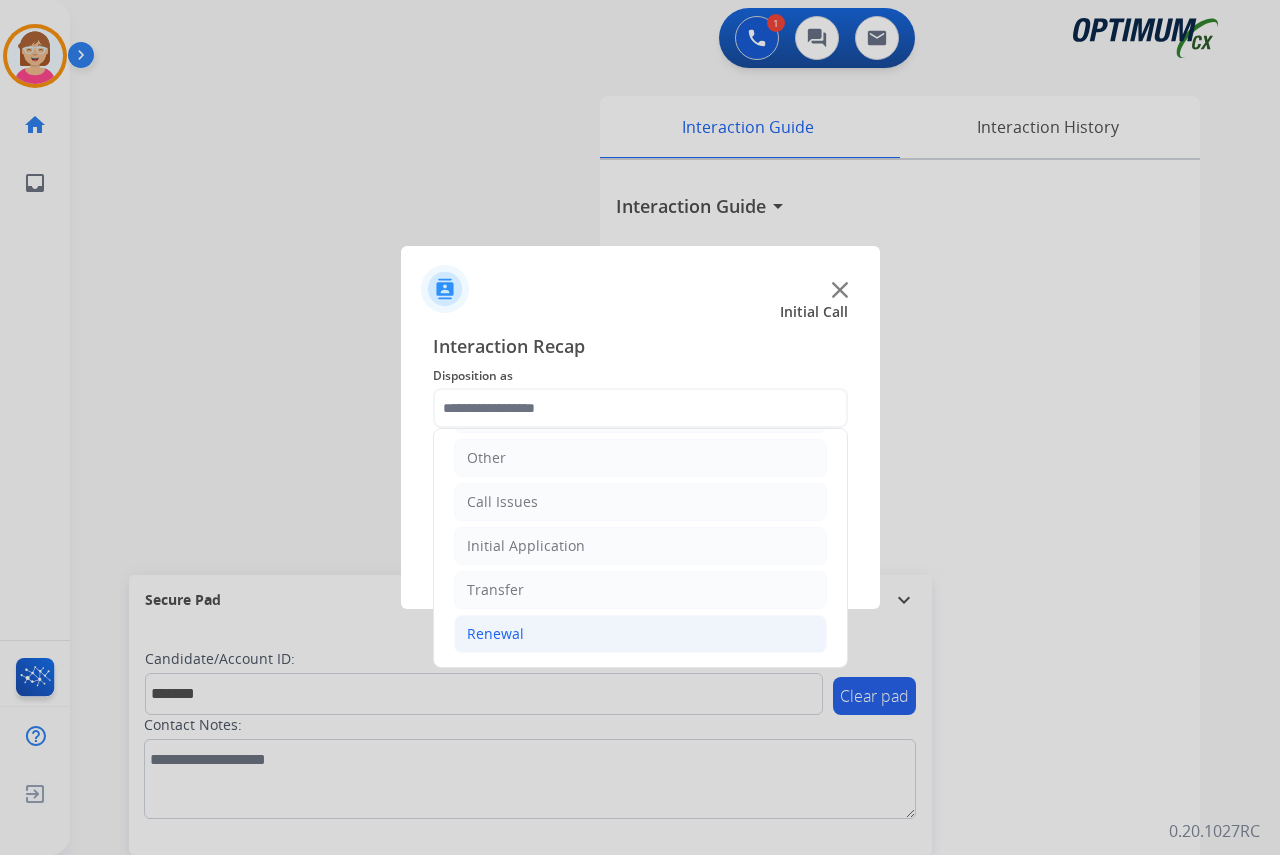 click on "Renewal" 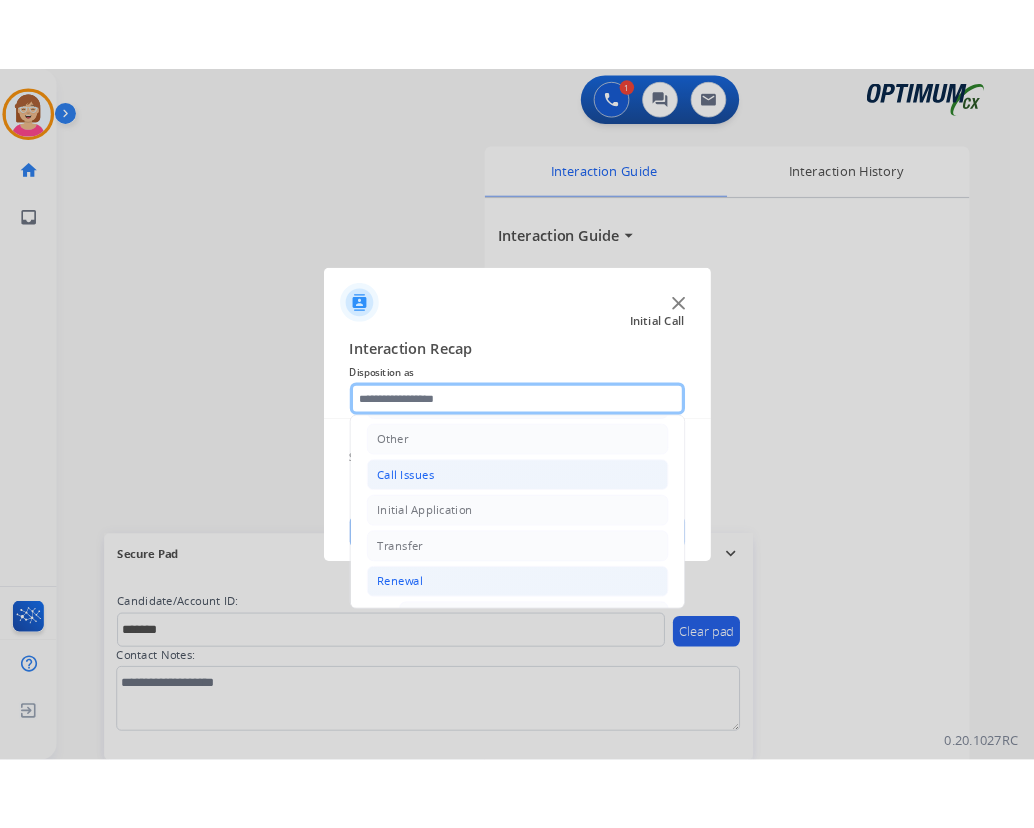 scroll, scrollTop: 536, scrollLeft: 0, axis: vertical 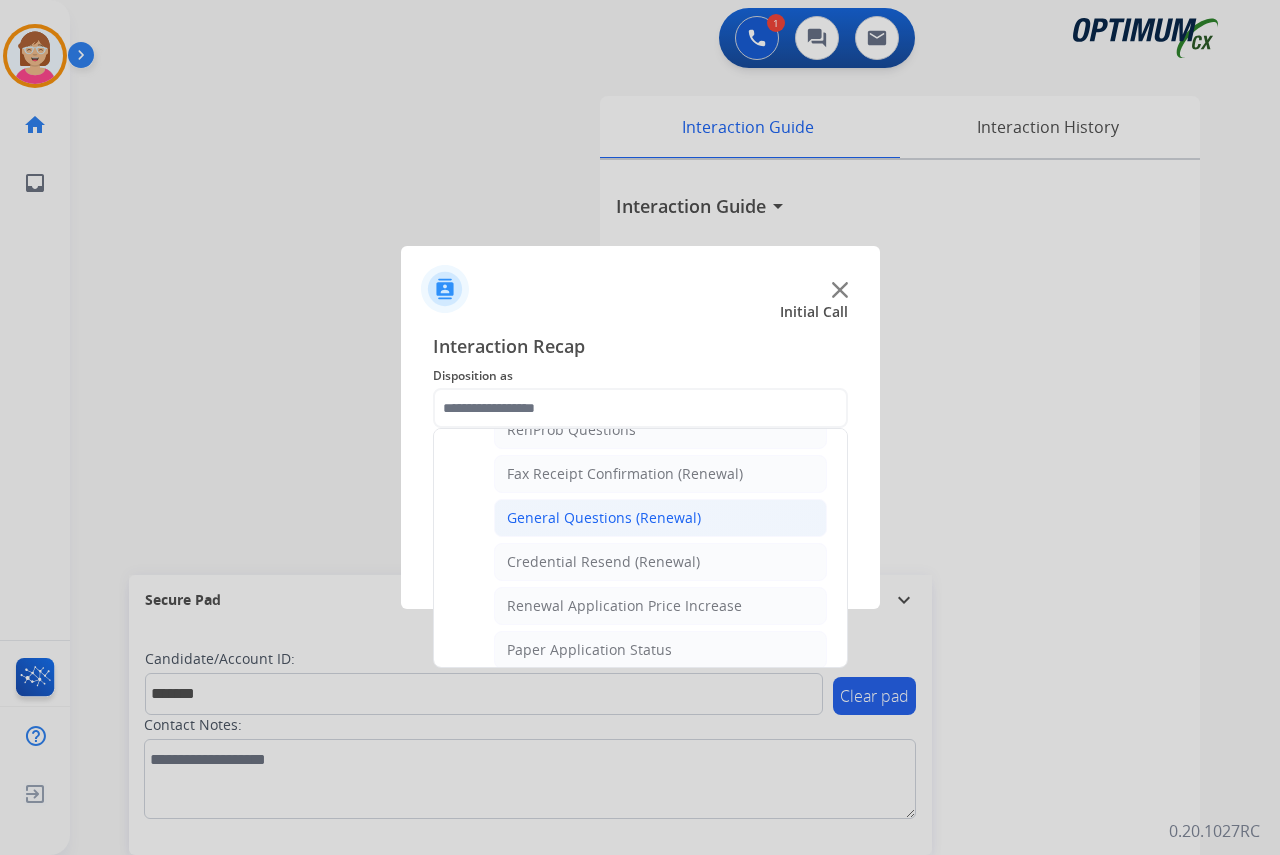 click on "General Questions (Renewal)" 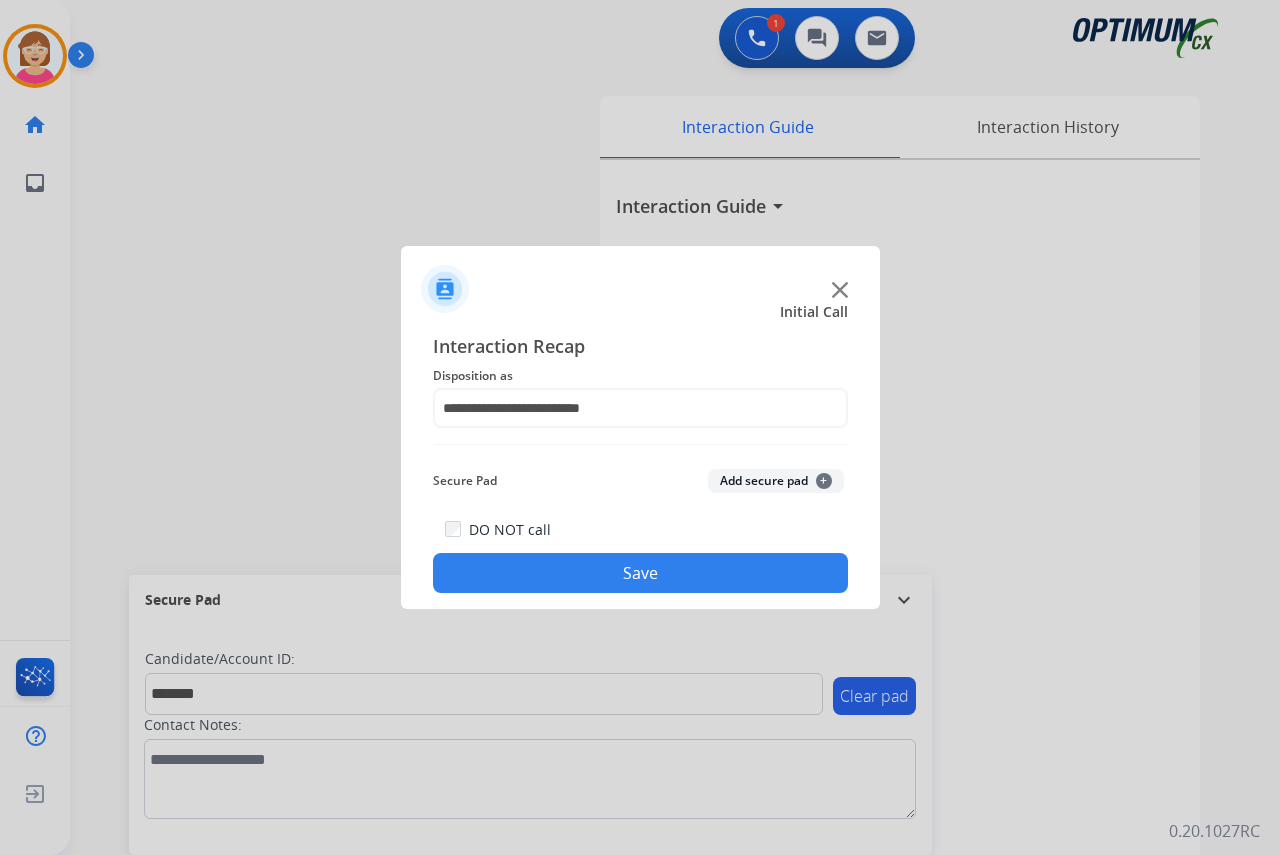 click on "+" 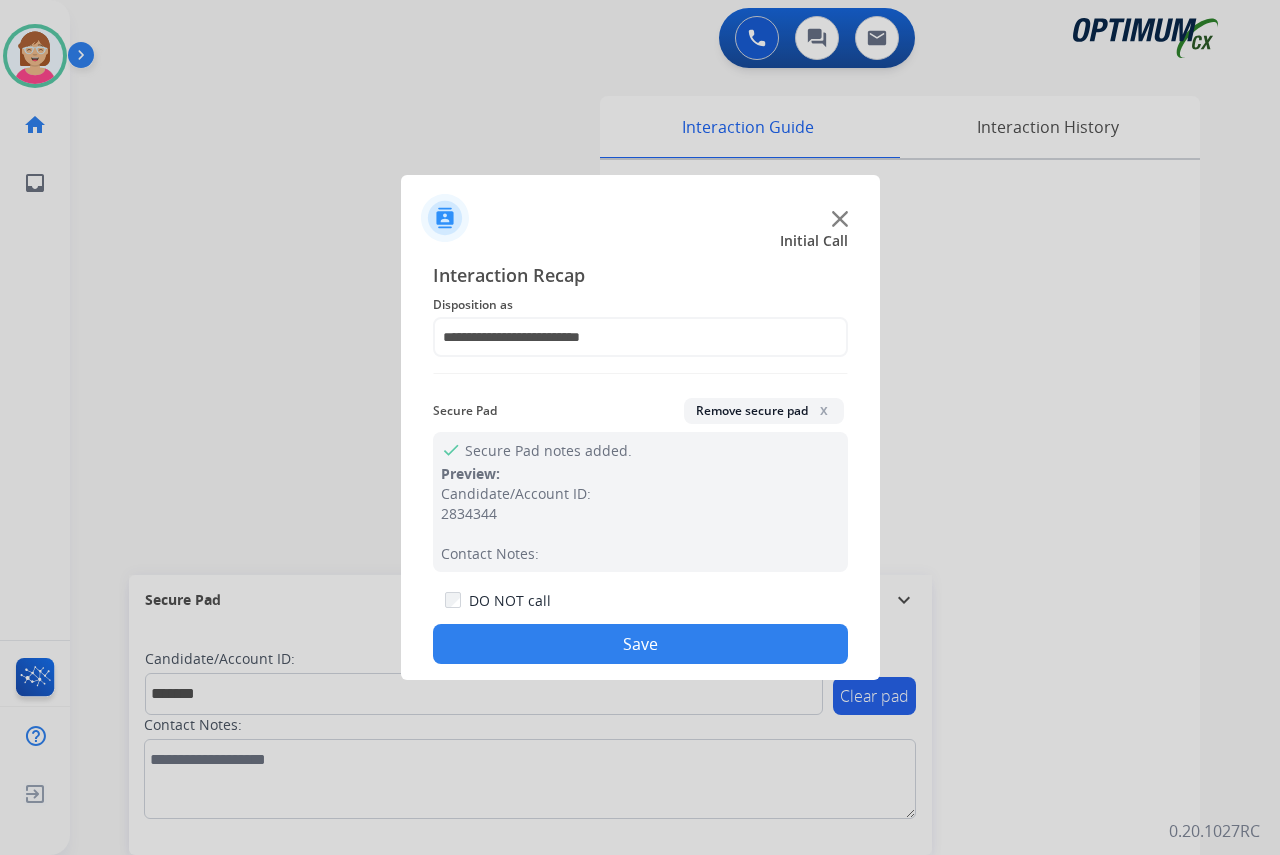 click on "Save" 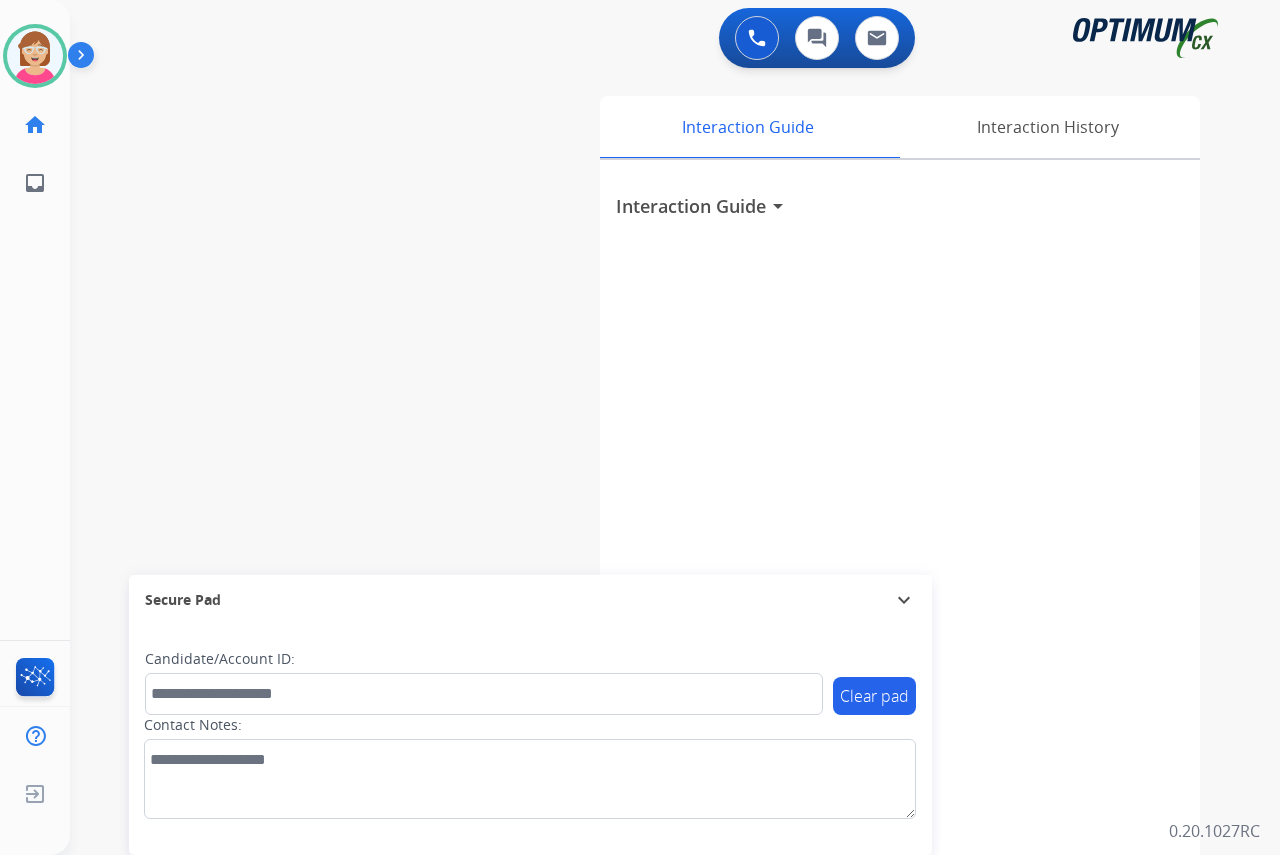 drag, startPoint x: 31, startPoint y: 310, endPoint x: 20, endPoint y: 309, distance: 11.045361 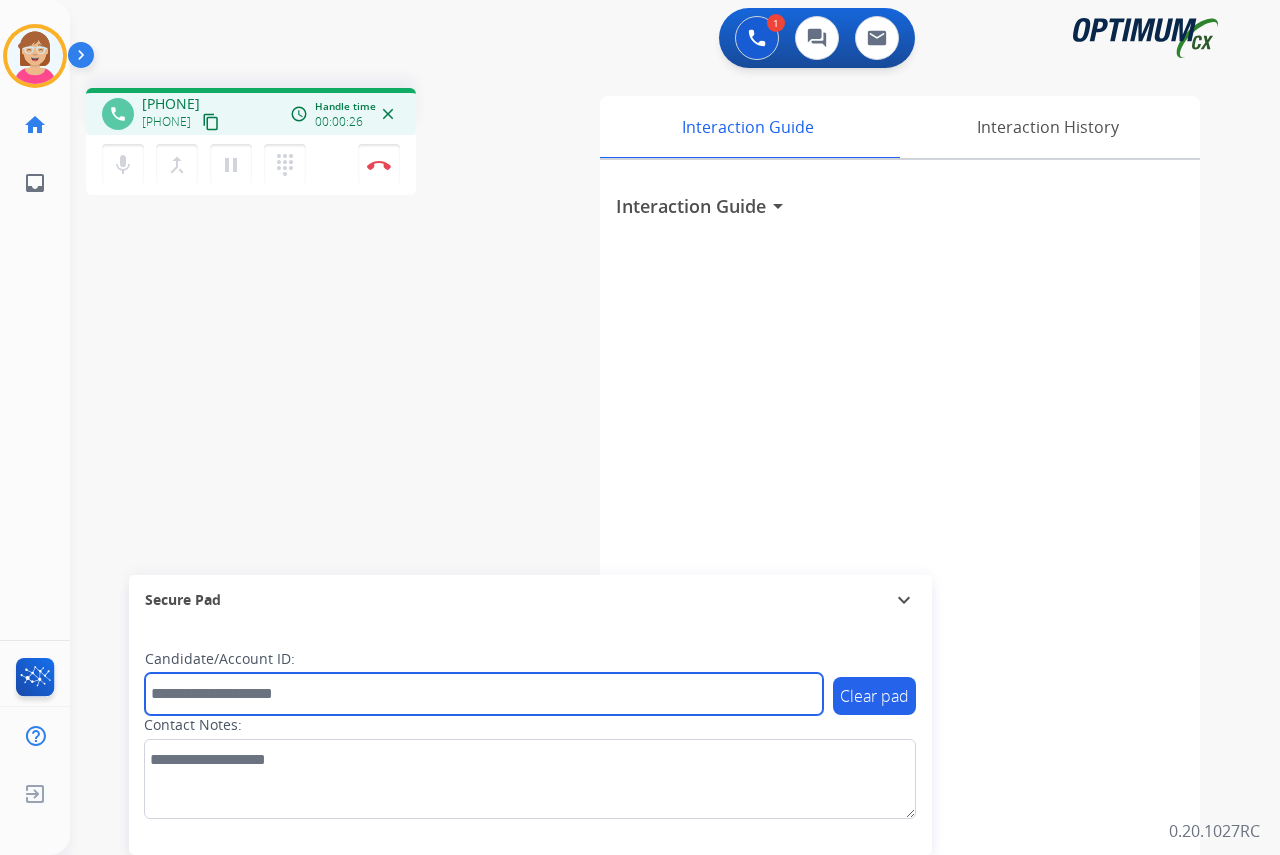 drag, startPoint x: 184, startPoint y: 691, endPoint x: 104, endPoint y: 647, distance: 91.3017 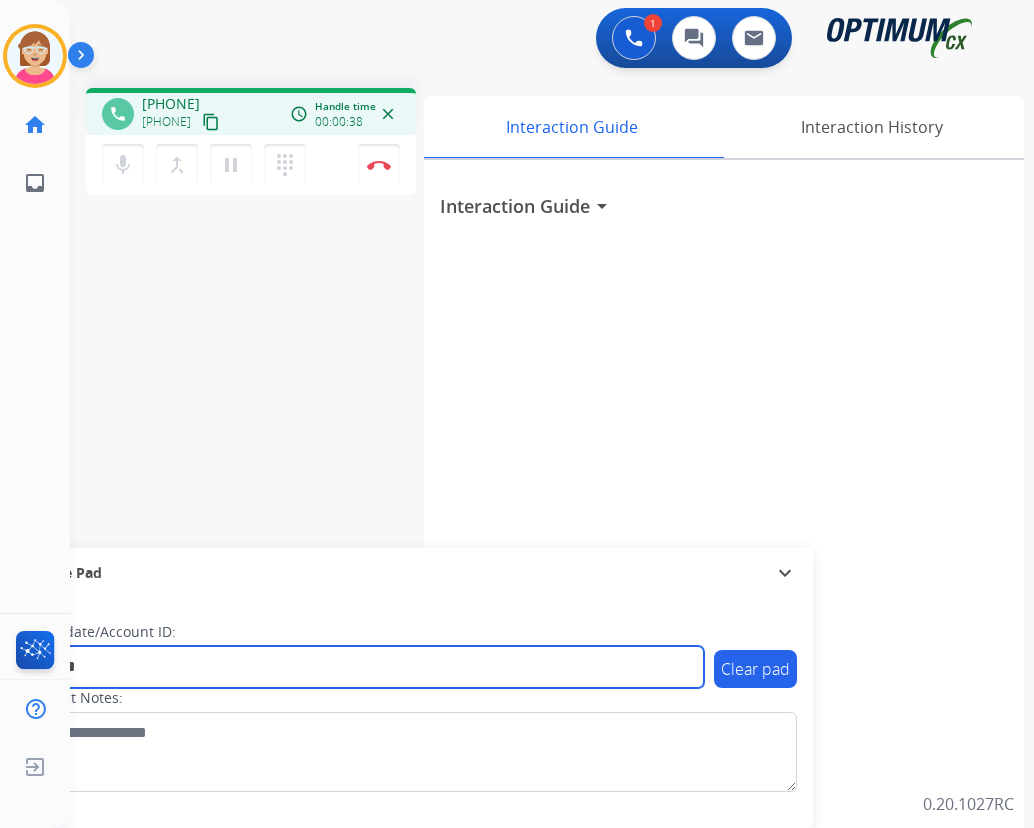 type on "*******" 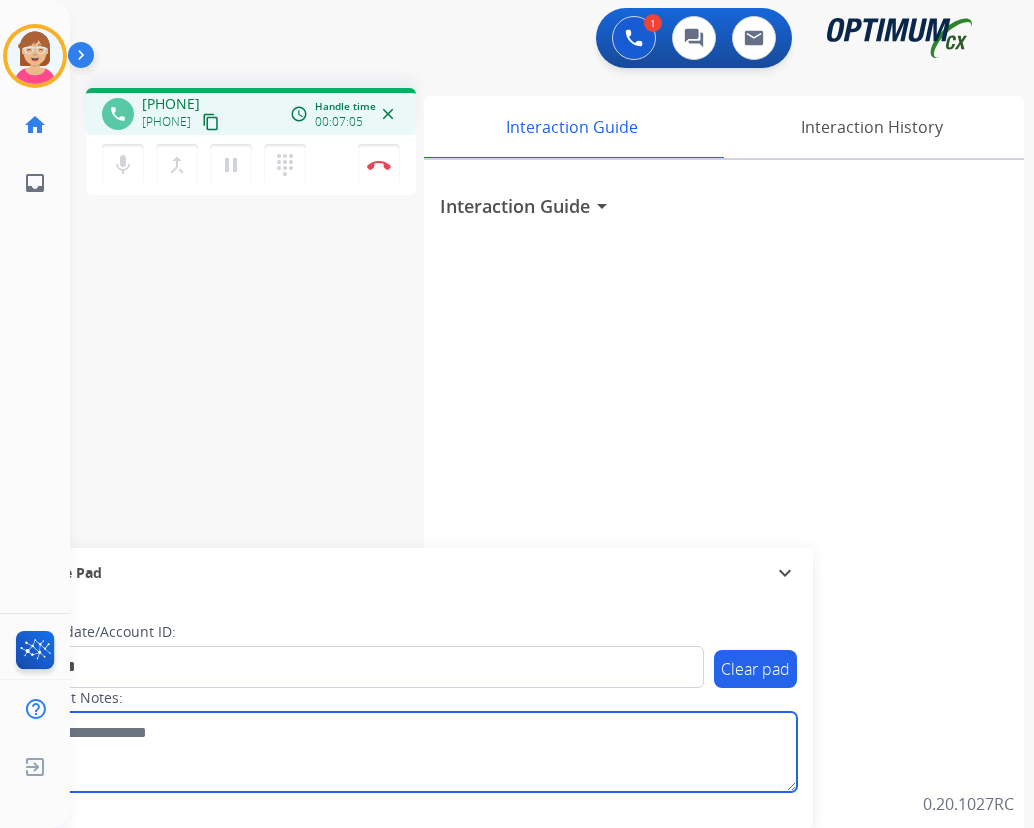 click at bounding box center [411, 752] 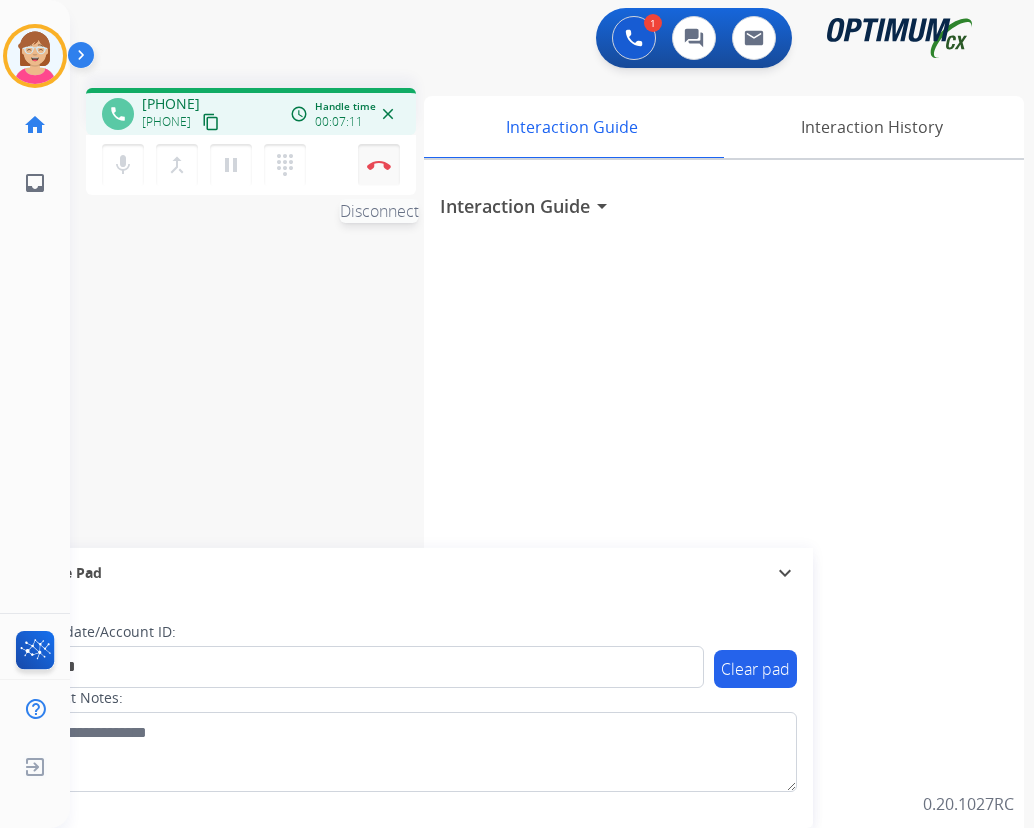 click at bounding box center (379, 165) 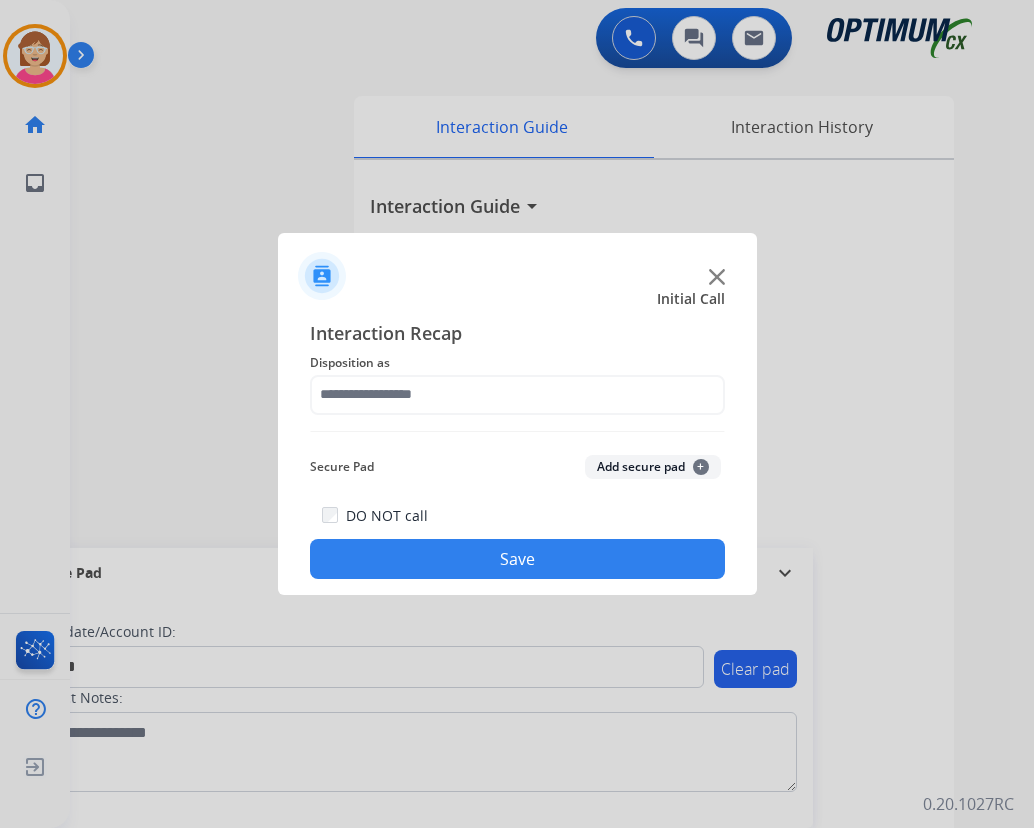 click at bounding box center (517, 414) 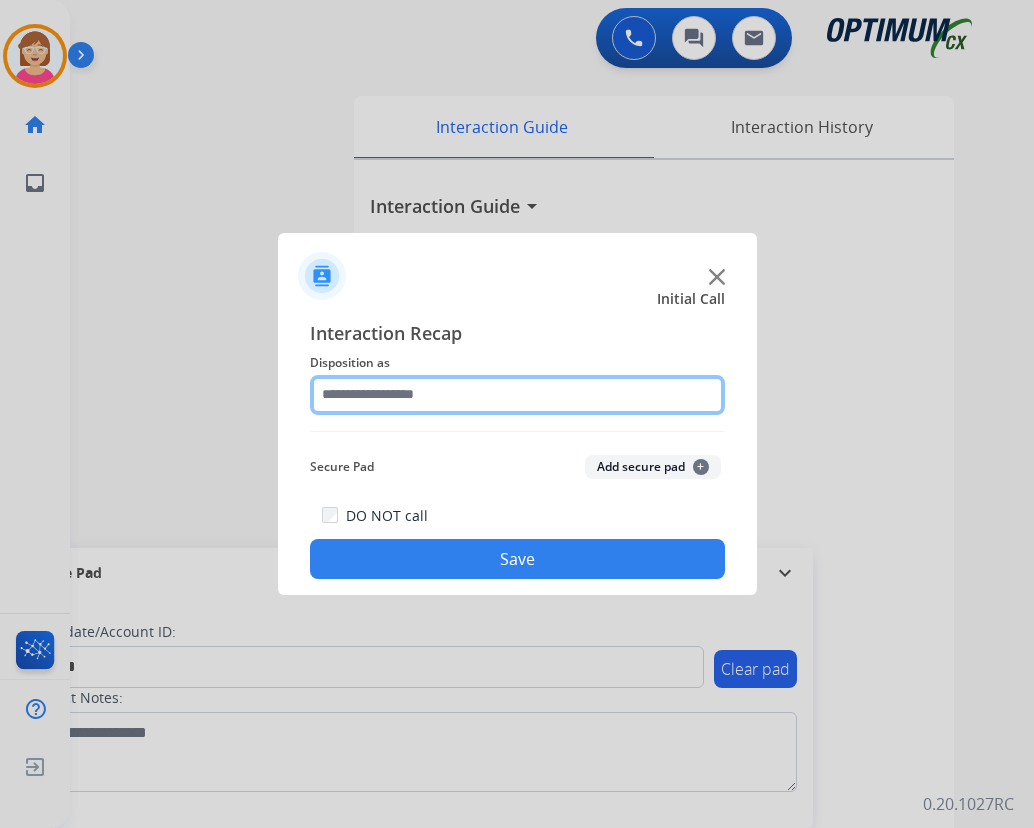 click 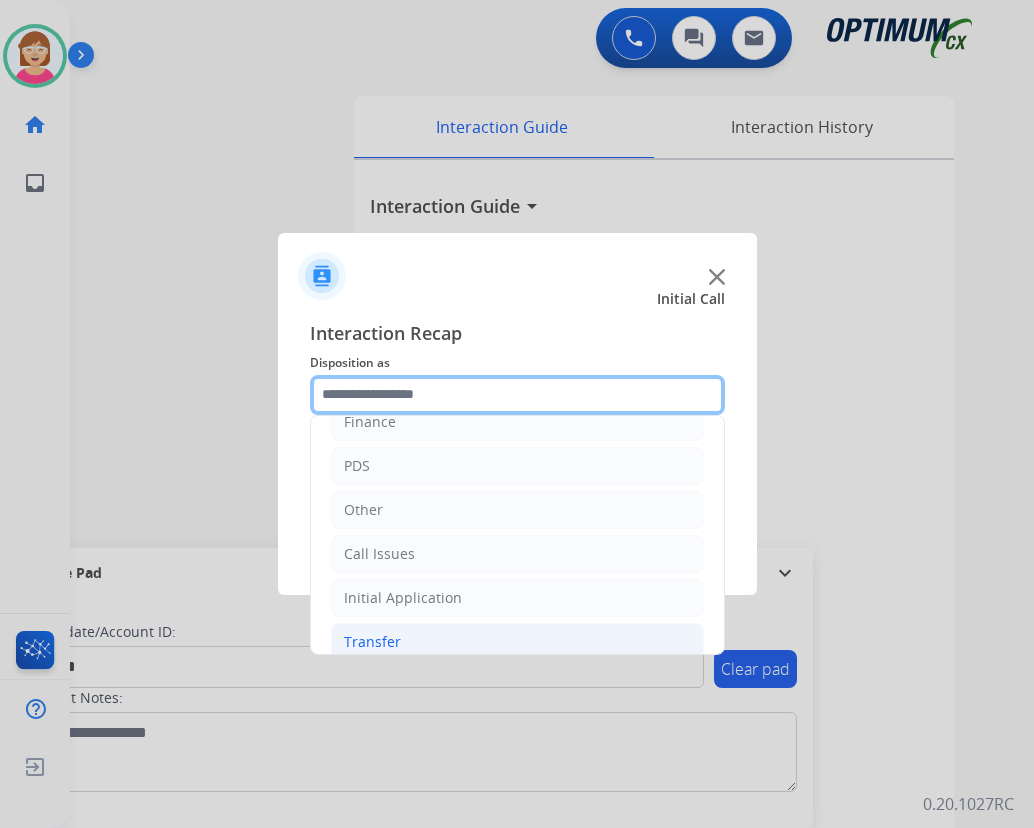 scroll, scrollTop: 136, scrollLeft: 0, axis: vertical 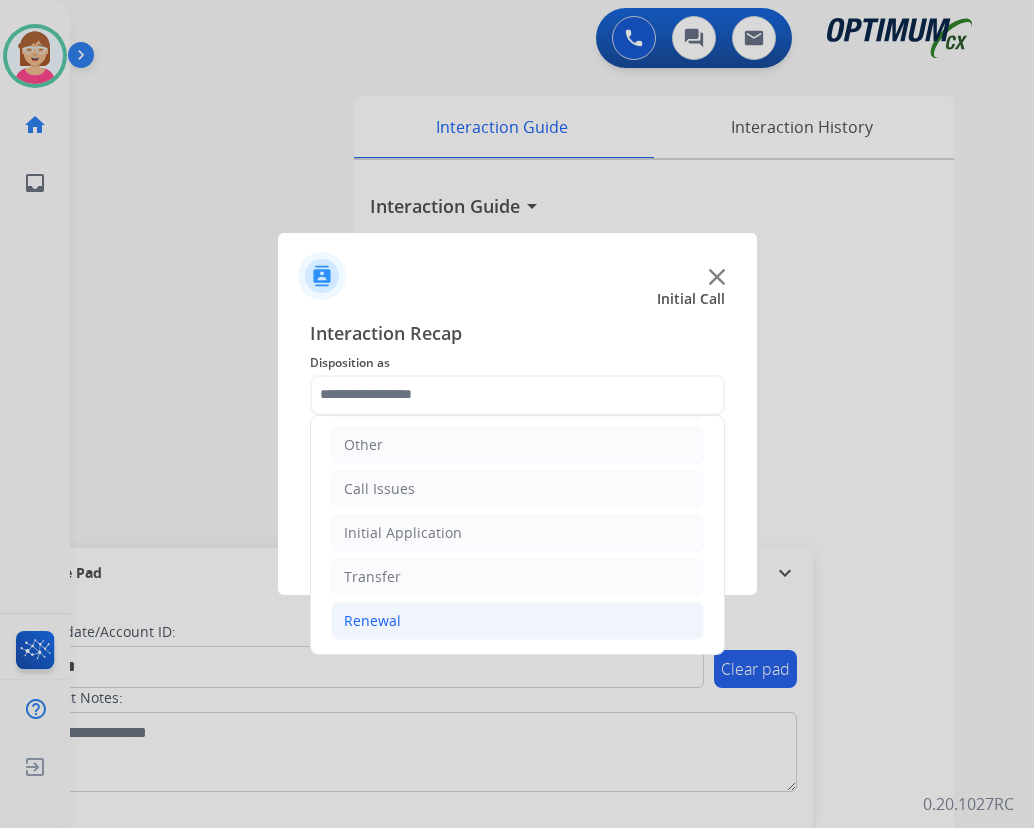 click on "Renewal" 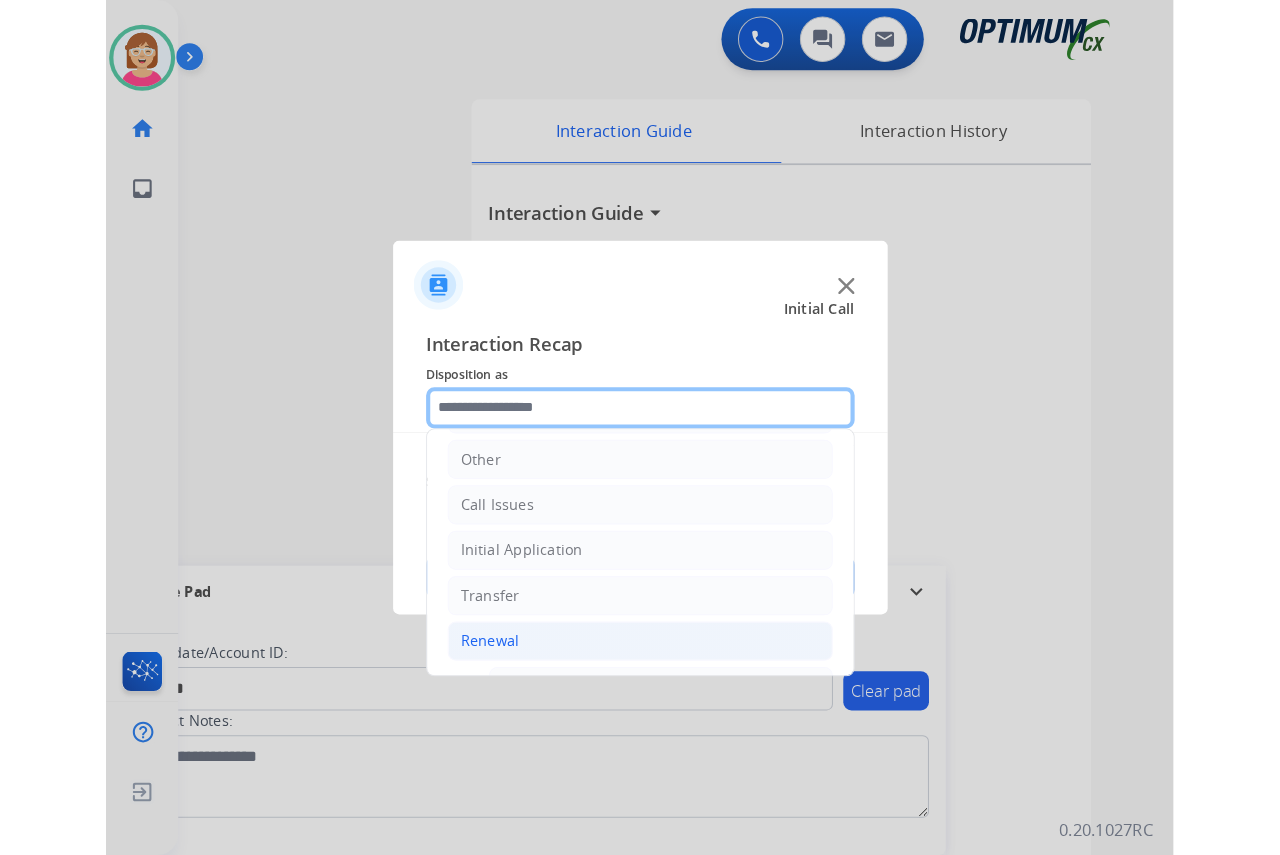 scroll, scrollTop: 436, scrollLeft: 0, axis: vertical 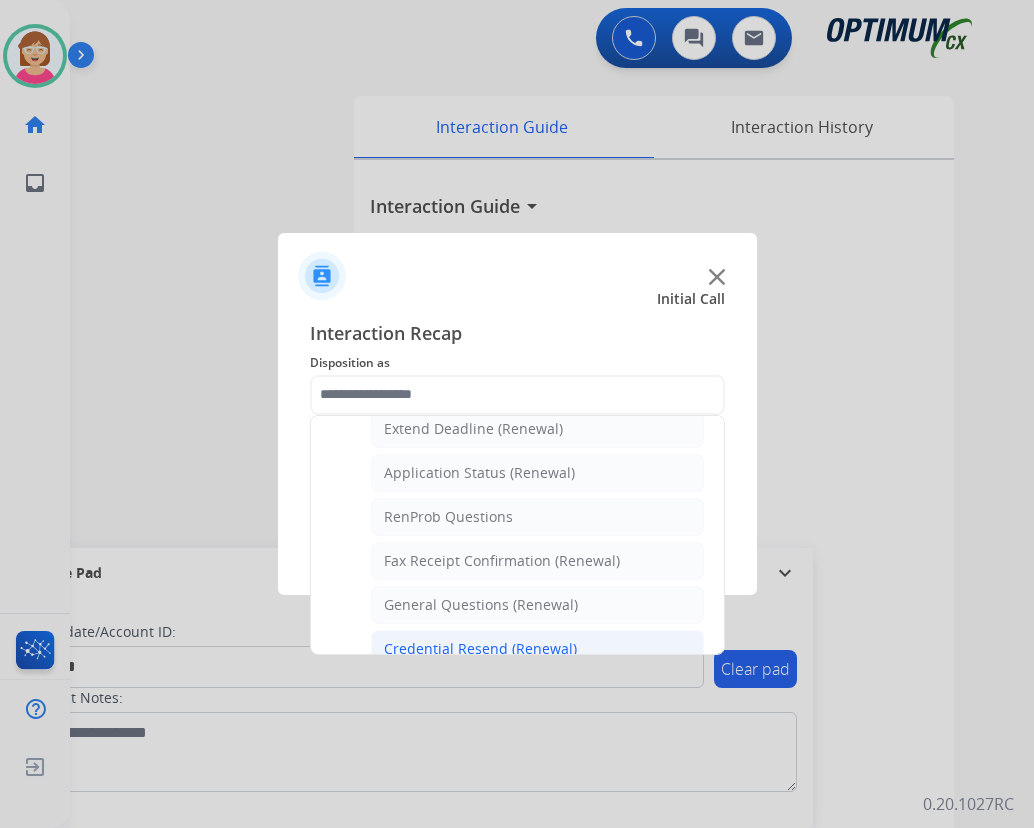 click on "Credential Resend (Renewal)" 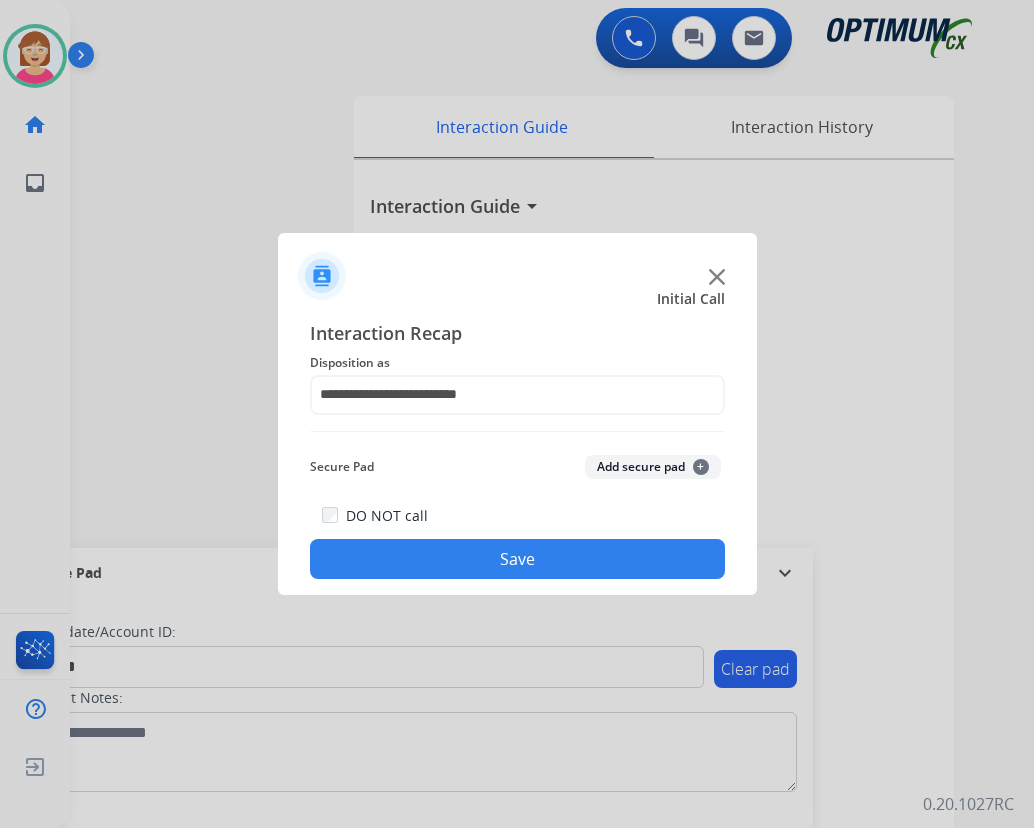 click on "+" 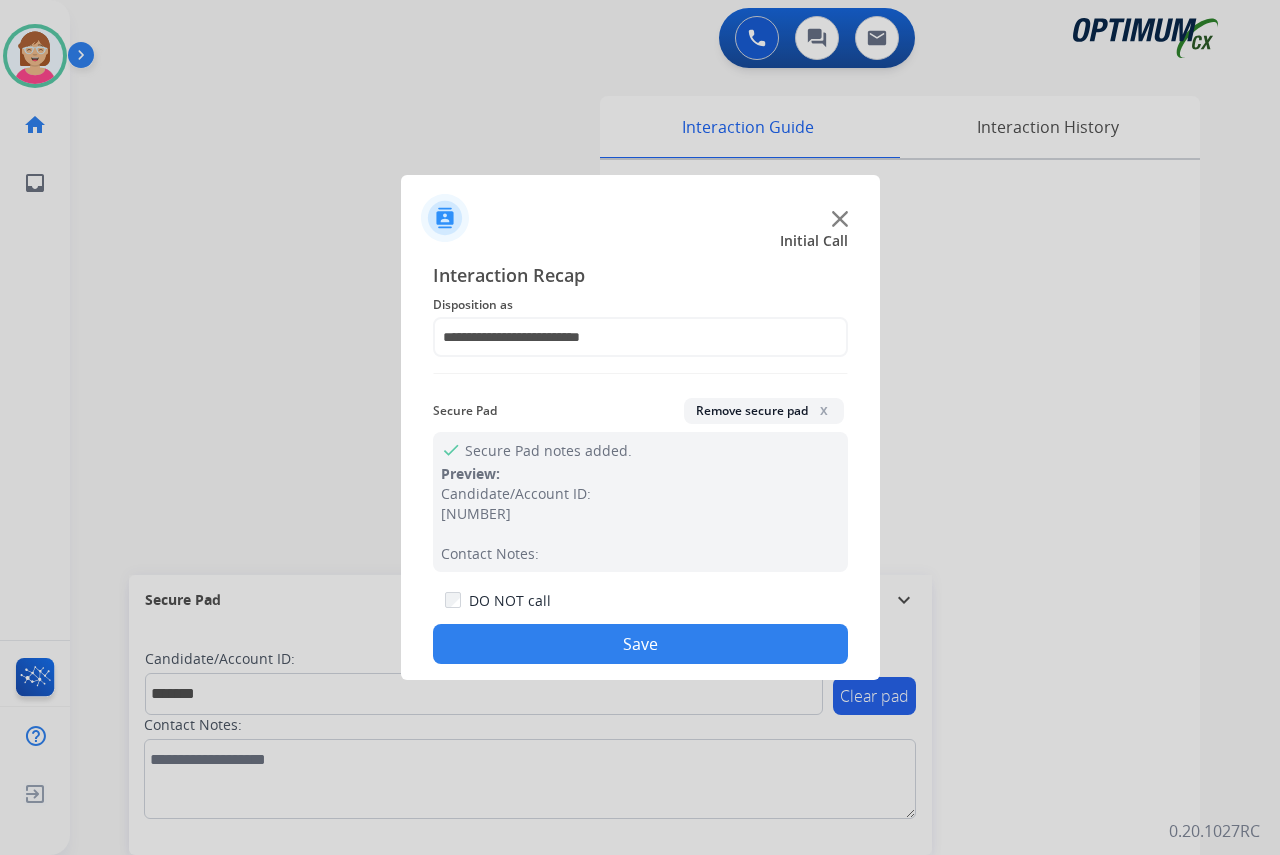 click on "Save" 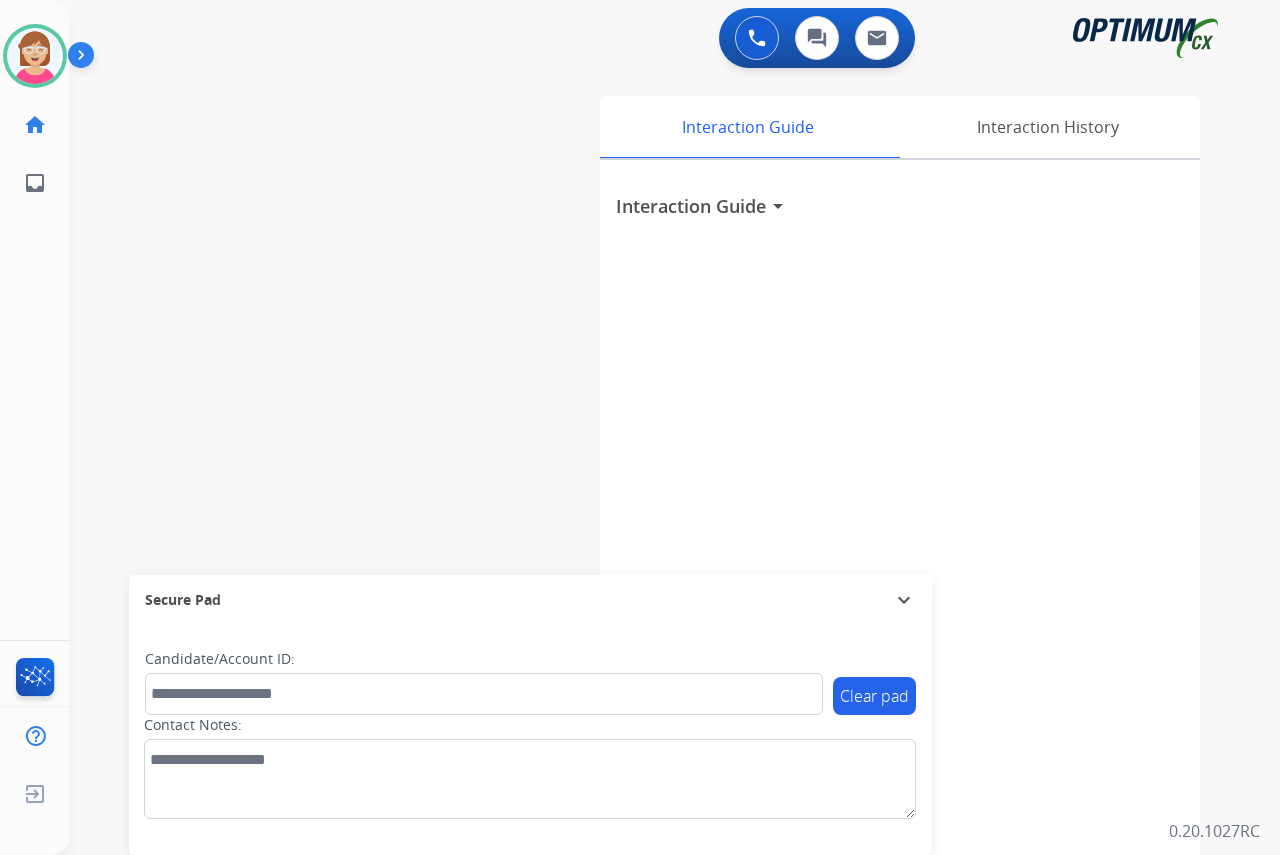 drag, startPoint x: 43, startPoint y: 319, endPoint x: 328, endPoint y: 188, distance: 313.66544 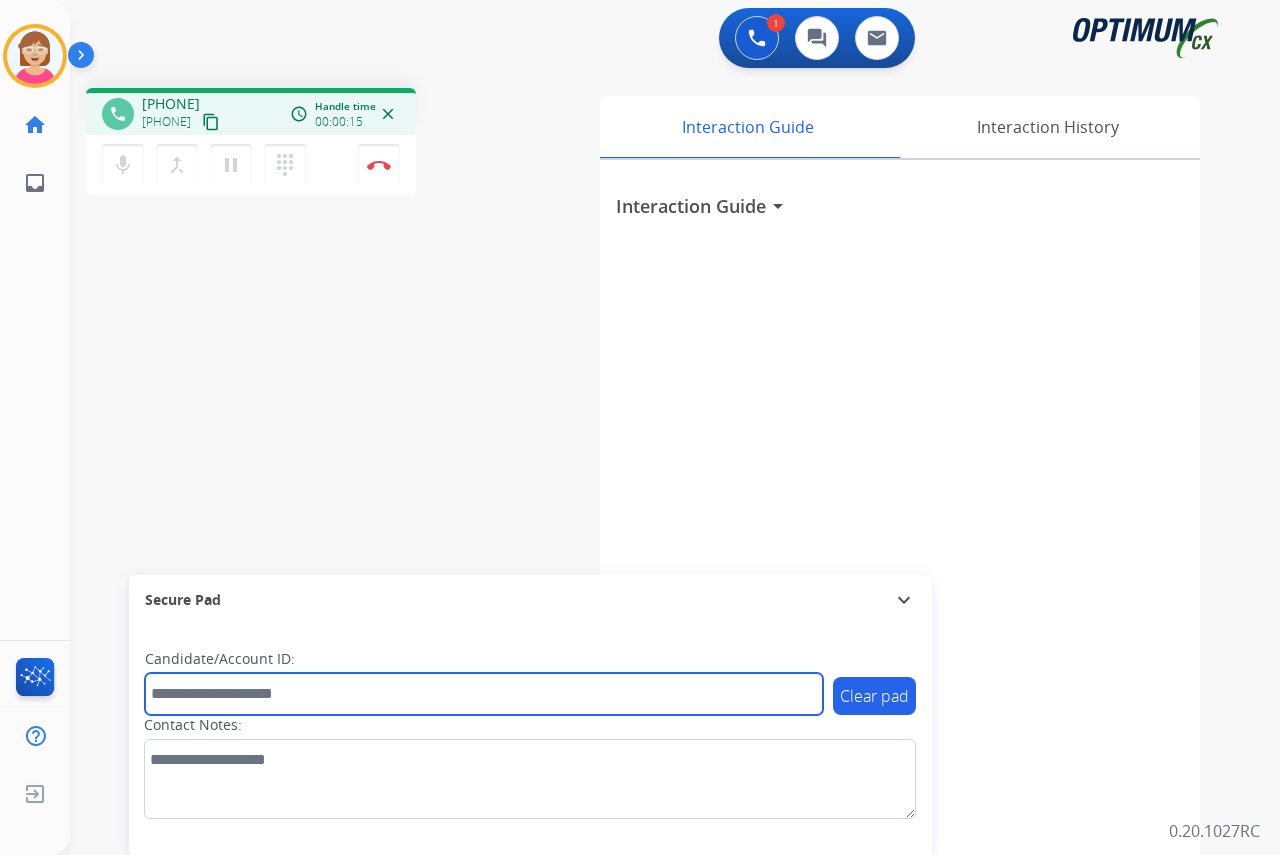 click at bounding box center (484, 694) 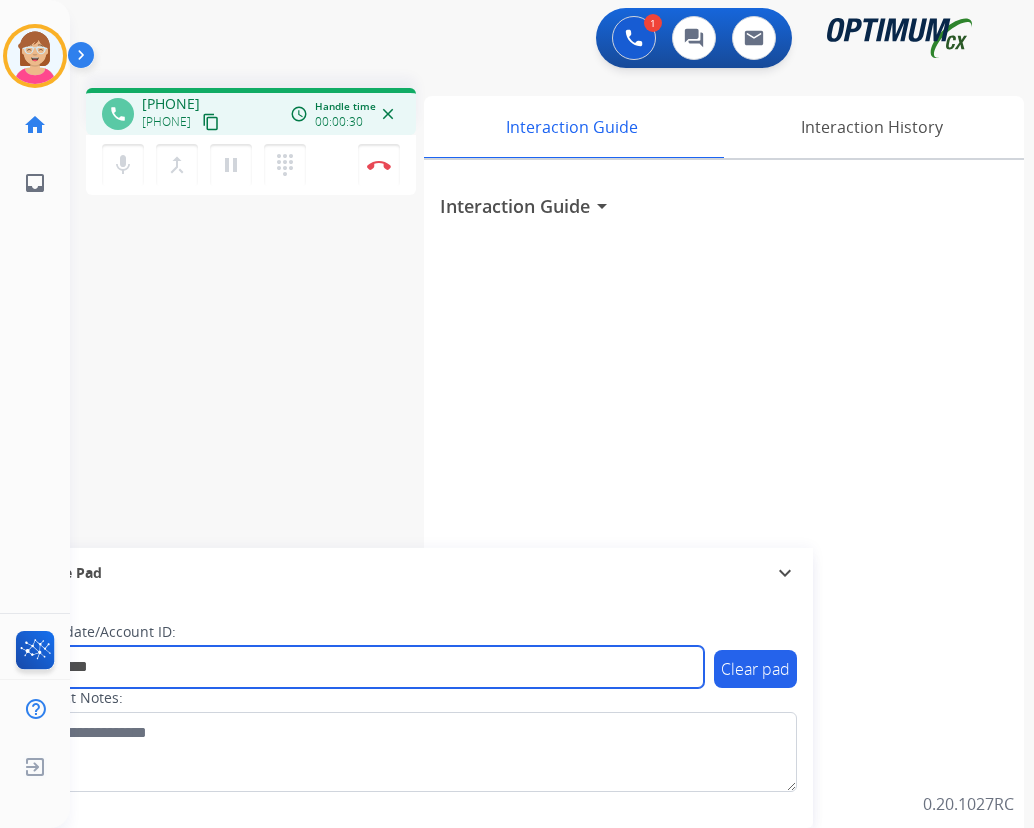 type on "*********" 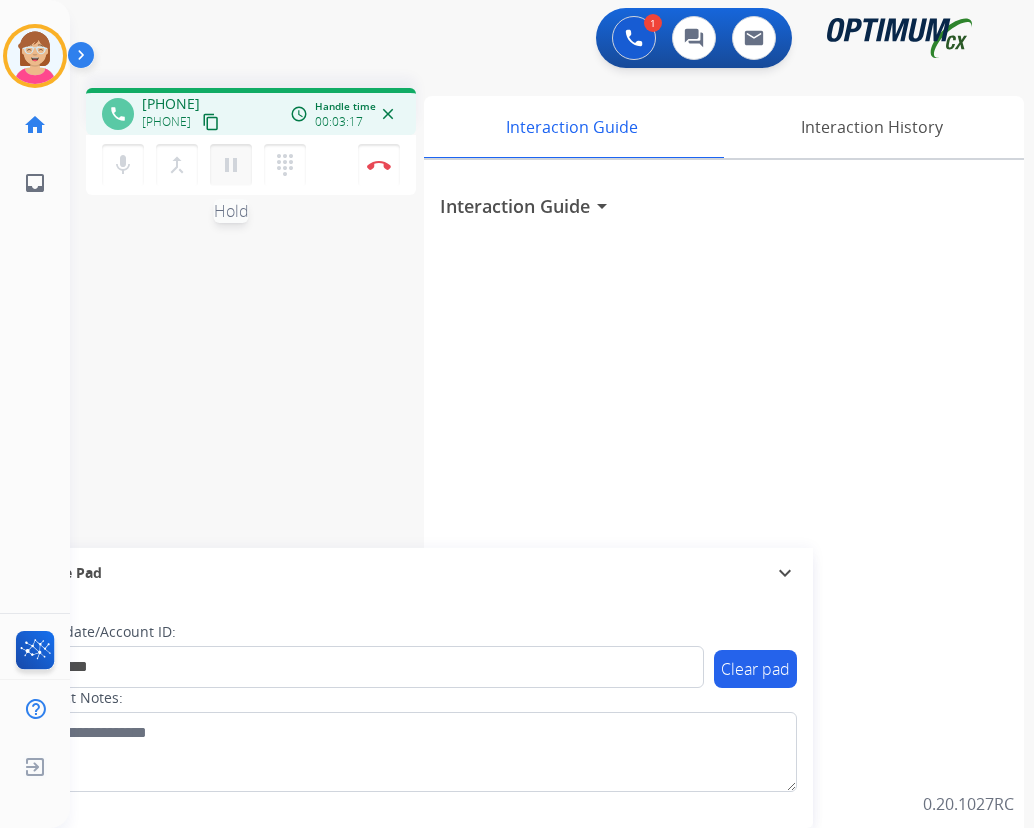 click on "pause" at bounding box center [231, 165] 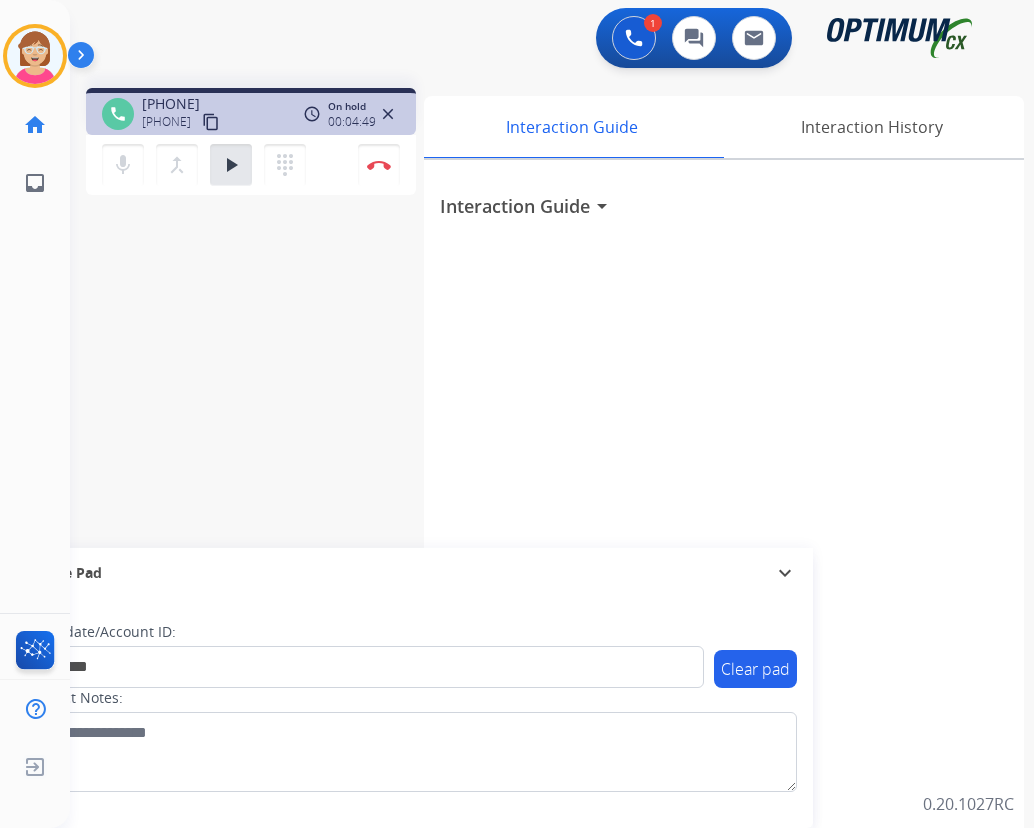 drag, startPoint x: 866, startPoint y: 754, endPoint x: 858, endPoint y: 744, distance: 12.806249 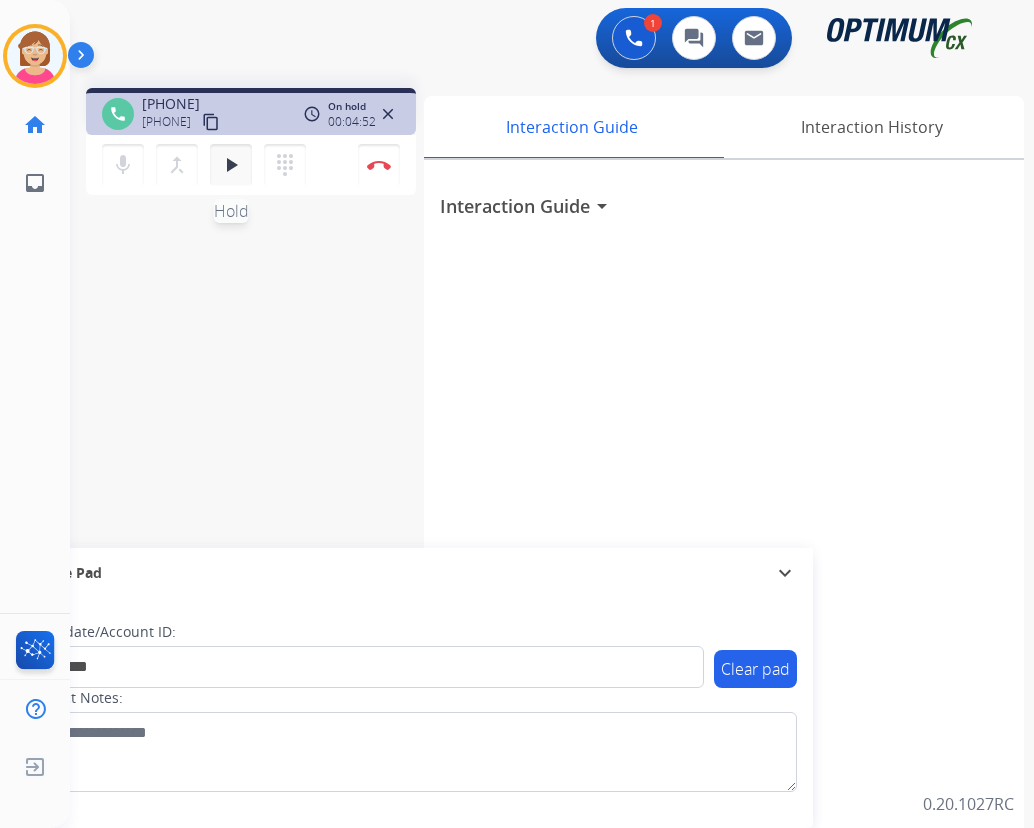 click on "play_arrow" at bounding box center [231, 165] 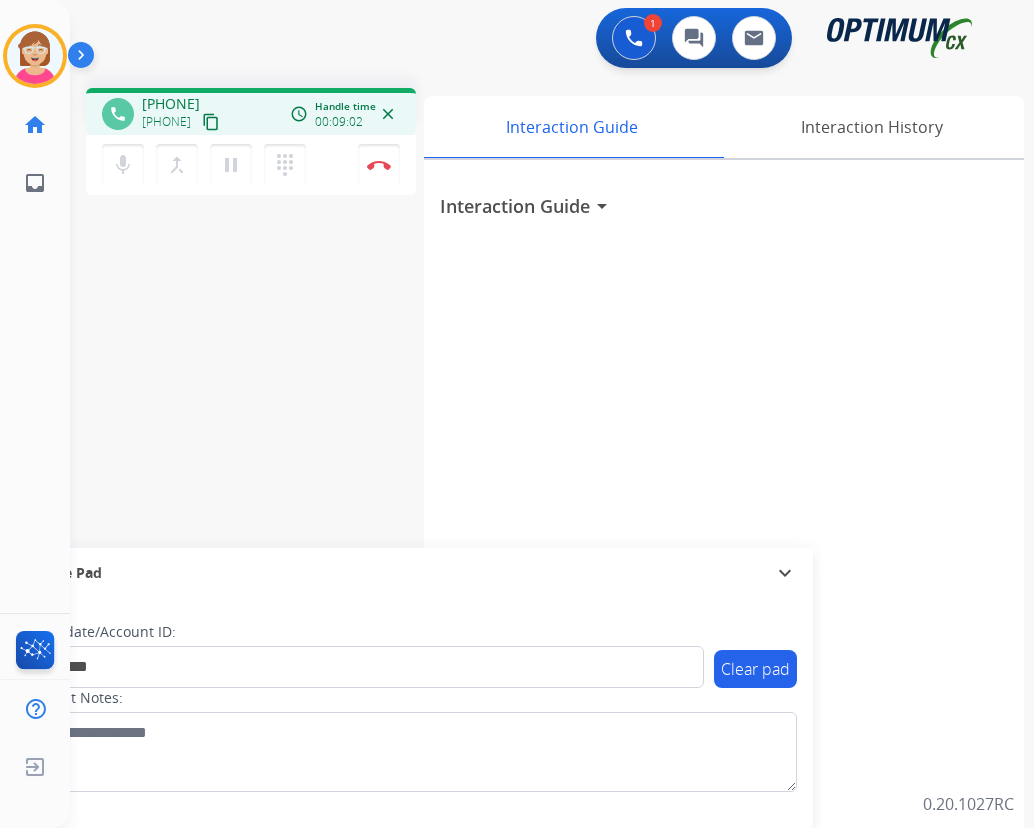 drag, startPoint x: 233, startPoint y: 161, endPoint x: 220, endPoint y: 55, distance: 106.7942 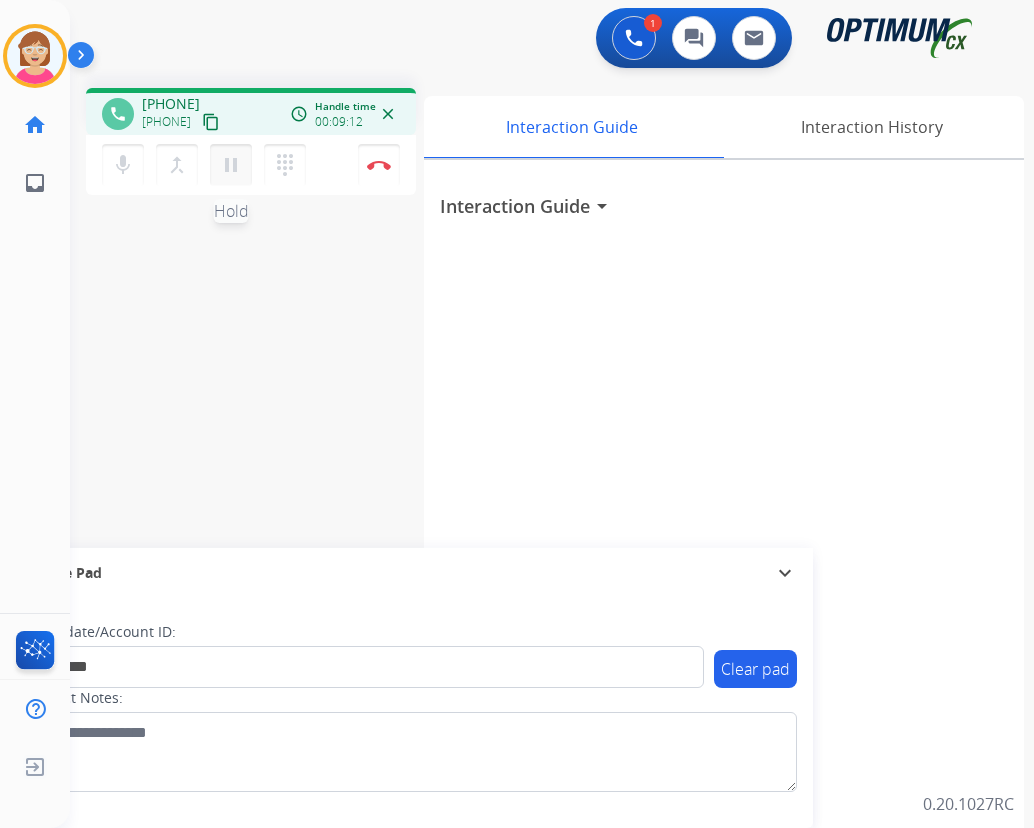 click on "pause" at bounding box center [231, 165] 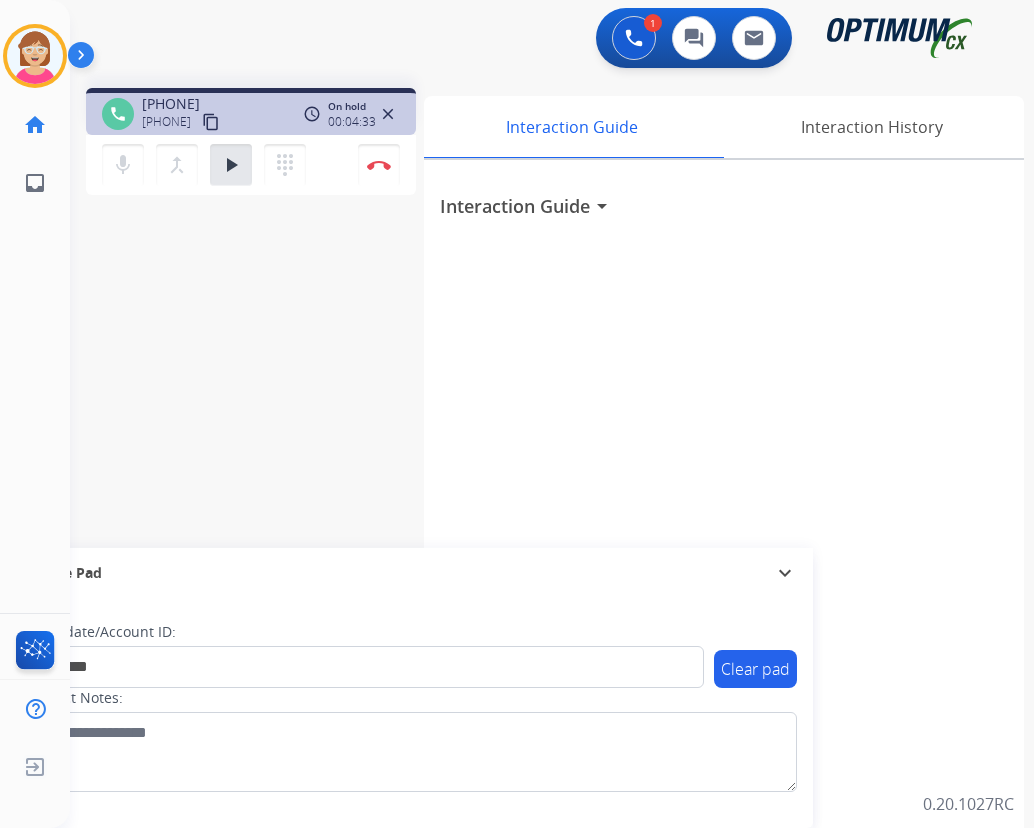drag, startPoint x: 877, startPoint y: 755, endPoint x: 866, endPoint y: 746, distance: 14.21267 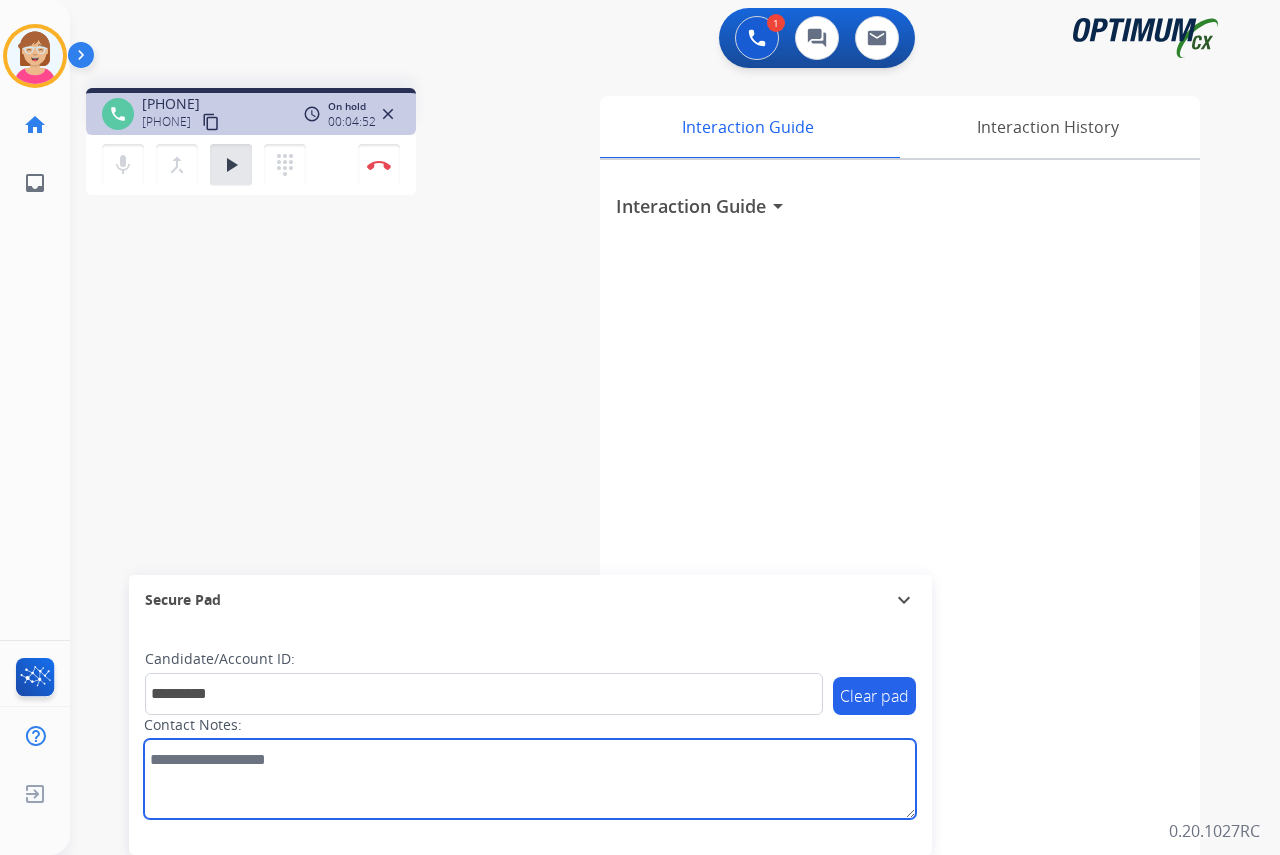 click at bounding box center [530, 779] 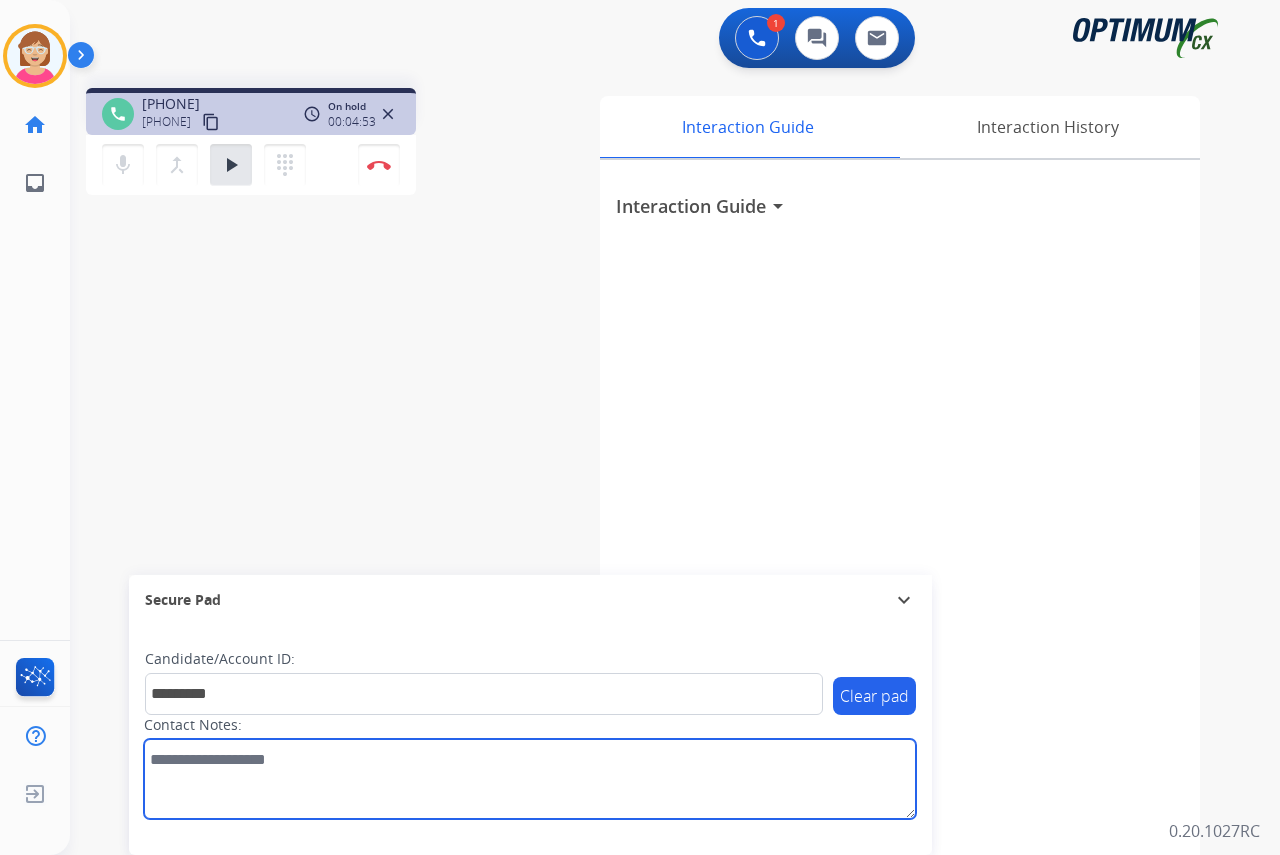 paste on "**********" 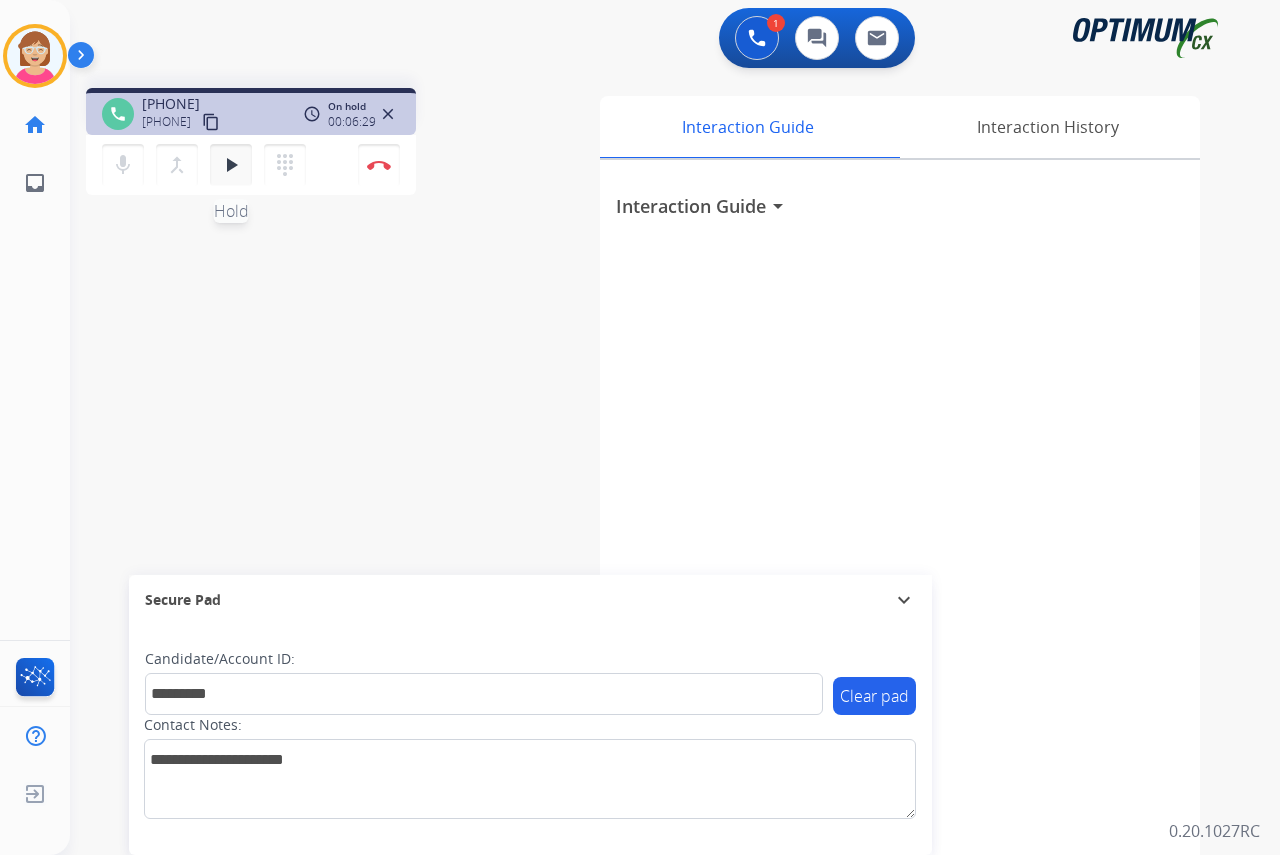 click on "play_arrow" at bounding box center (231, 165) 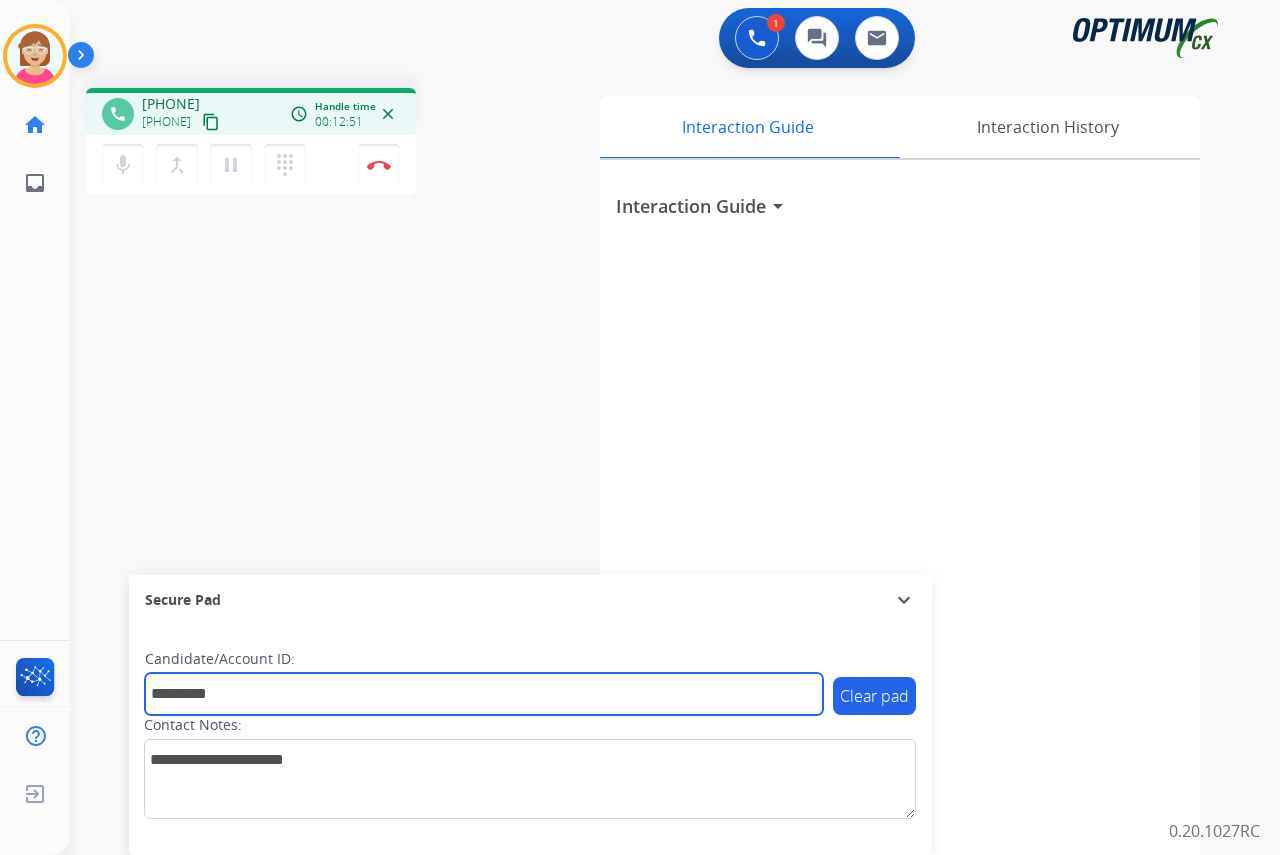 drag, startPoint x: 292, startPoint y: 696, endPoint x: 280, endPoint y: 690, distance: 13.416408 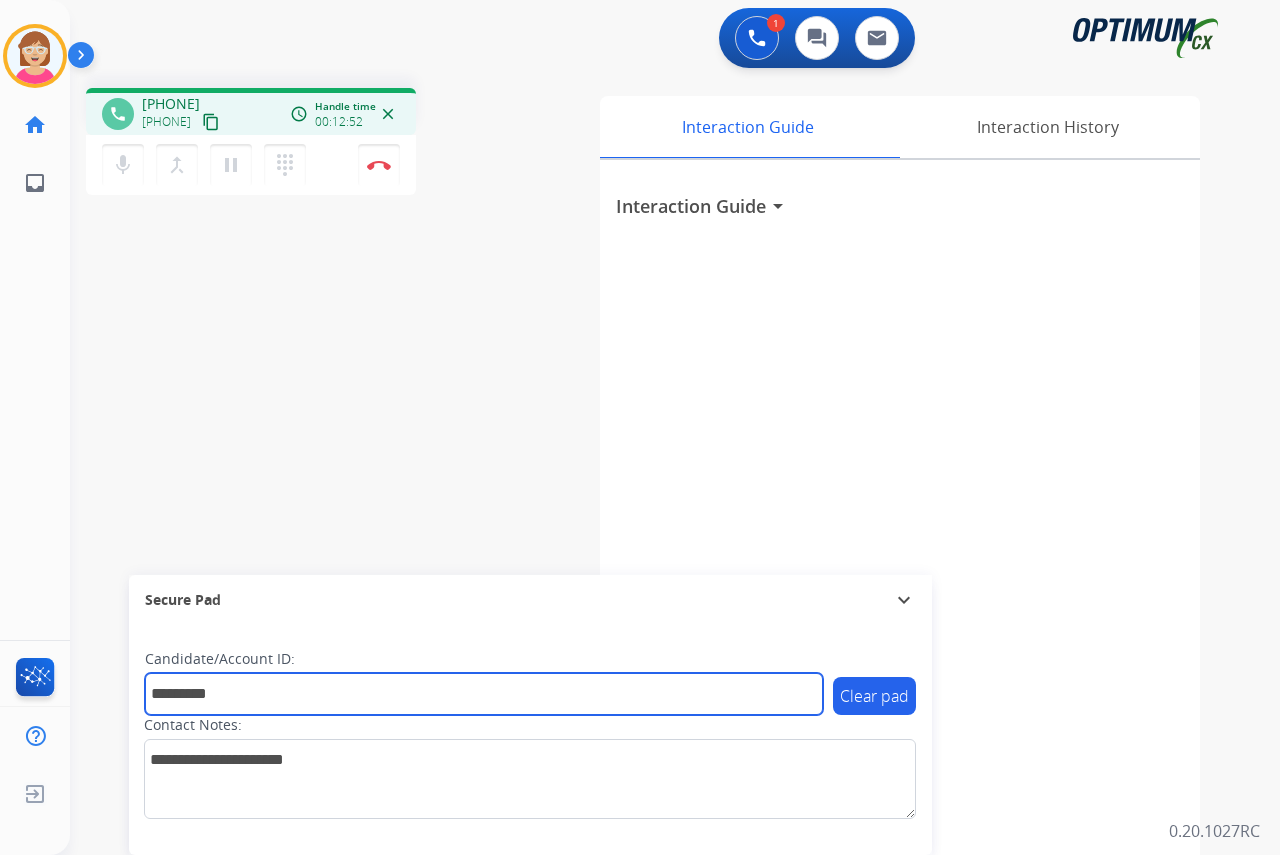 drag, startPoint x: 262, startPoint y: 702, endPoint x: 167, endPoint y: 685, distance: 96.50906 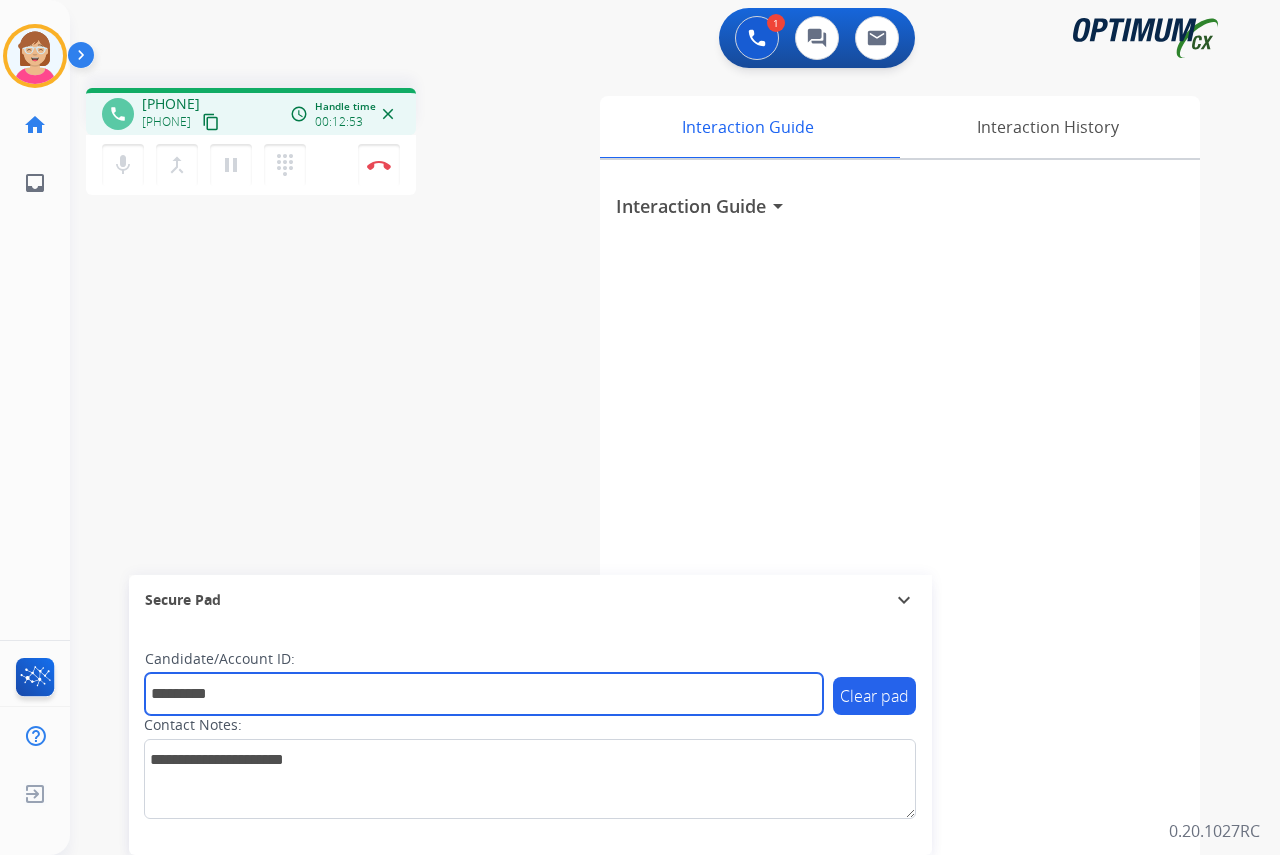 drag, startPoint x: 168, startPoint y: 693, endPoint x: 160, endPoint y: 684, distance: 12.0415945 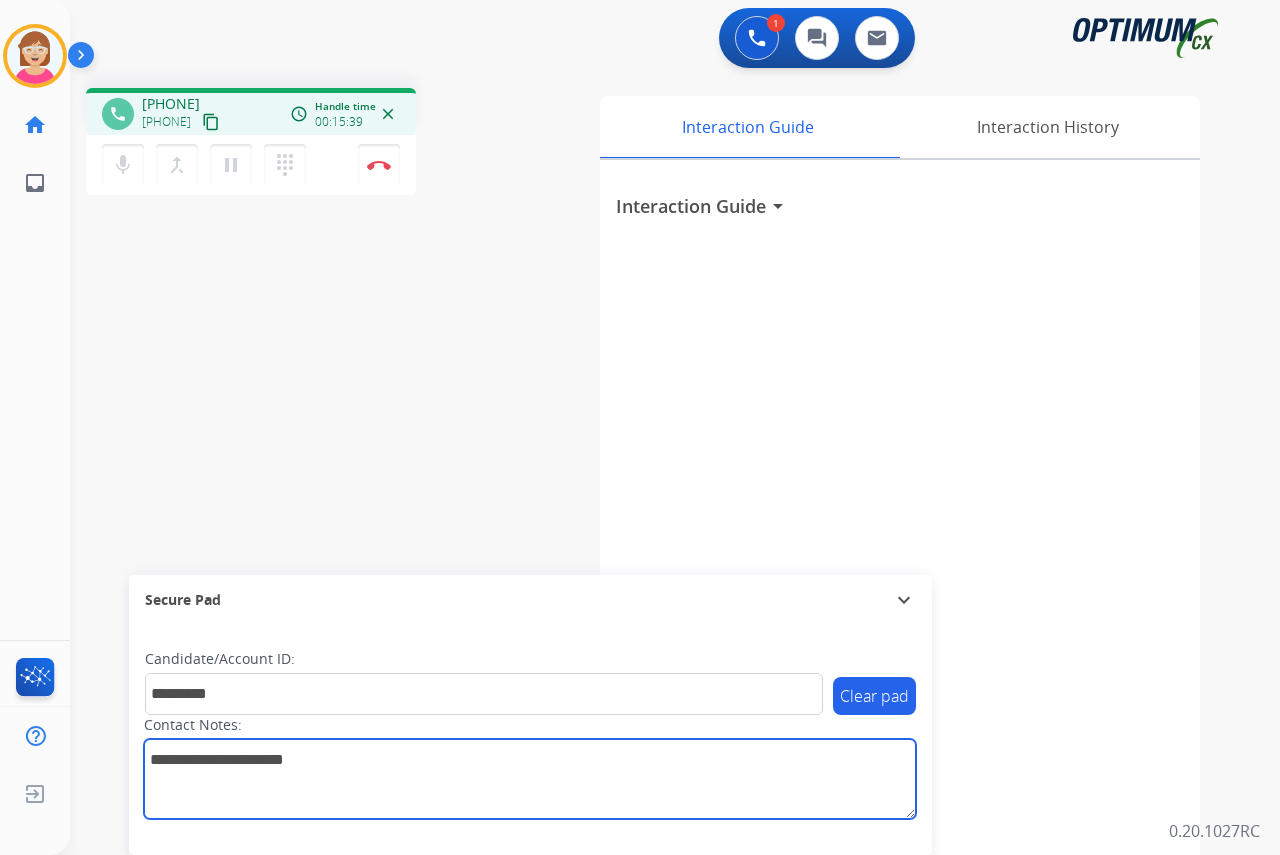 click at bounding box center (530, 779) 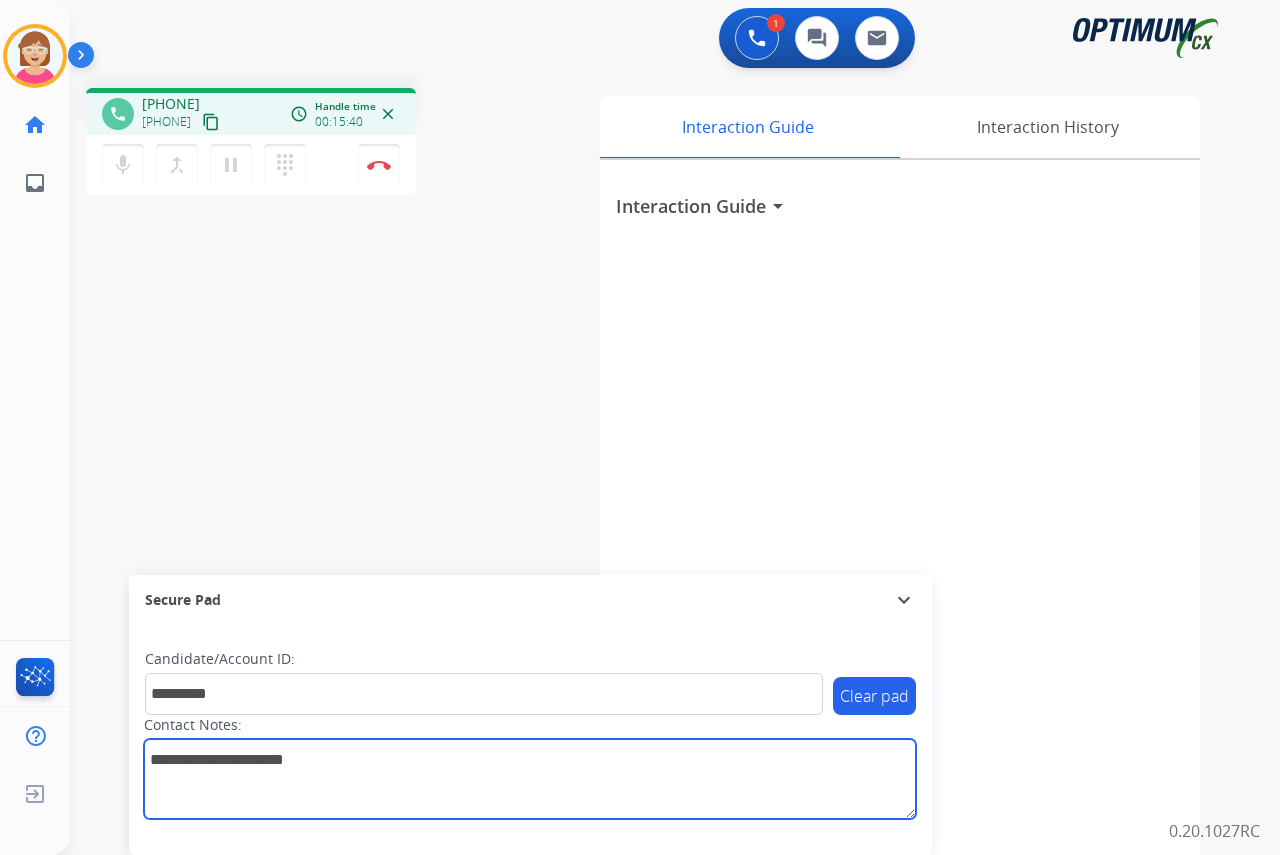 paste on "********" 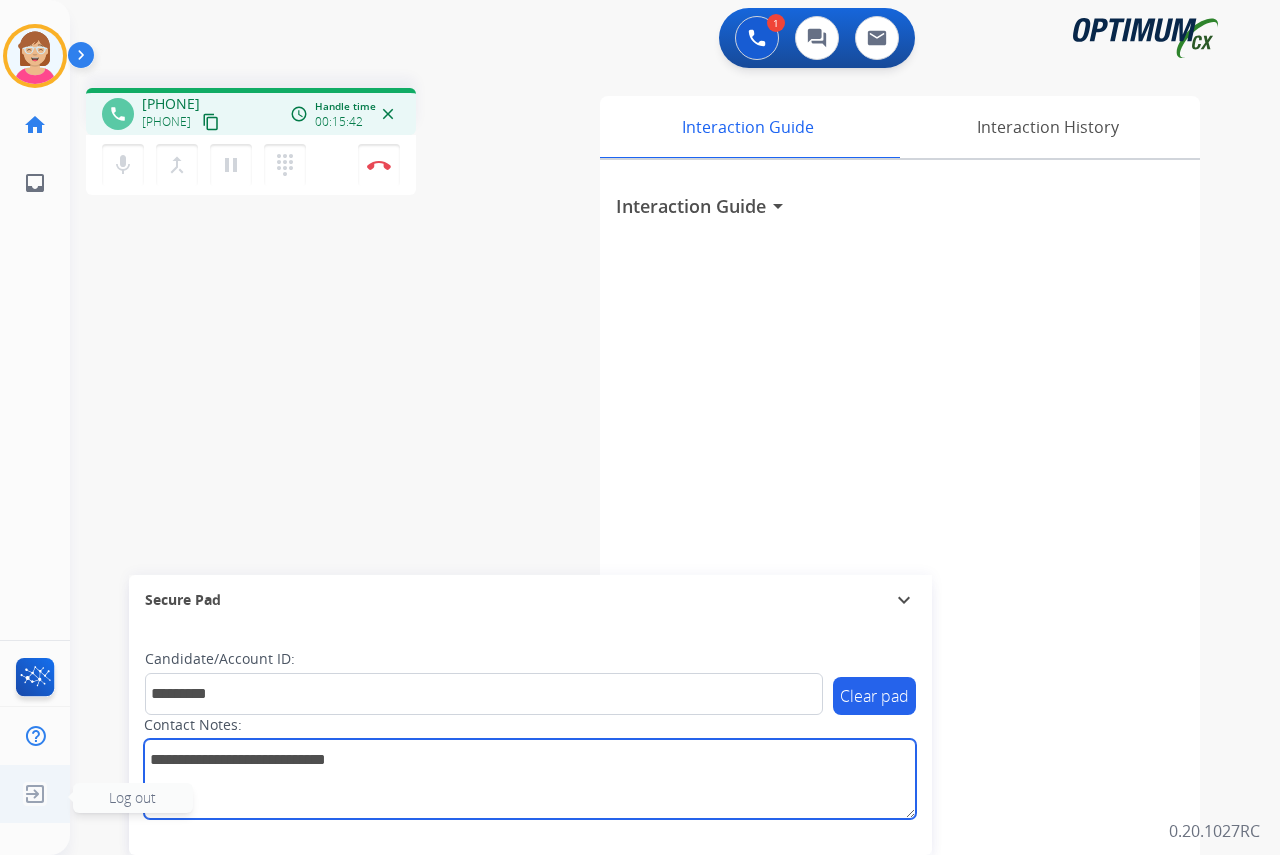 type on "**********" 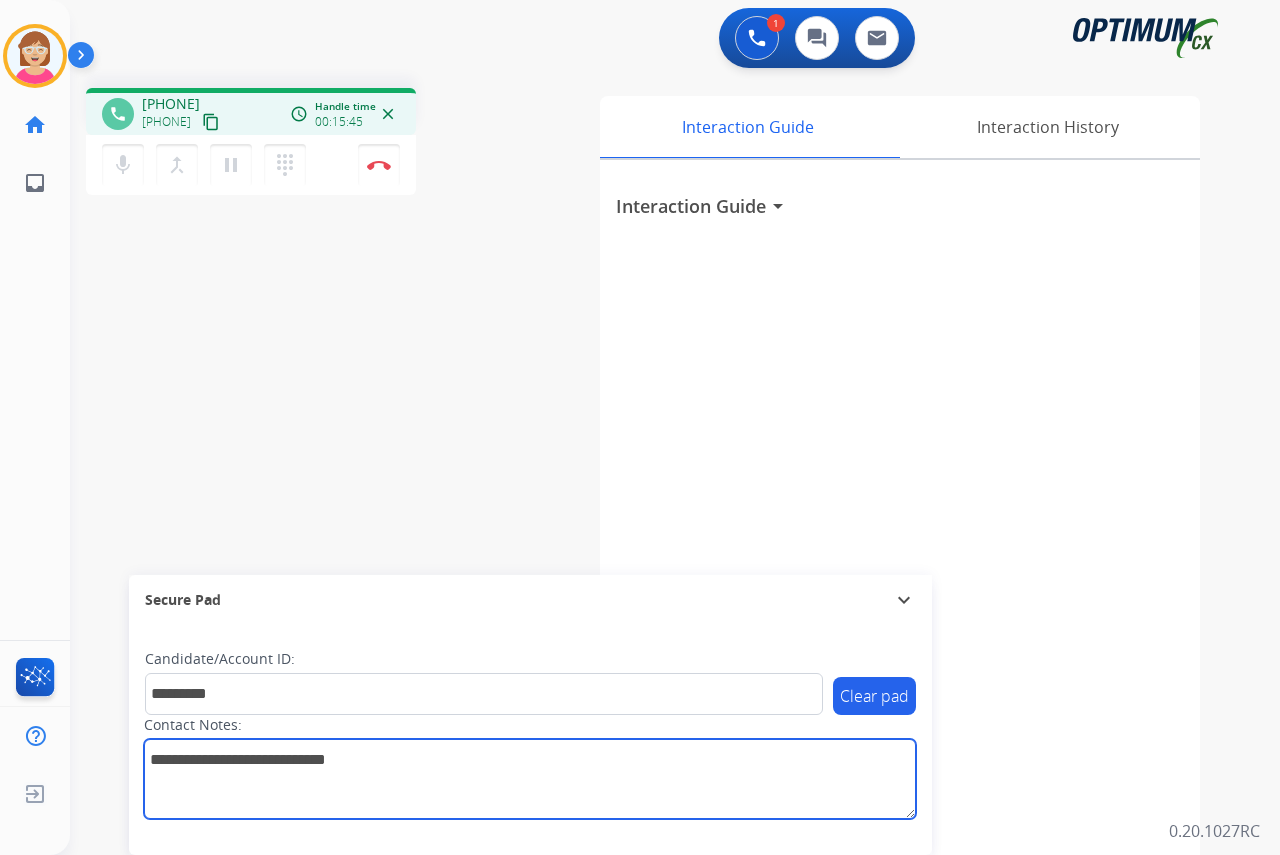 drag, startPoint x: 420, startPoint y: 760, endPoint x: 117, endPoint y: 751, distance: 303.13364 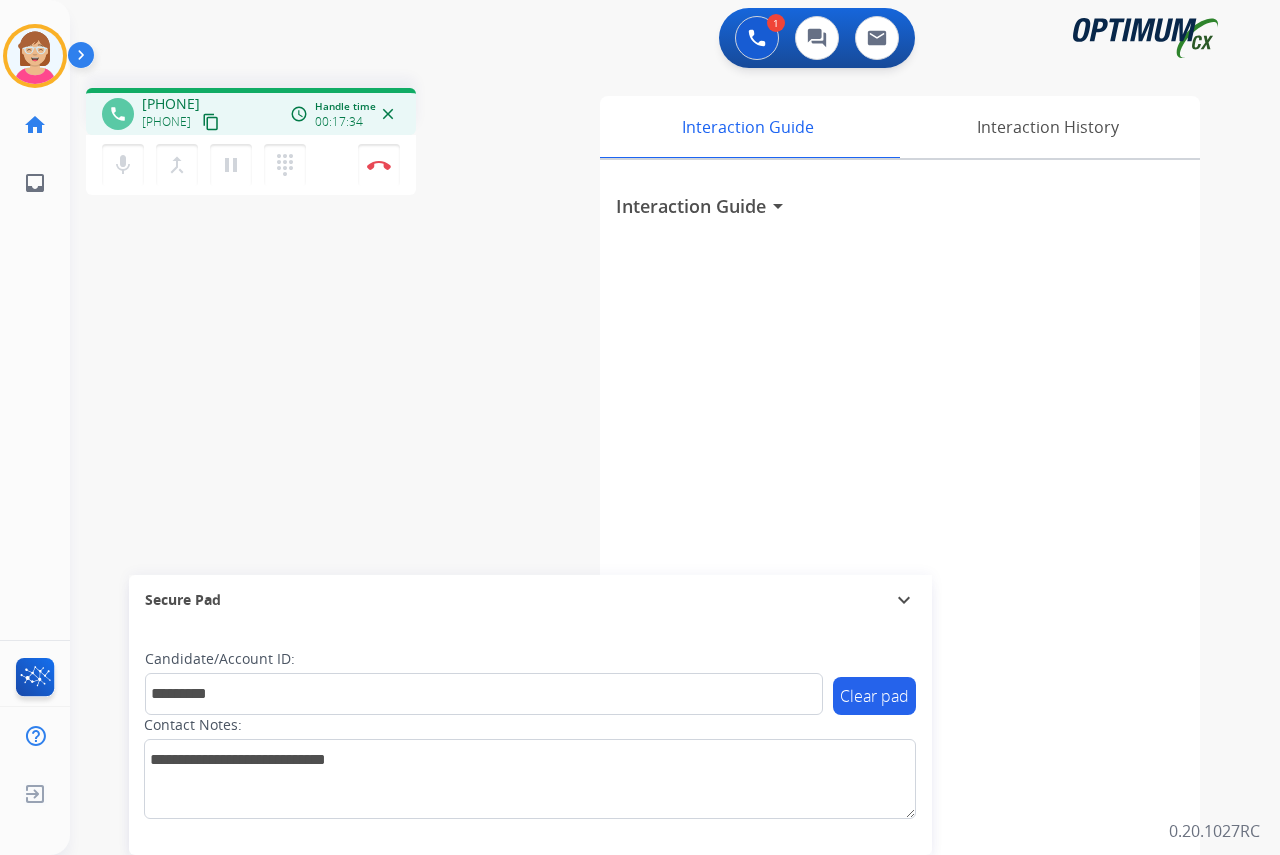 click on "Interaction Guide arrow_drop_down" at bounding box center [900, 533] 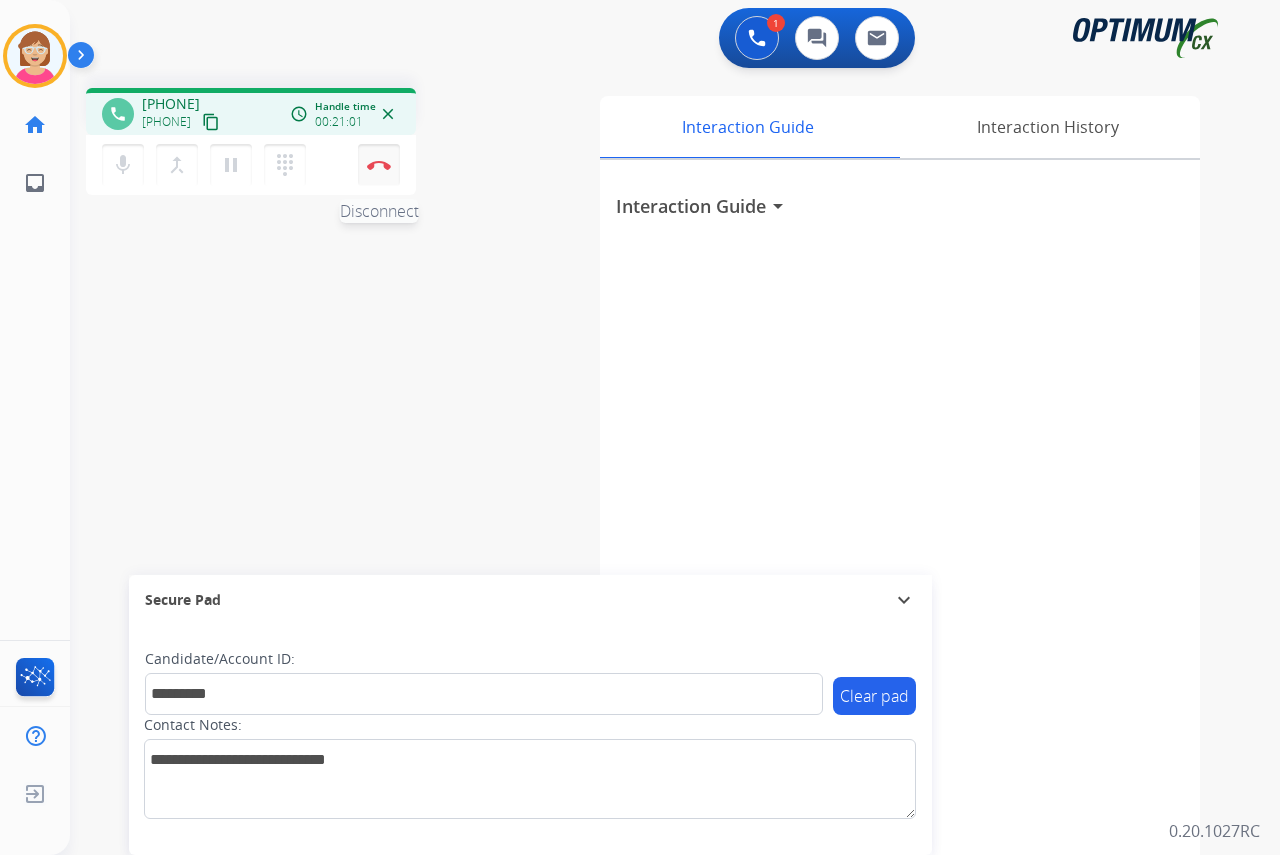 click at bounding box center (379, 165) 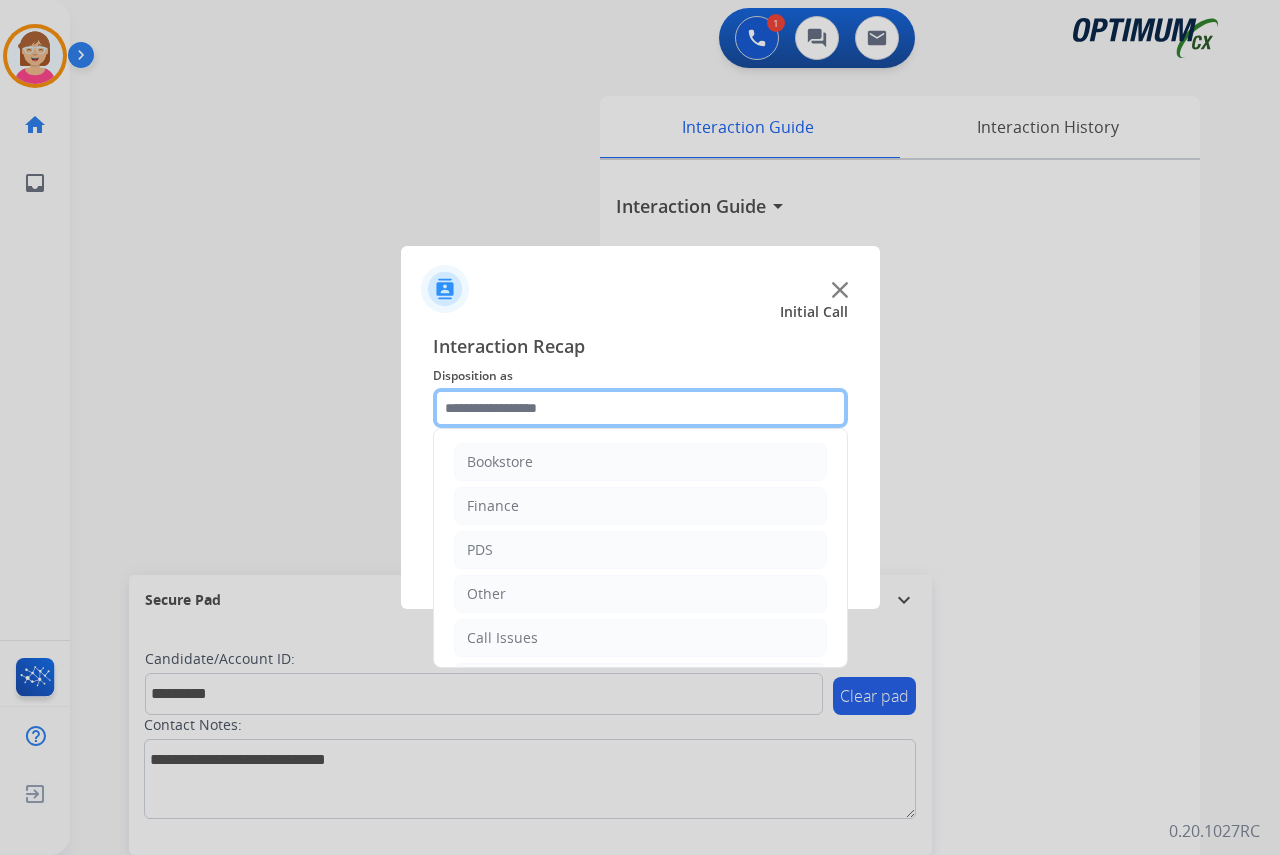 click 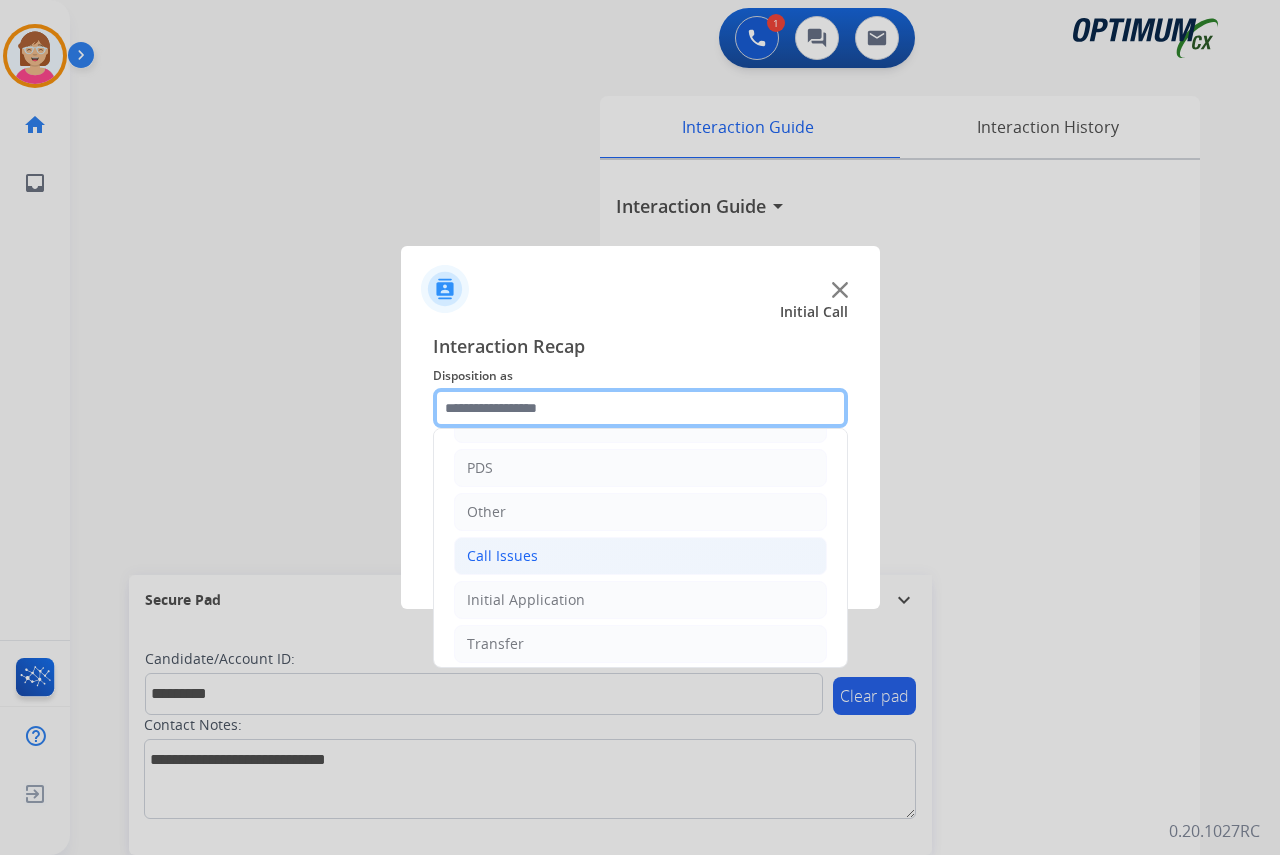 scroll, scrollTop: 36, scrollLeft: 0, axis: vertical 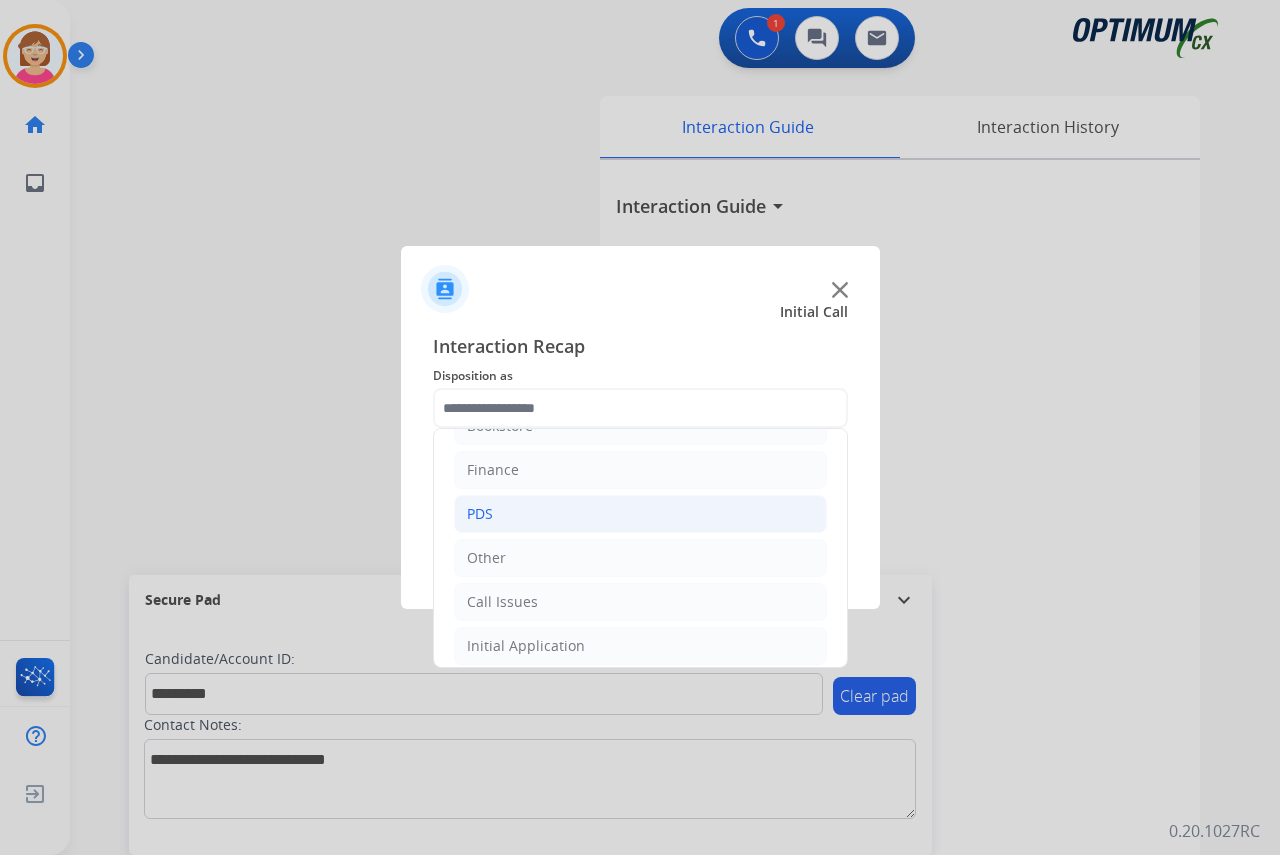 click on "PDS" 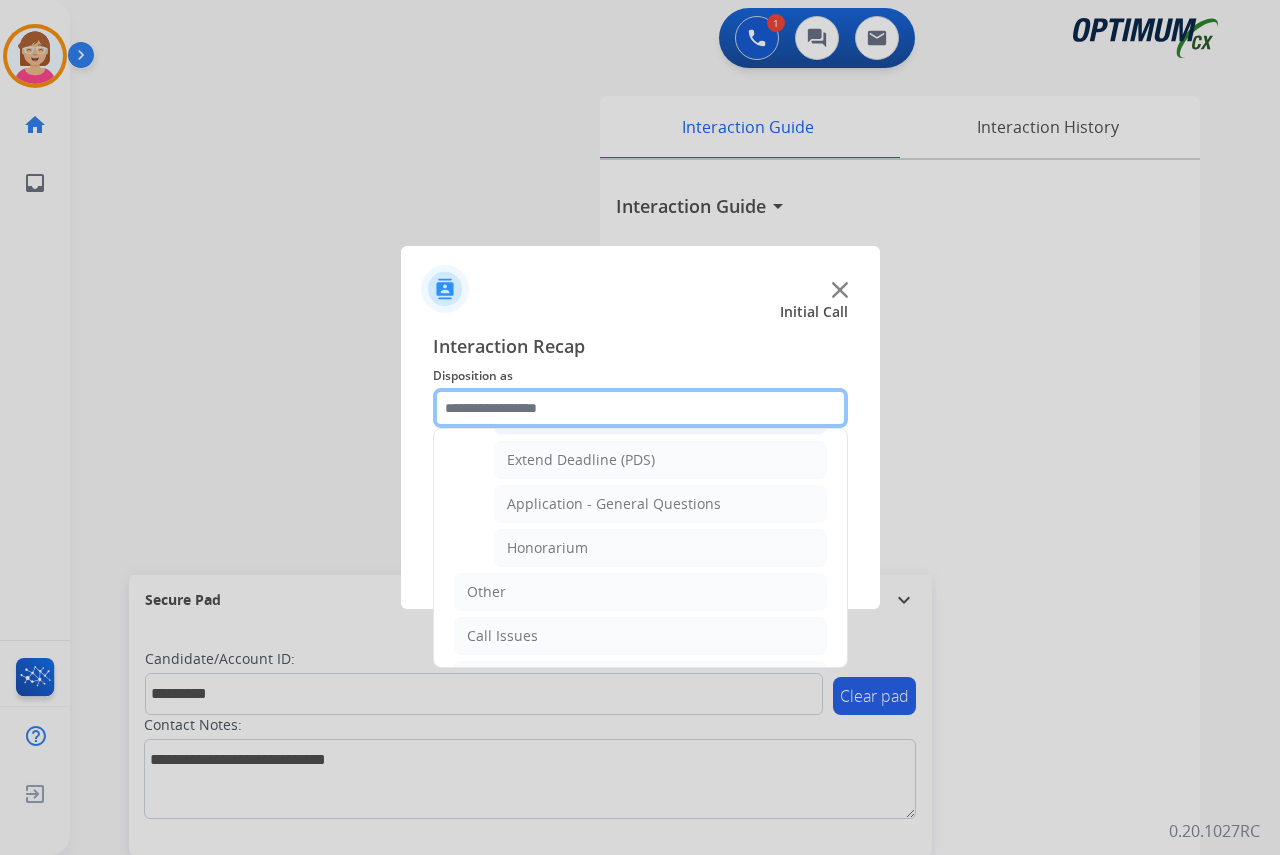 scroll, scrollTop: 700, scrollLeft: 0, axis: vertical 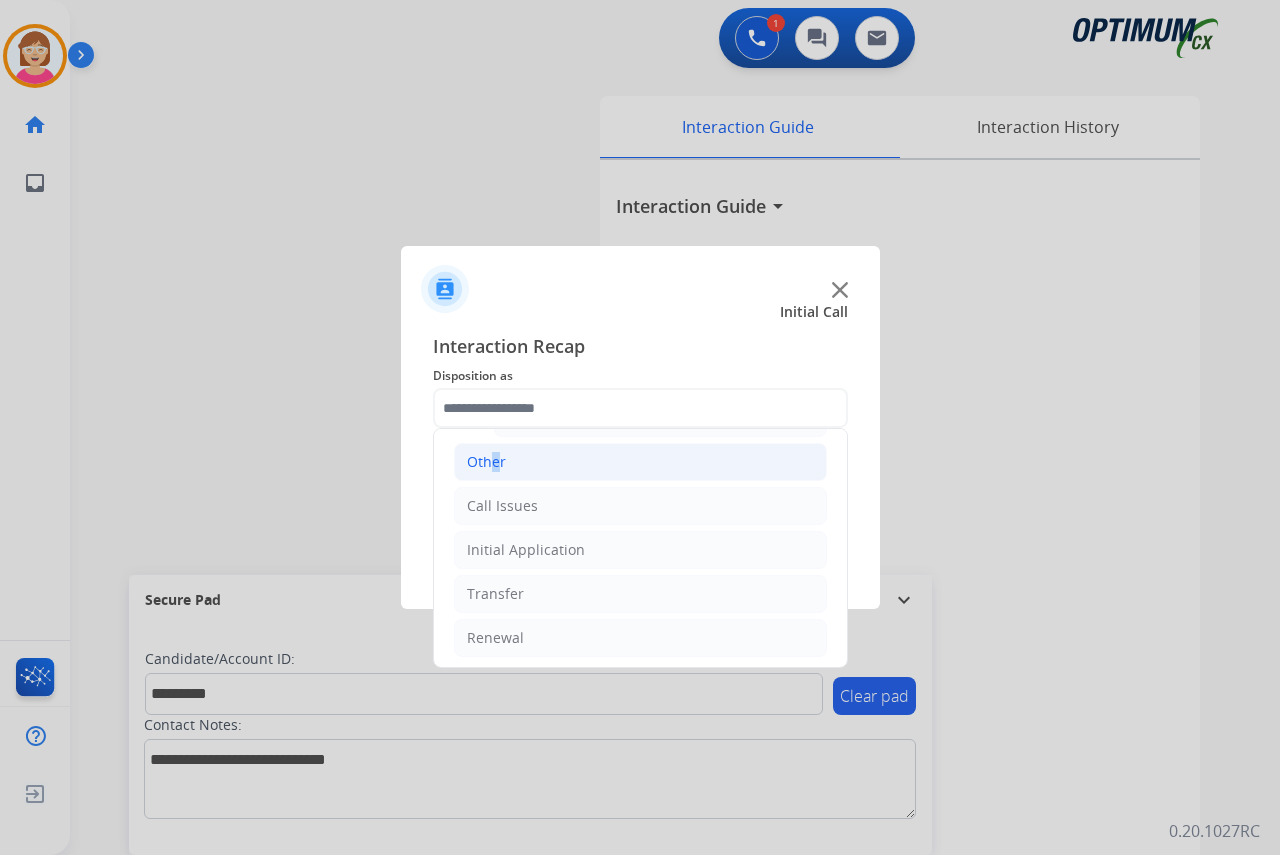 click on "Other" 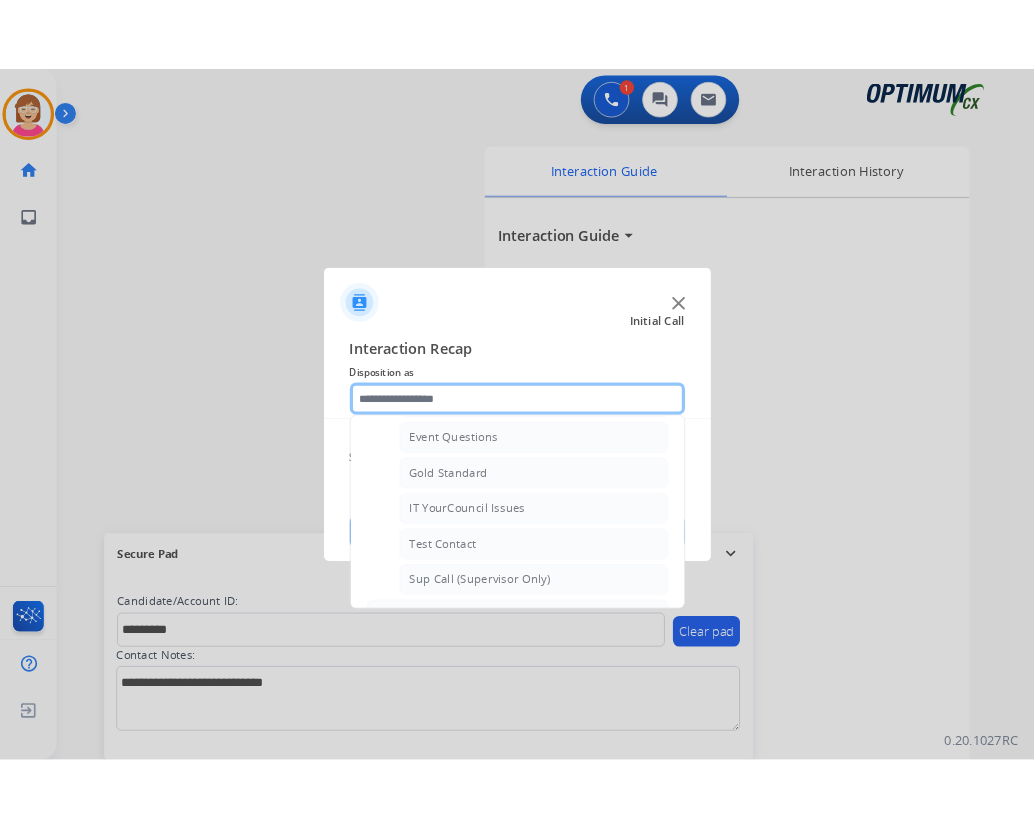 scroll, scrollTop: 288, scrollLeft: 0, axis: vertical 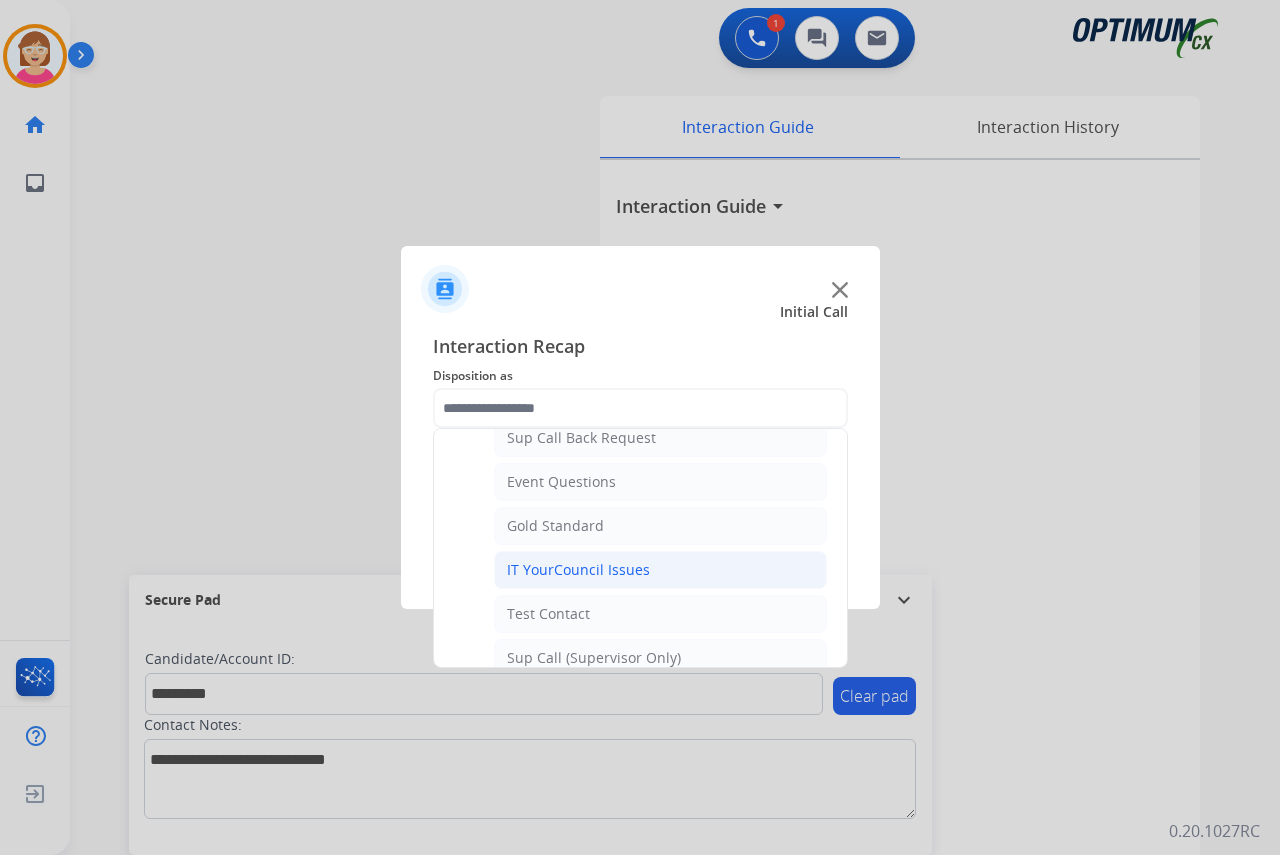 click on "IT YourCouncil Issues" 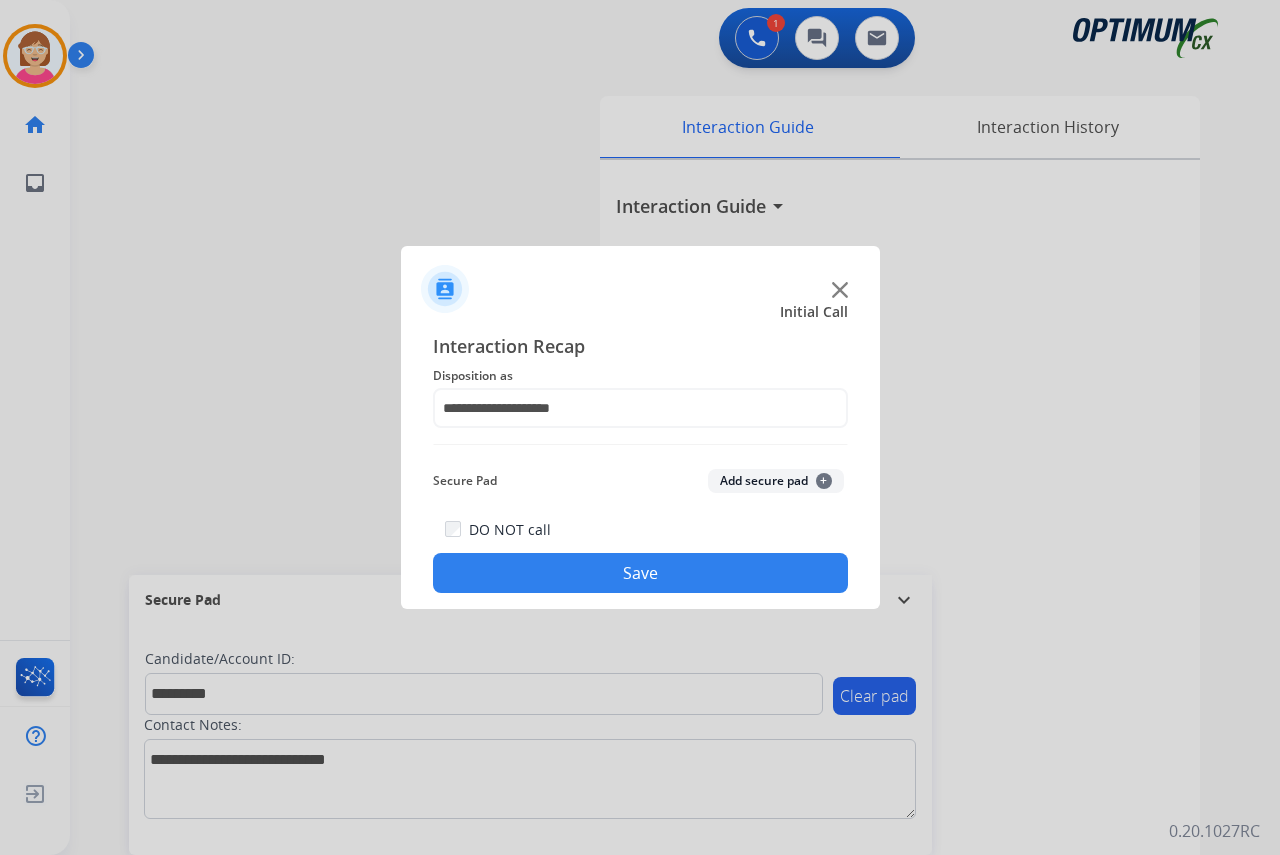 click on "Add secure pad  +" 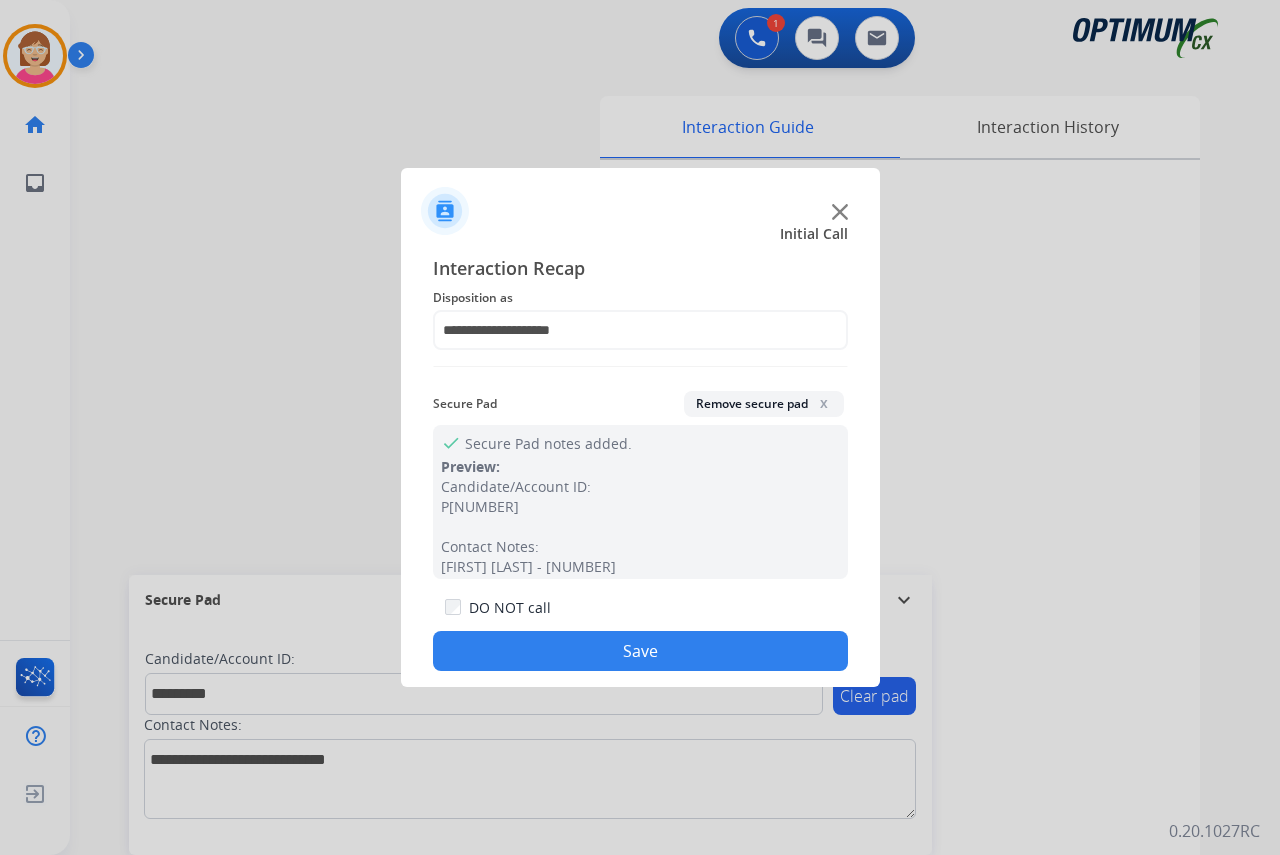 click on "DO NOT call  Save" 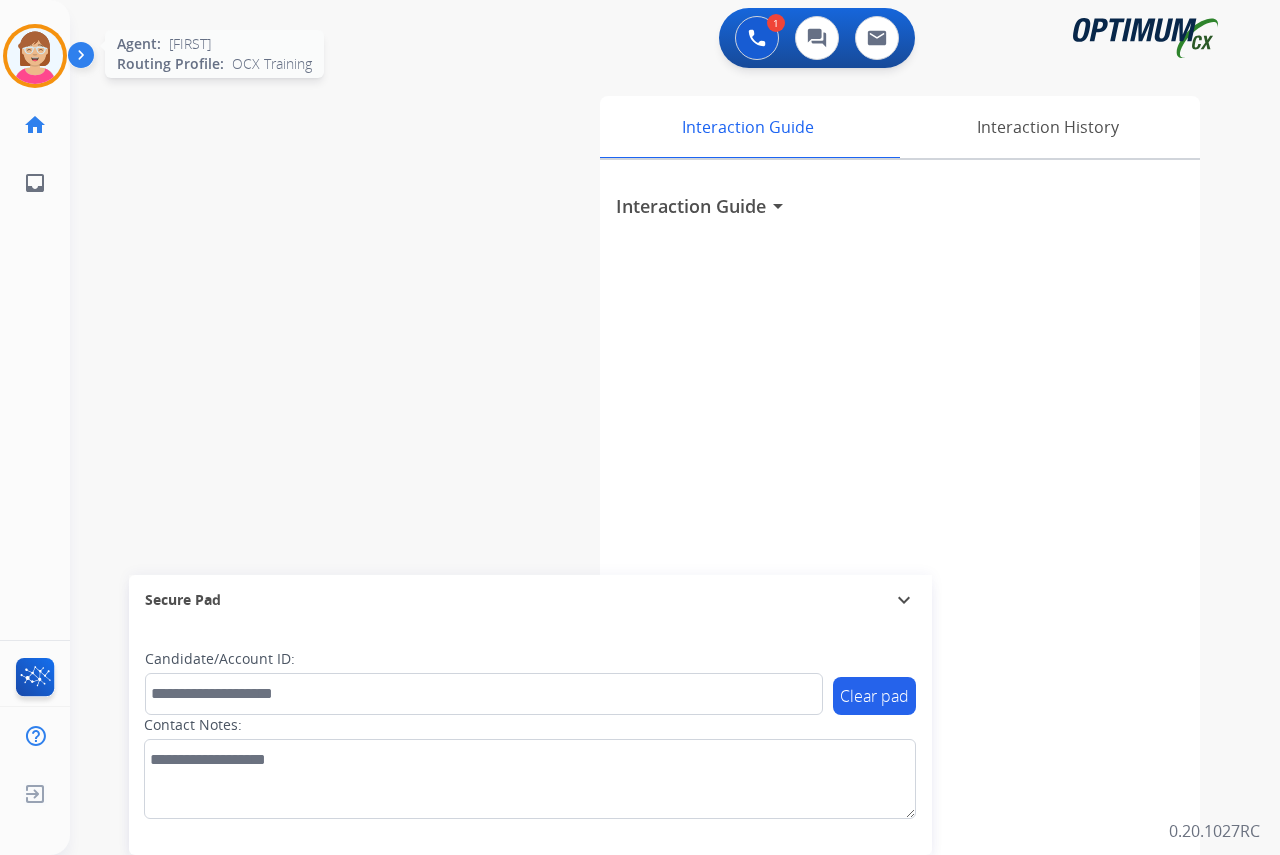 click at bounding box center (35, 56) 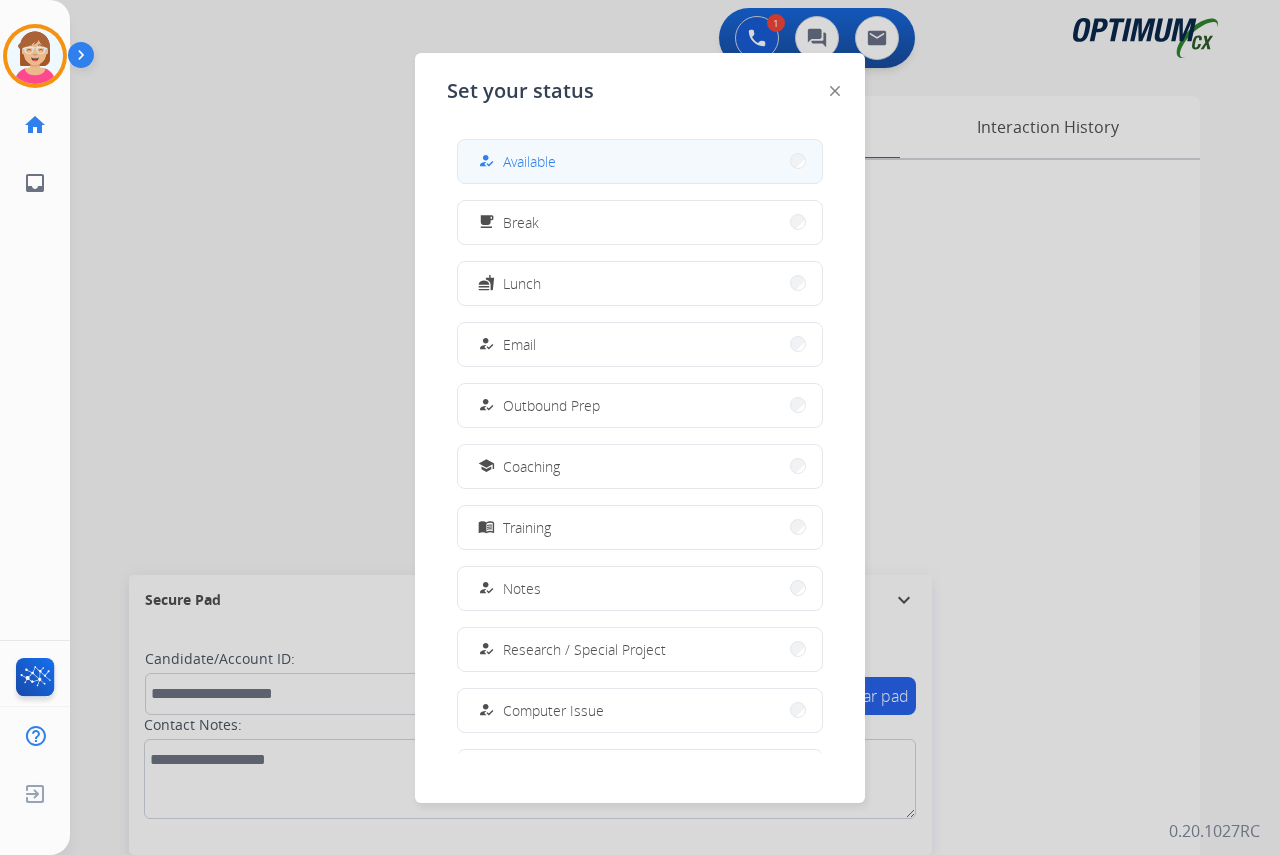 click on "Available" at bounding box center [529, 161] 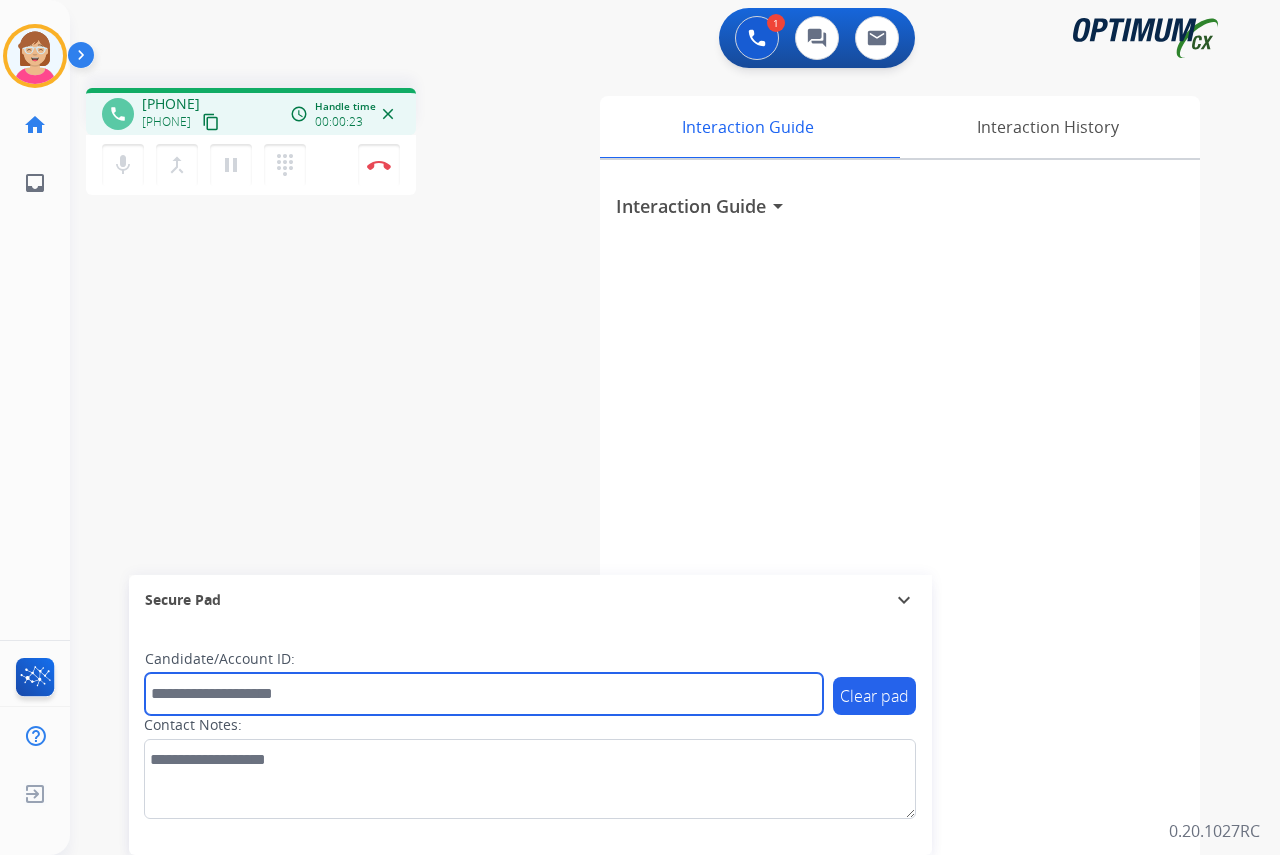 click at bounding box center (484, 694) 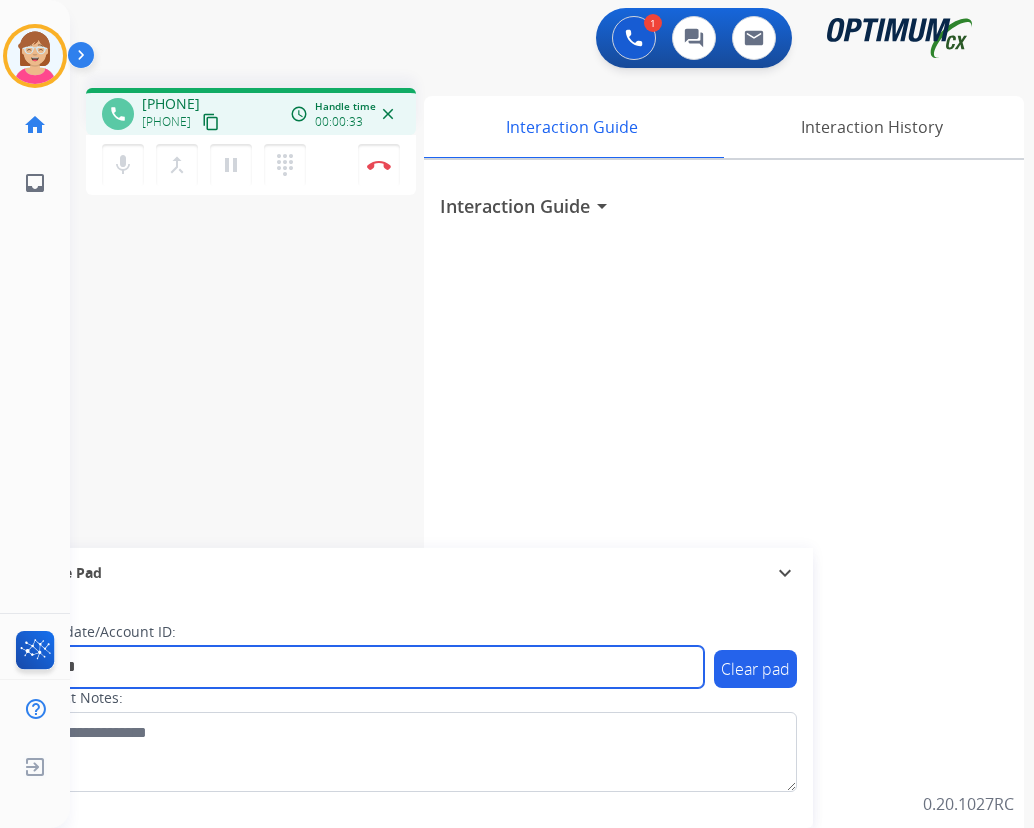 type on "*******" 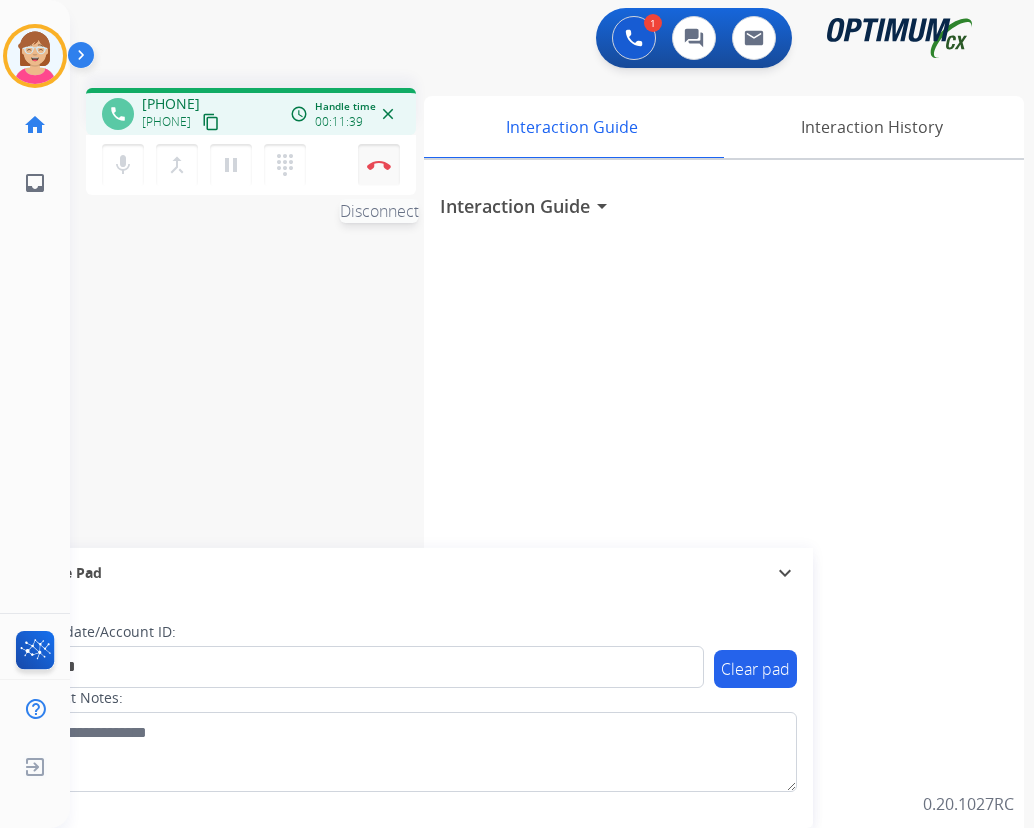 drag, startPoint x: 380, startPoint y: 164, endPoint x: 396, endPoint y: 164, distance: 16 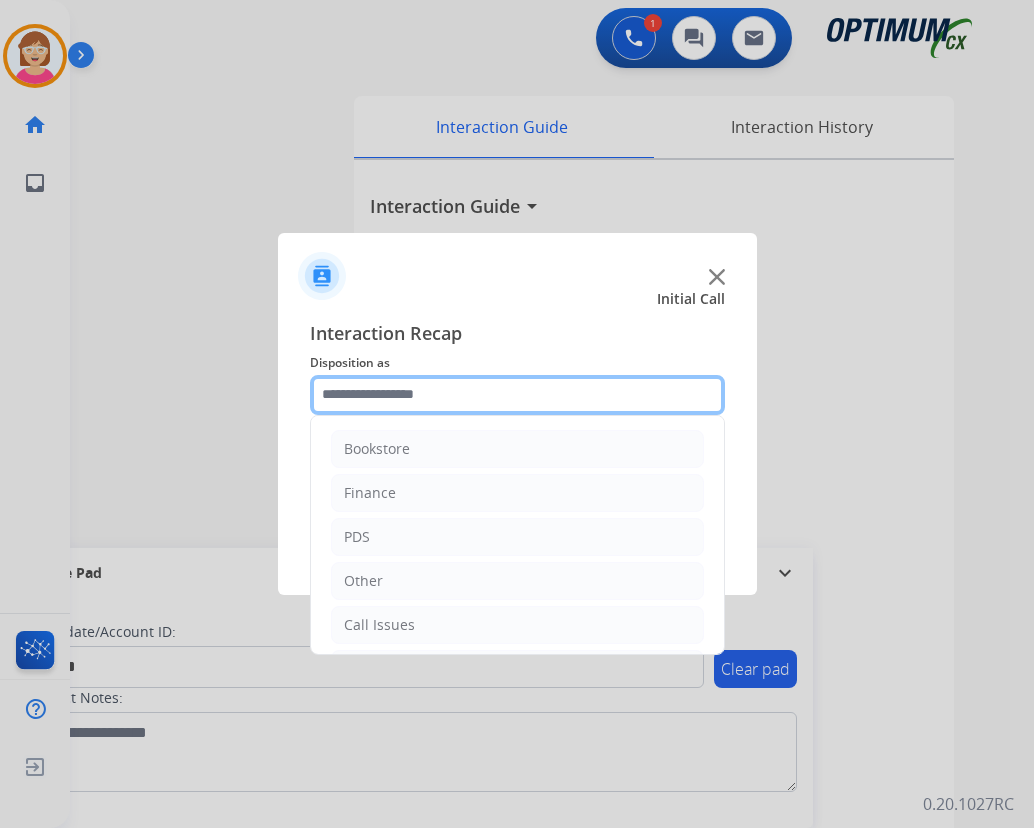 click 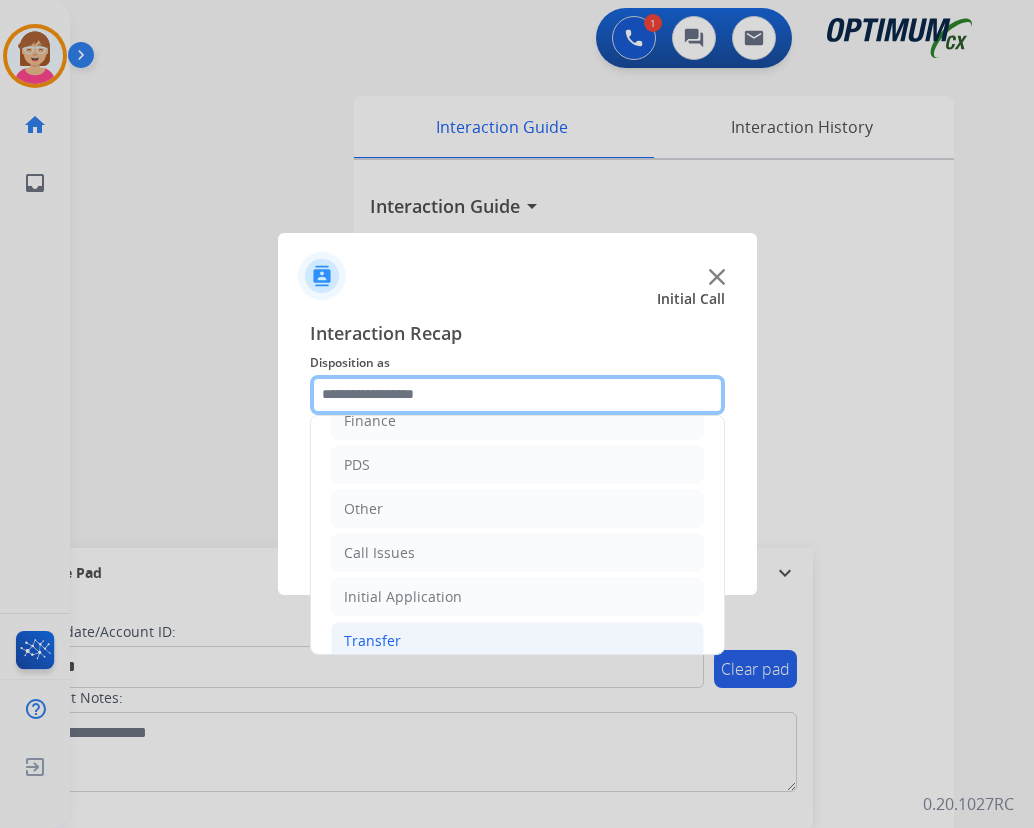 scroll, scrollTop: 136, scrollLeft: 0, axis: vertical 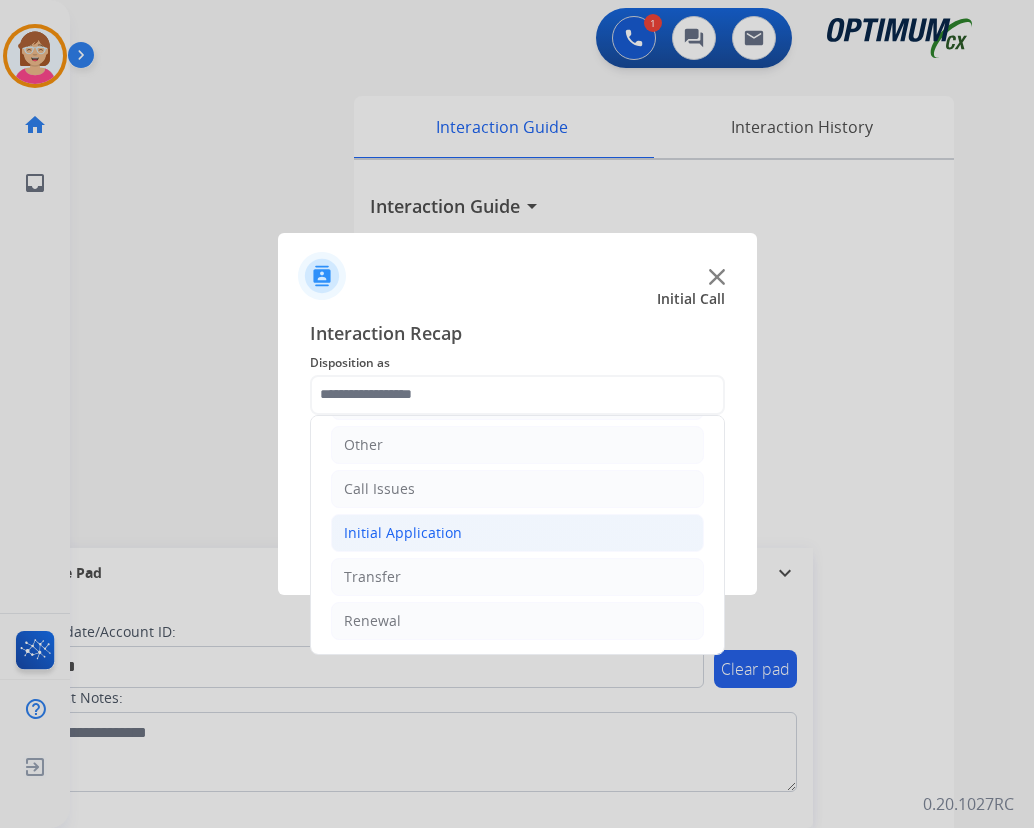 click on "Initial Application" 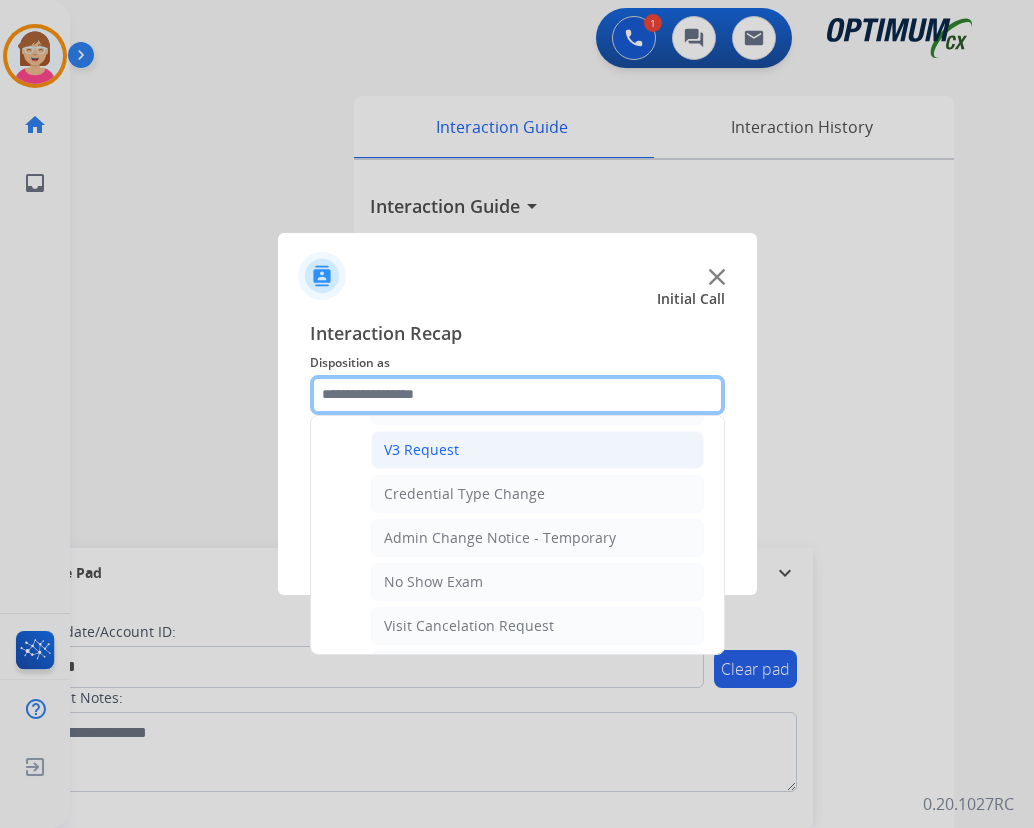 scroll, scrollTop: 736, scrollLeft: 0, axis: vertical 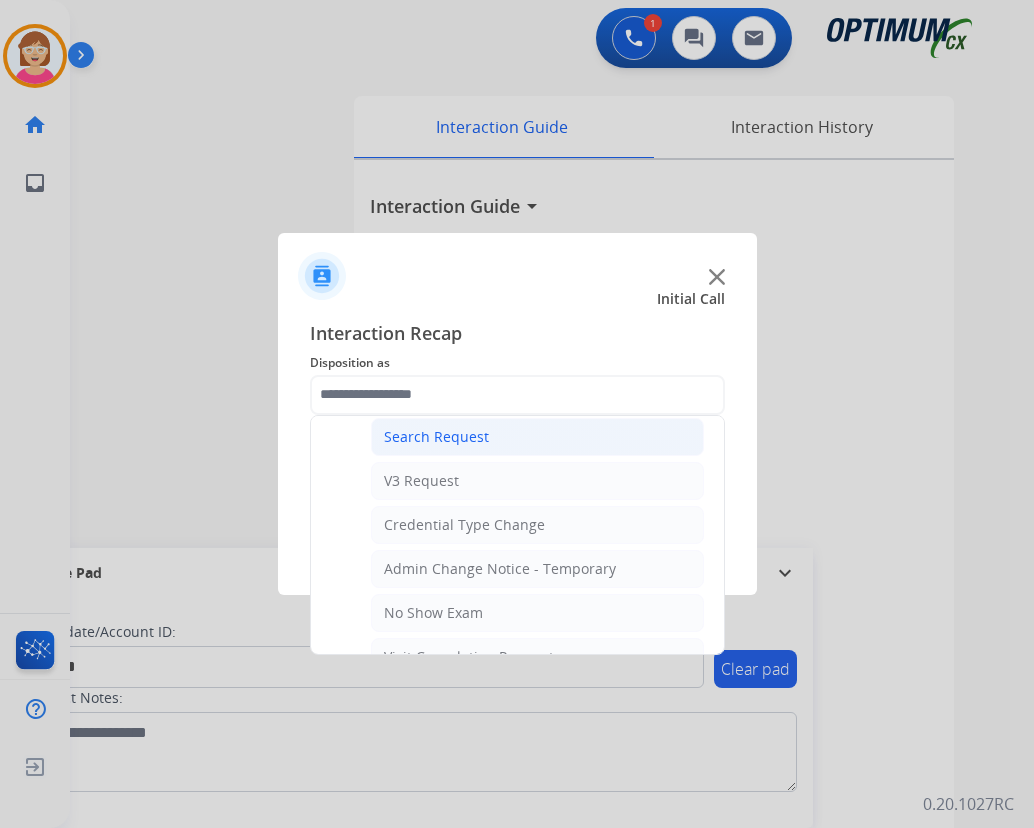 click on "Search Request" 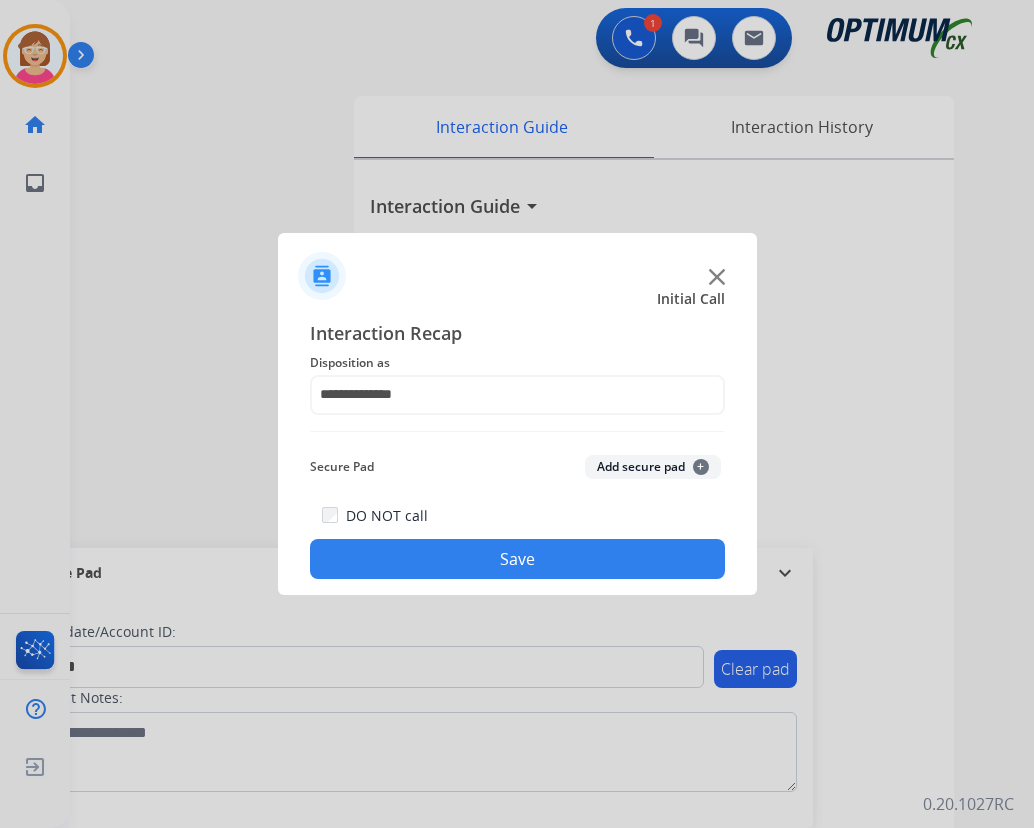click on "+" 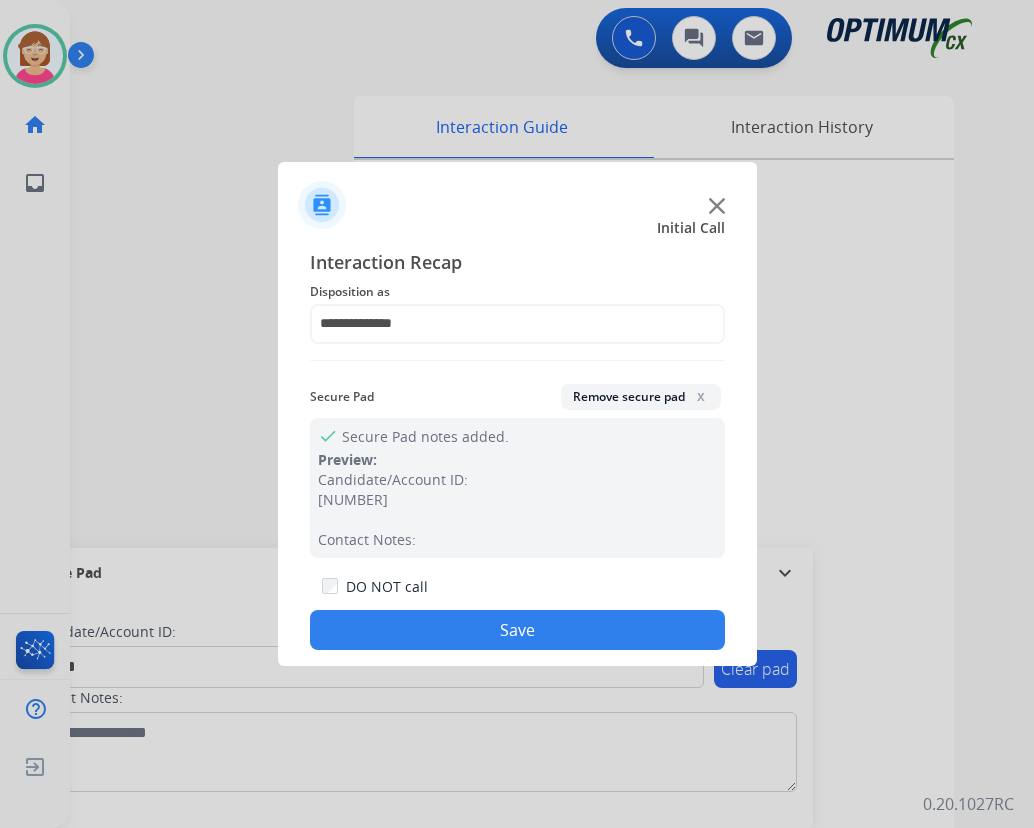 click on "Save" 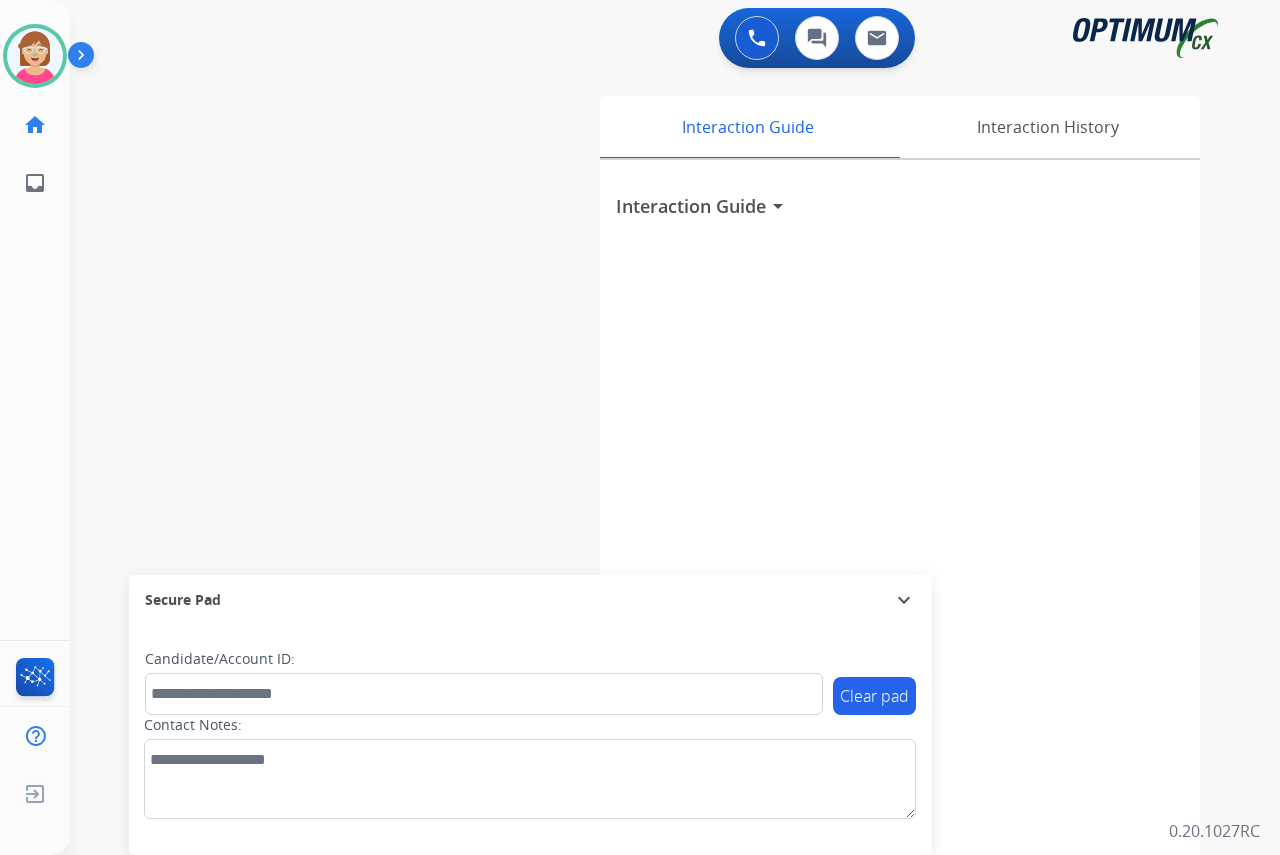 click on "[FIRST]   Available  Edit Avatar  Agent:   [FIRST]  Routing Profile:  OCX Training home  Home  Home inbox  Emails  Emails  FocalPoints  Help Center  Help Center  Log out  Log out" 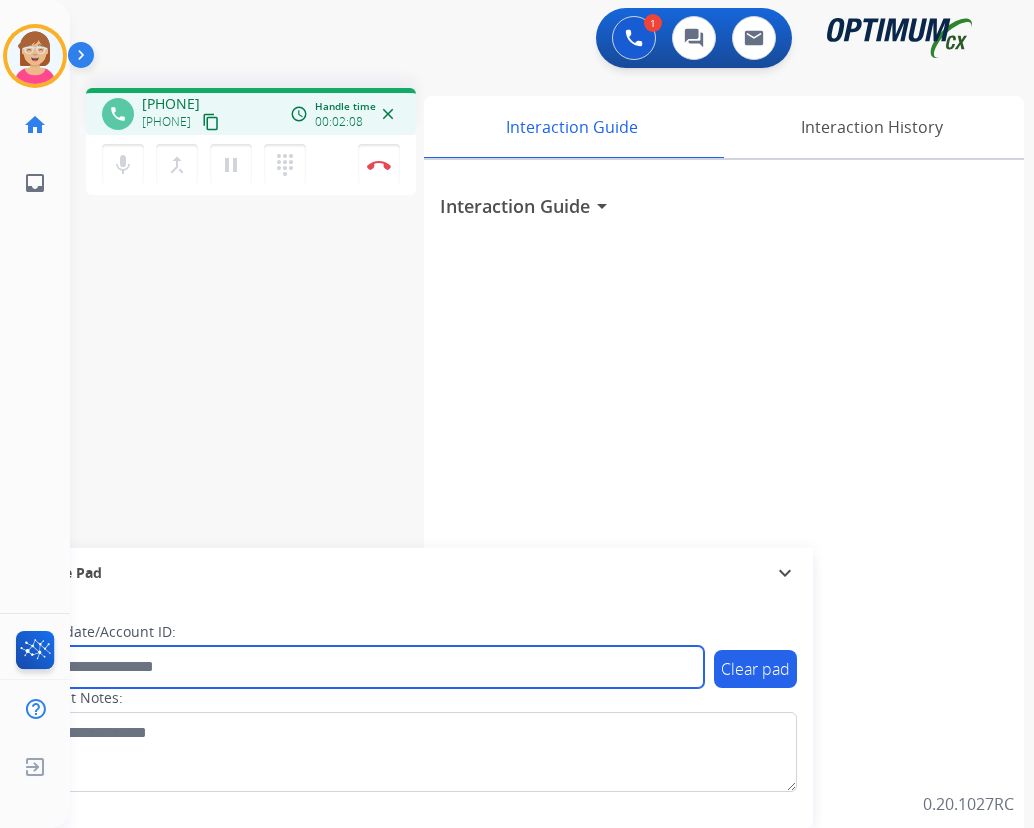 click at bounding box center (365, 667) 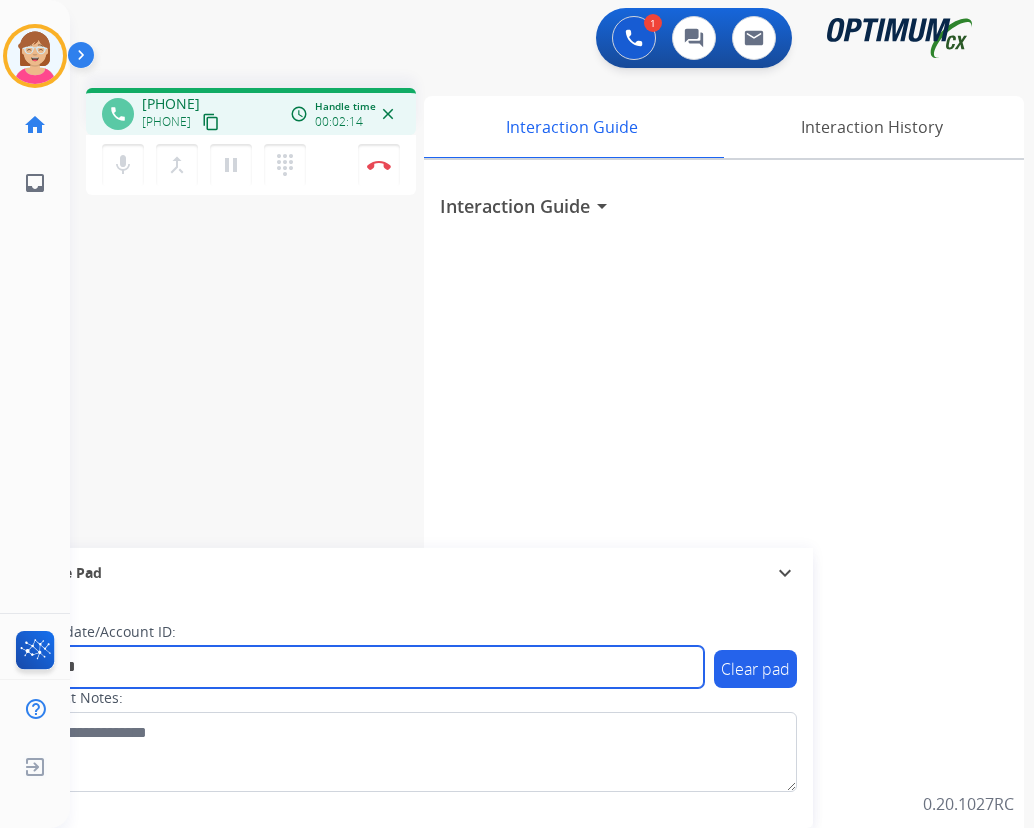 type on "*******" 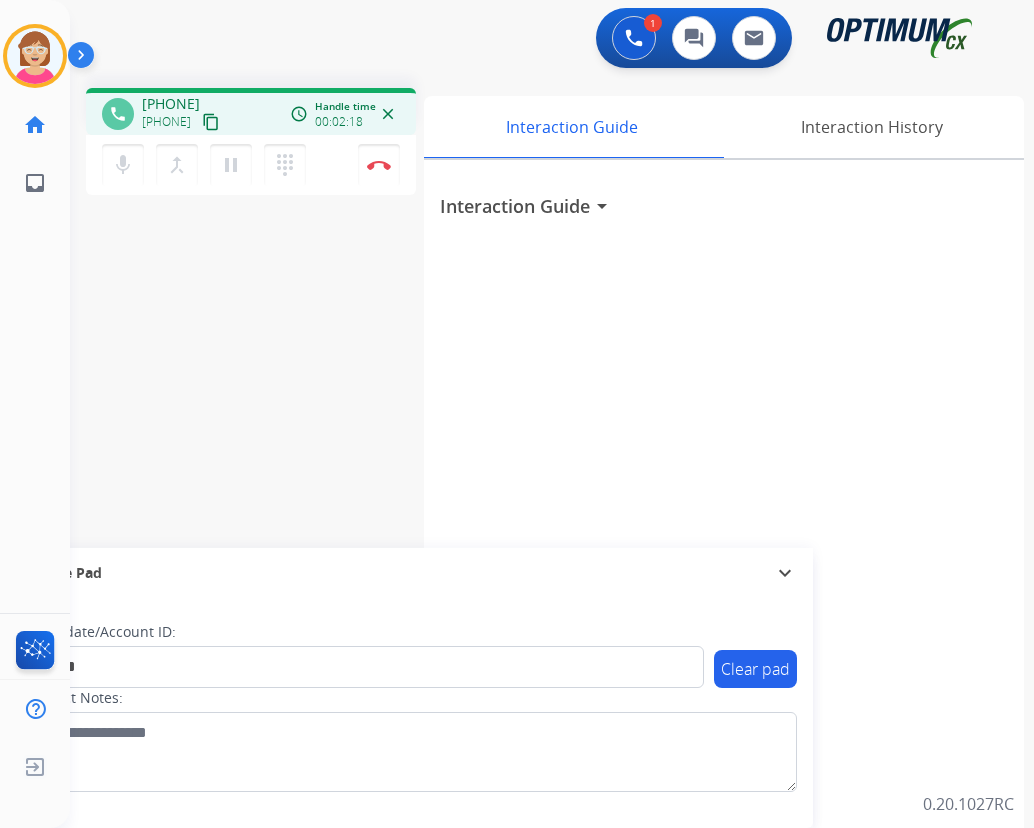 click on "1 Voice Interactions  0  Chat Interactions   0  Email Interactions" at bounding box center (540, 40) 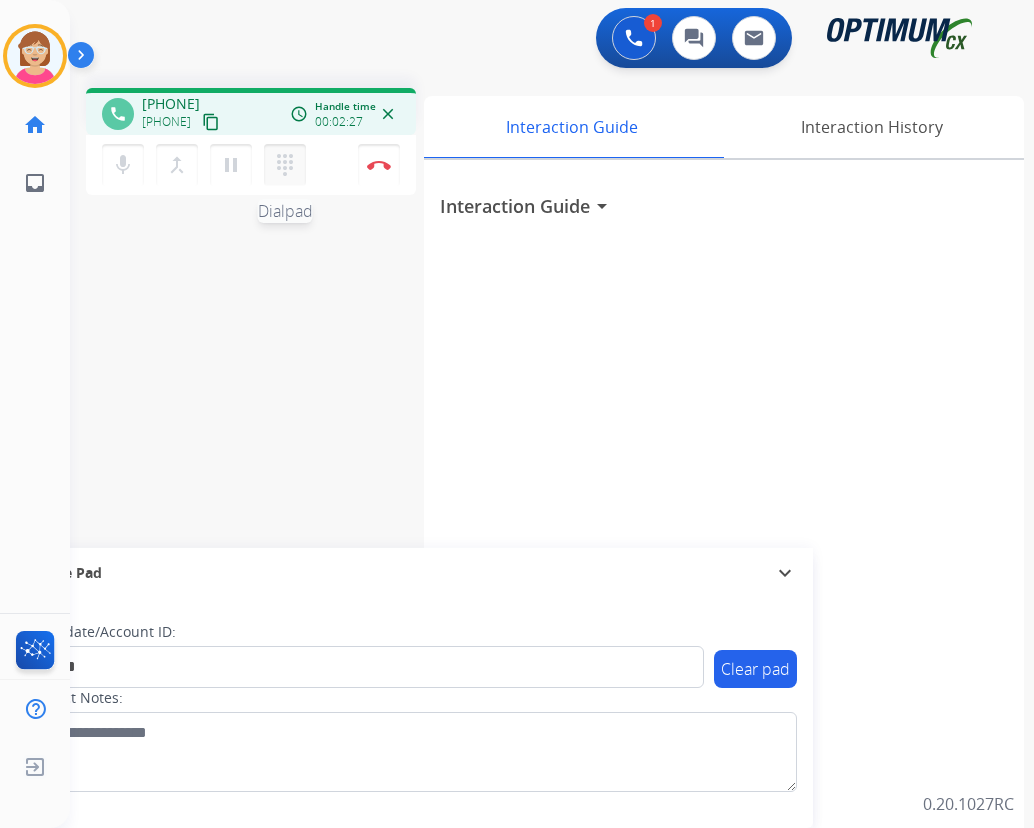 click on "dialpad" at bounding box center [285, 165] 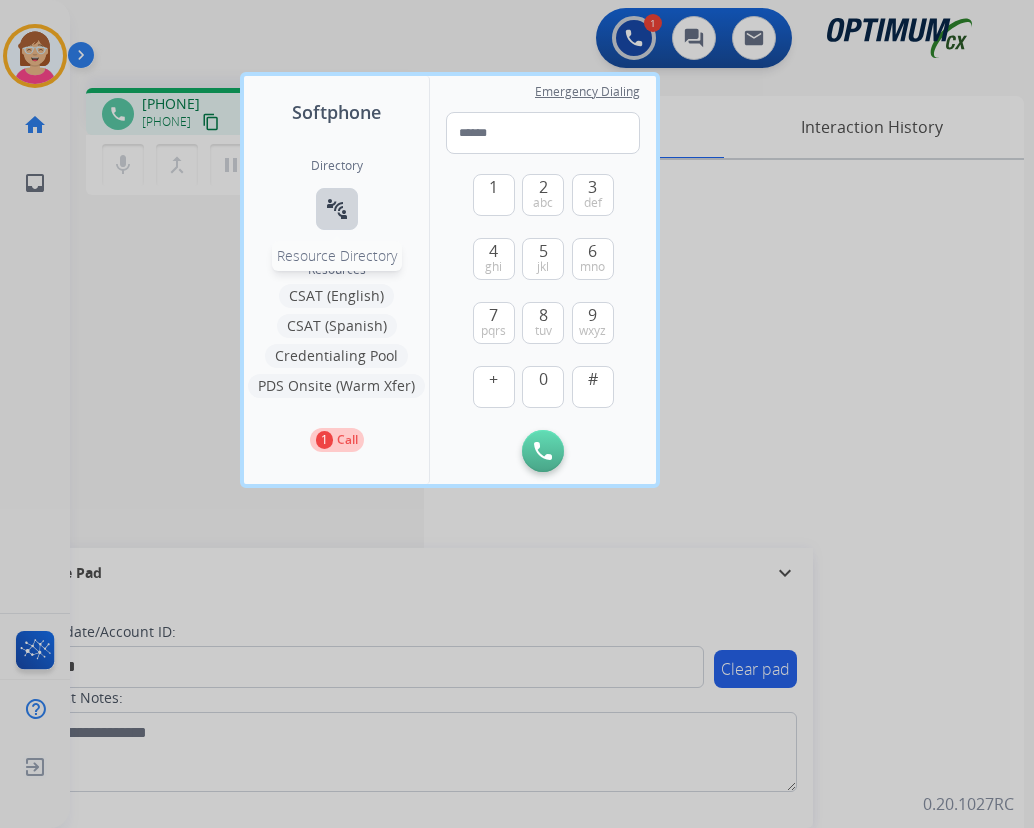click on "connect_without_contact" at bounding box center (337, 209) 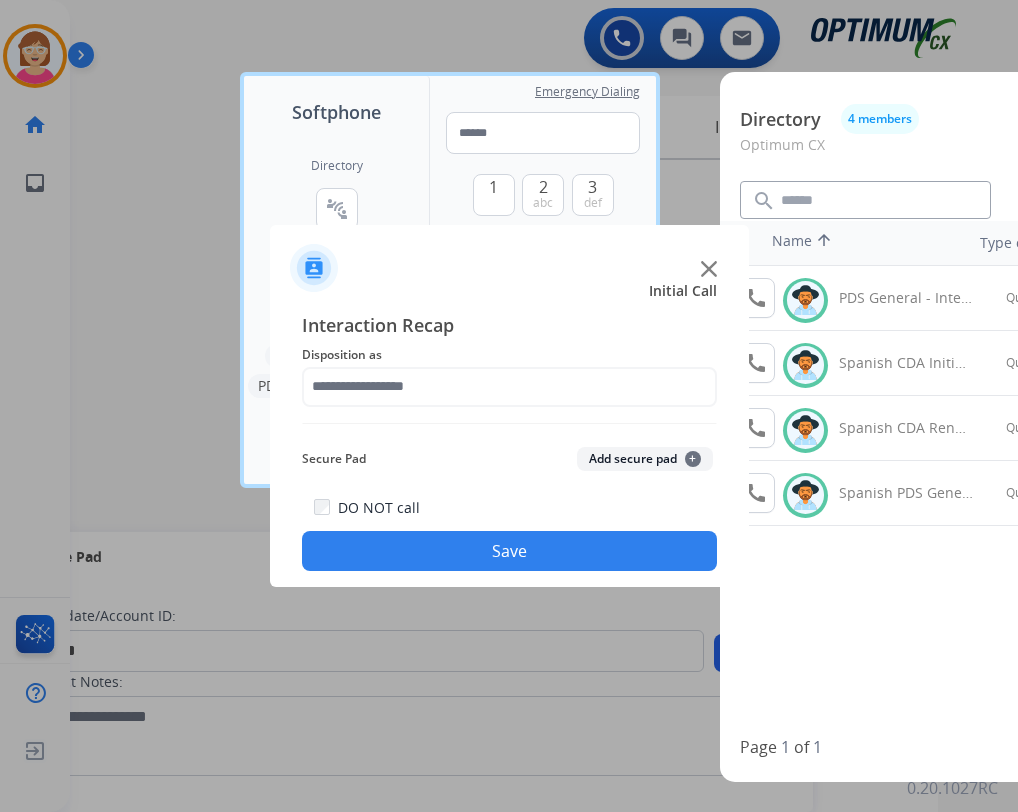 click at bounding box center [509, 406] 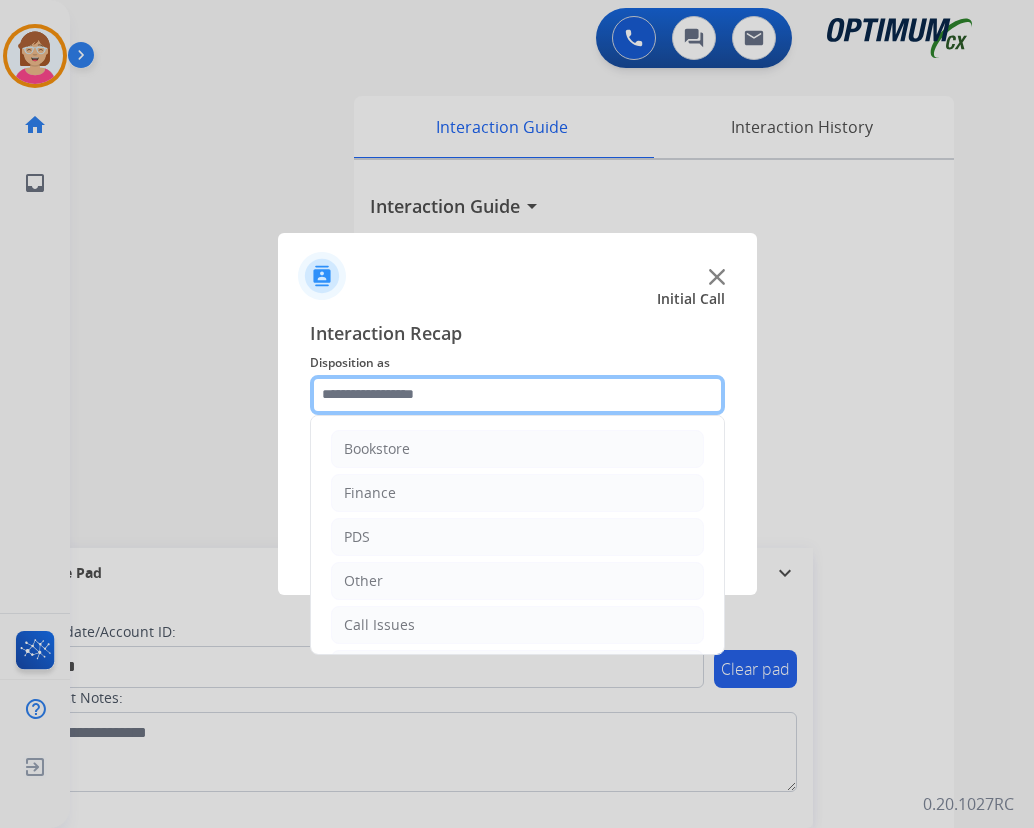 click 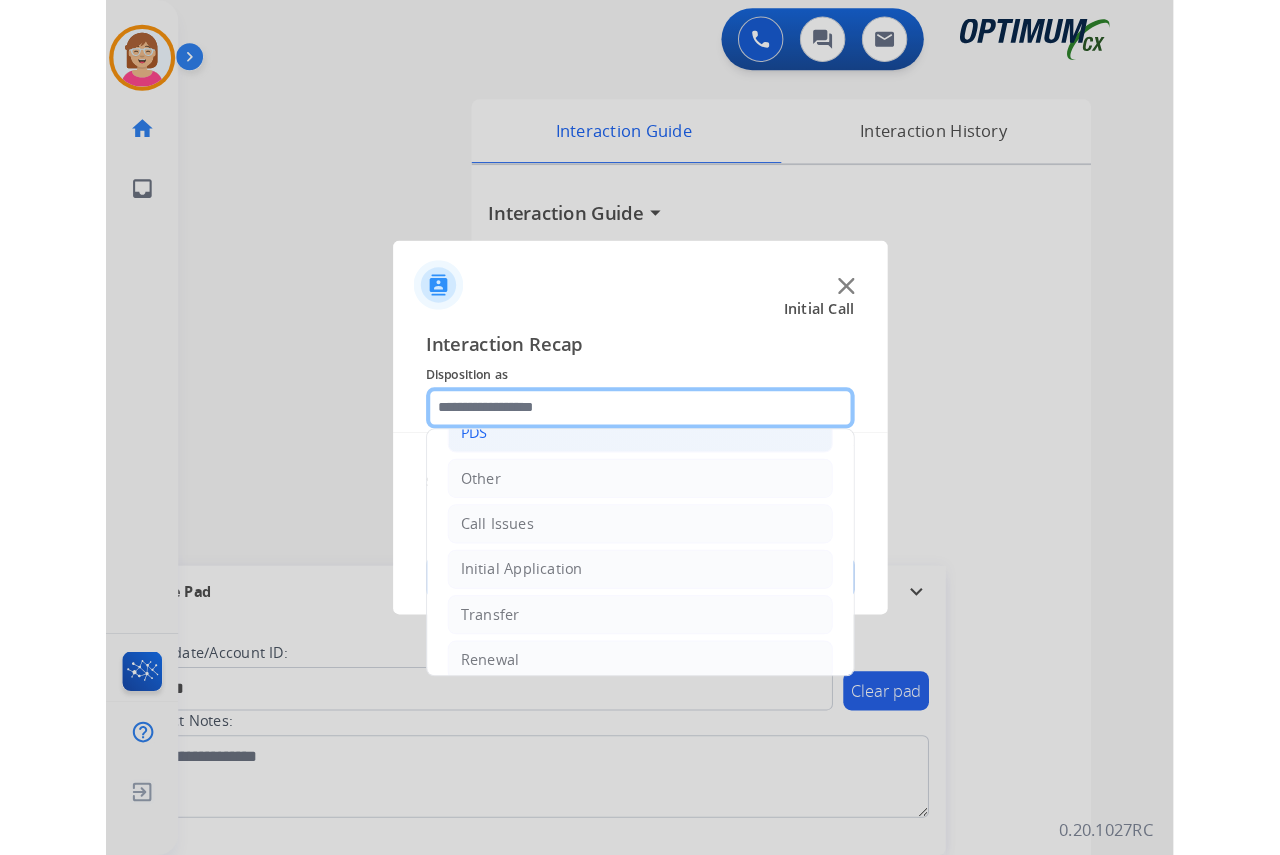 scroll, scrollTop: 136, scrollLeft: 0, axis: vertical 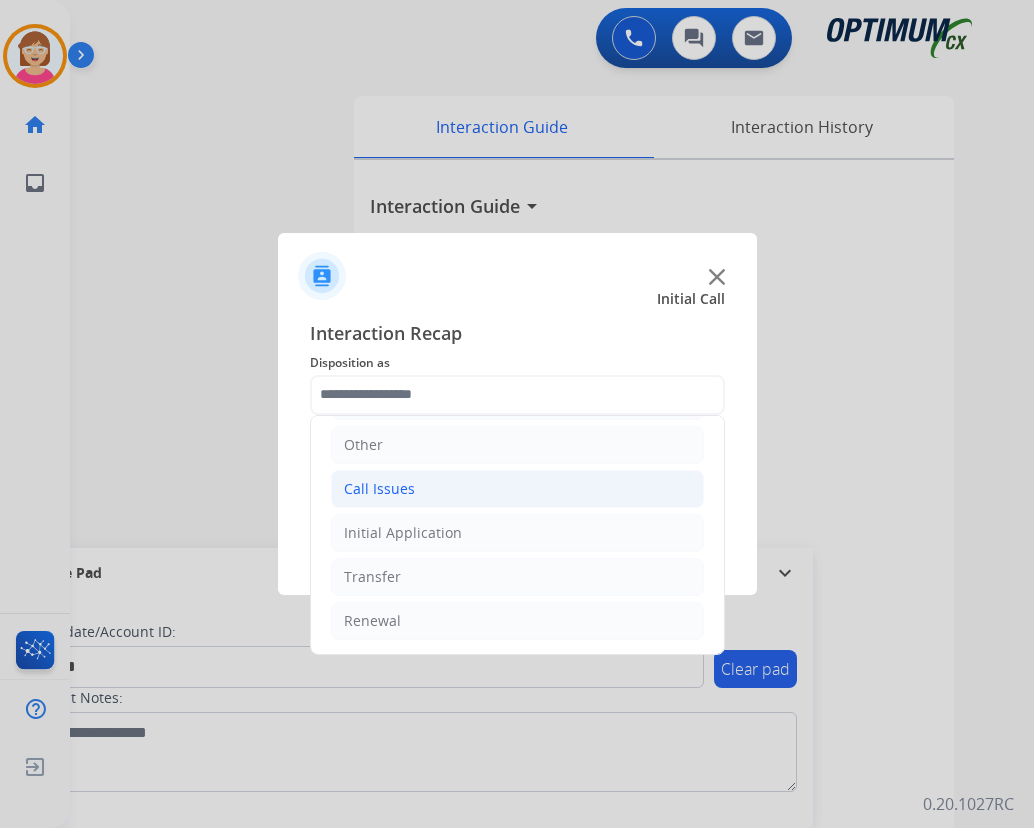 click on "Call Issues" 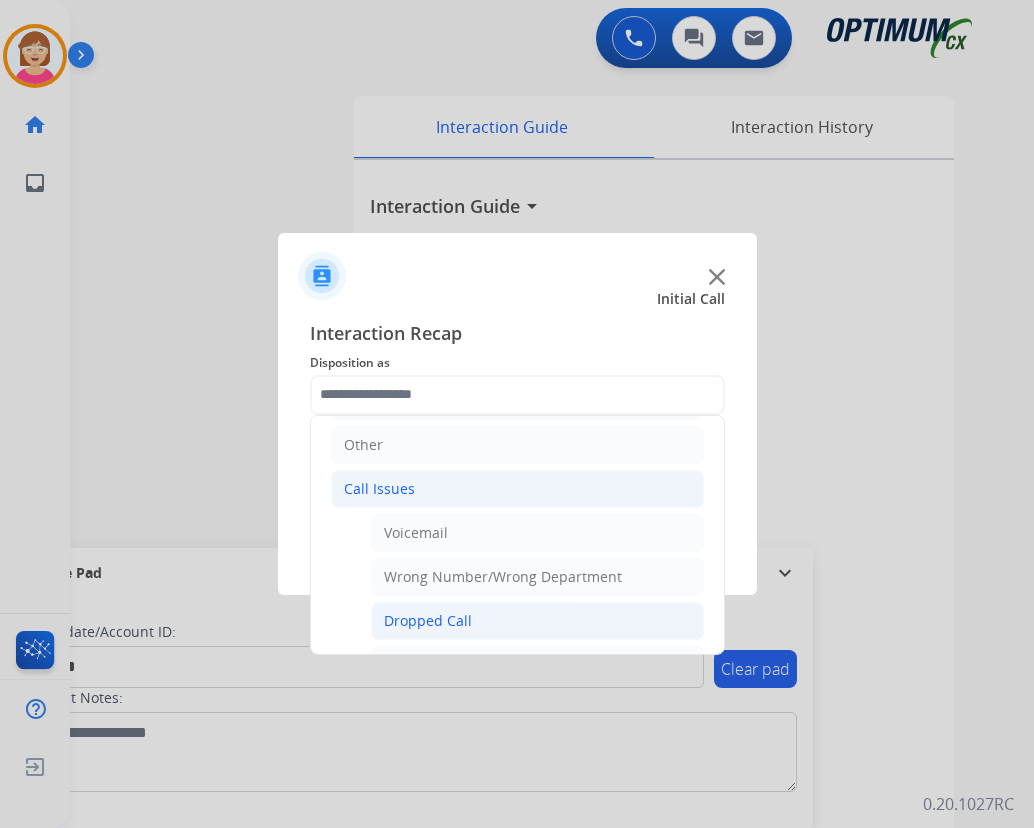 drag, startPoint x: 384, startPoint y: 493, endPoint x: 459, endPoint y: 616, distance: 144.06248 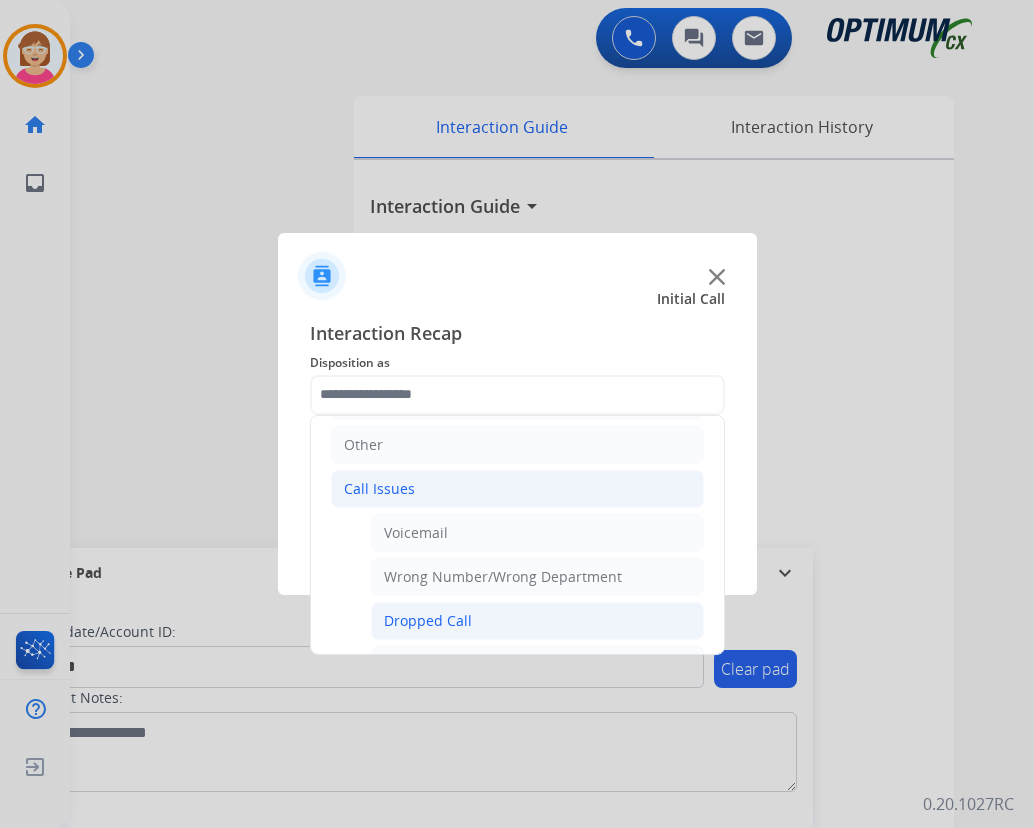 click on "Dropped Call" 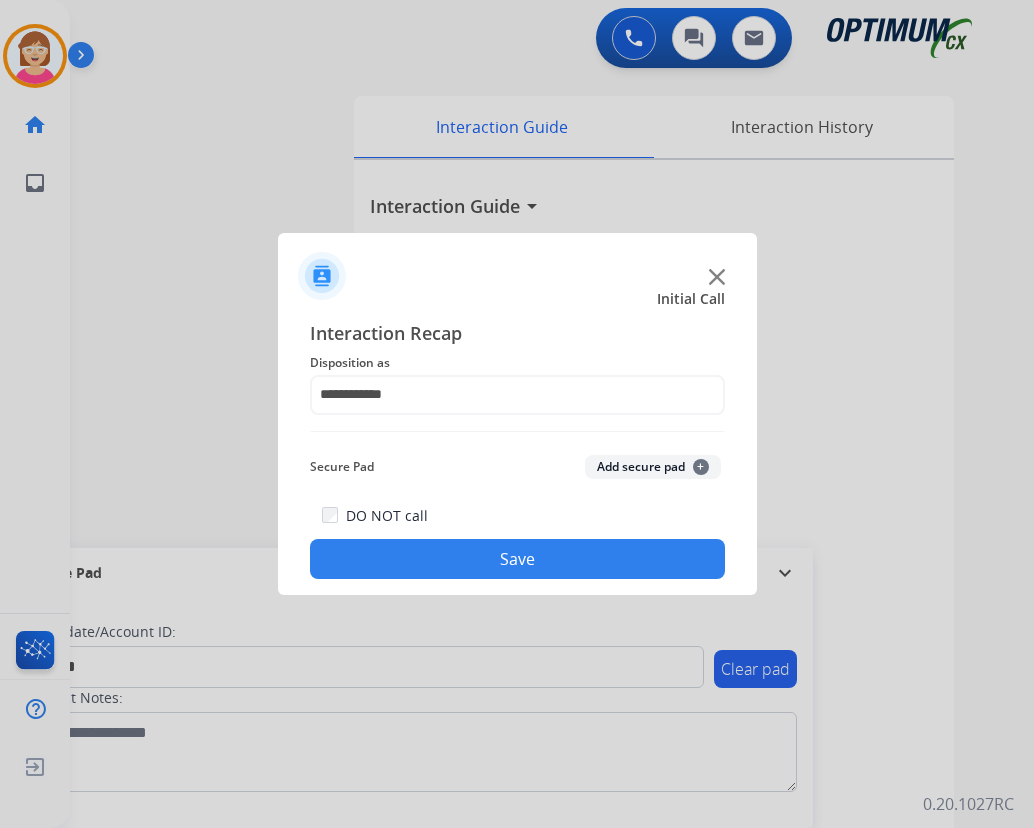 click on "+" 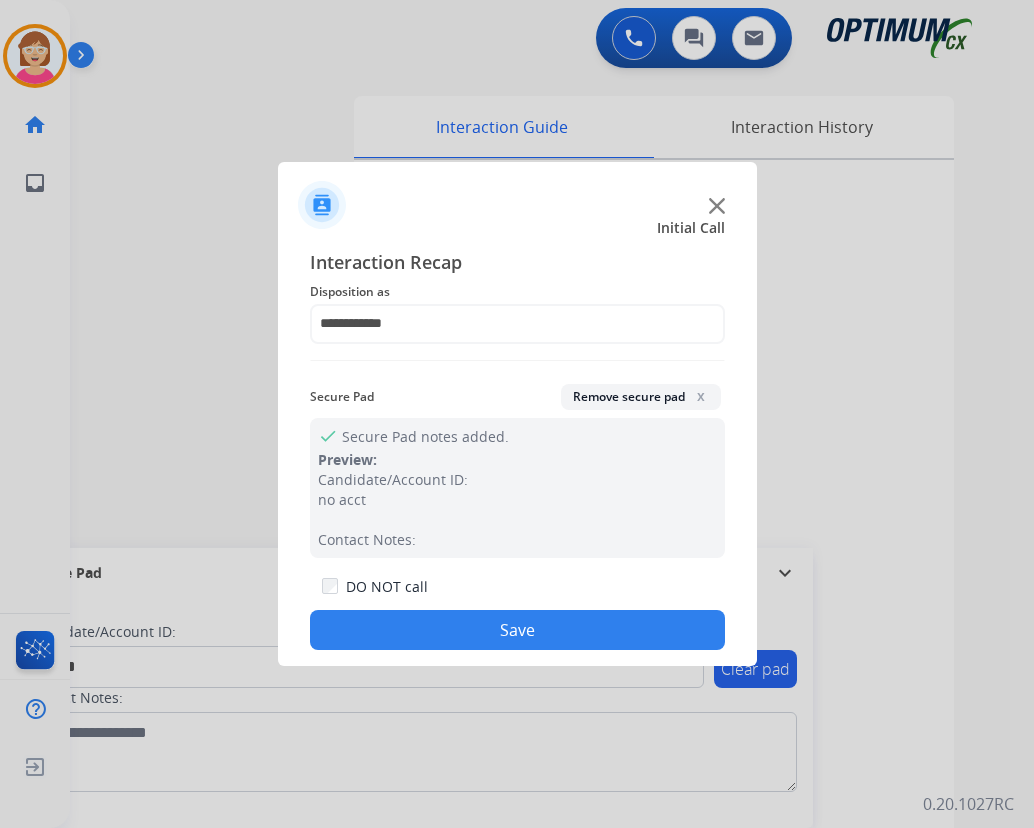 click on "Save" 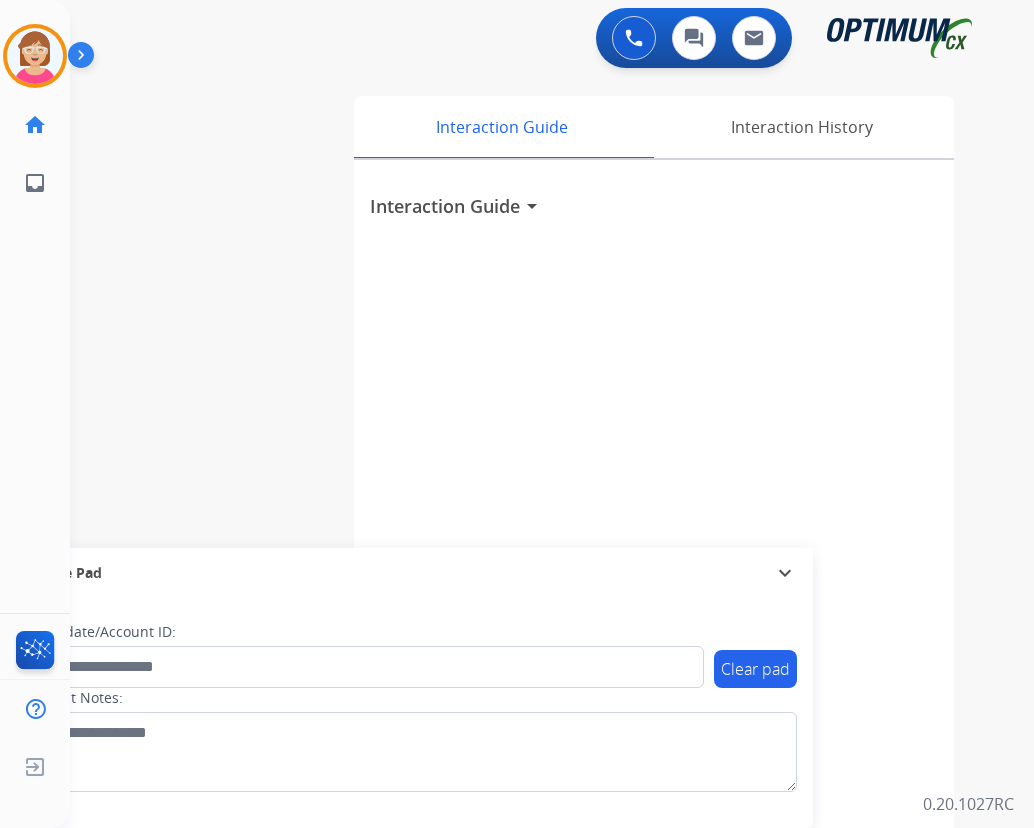 drag, startPoint x: 325, startPoint y: 623, endPoint x: 217, endPoint y: 343, distance: 300.10666 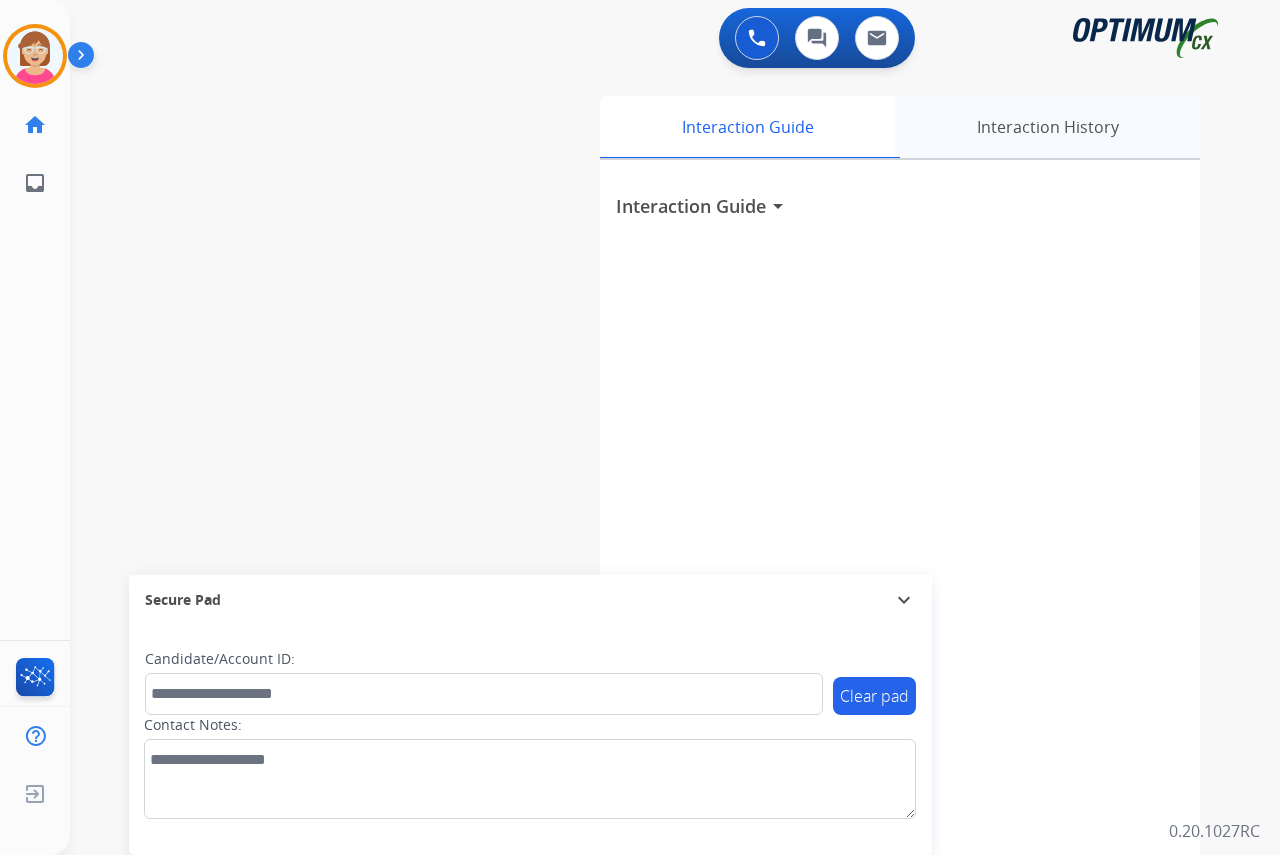 click on "Interaction History" at bounding box center [1047, 127] 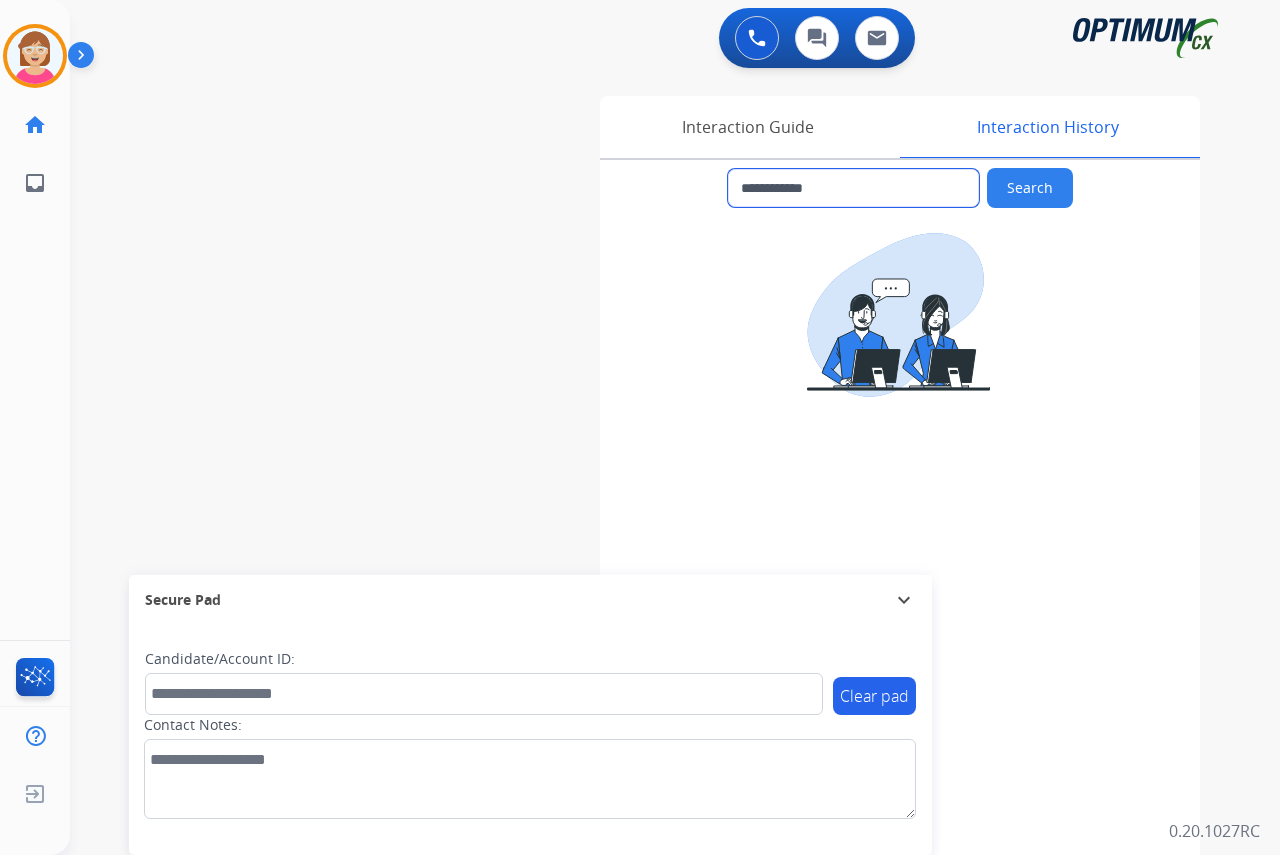 drag, startPoint x: 860, startPoint y: 187, endPoint x: 753, endPoint y: 190, distance: 107.042046 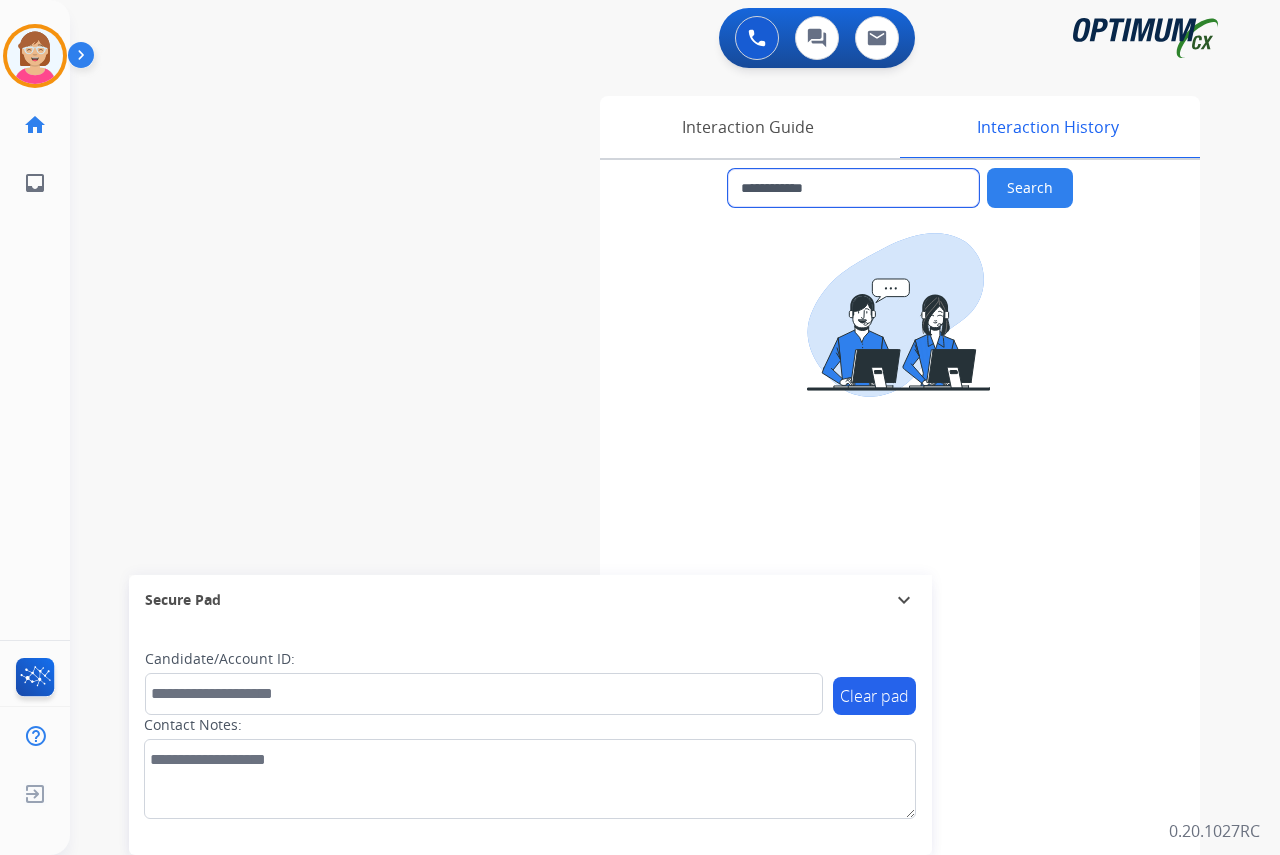 drag, startPoint x: 748, startPoint y: 188, endPoint x: 865, endPoint y: 181, distance: 117.20921 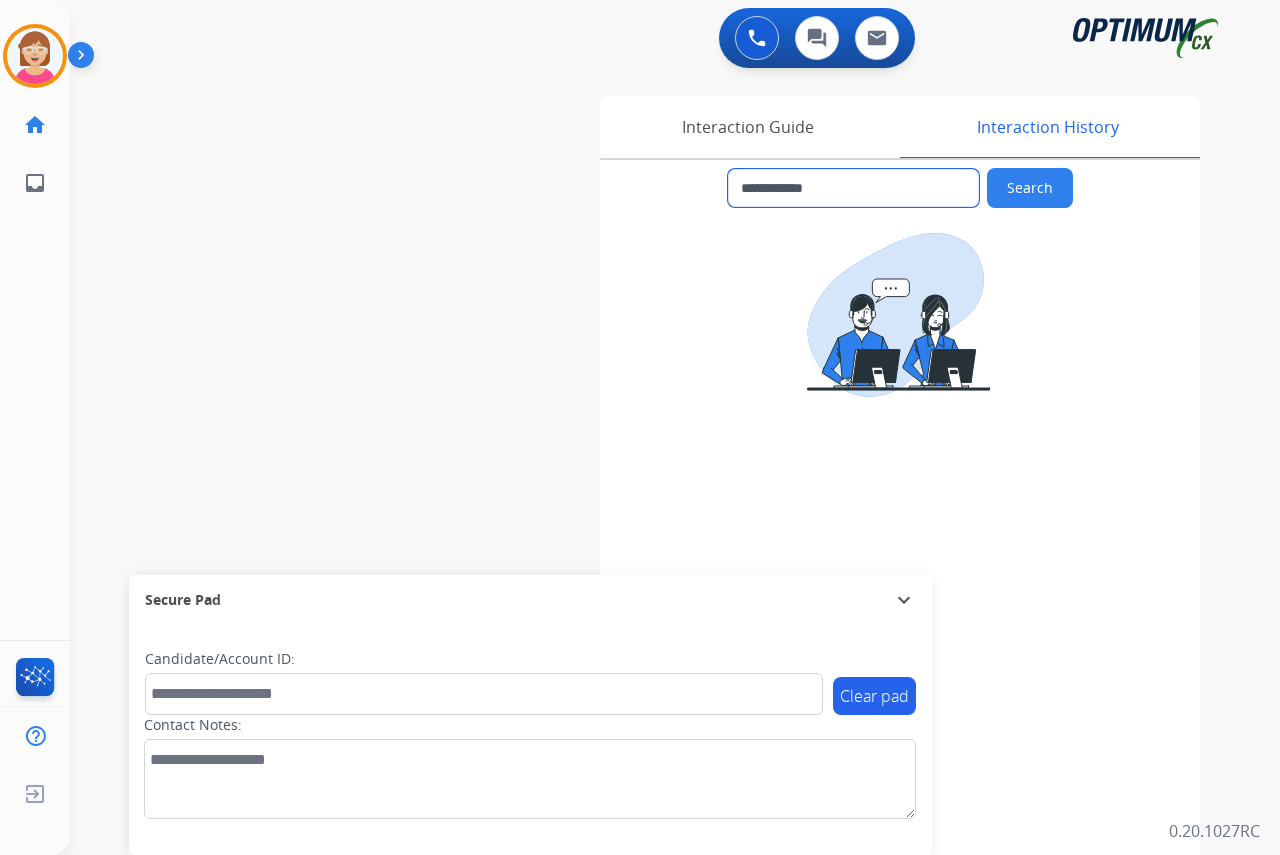 click on "**********" at bounding box center [853, 188] 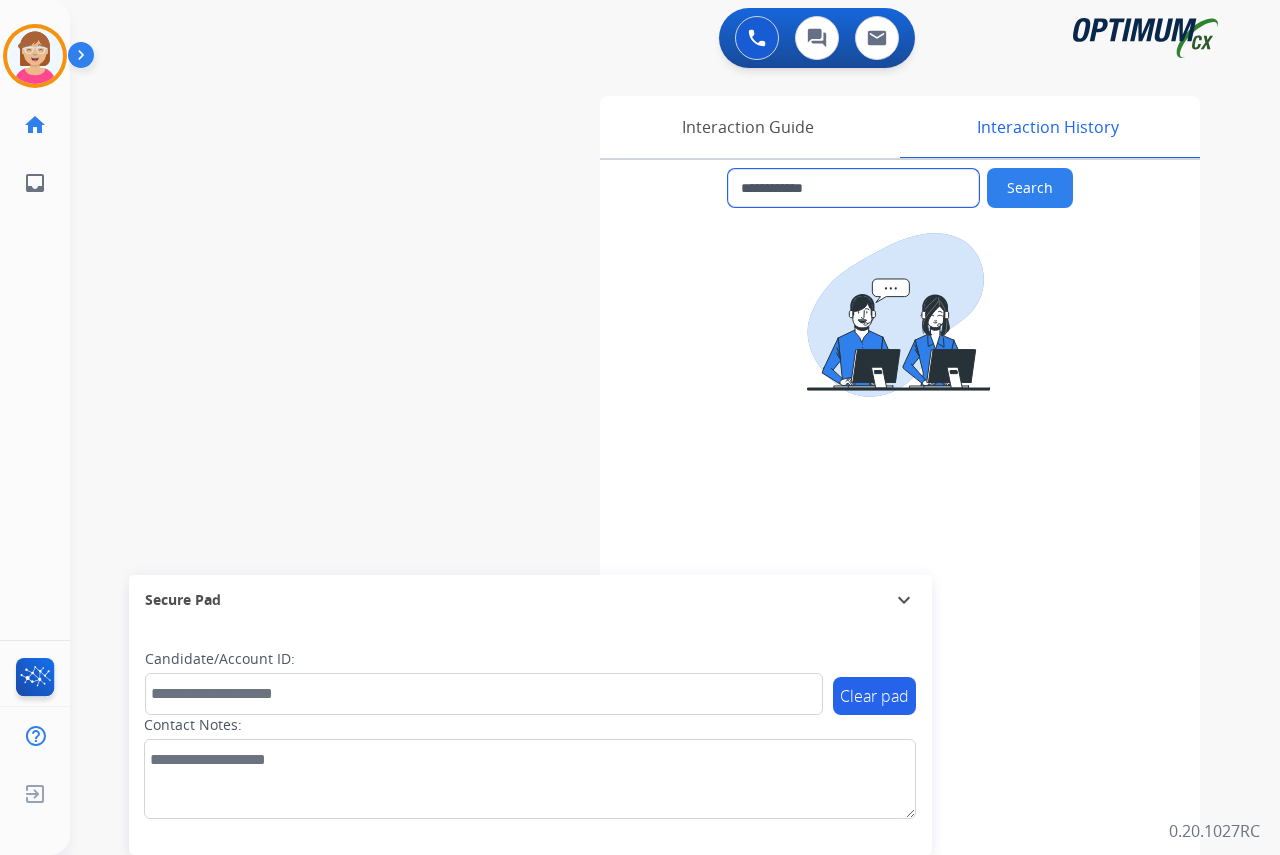 drag, startPoint x: 849, startPoint y: 188, endPoint x: 784, endPoint y: 188, distance: 65 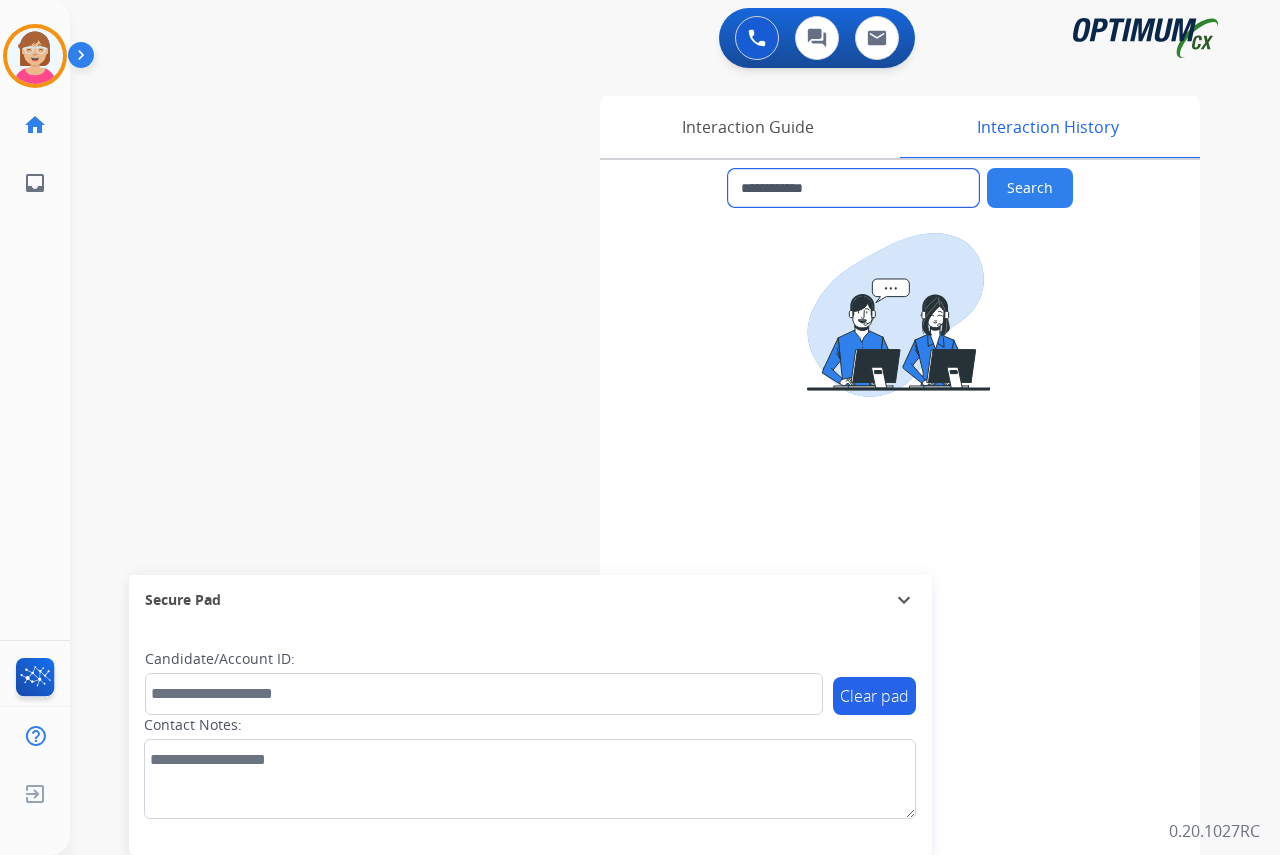 click on "**********" at bounding box center (853, 188) 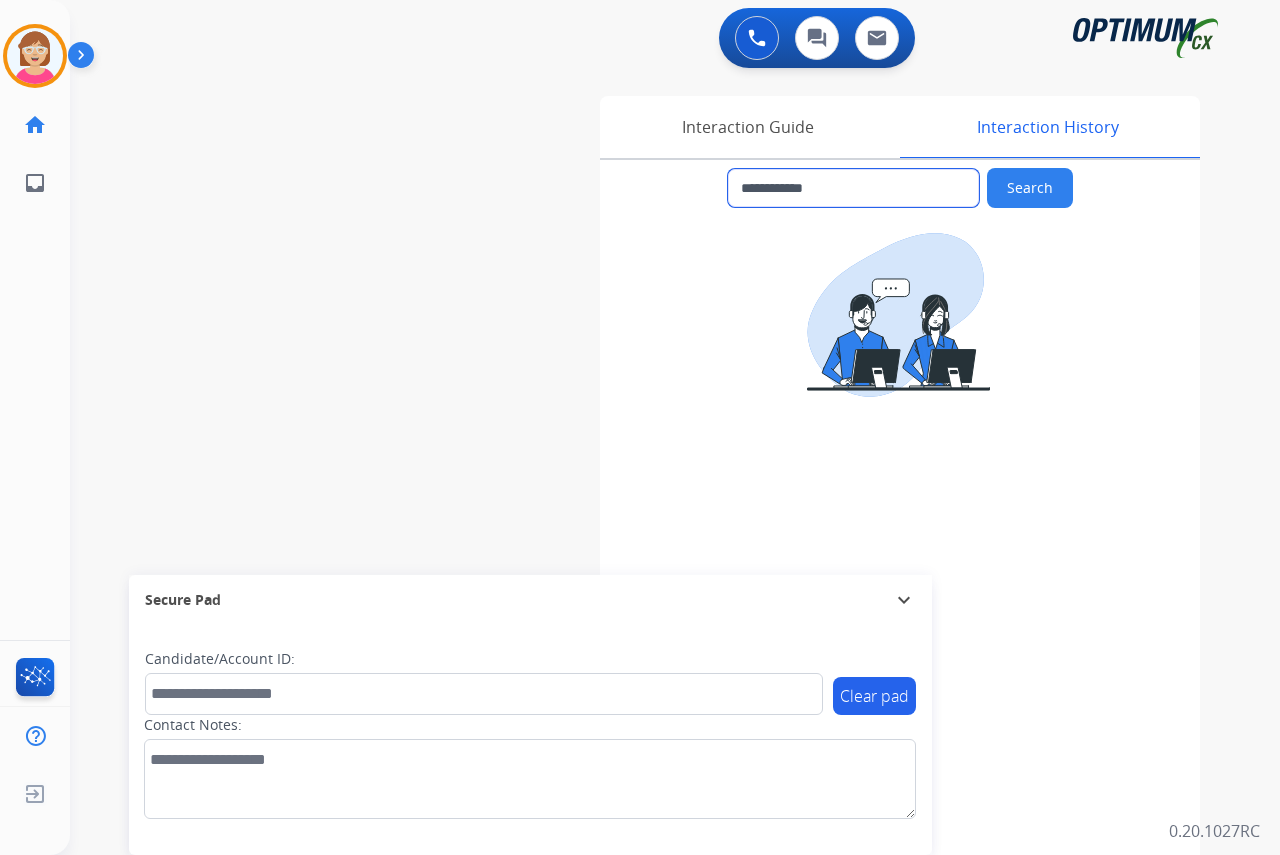 drag, startPoint x: 845, startPoint y: 180, endPoint x: 761, endPoint y: 183, distance: 84.05355 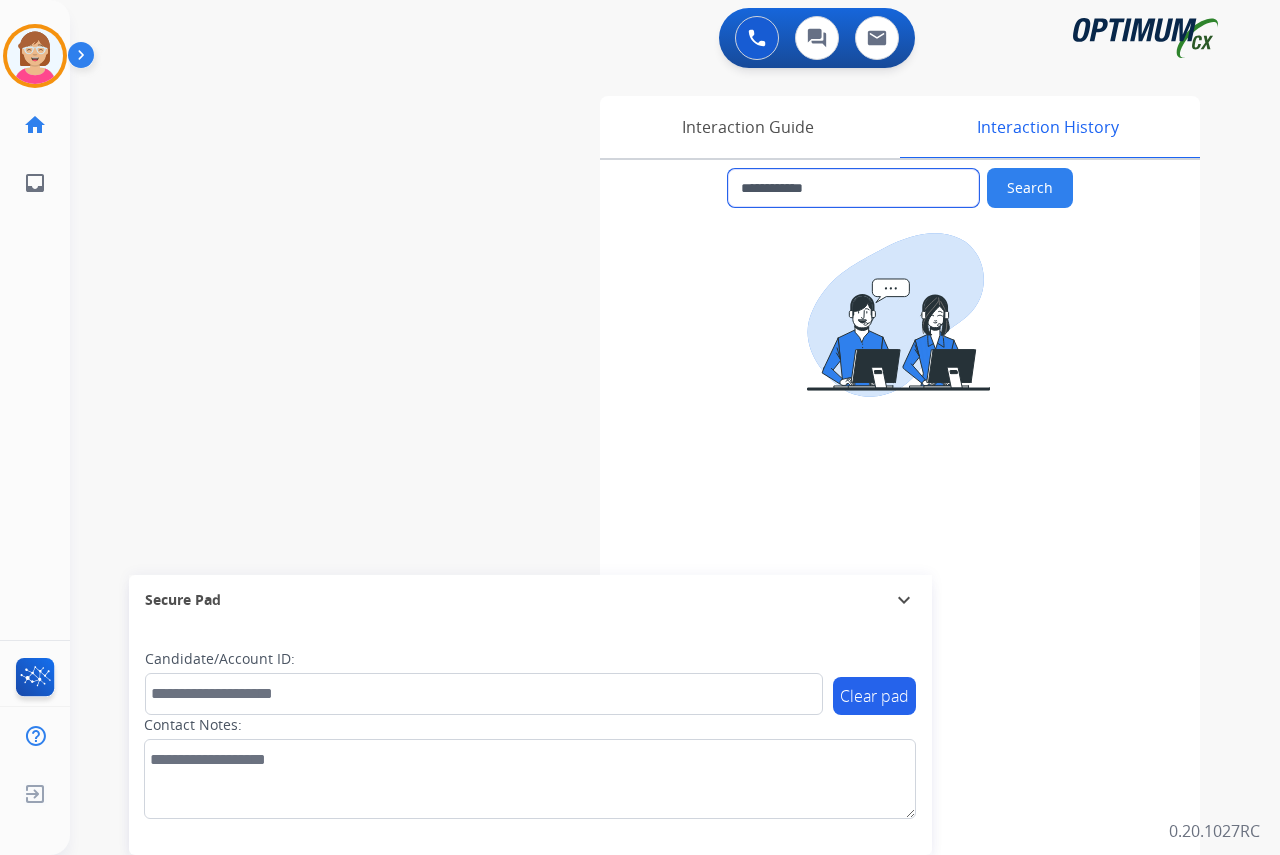 click on "**********" at bounding box center (853, 188) 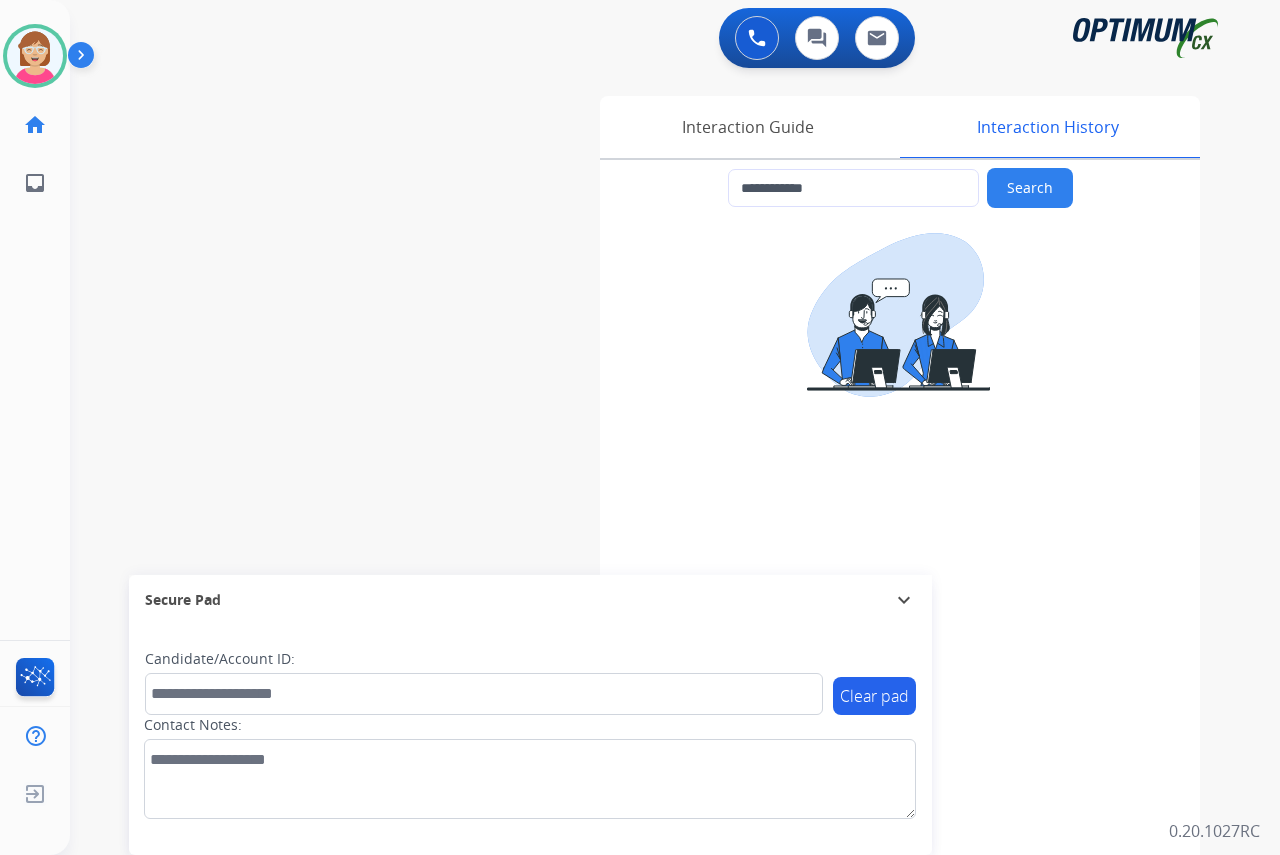 click on "[FIRST]   Available  Edit Avatar  Agent:   [FIRST]  Routing Profile:  OCX Training home  Home  Home inbox  Emails  Emails  FocalPoints  Help Center  Help Center  Log out  Log out" 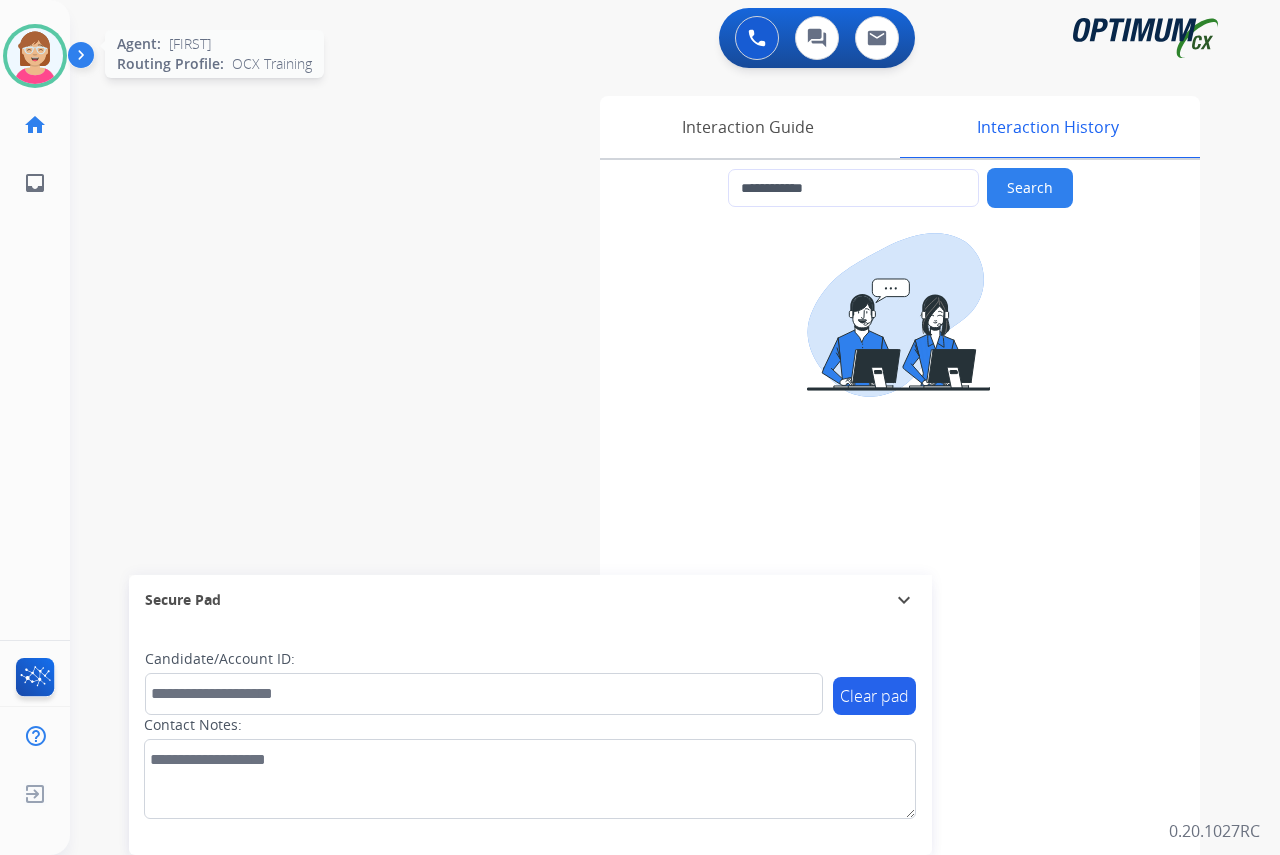 click at bounding box center [35, 56] 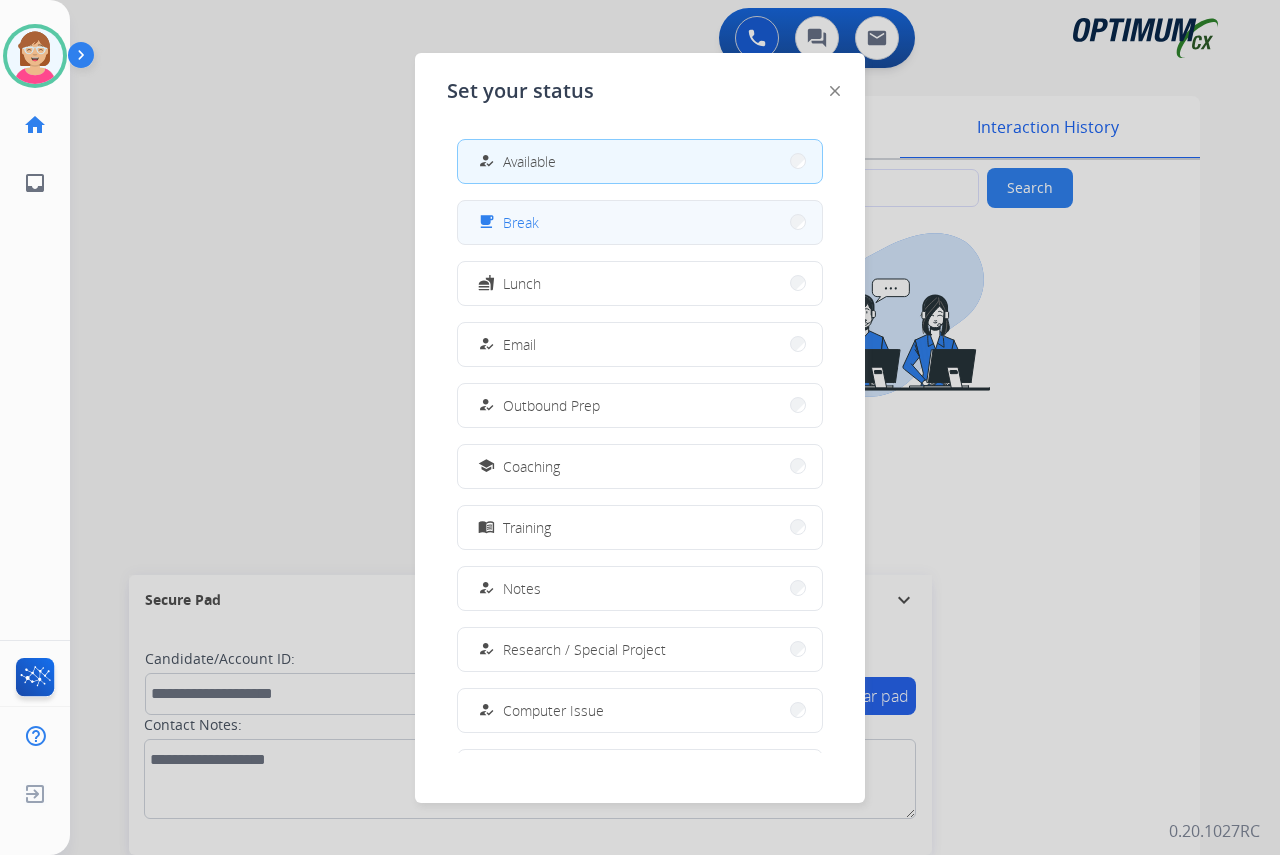 click on "free_breakfast Break" at bounding box center [640, 222] 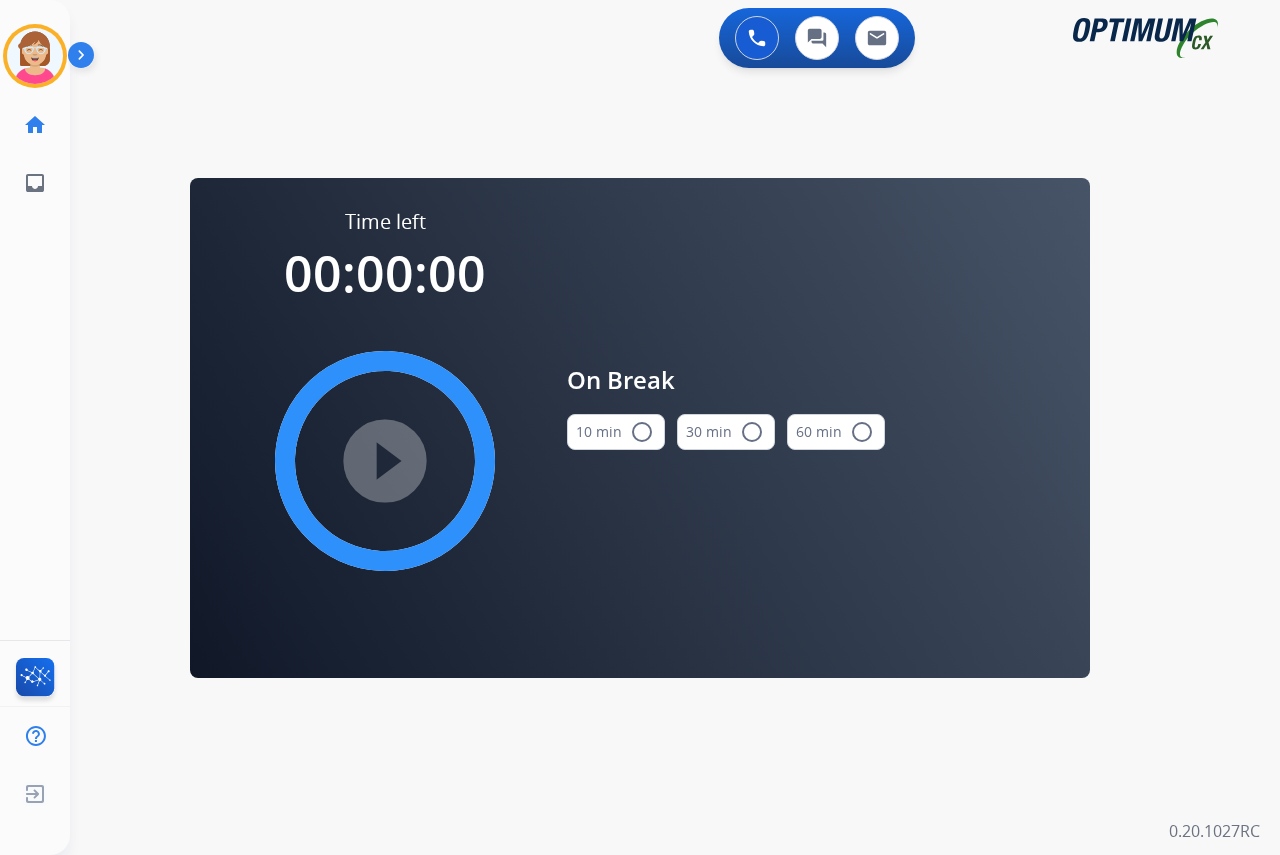 click on "radio_button_unchecked" at bounding box center [642, 432] 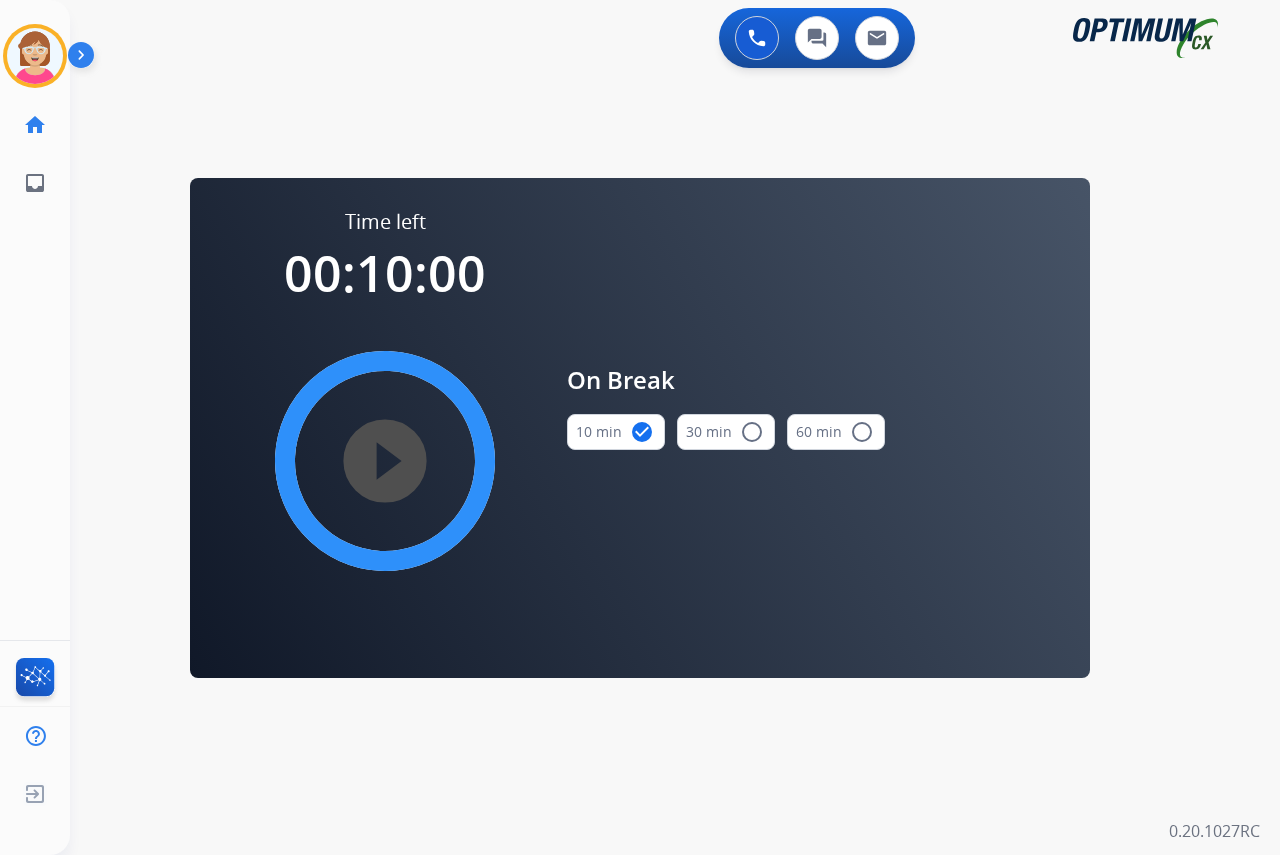 click on "play_circle_filled" at bounding box center [385, 461] 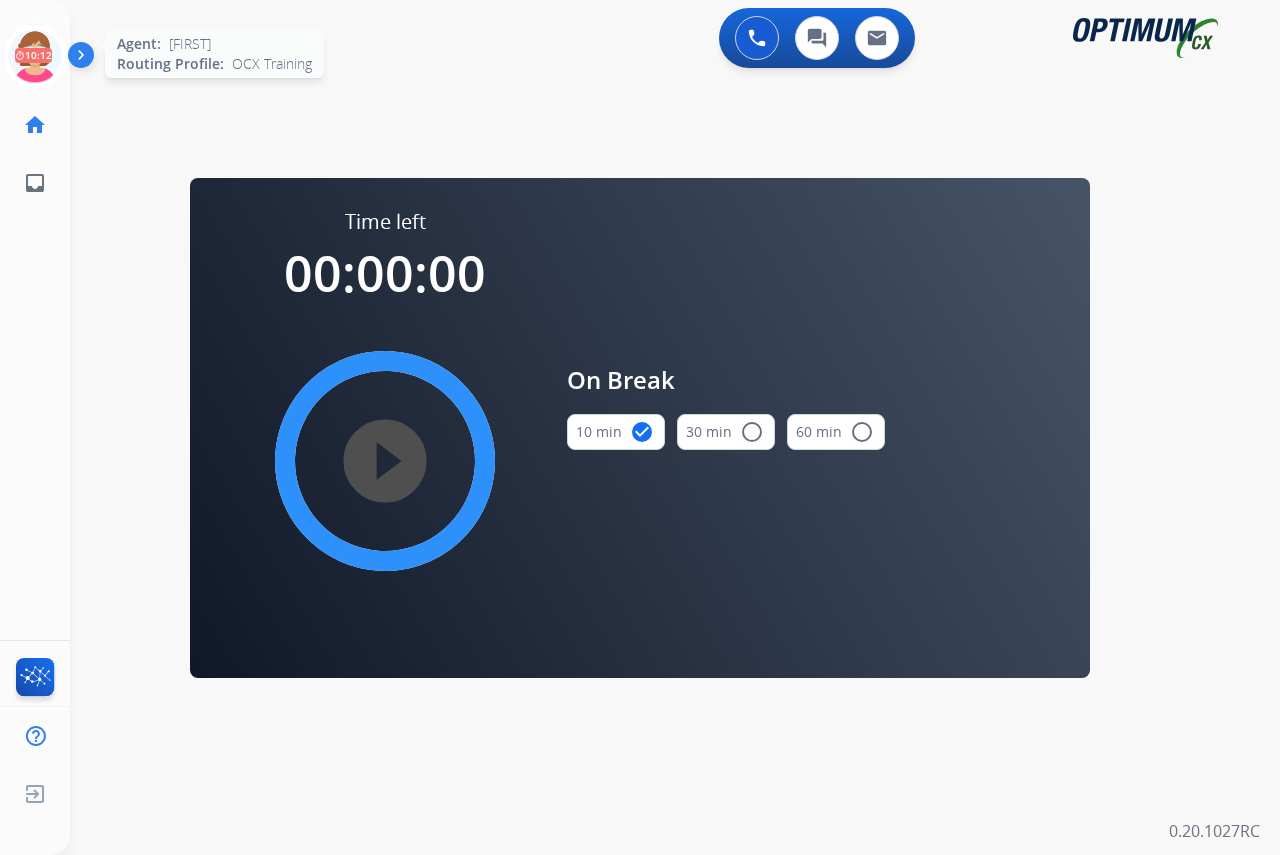 click 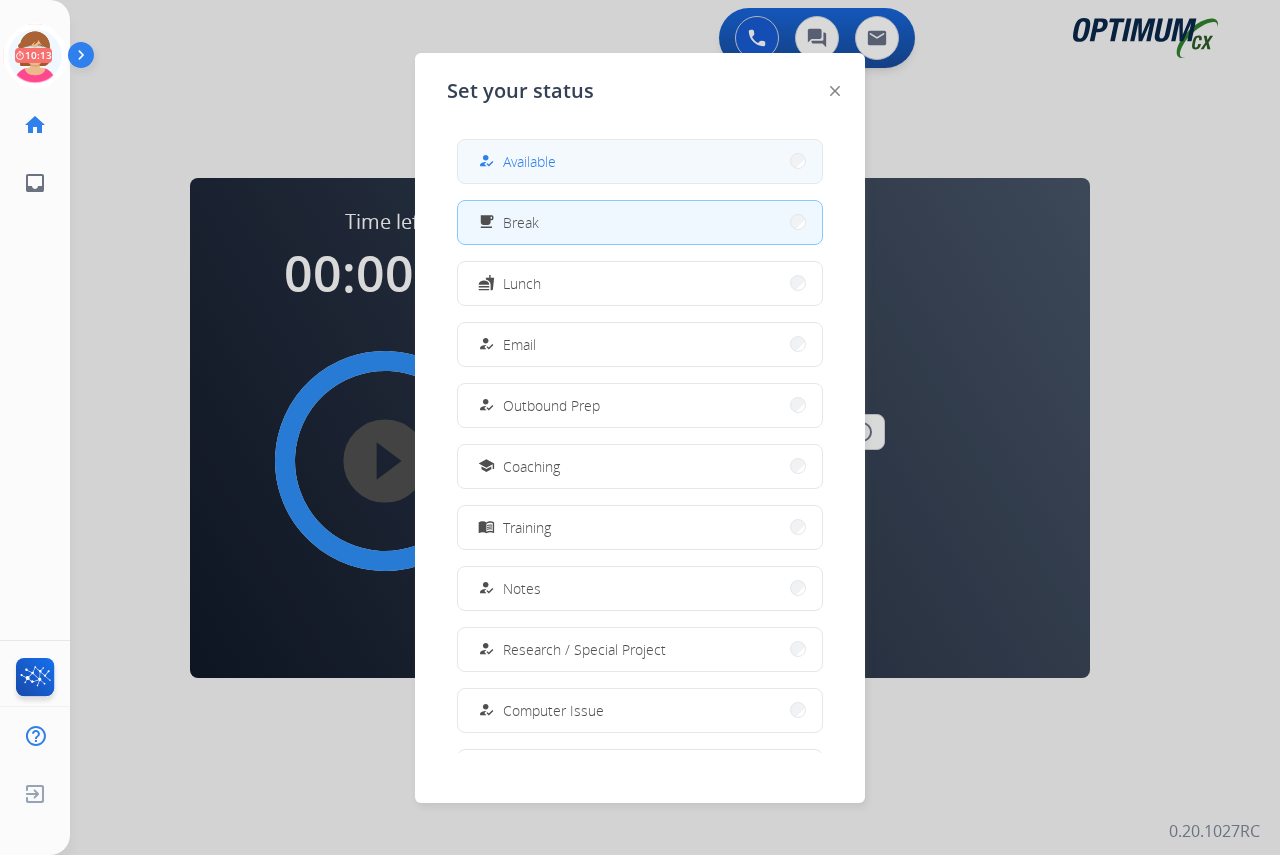 click on "how_to_reg Available" at bounding box center (515, 161) 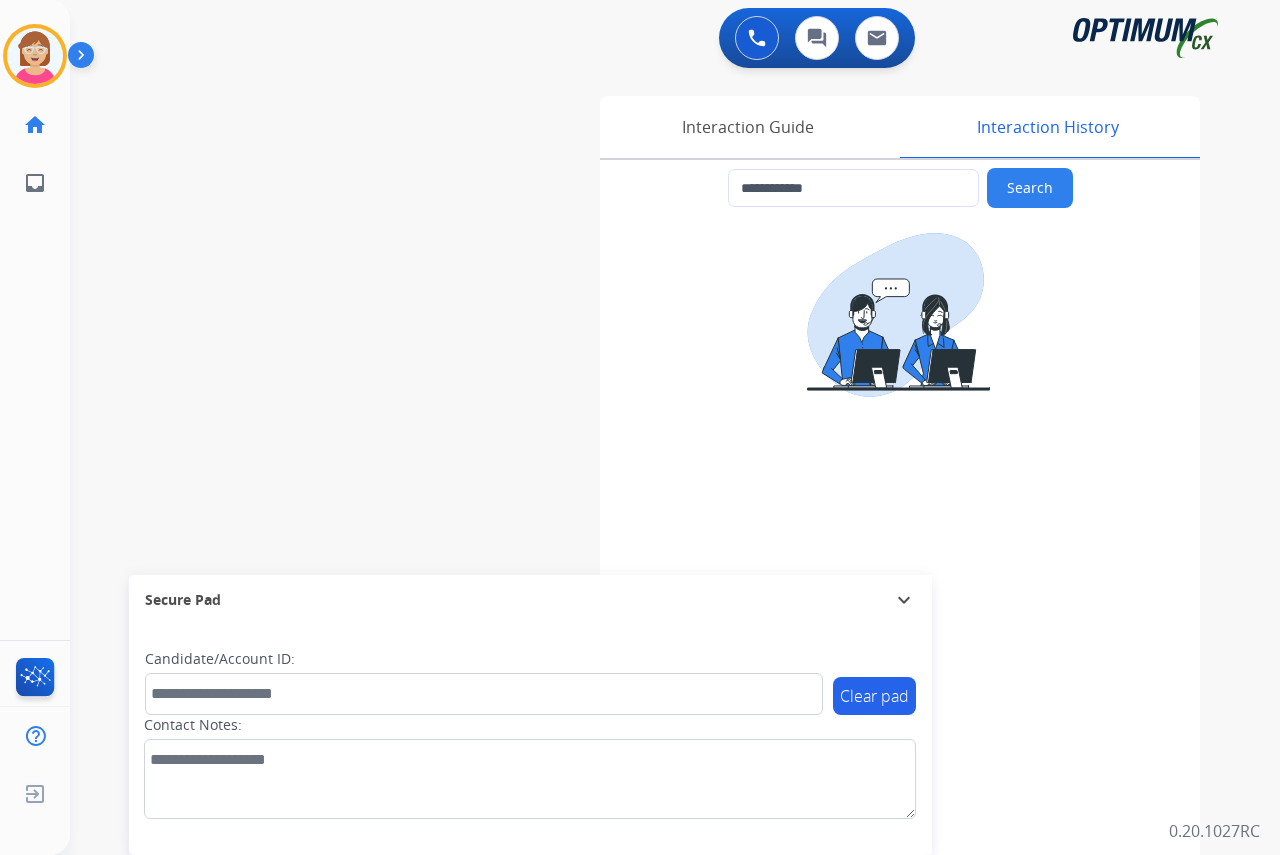 click on "[FIRST]   Available  Edit Avatar  Agent:   [FIRST]  Routing Profile:  OCX Training home  Home  Home inbox  Emails  Emails  FocalPoints  Help Center  Help Center  Log out  Log out" 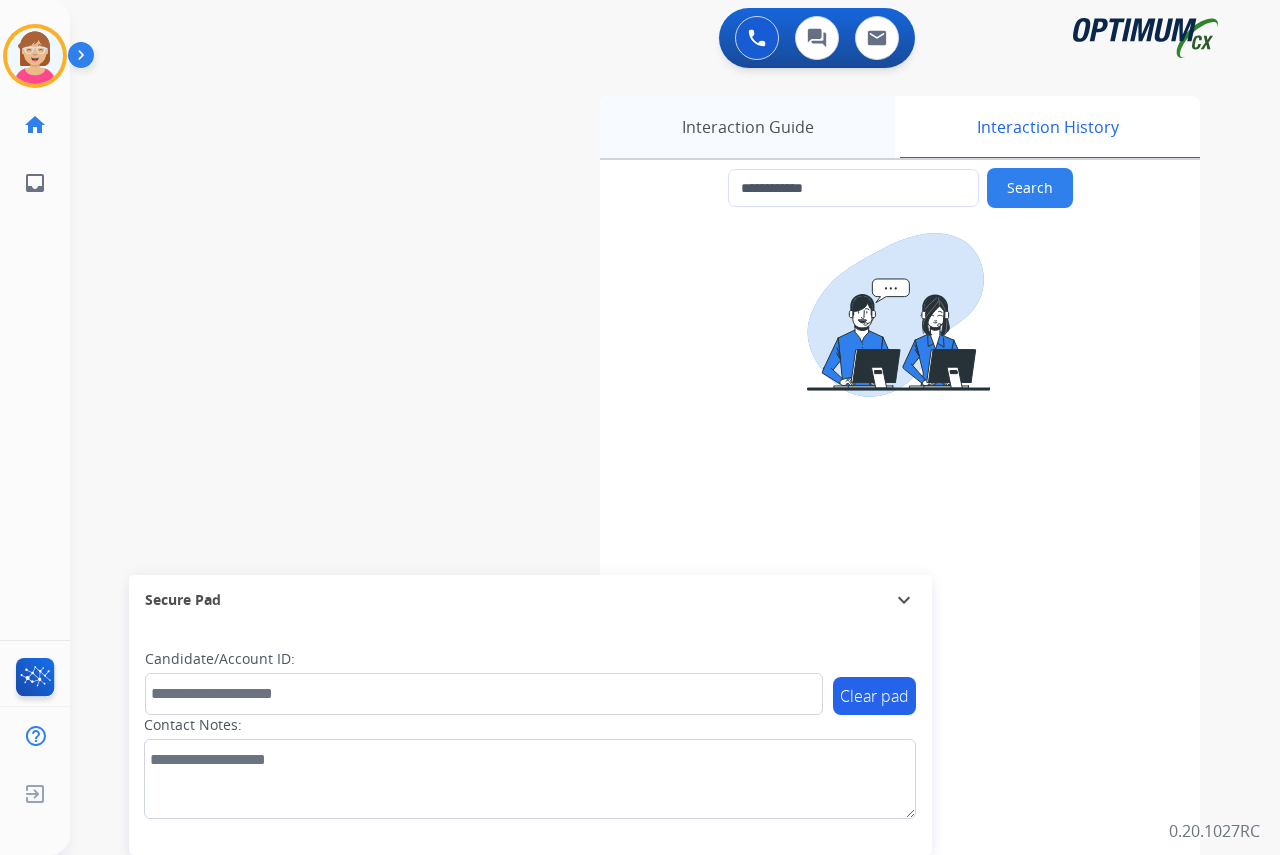 click on "Interaction Guide" at bounding box center [747, 127] 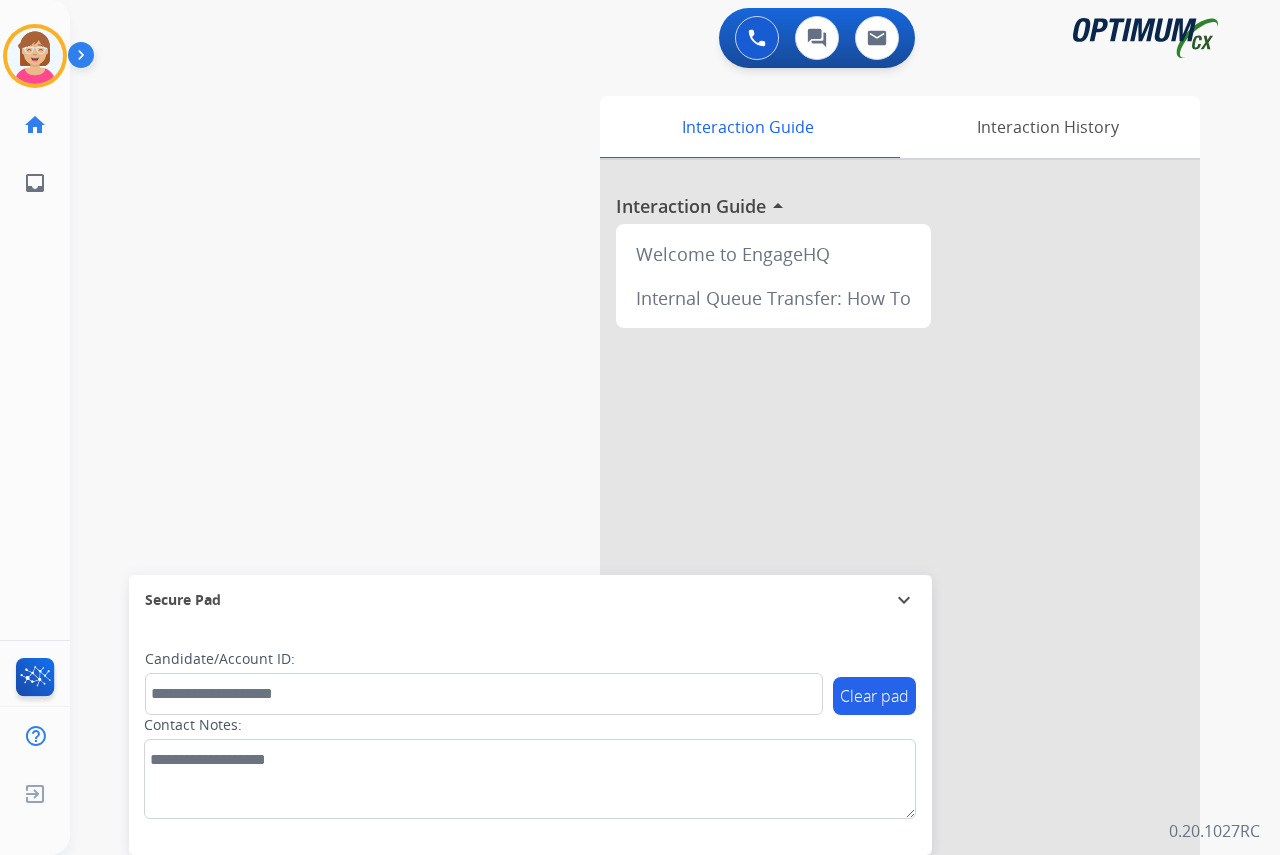 scroll, scrollTop: 51, scrollLeft: 0, axis: vertical 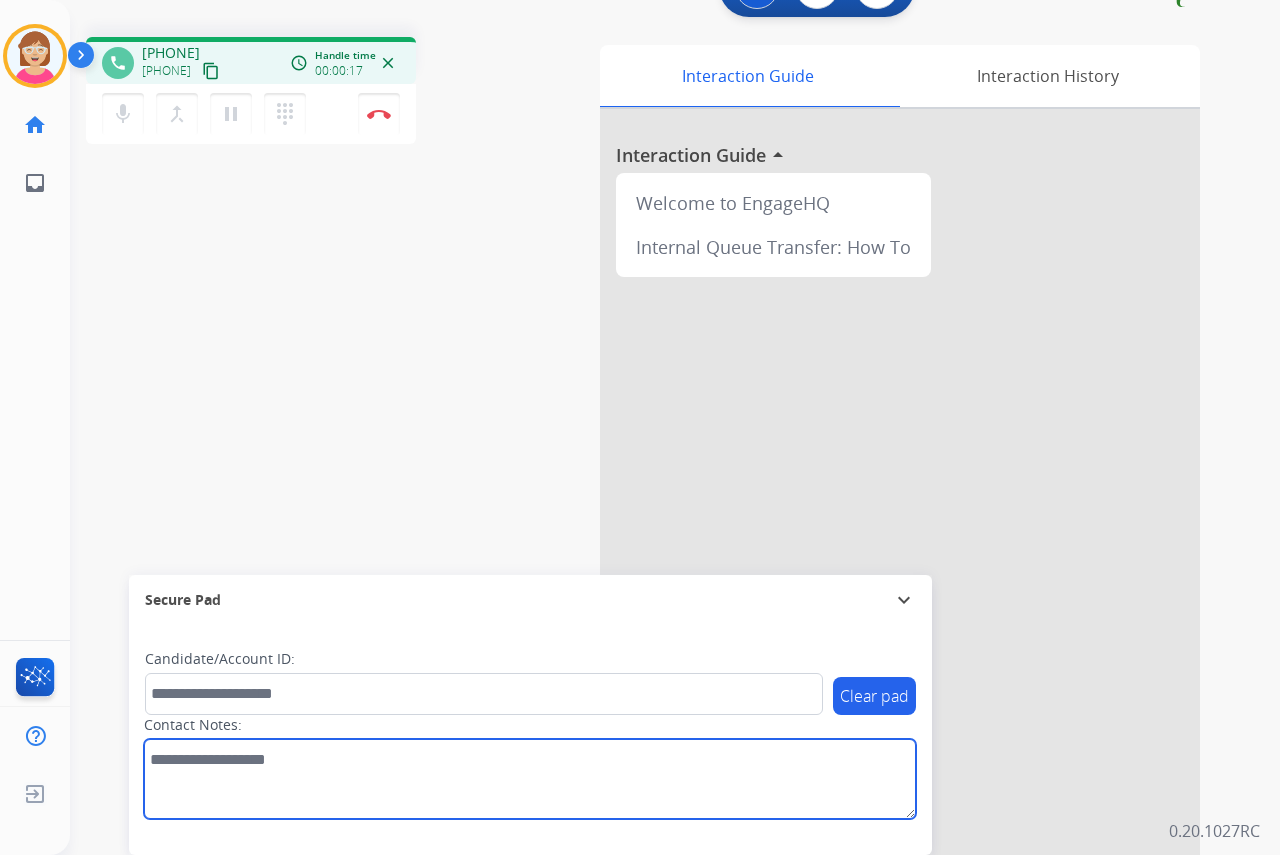 click at bounding box center (530, 779) 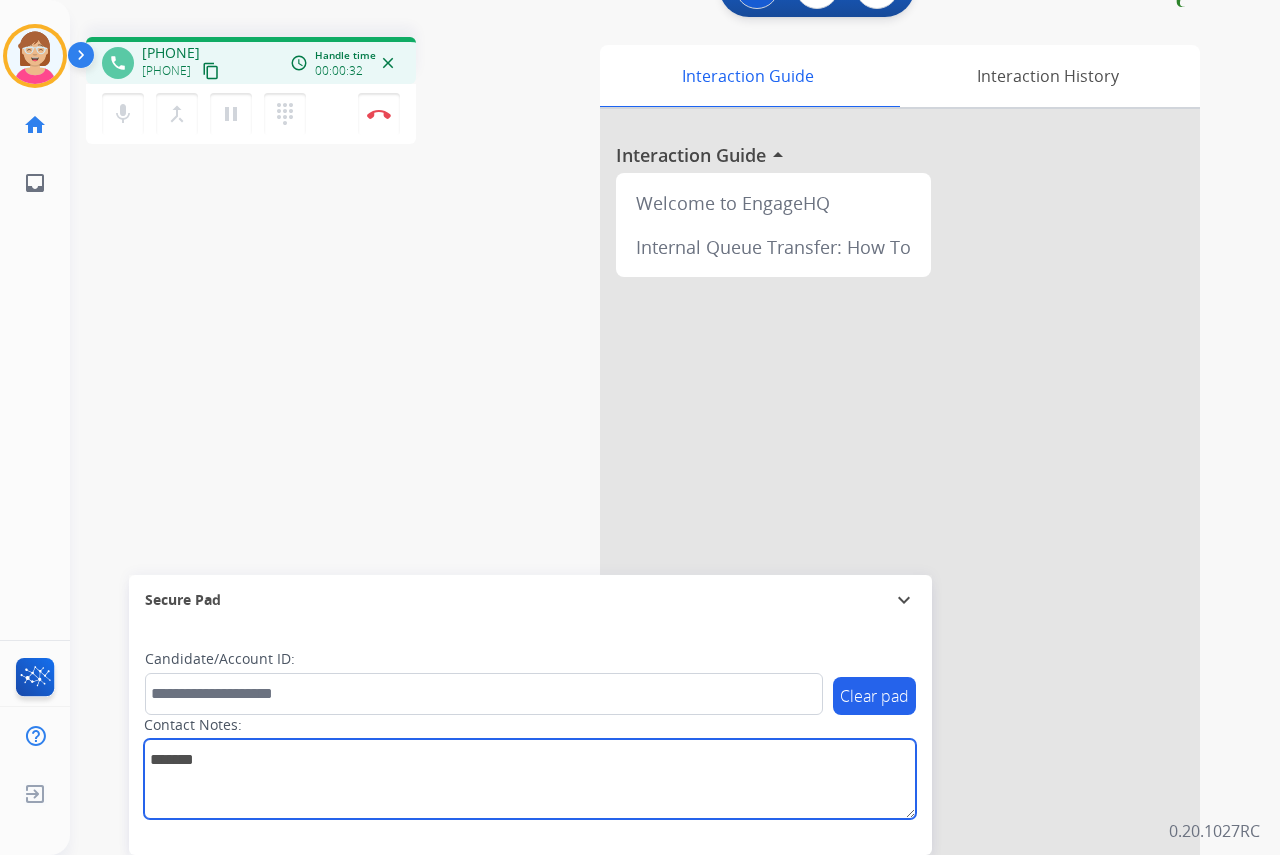 type on "*******" 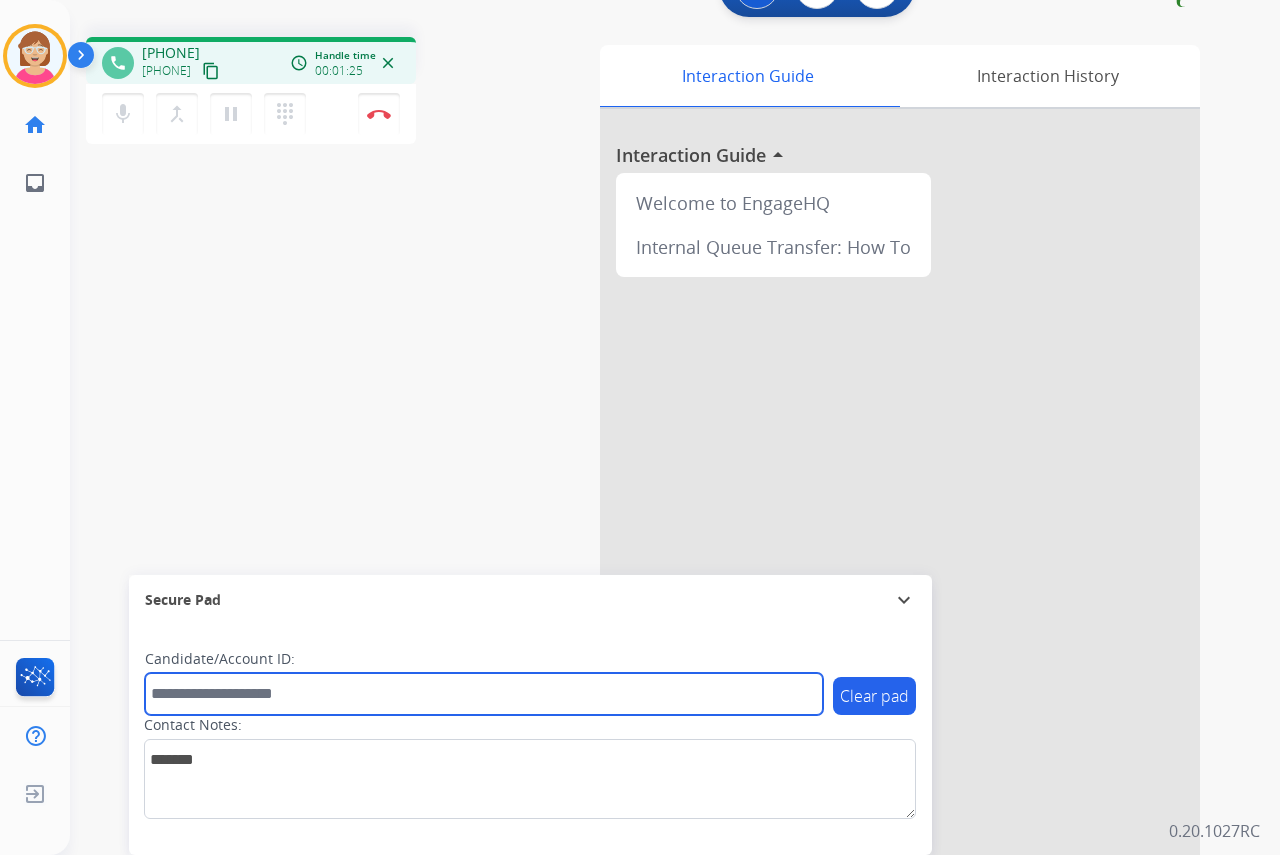 click at bounding box center [484, 694] 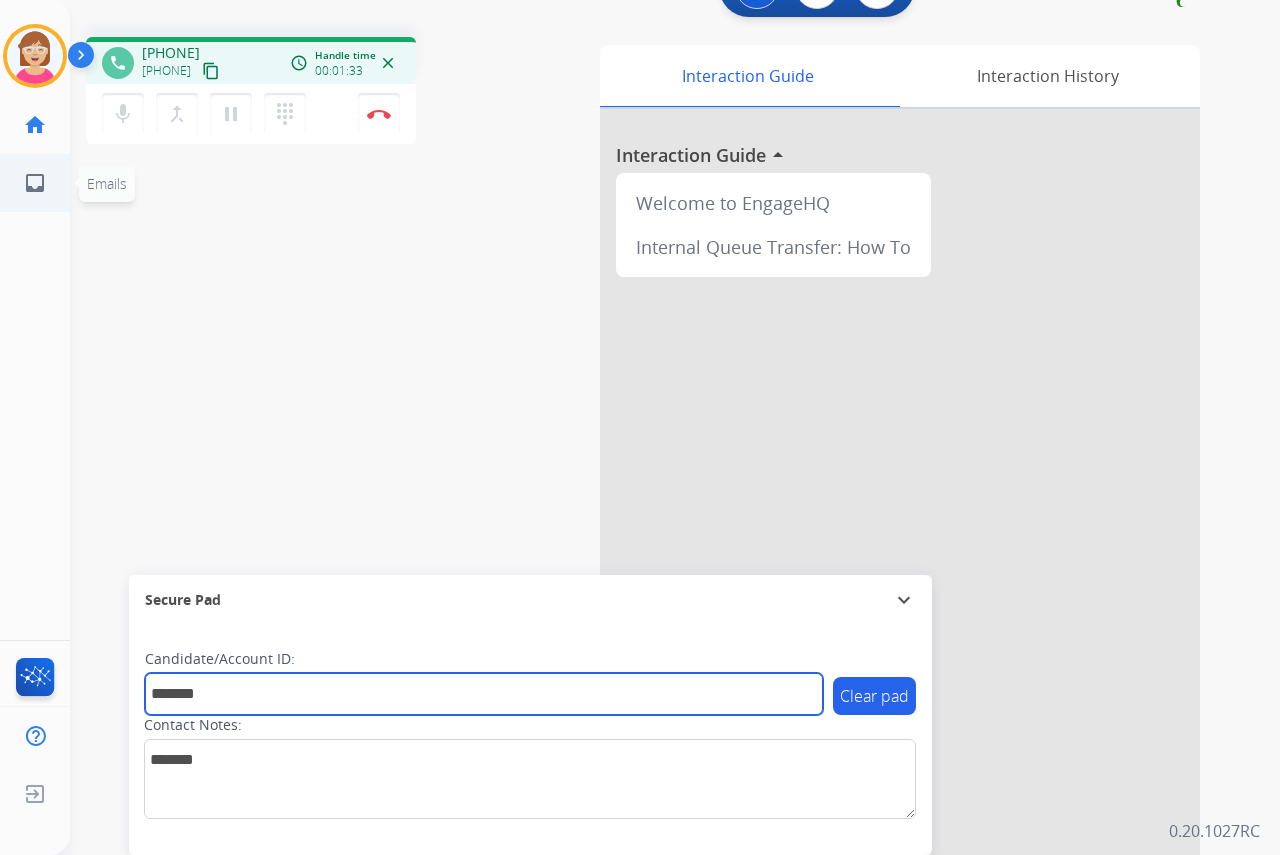 type on "*******" 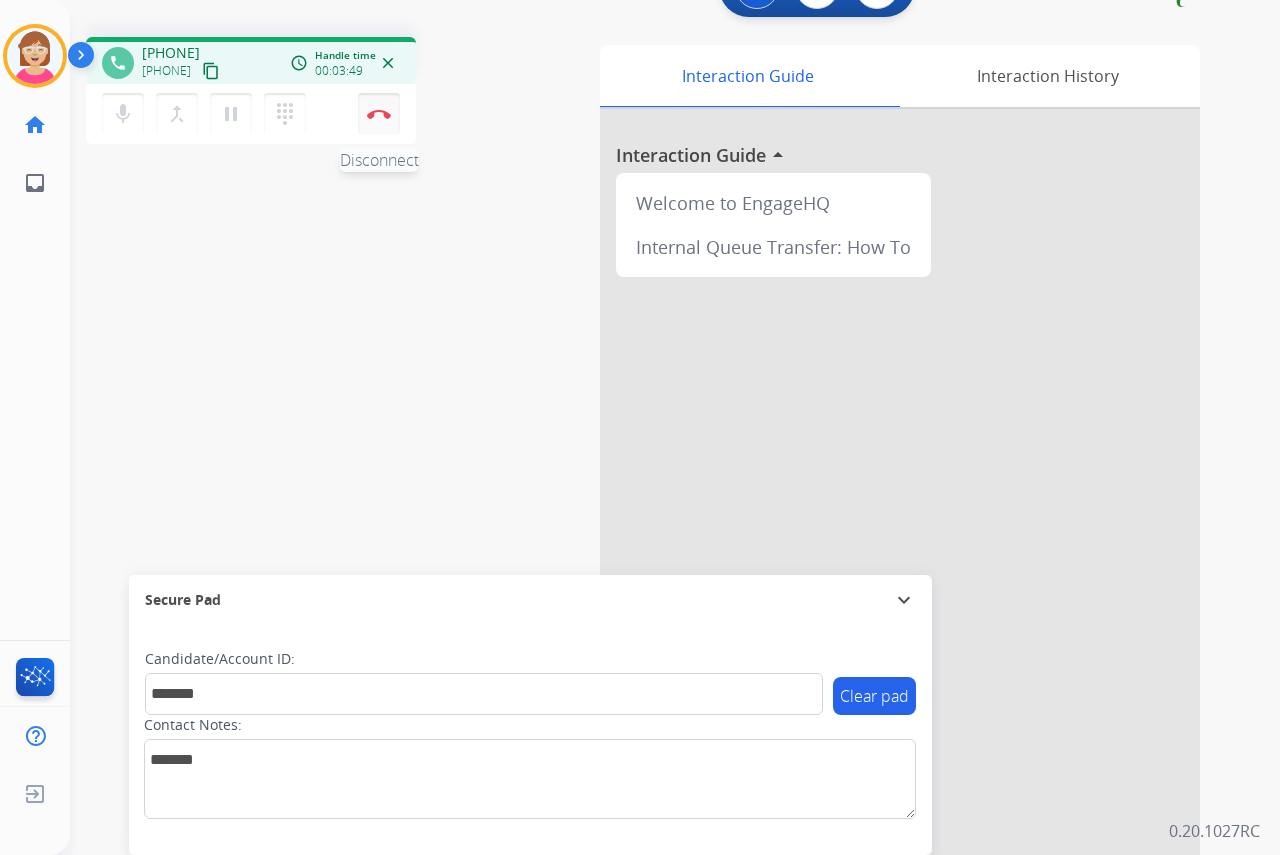 click at bounding box center [379, 114] 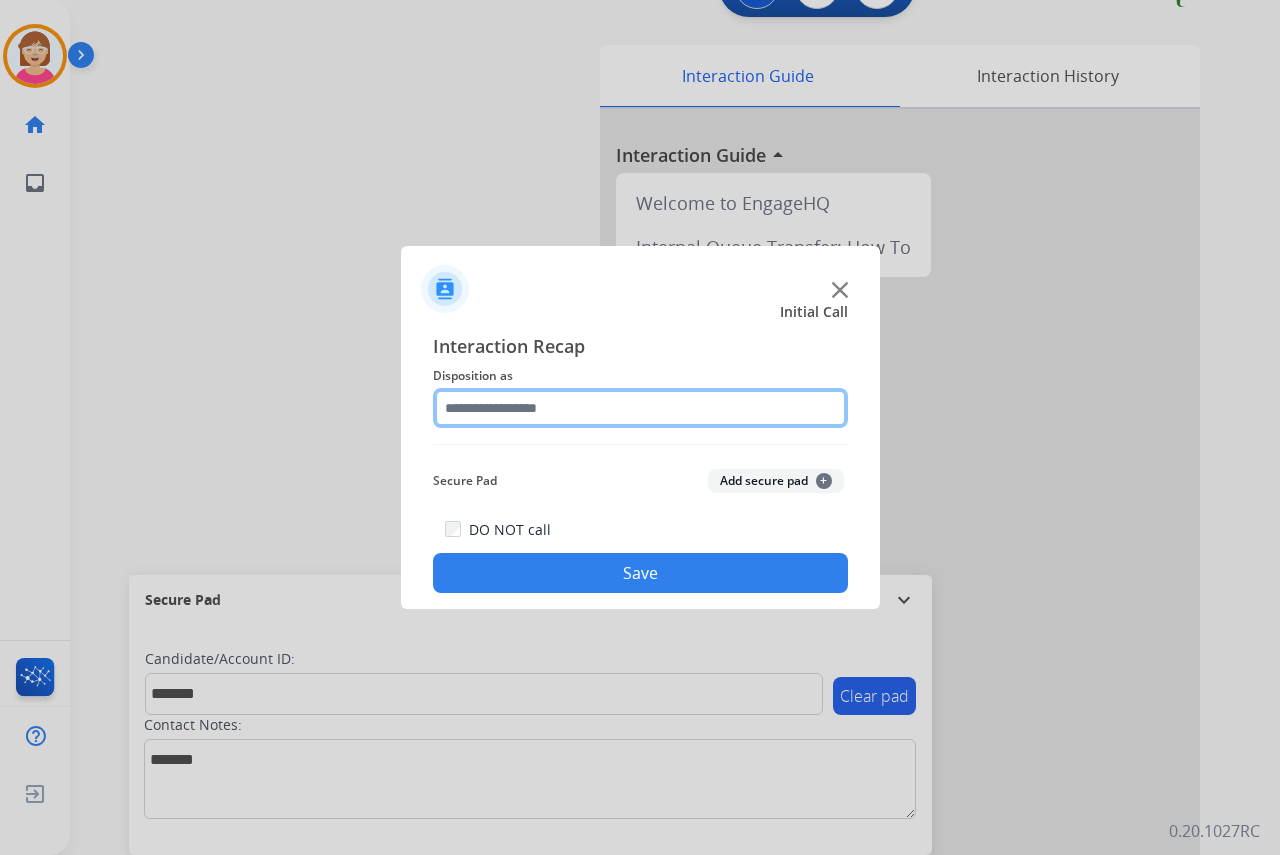 click 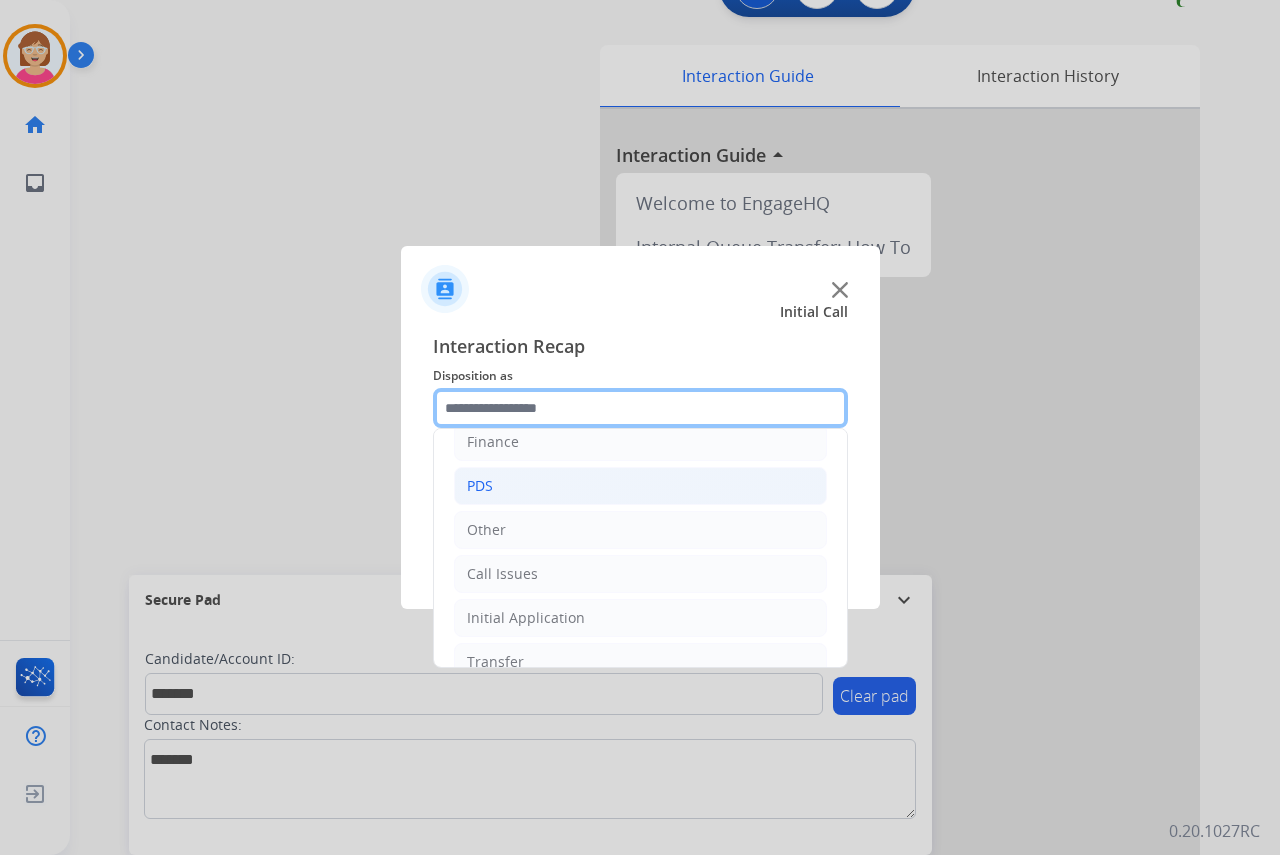 scroll, scrollTop: 136, scrollLeft: 0, axis: vertical 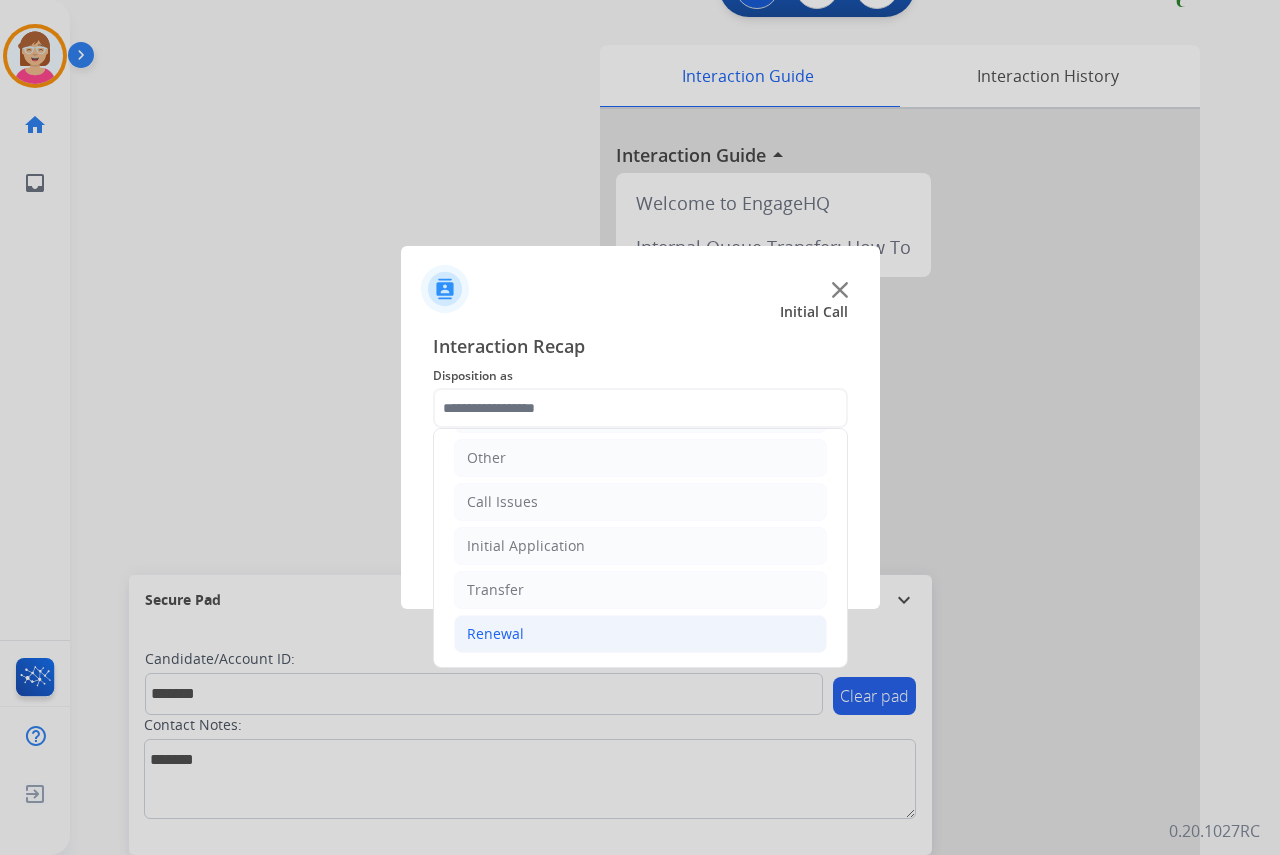 click on "Renewal" 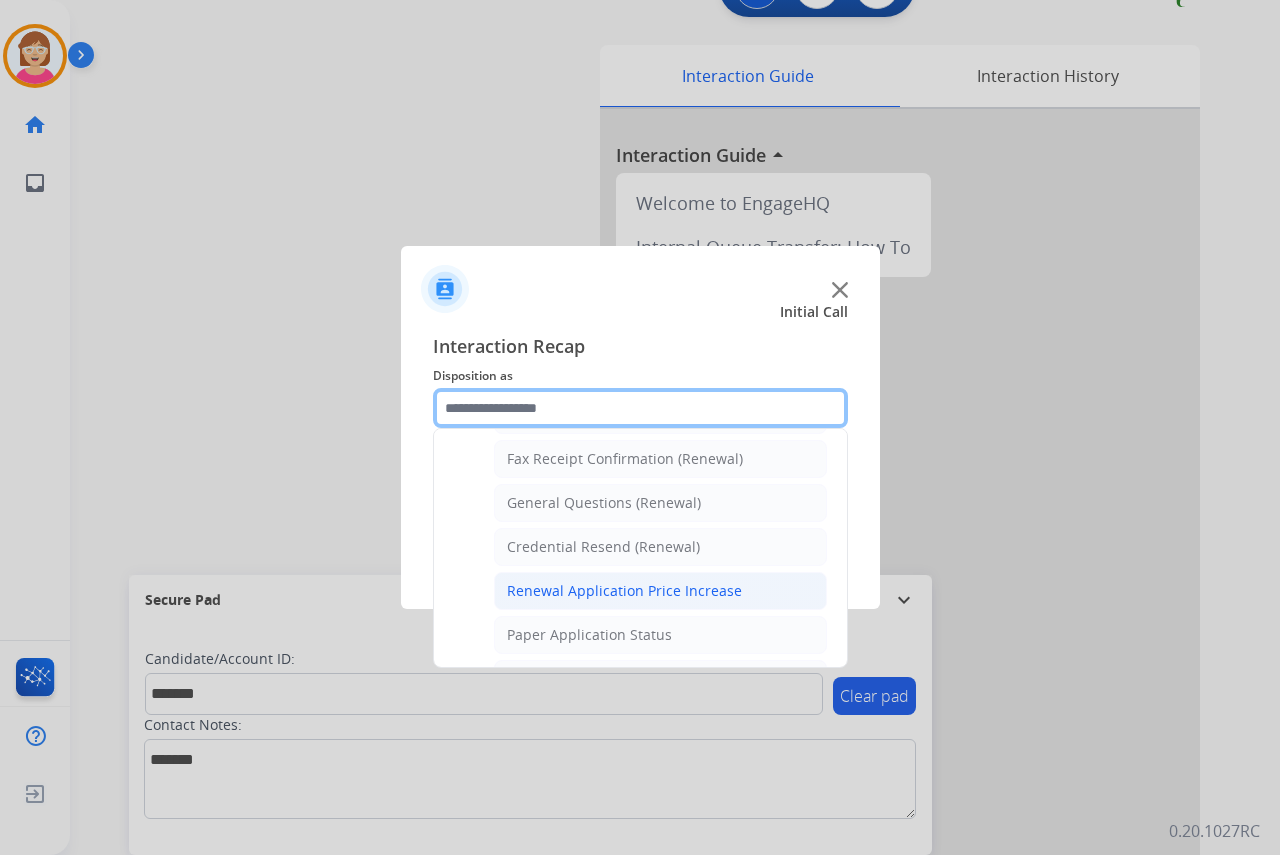 scroll, scrollTop: 472, scrollLeft: 0, axis: vertical 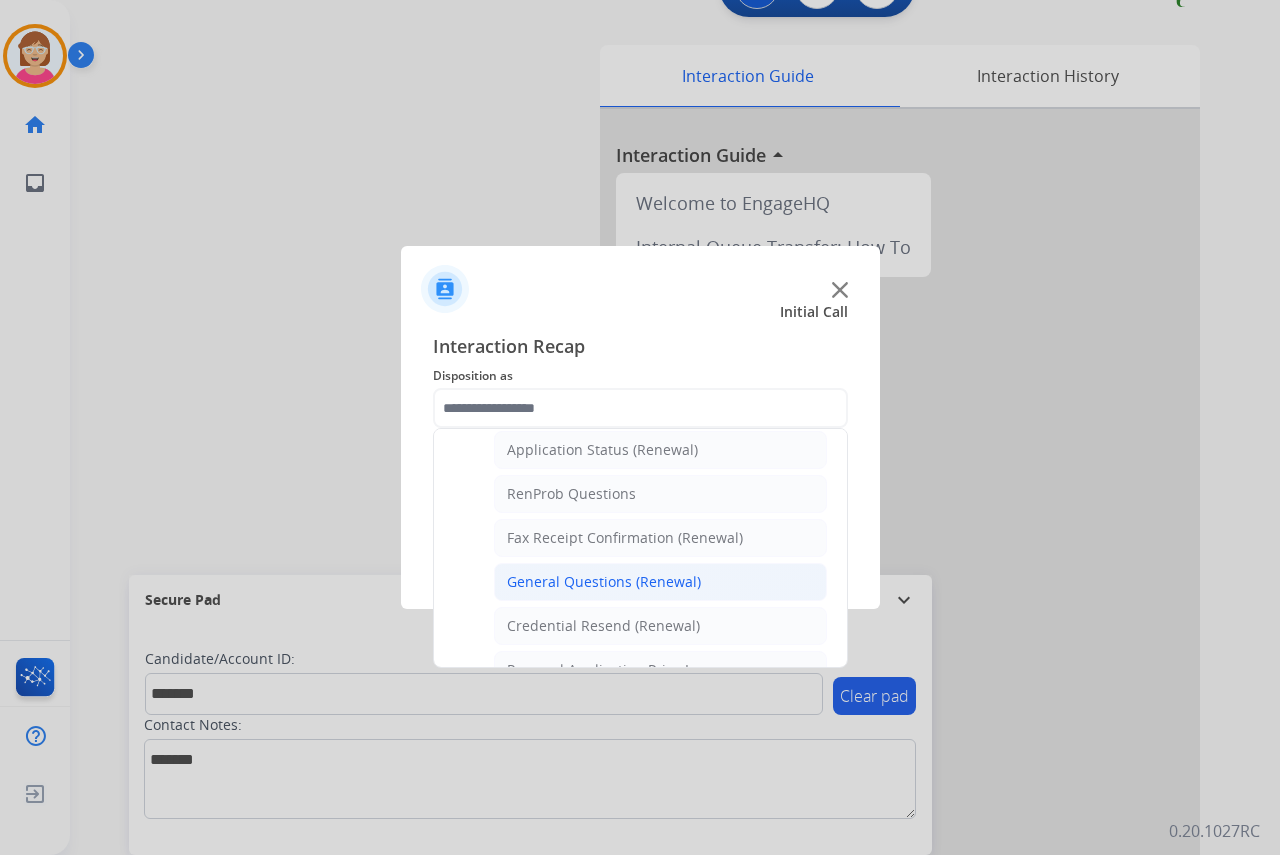 click on "General Questions (Renewal)" 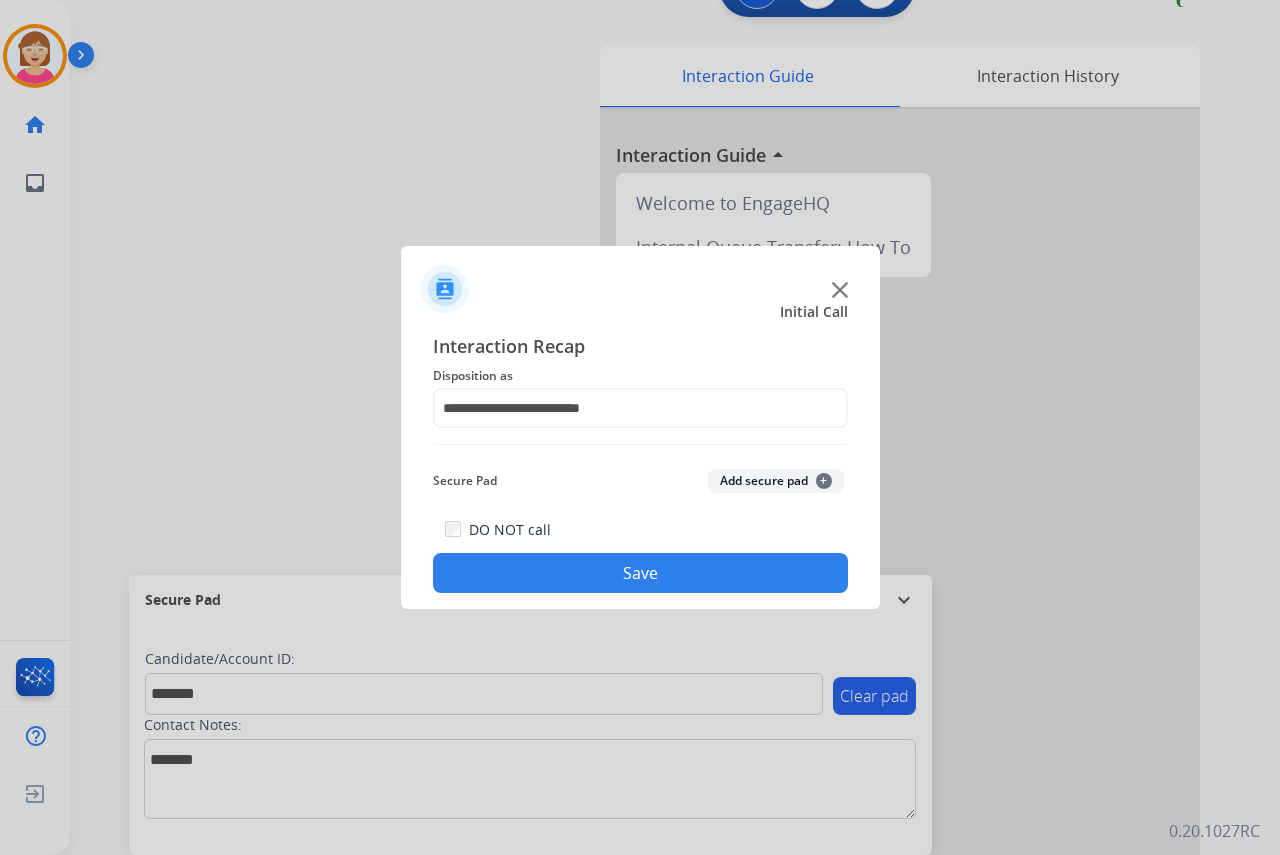 click on "+" 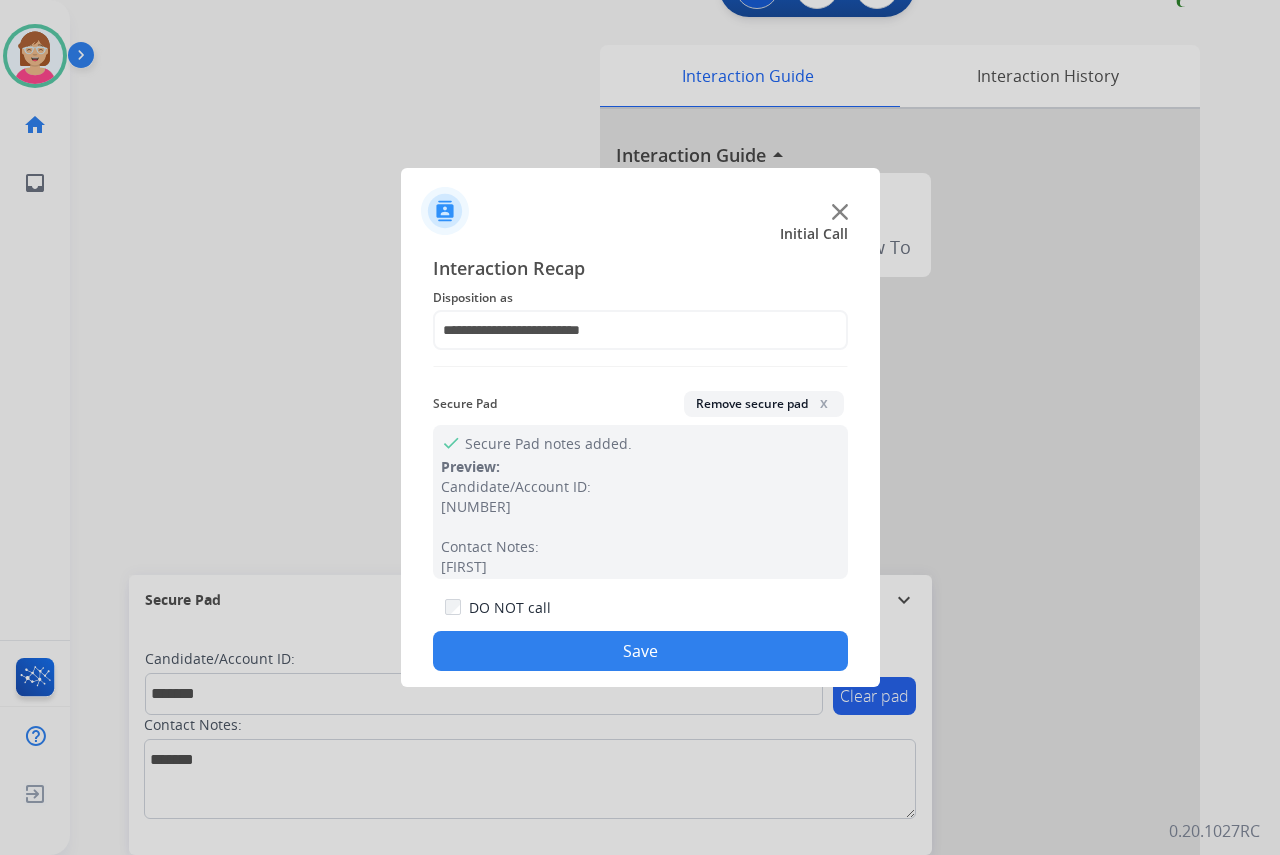 click on "Save" 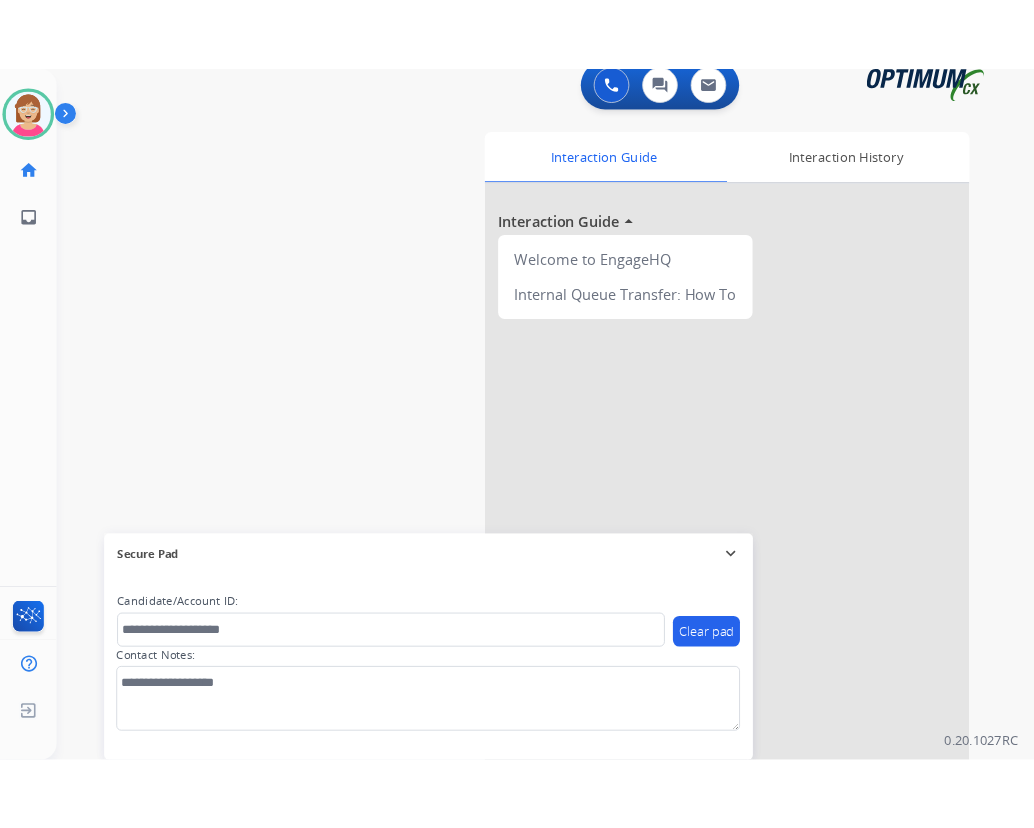 scroll, scrollTop: 0, scrollLeft: 0, axis: both 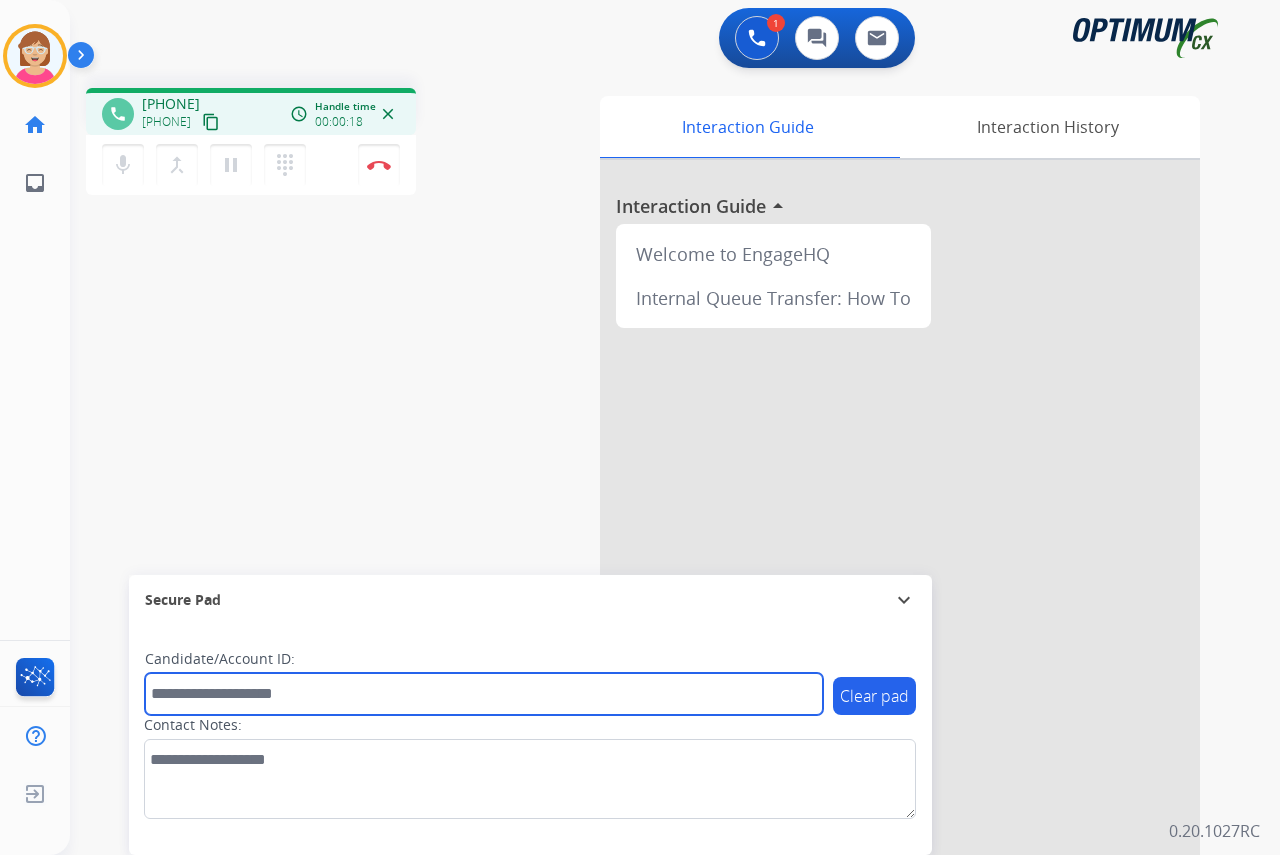 click at bounding box center [484, 694] 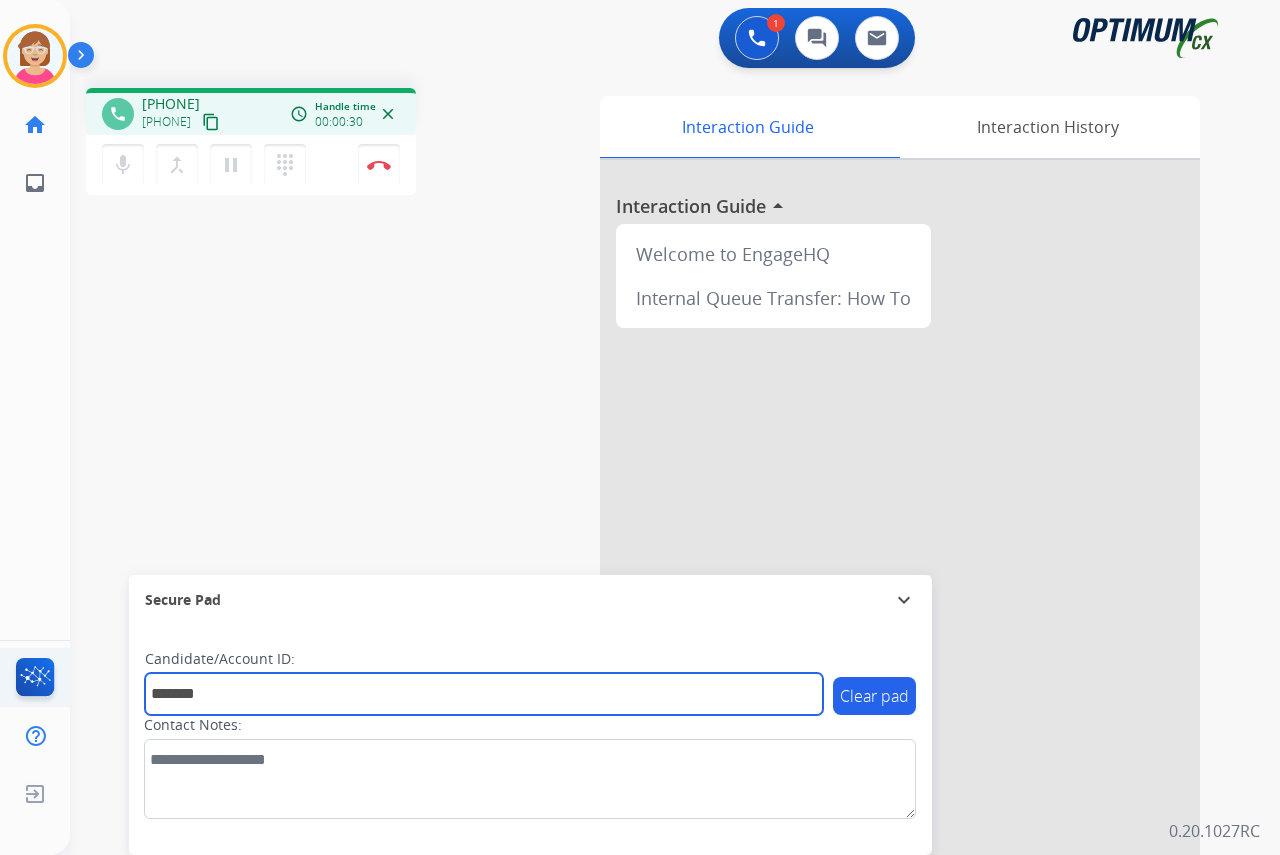 type on "*******" 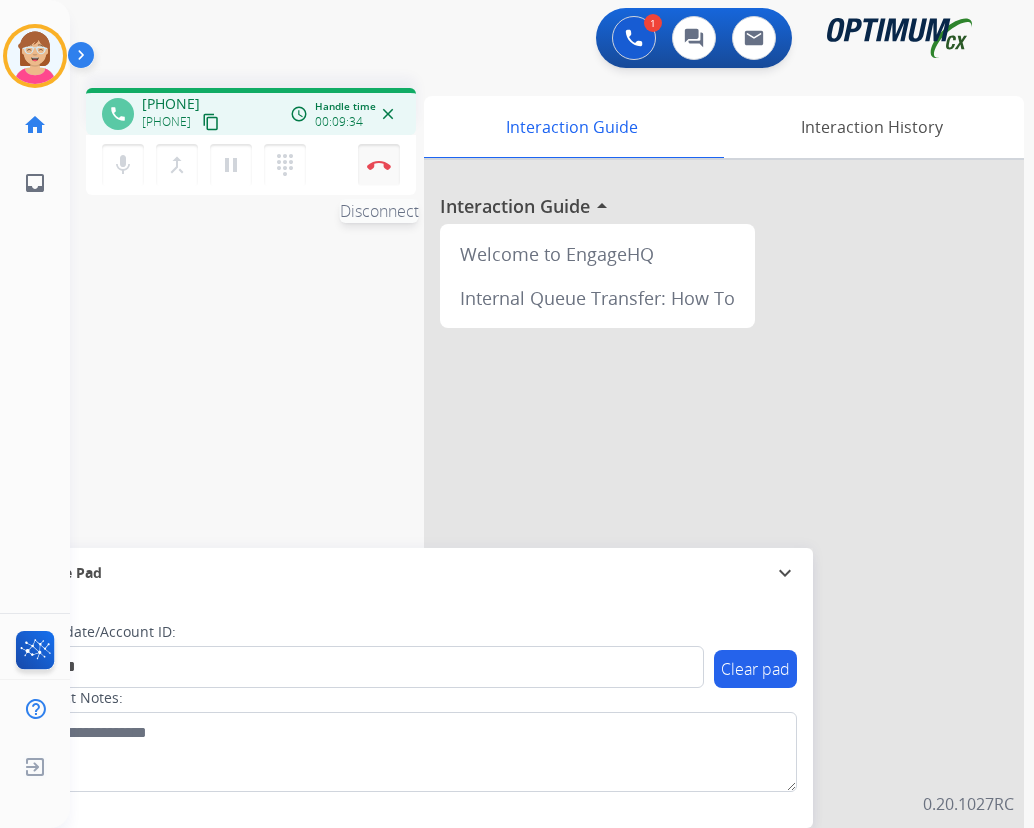 click at bounding box center (379, 165) 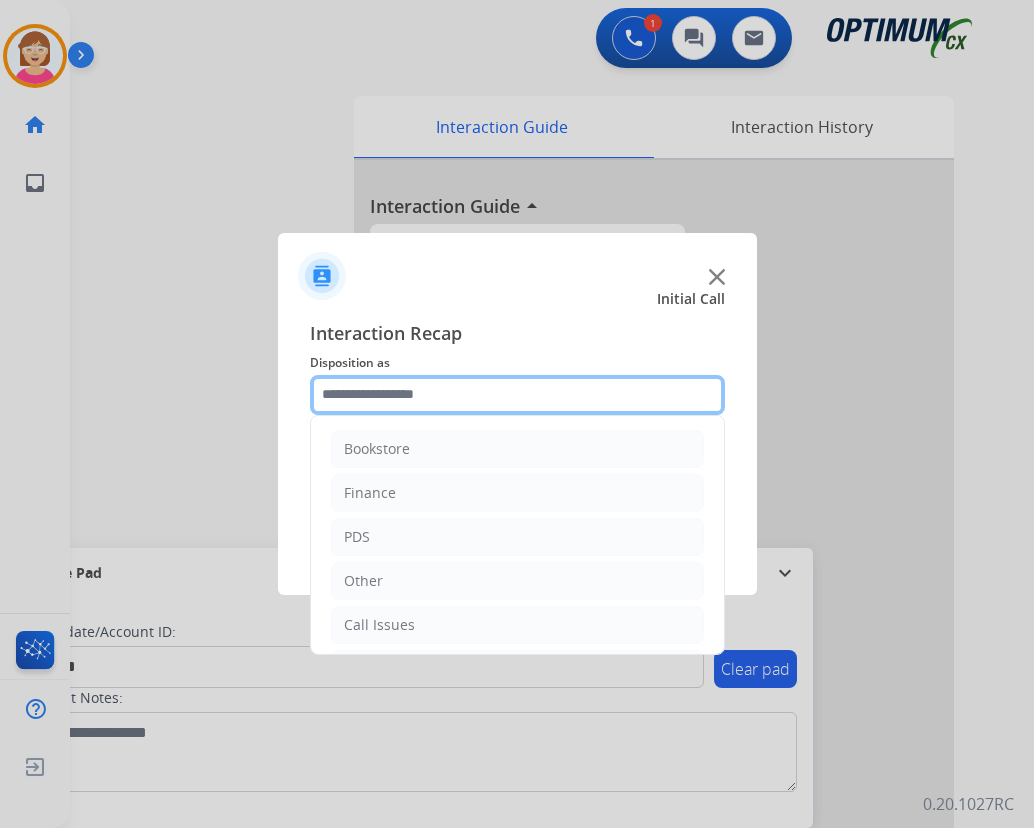 click 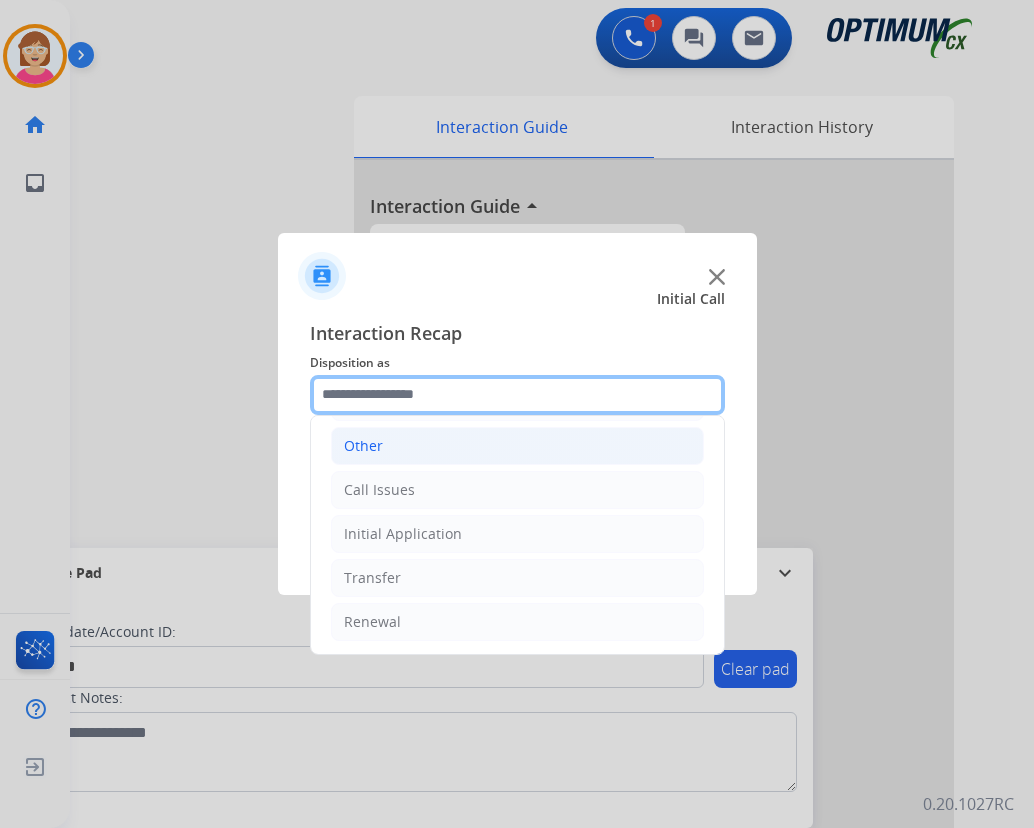 scroll, scrollTop: 136, scrollLeft: 0, axis: vertical 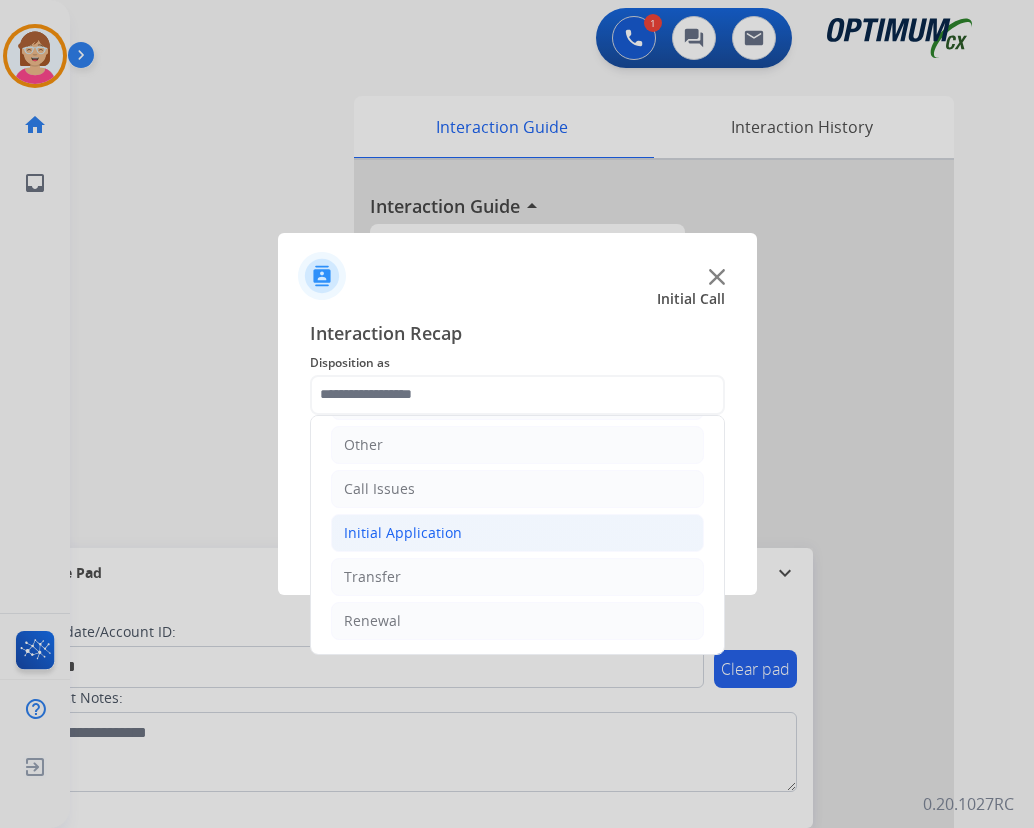 click on "Initial Application" 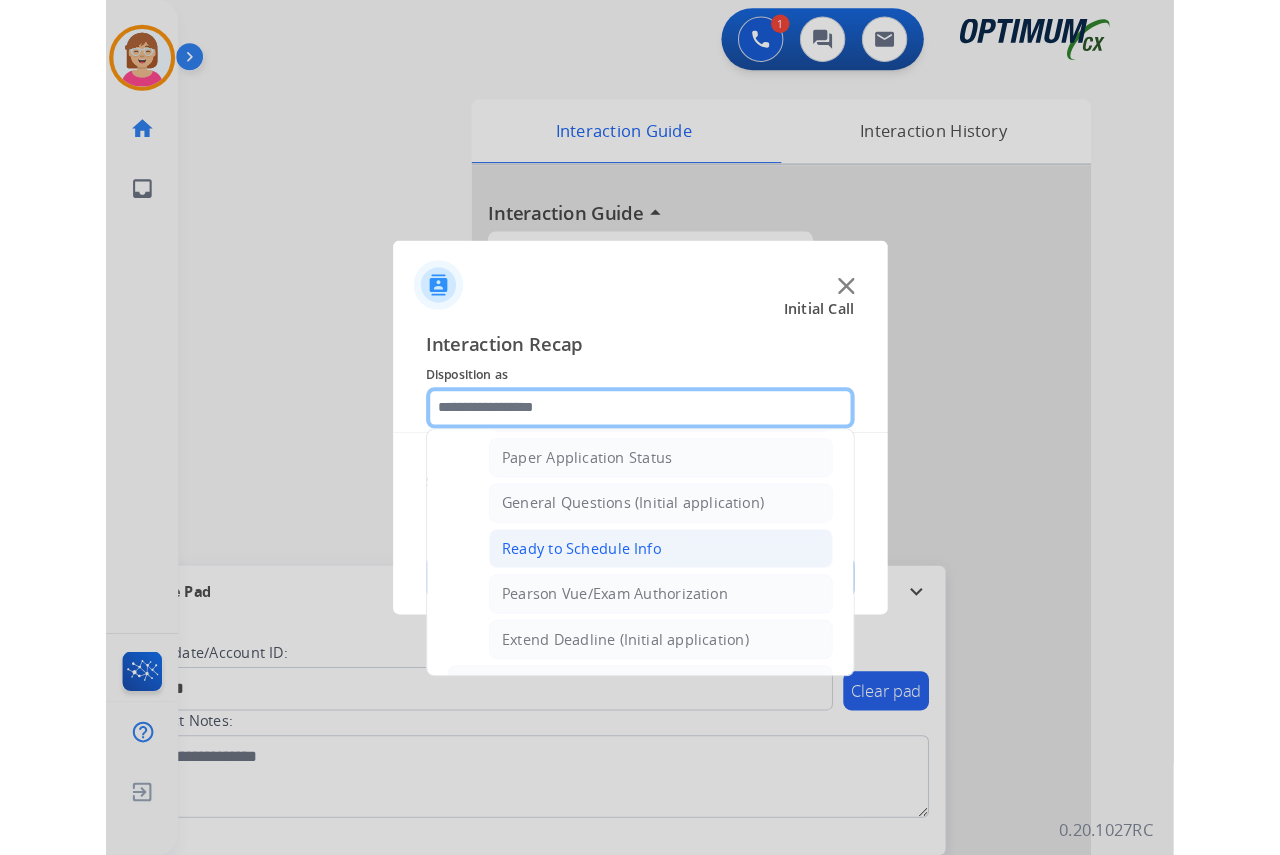 scroll, scrollTop: 1136, scrollLeft: 0, axis: vertical 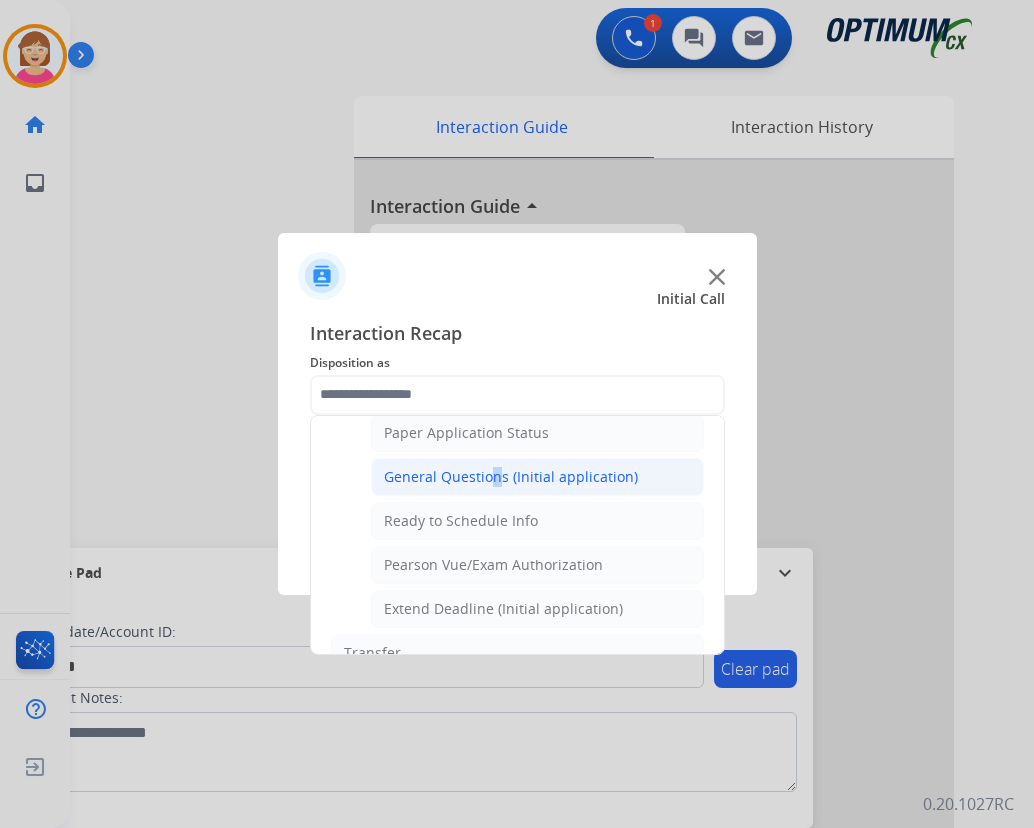 click on "General Questions (Initial application)" 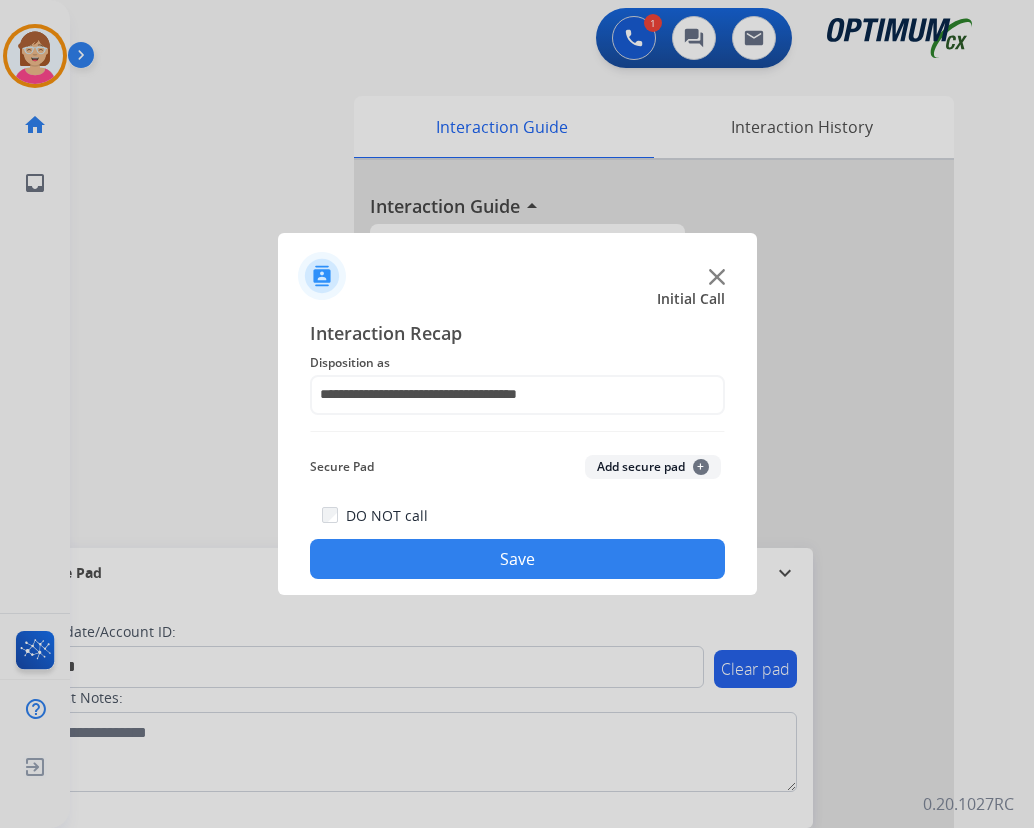 click on "+" 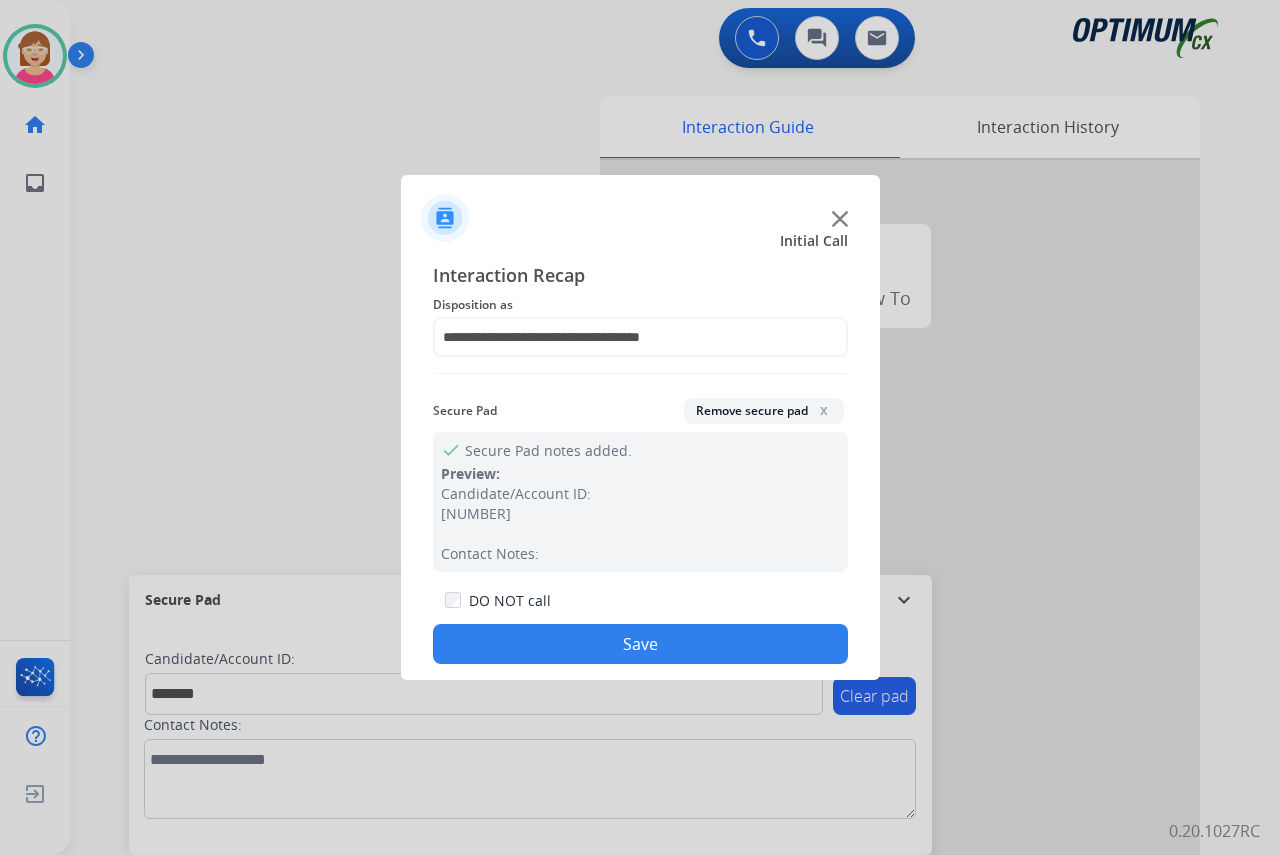 click on "Save" 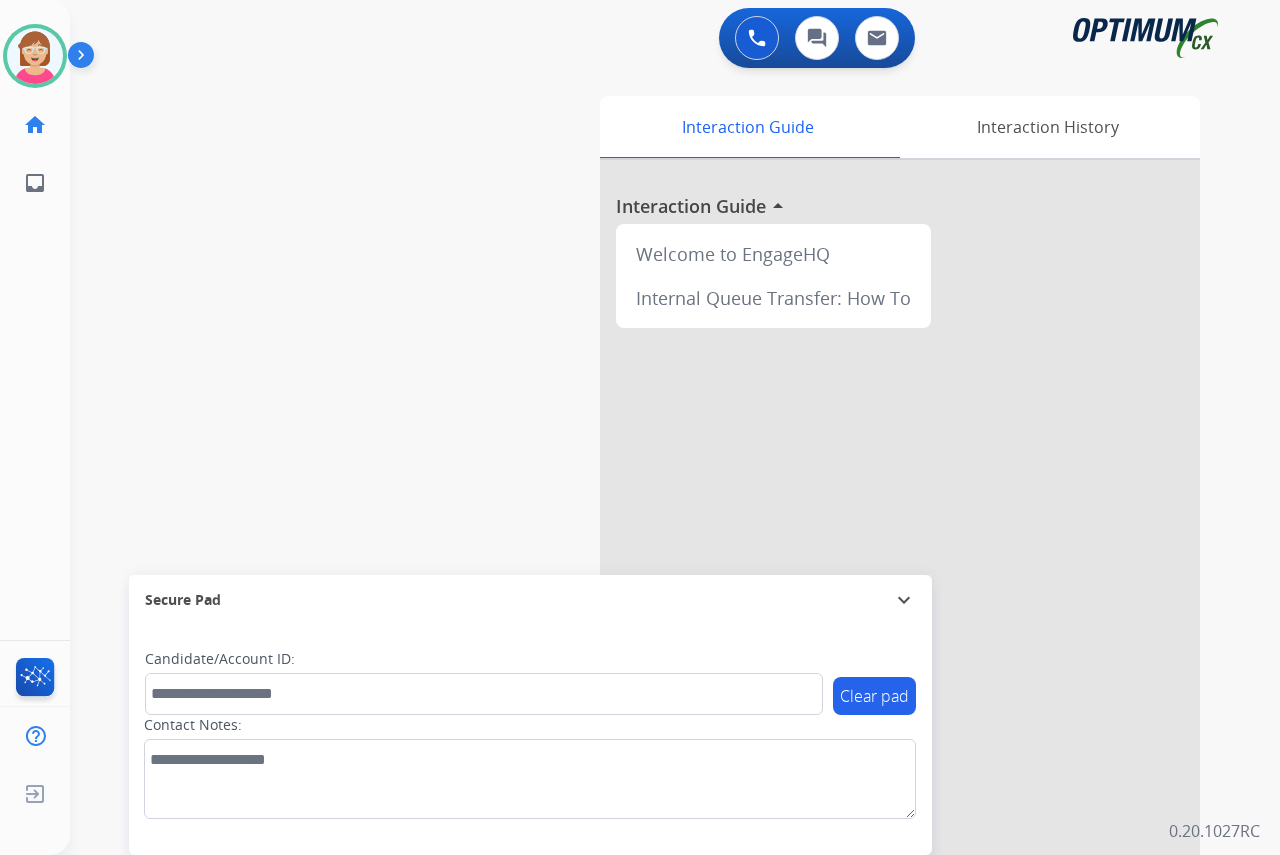 click on "[FIRST]   Available  Edit Avatar  Agent:   [FIRST]  Routing Profile:  OCX Training home  Home  Home inbox  Emails  Emails  FocalPoints  Help Center  Help Center  Log out  Log out" 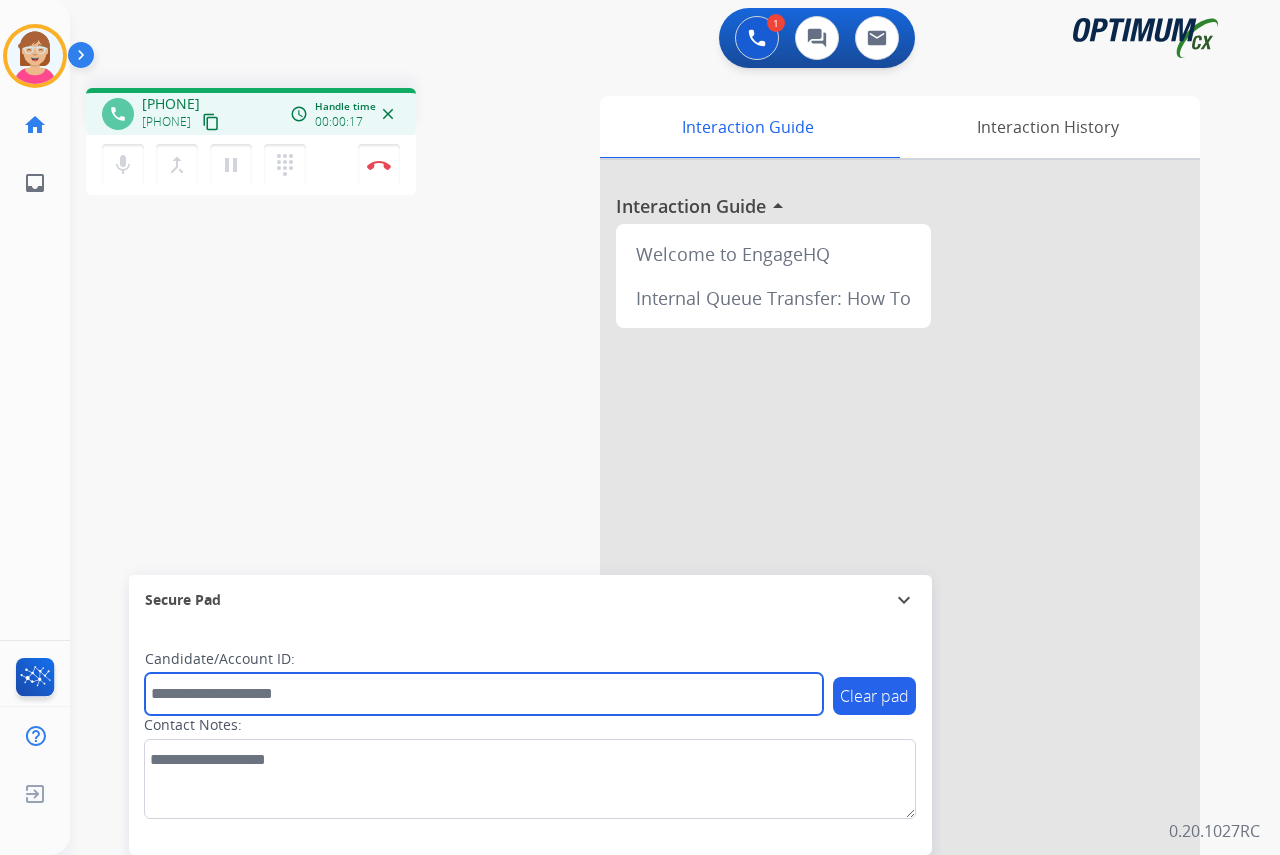 drag, startPoint x: 205, startPoint y: 695, endPoint x: 167, endPoint y: 676, distance: 42.48529 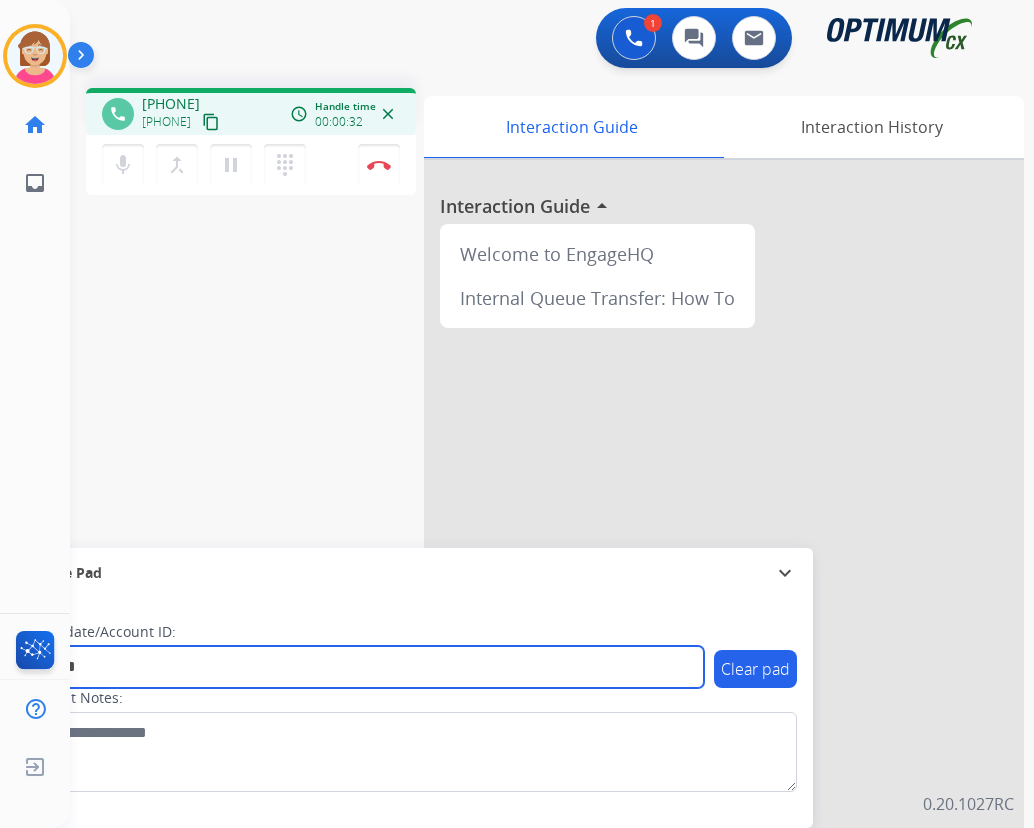 type on "*******" 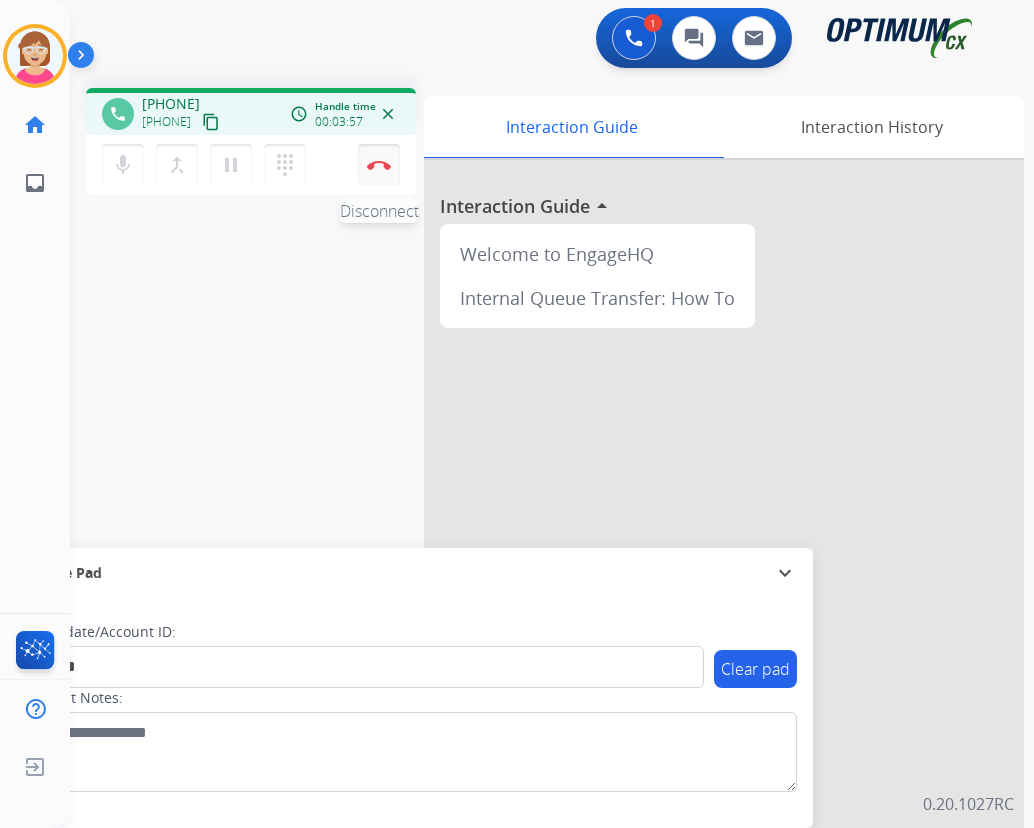 click at bounding box center [379, 165] 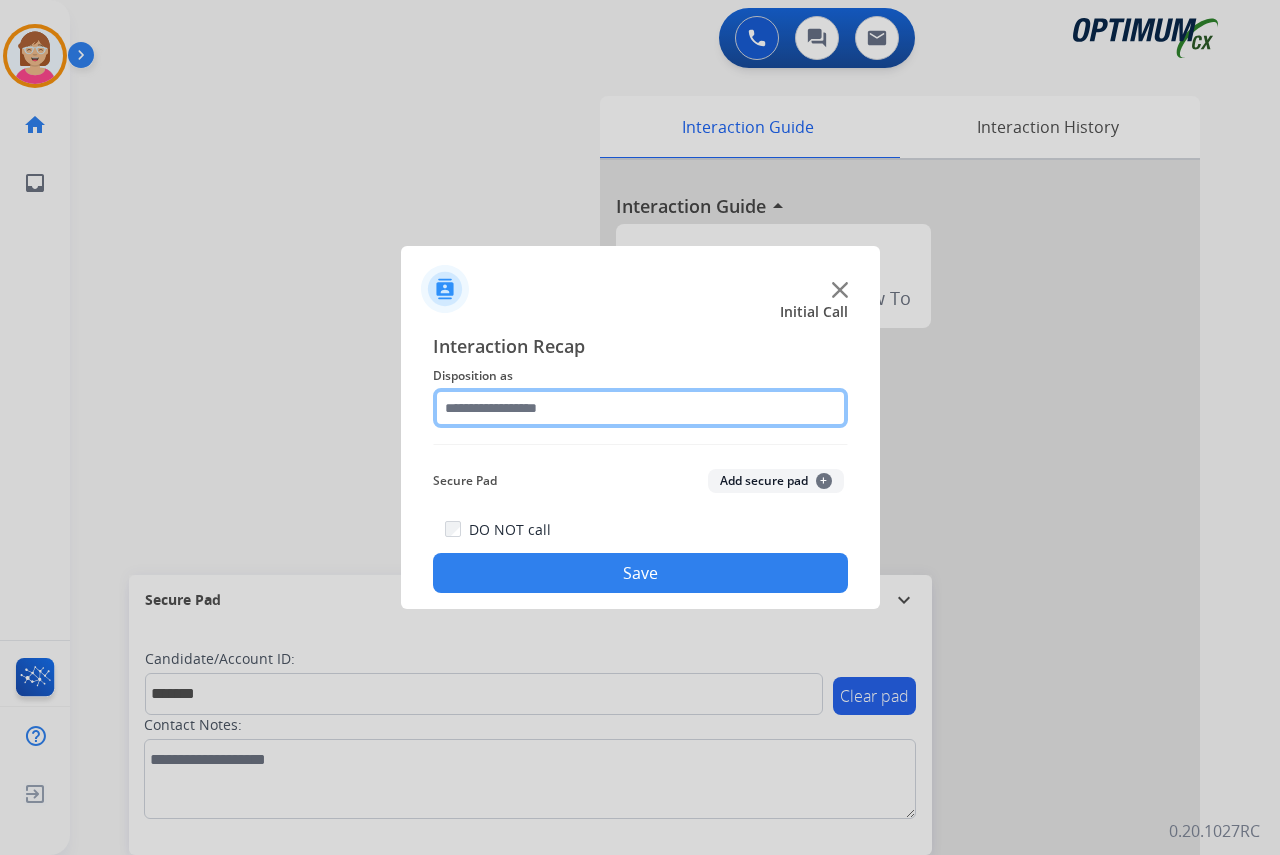 click 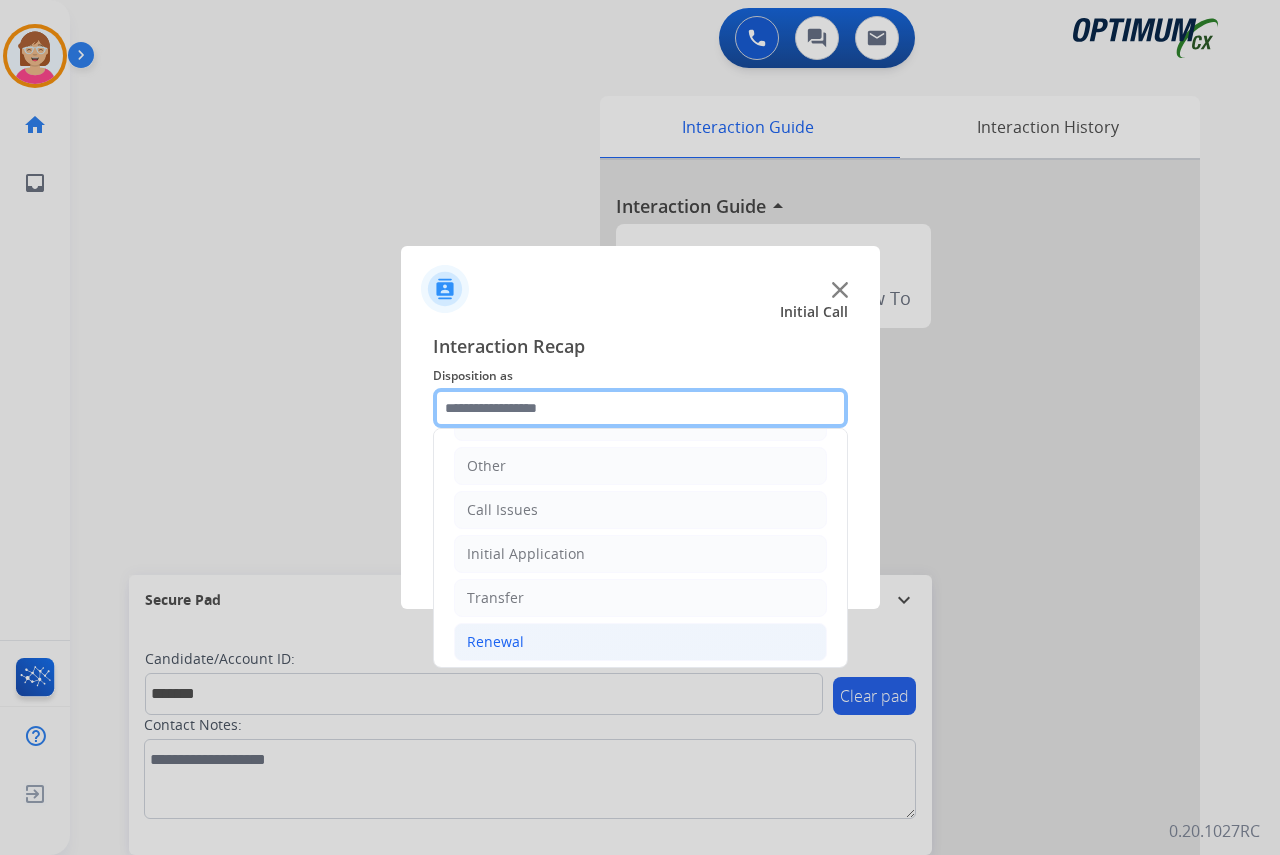 scroll, scrollTop: 136, scrollLeft: 0, axis: vertical 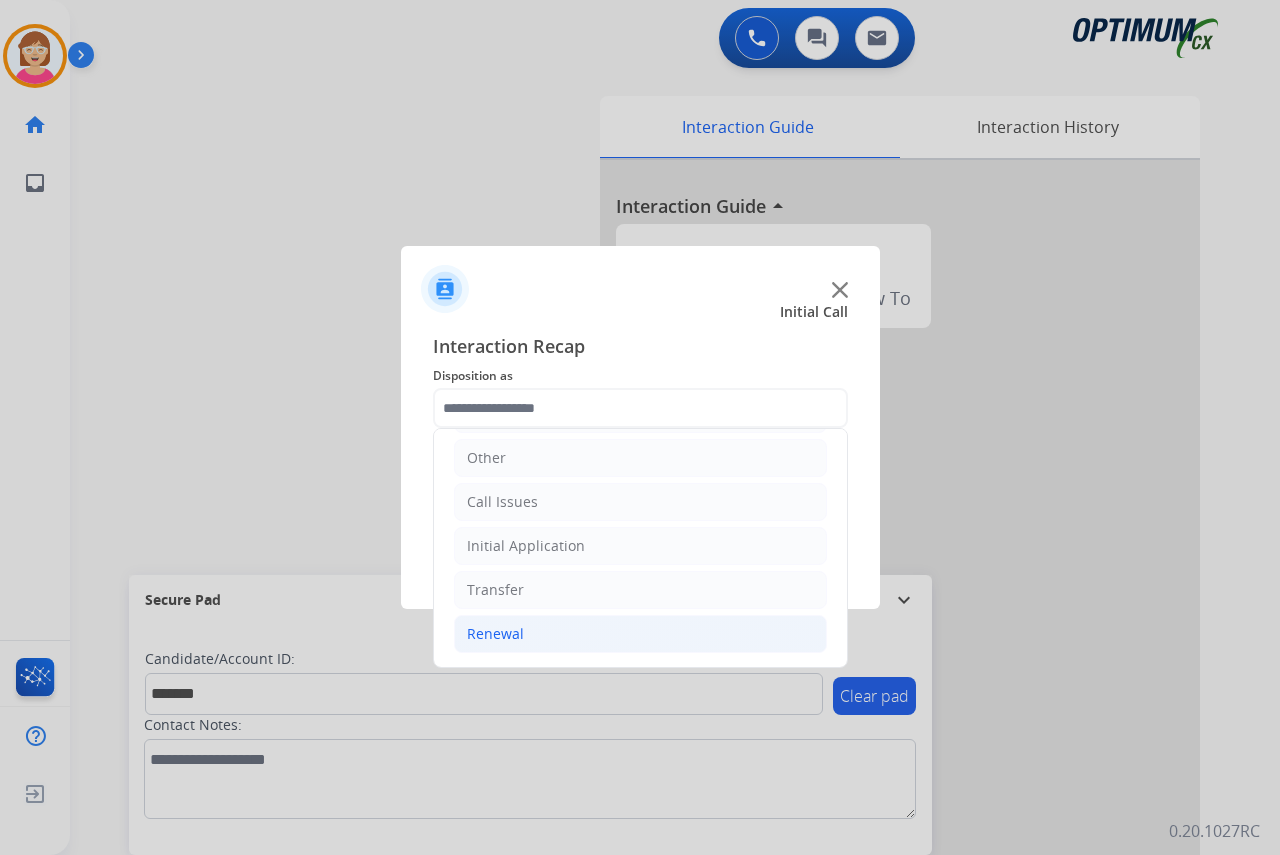 click on "Renewal" 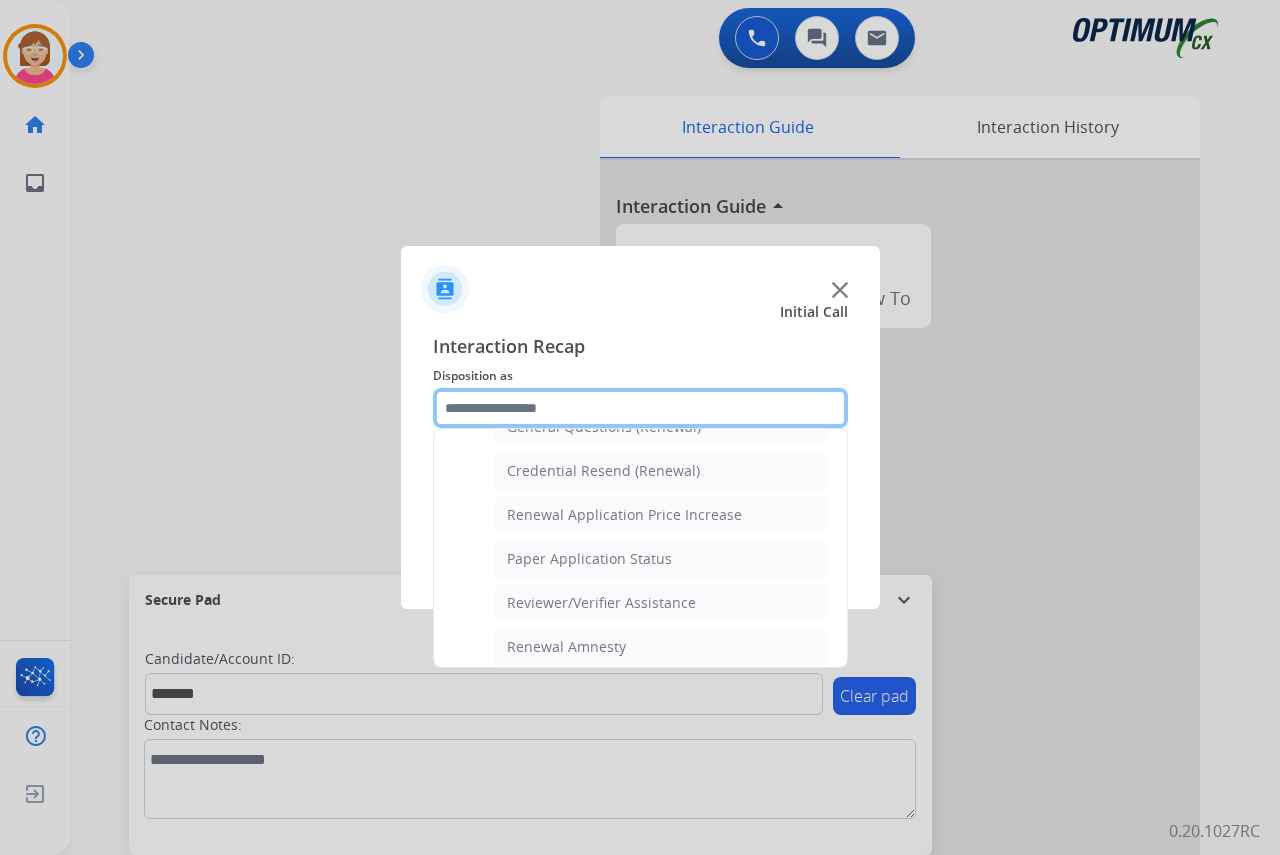 scroll, scrollTop: 572, scrollLeft: 0, axis: vertical 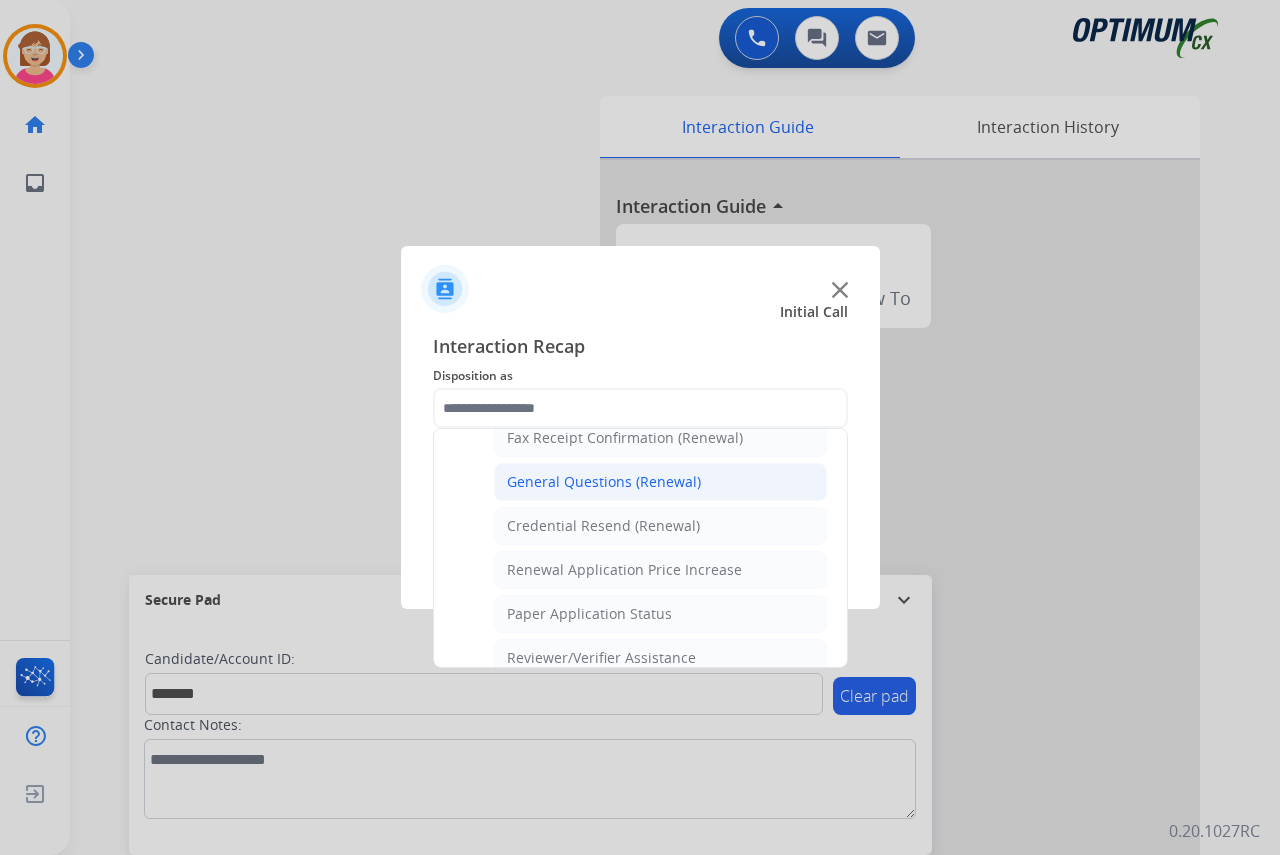 click on "General Questions (Renewal)" 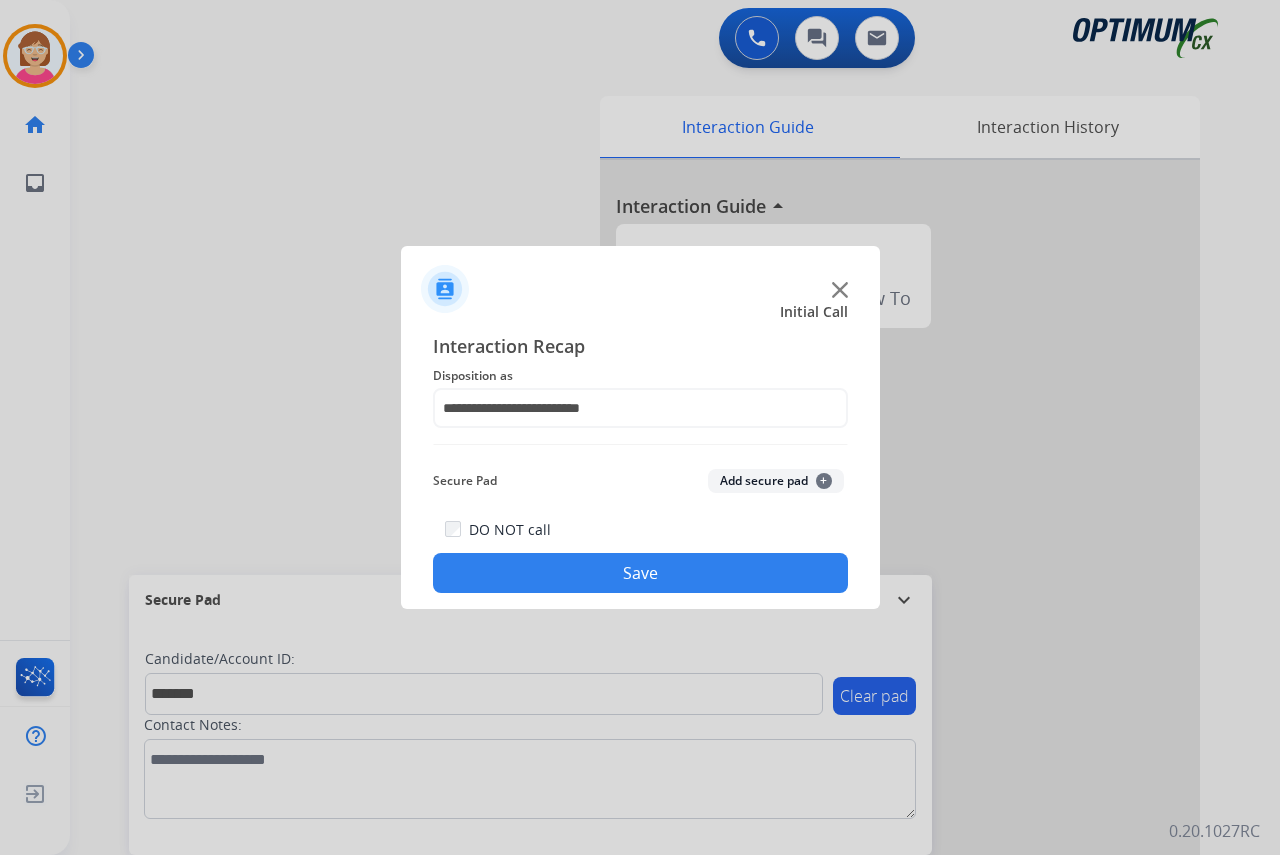 click on "+" 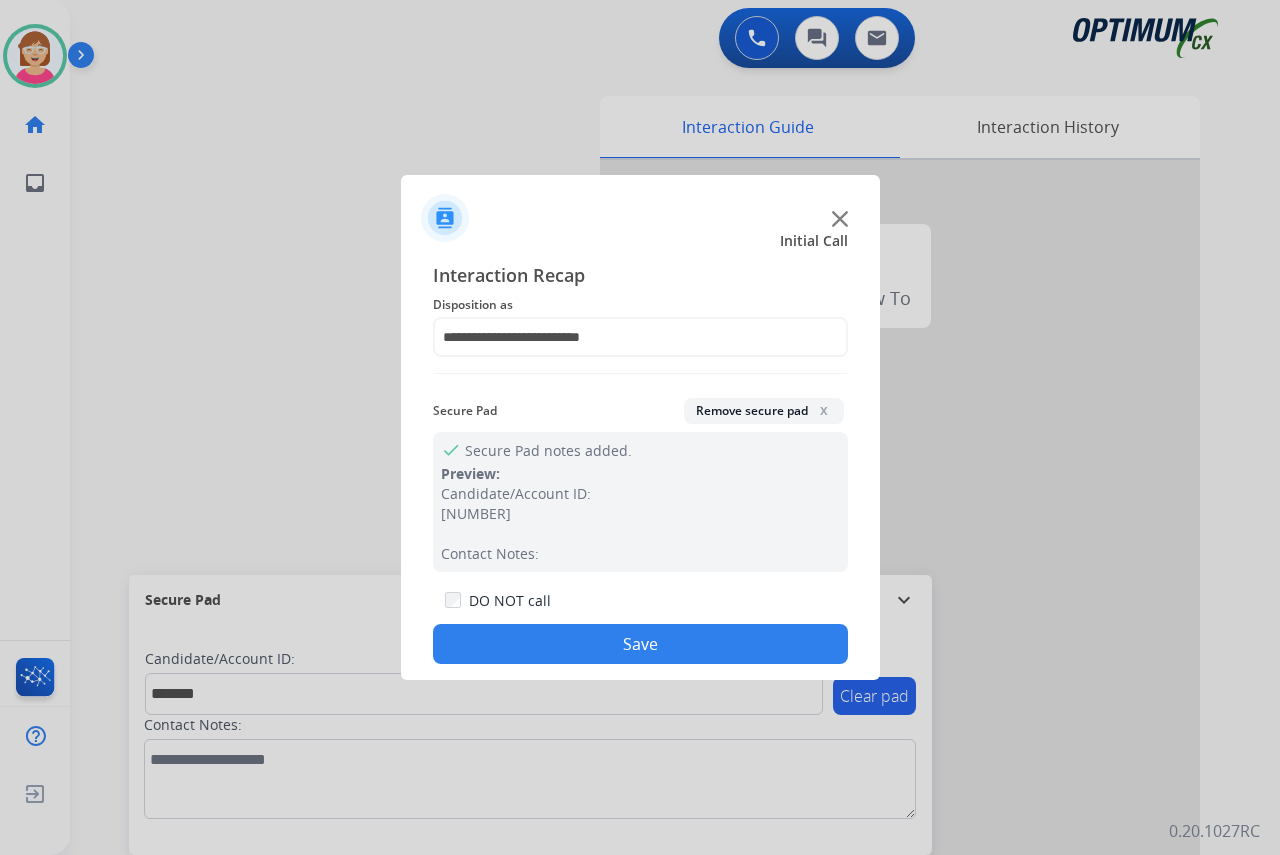 click on "Save" 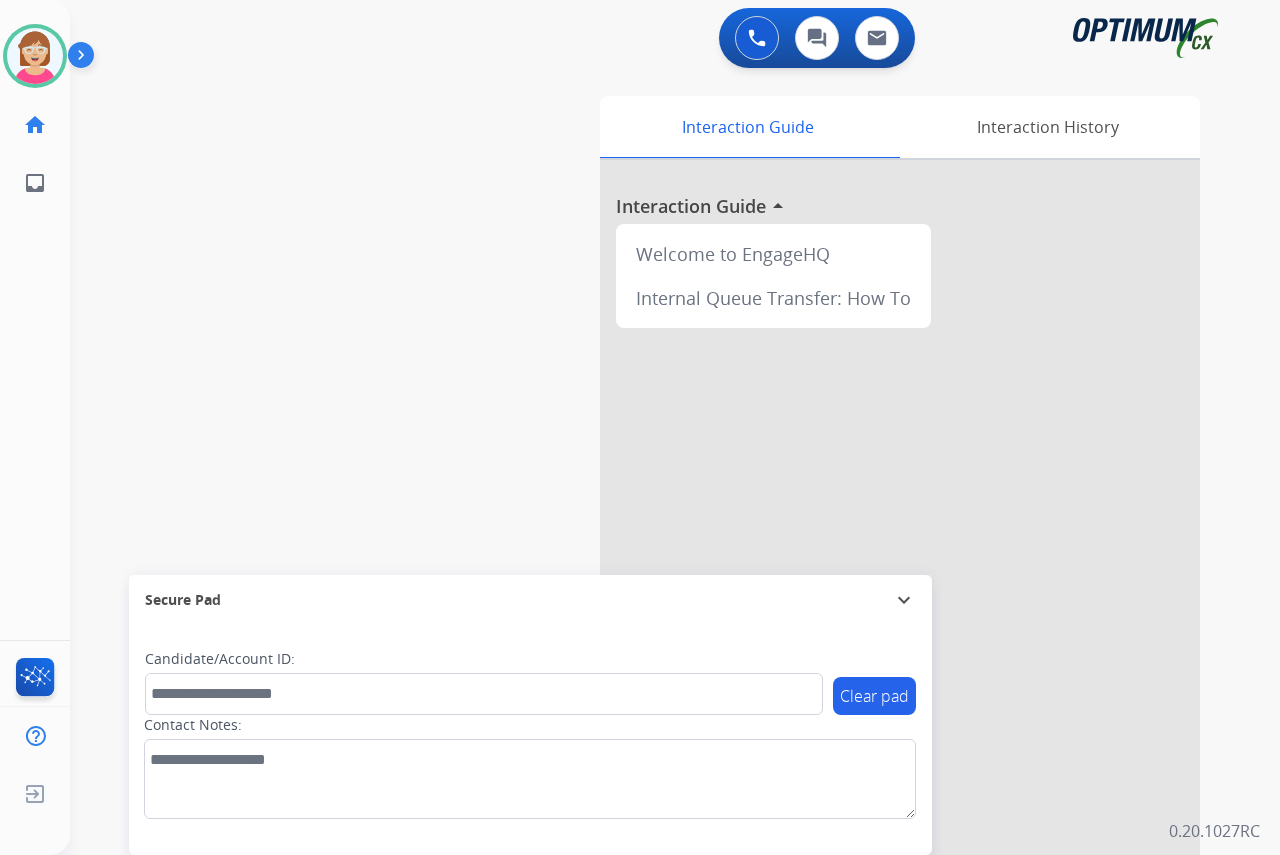 drag, startPoint x: 519, startPoint y: 642, endPoint x: 258, endPoint y: 320, distance: 414.49365 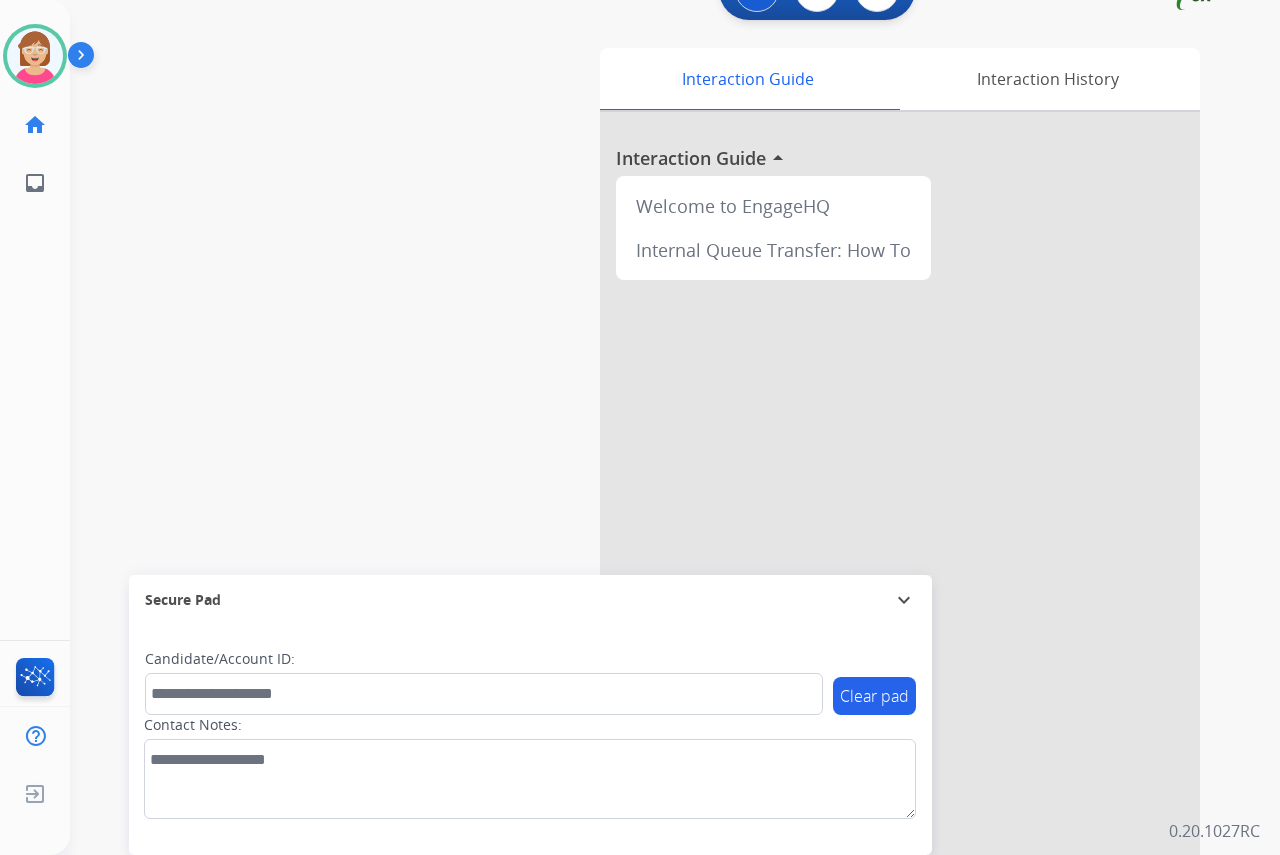 scroll, scrollTop: 51, scrollLeft: 0, axis: vertical 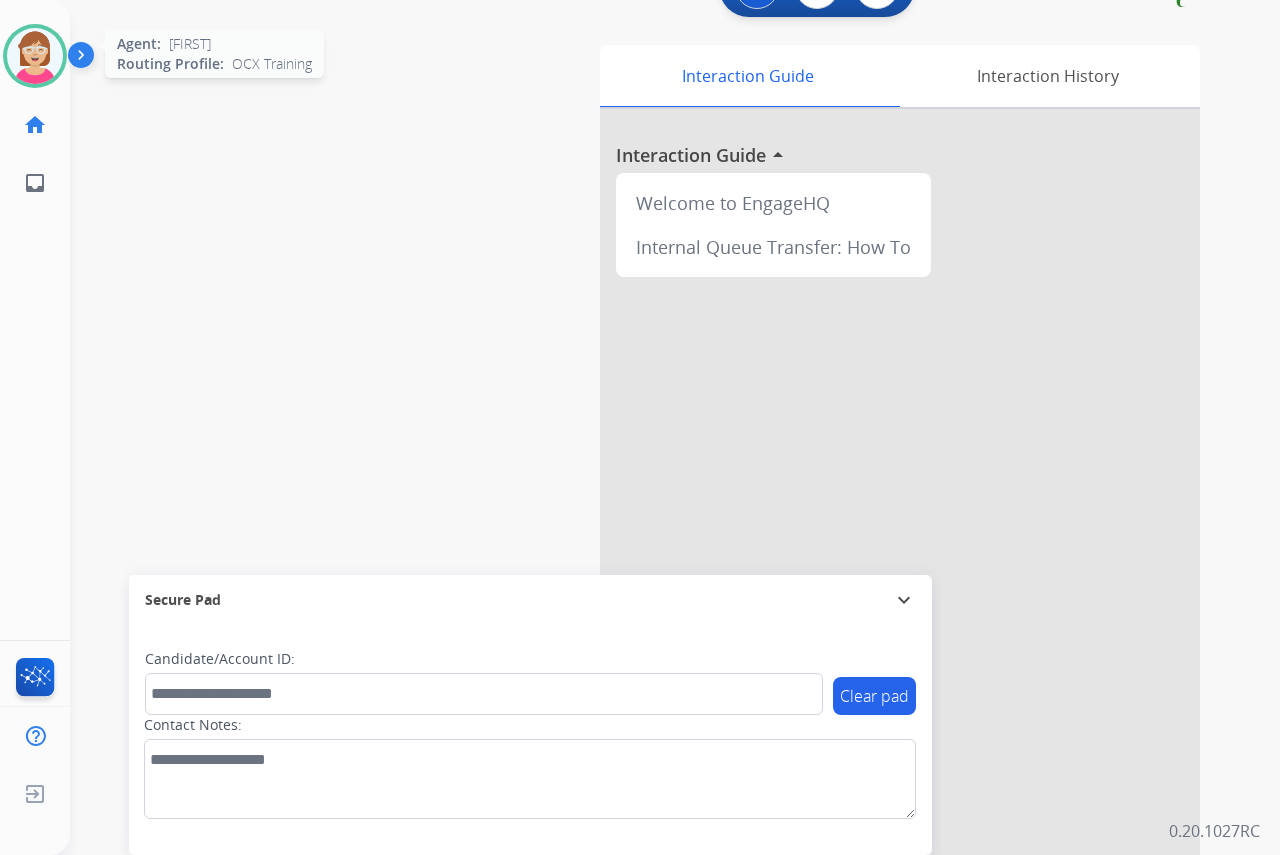 click at bounding box center (35, 56) 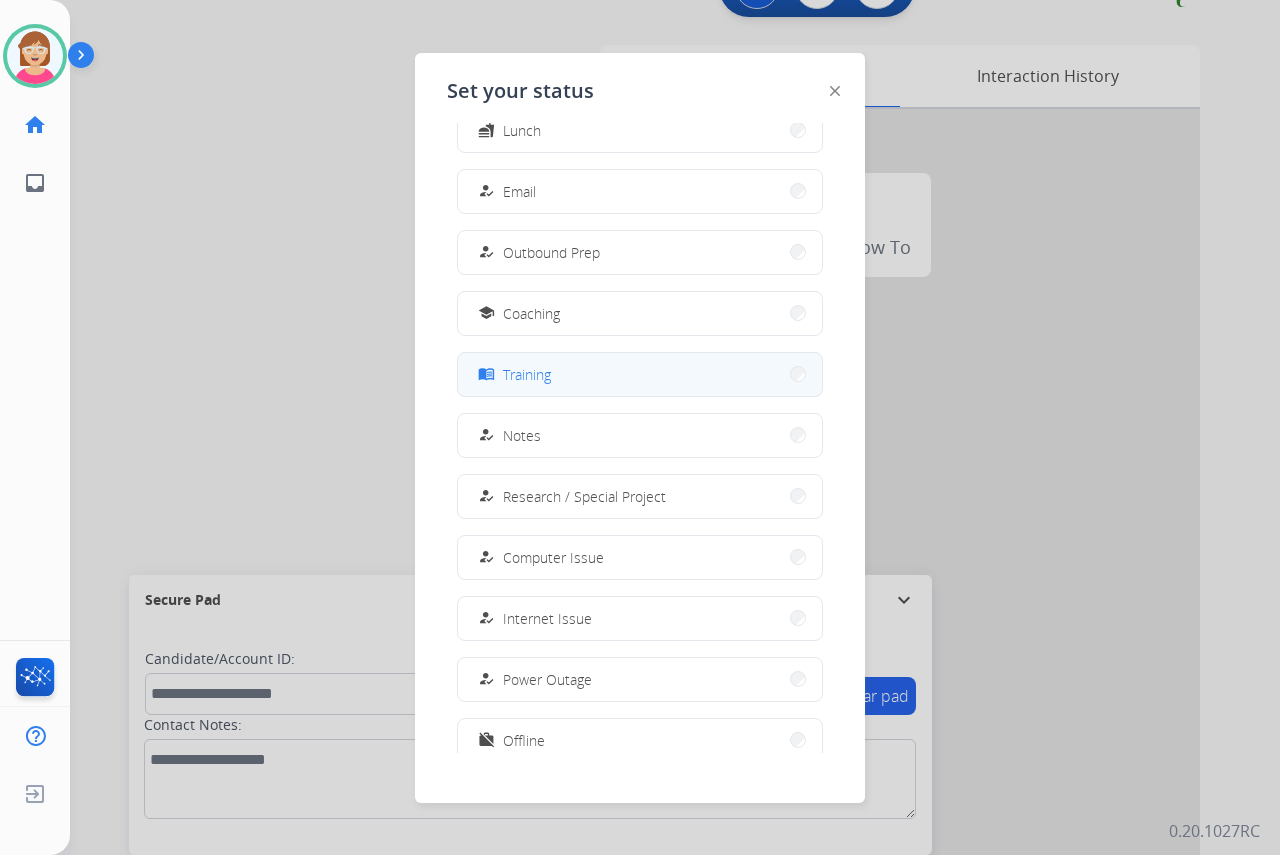 scroll, scrollTop: 189, scrollLeft: 0, axis: vertical 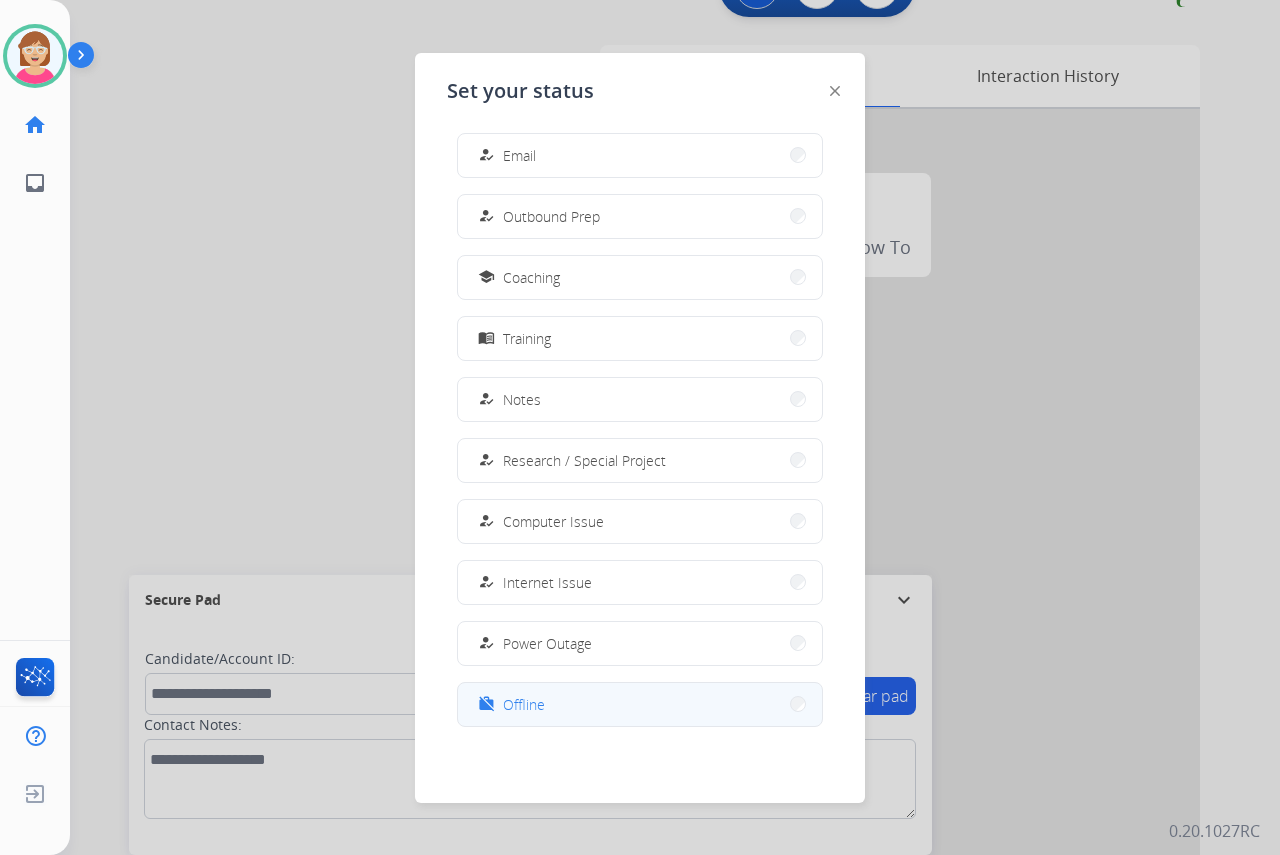 click on "Offline" at bounding box center (524, 704) 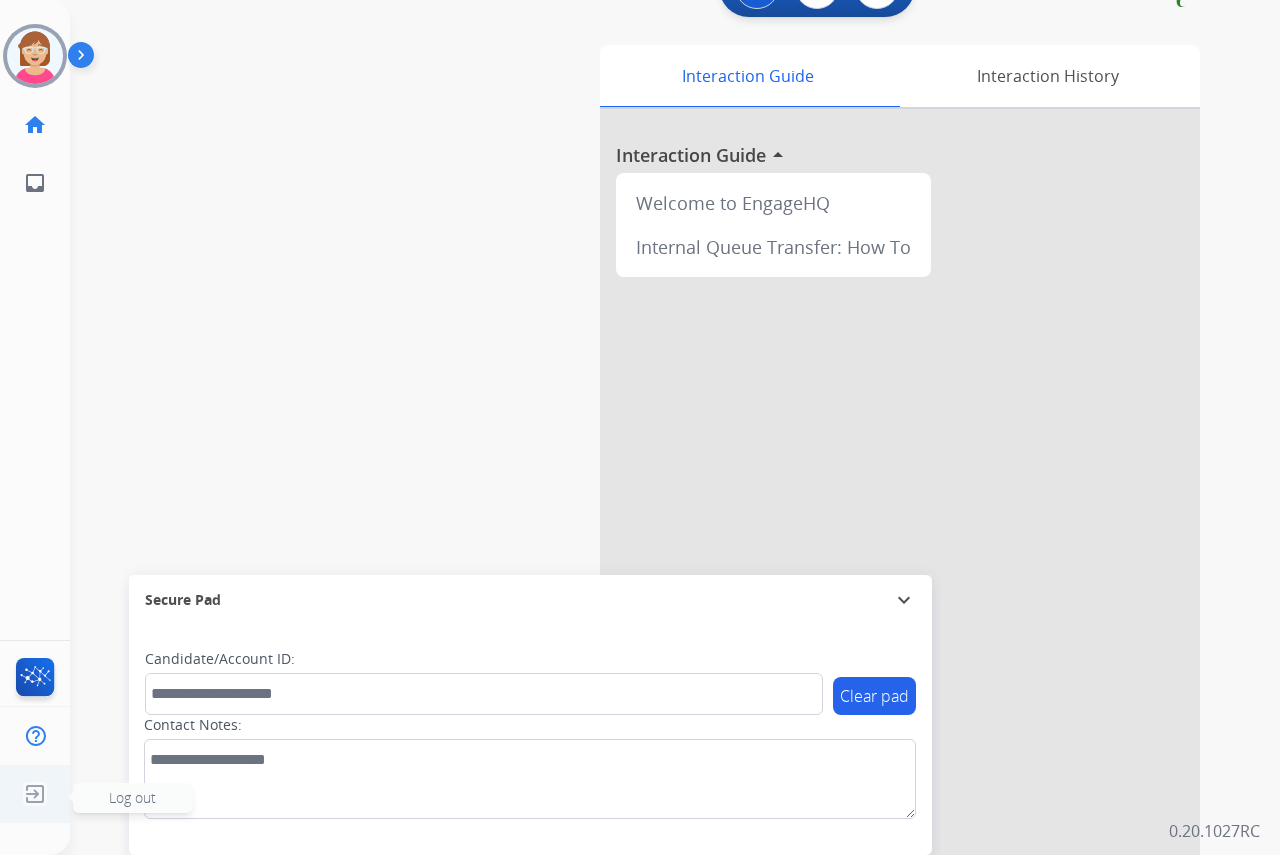 click on "Log out" 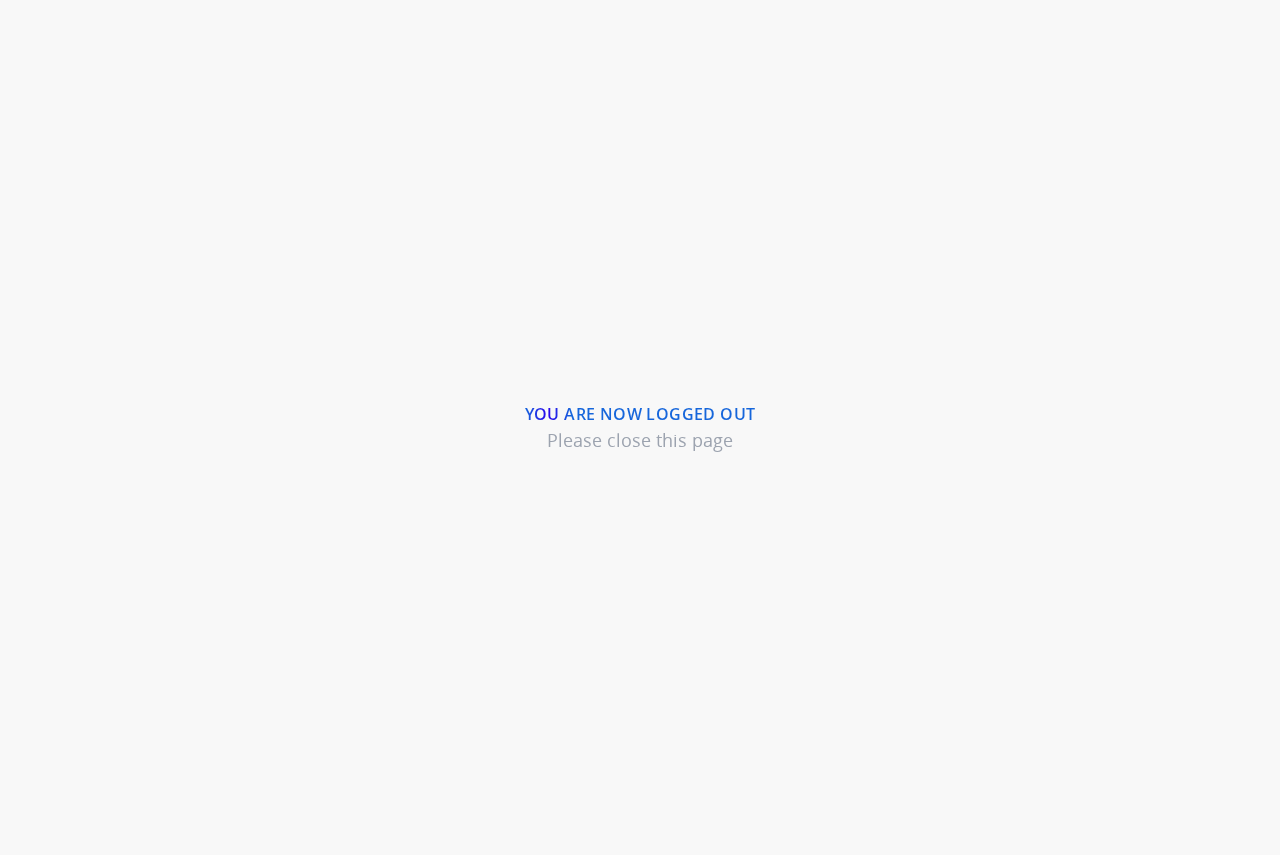scroll, scrollTop: 0, scrollLeft: 0, axis: both 